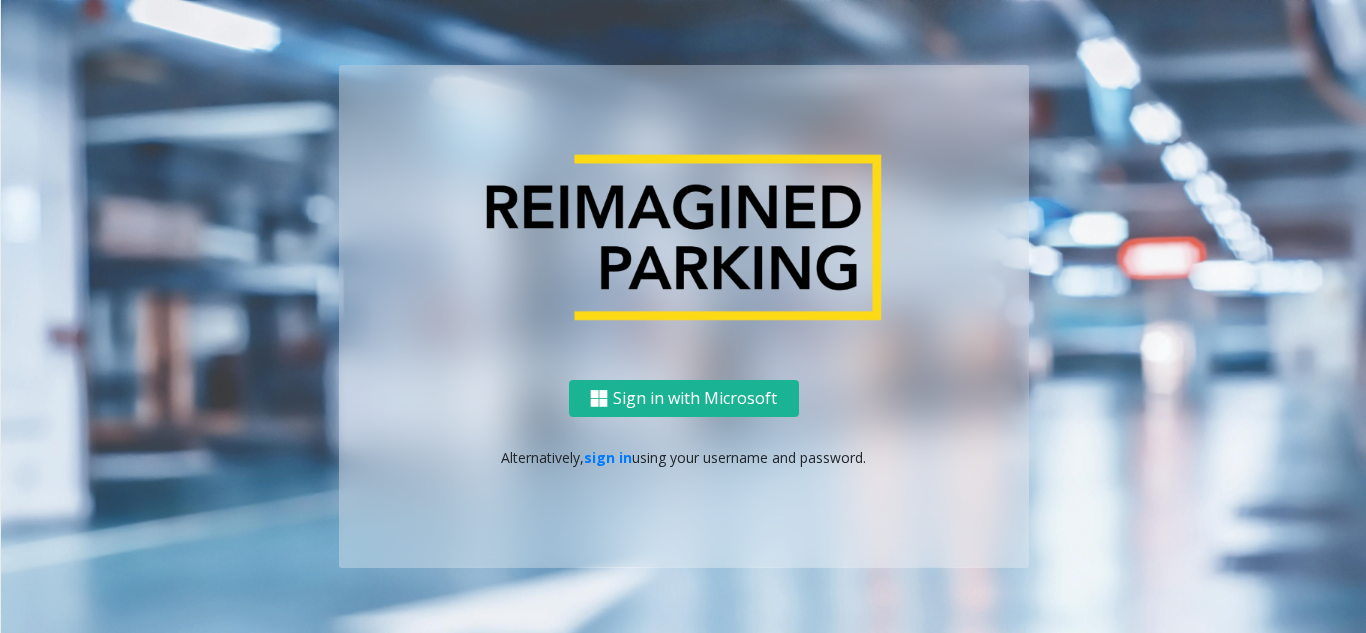 scroll, scrollTop: 0, scrollLeft: 0, axis: both 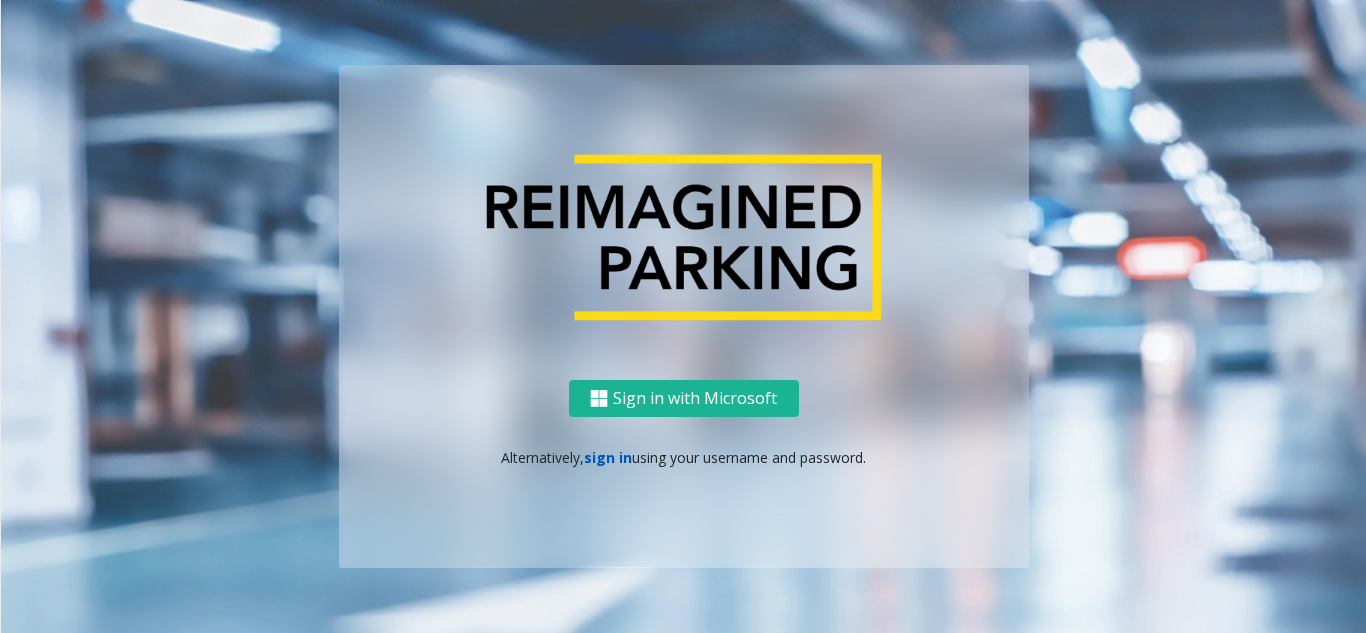 click on "sign in" 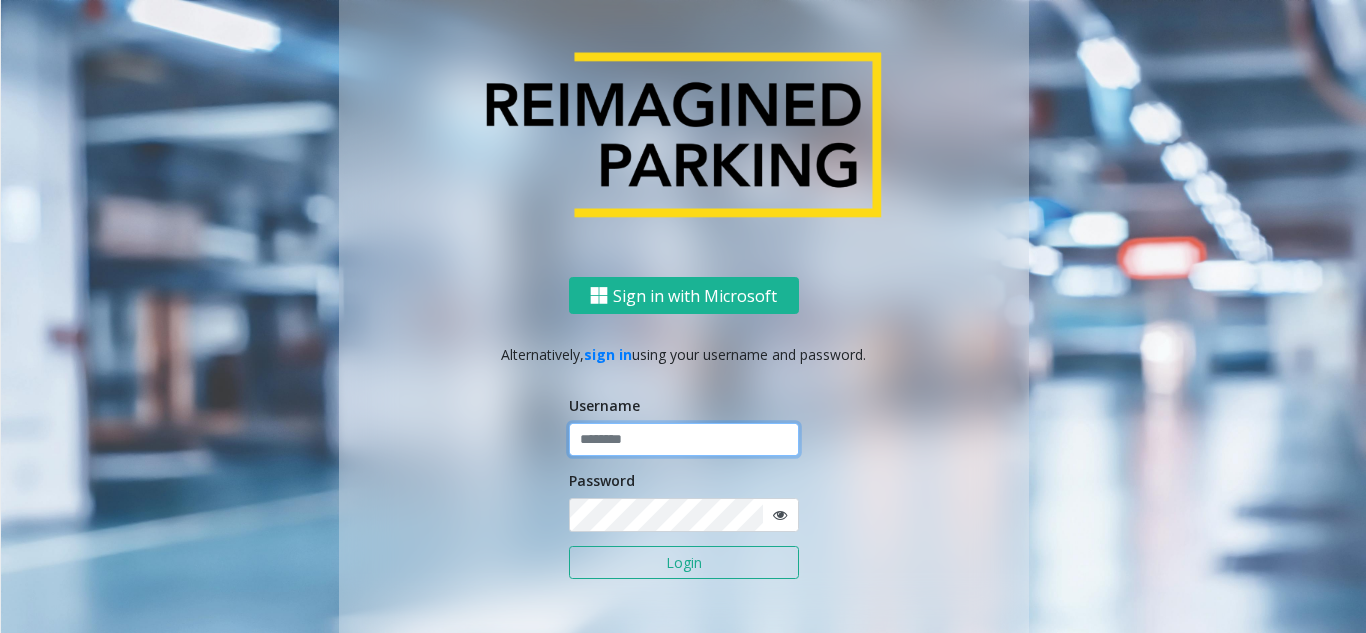 click 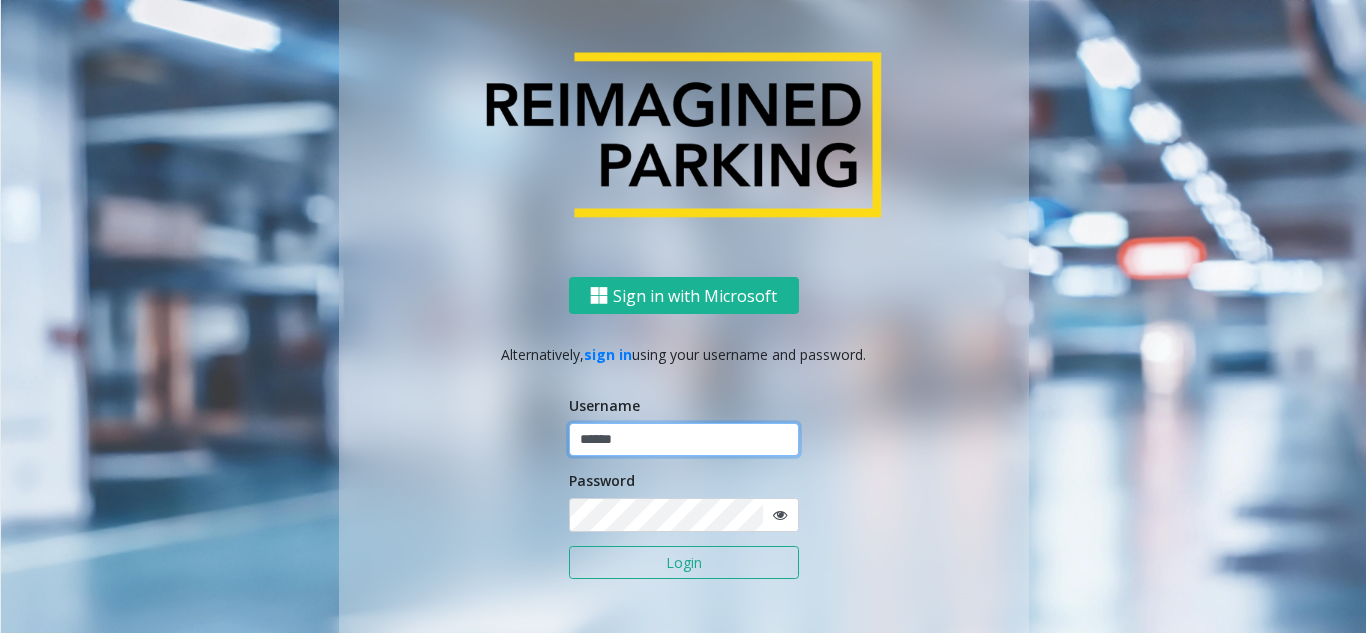 type on "******" 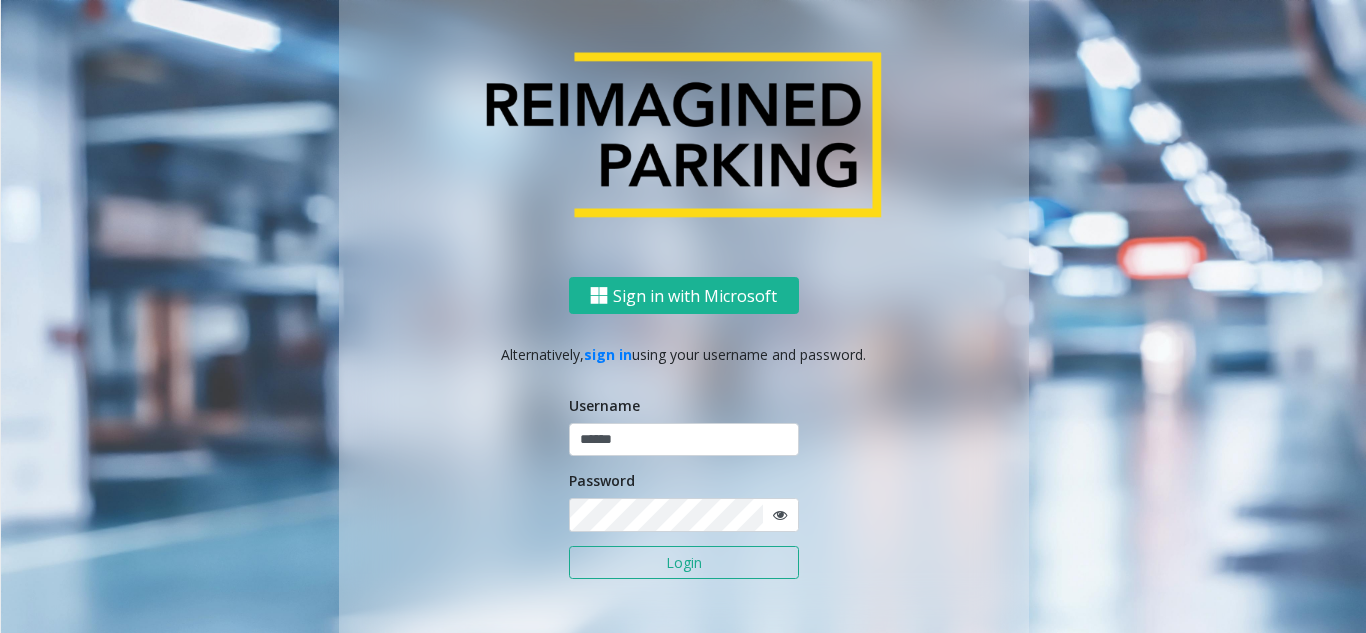 click on "Login" 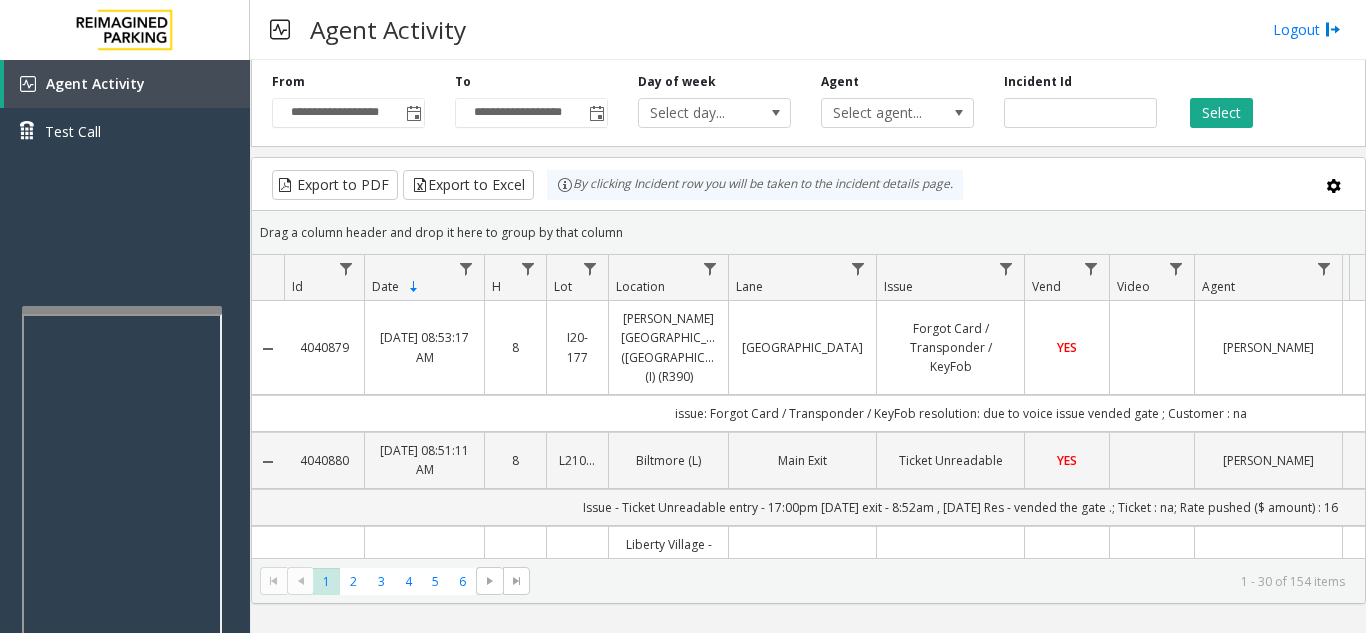 click at bounding box center [122, 310] 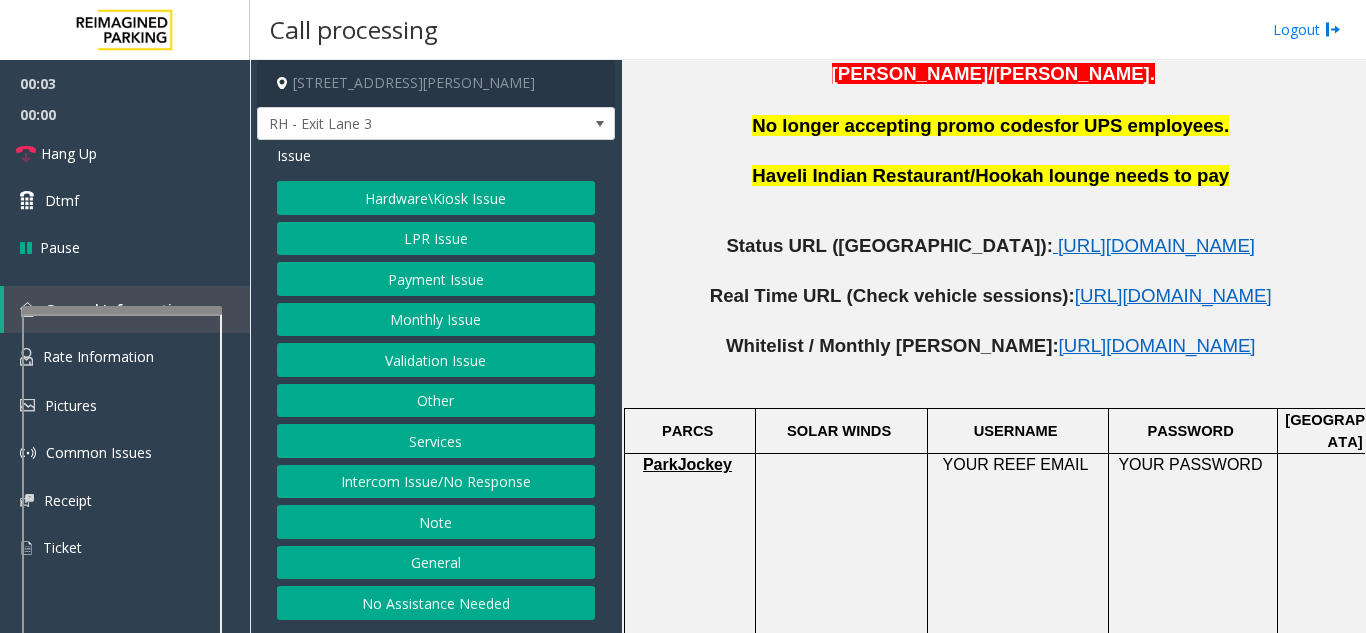 scroll, scrollTop: 1000, scrollLeft: 0, axis: vertical 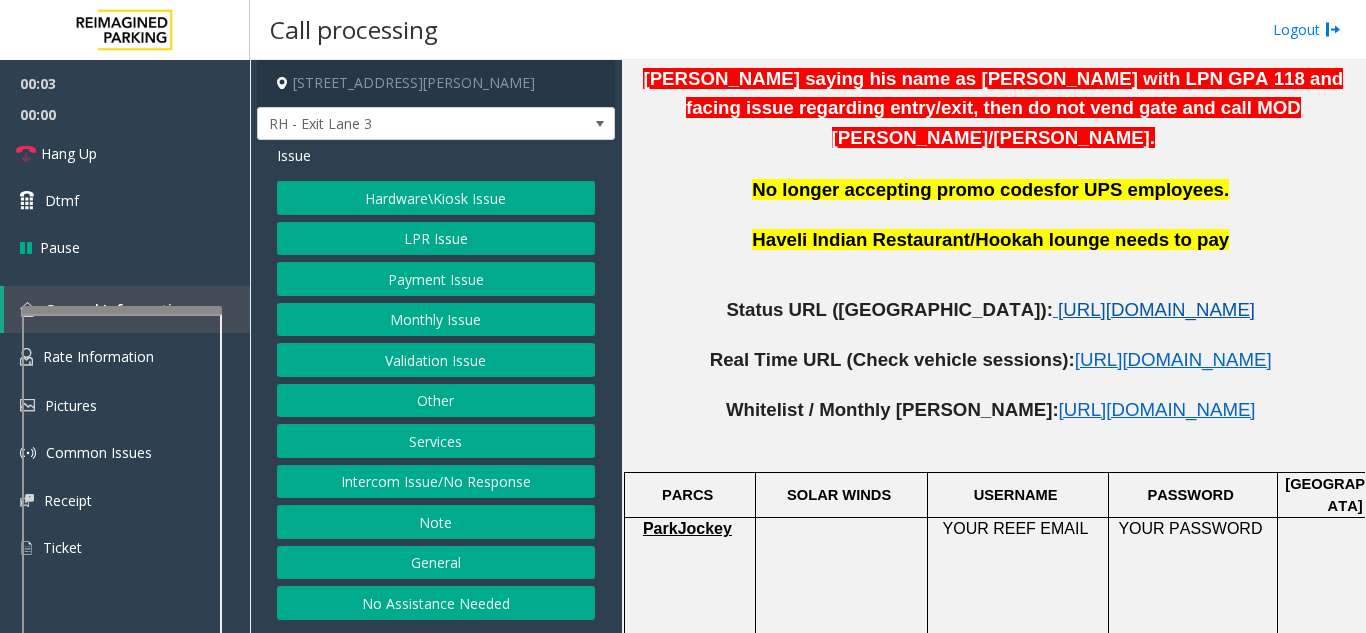 click on "[URL][DOMAIN_NAME]" 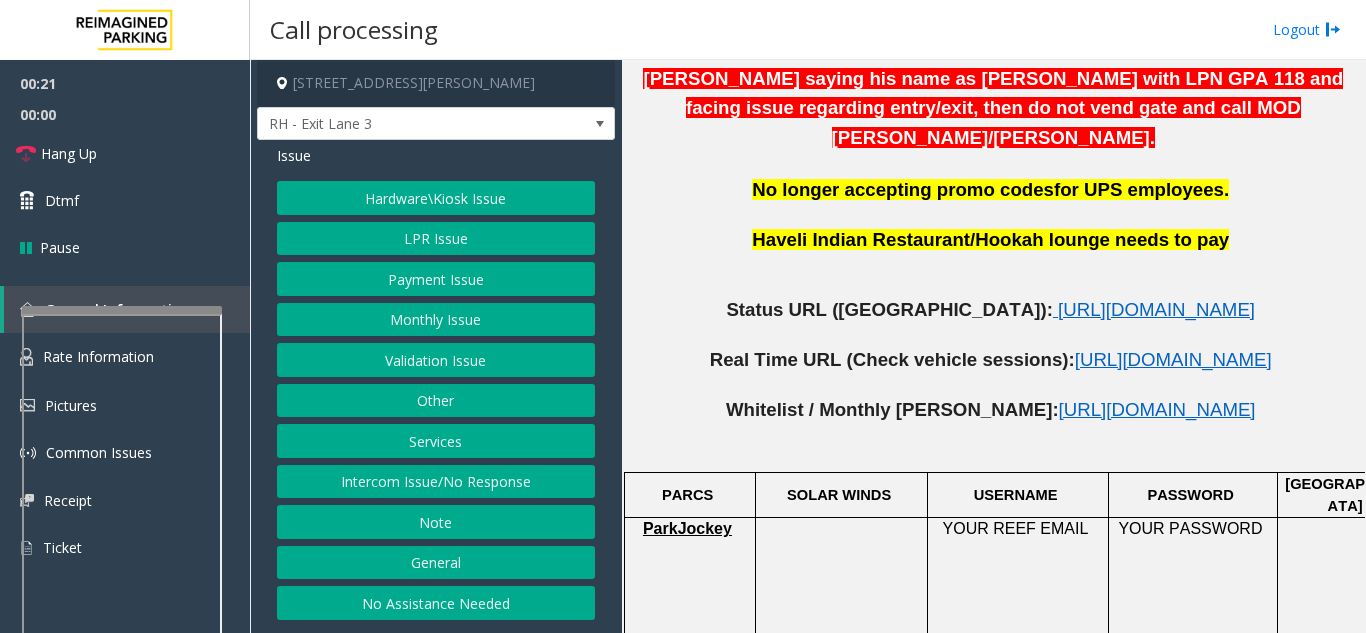 click on "LPR Issue" 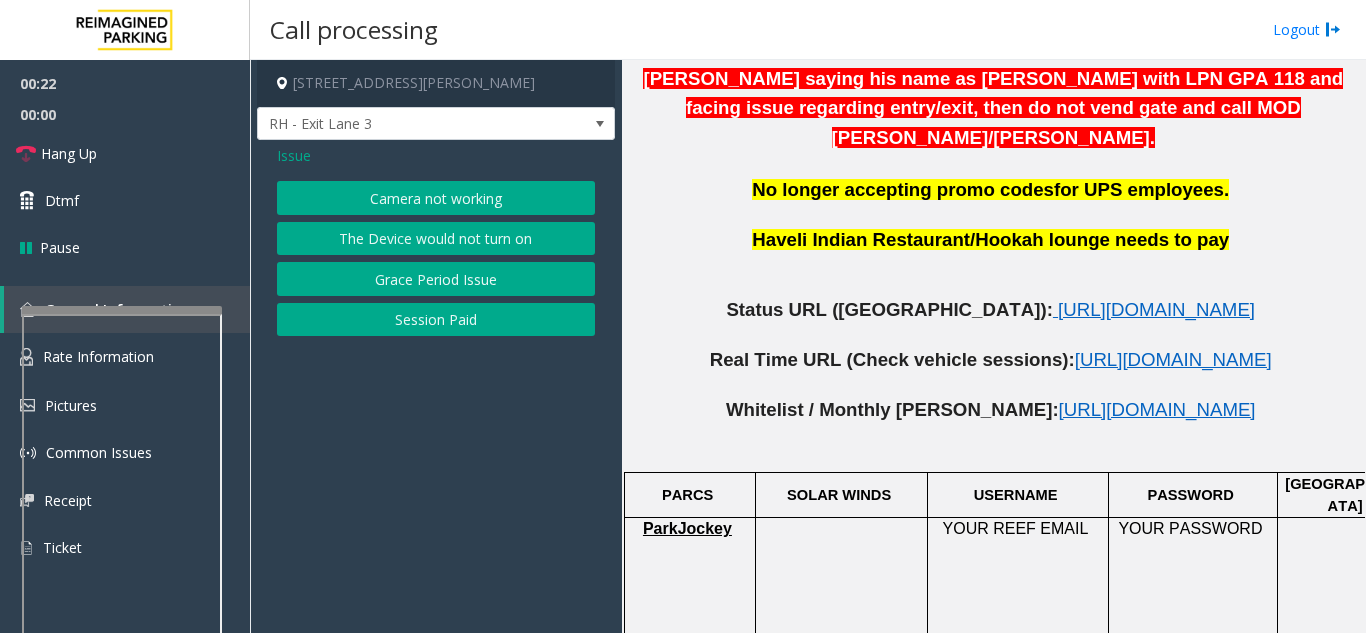 click on "Camera not working" 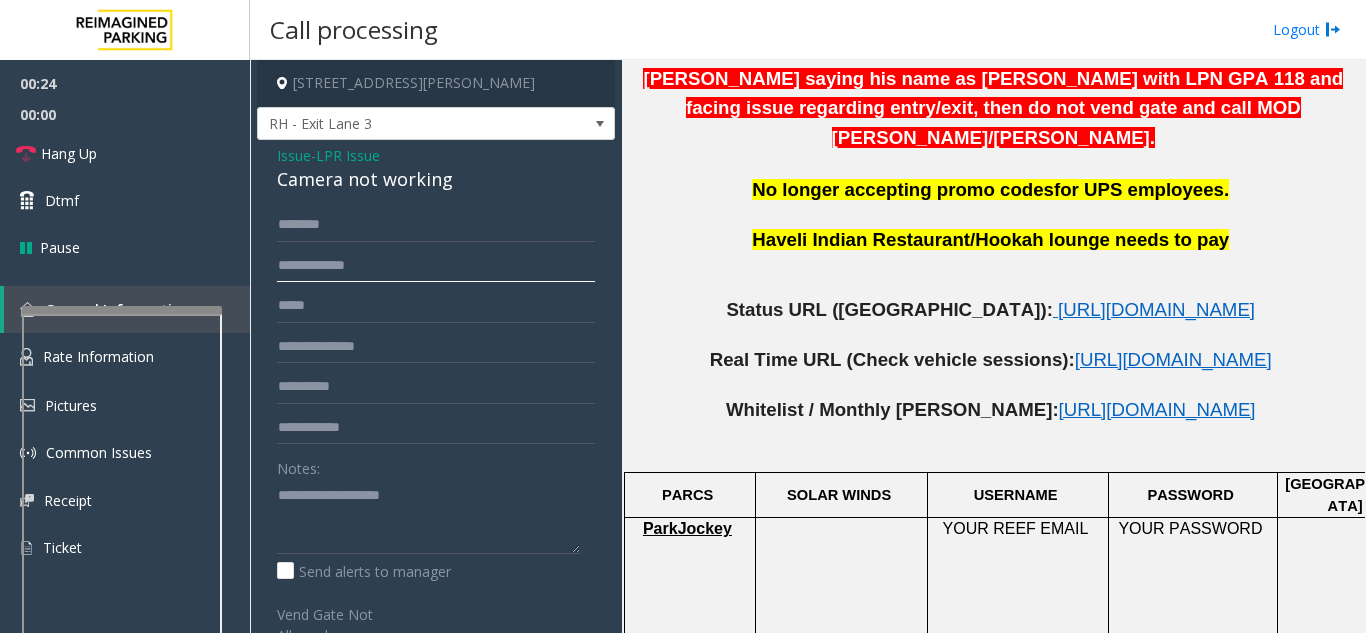 click 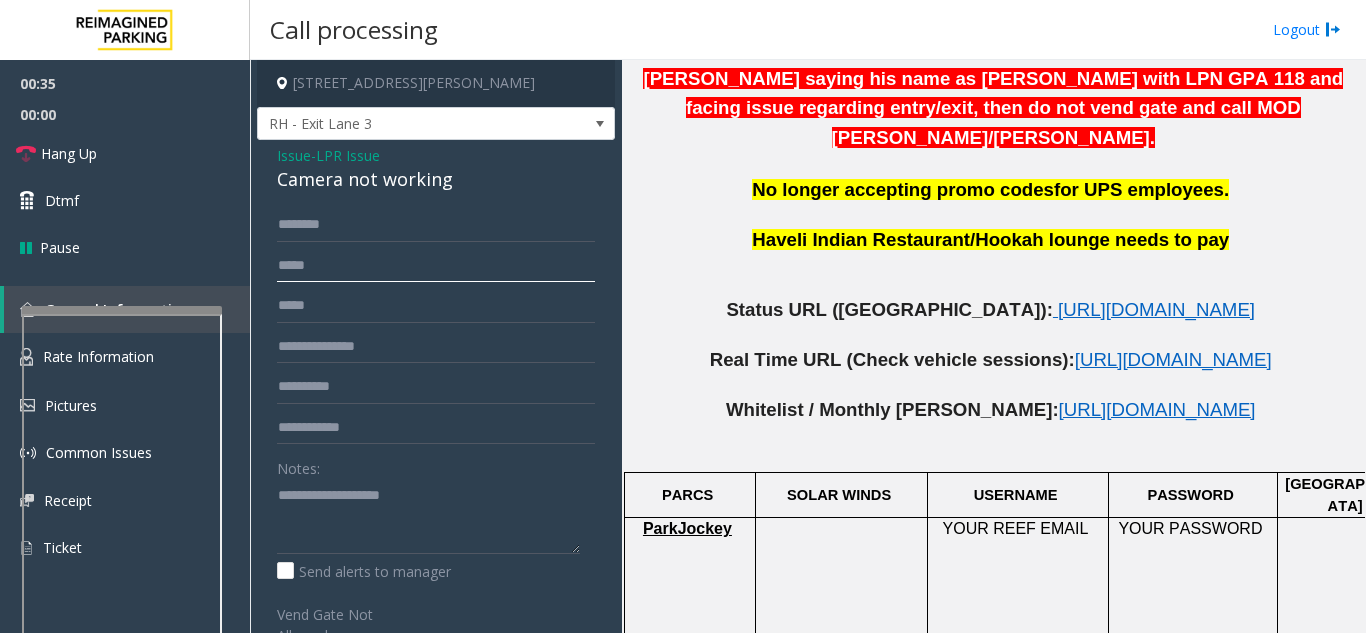 type on "*****" 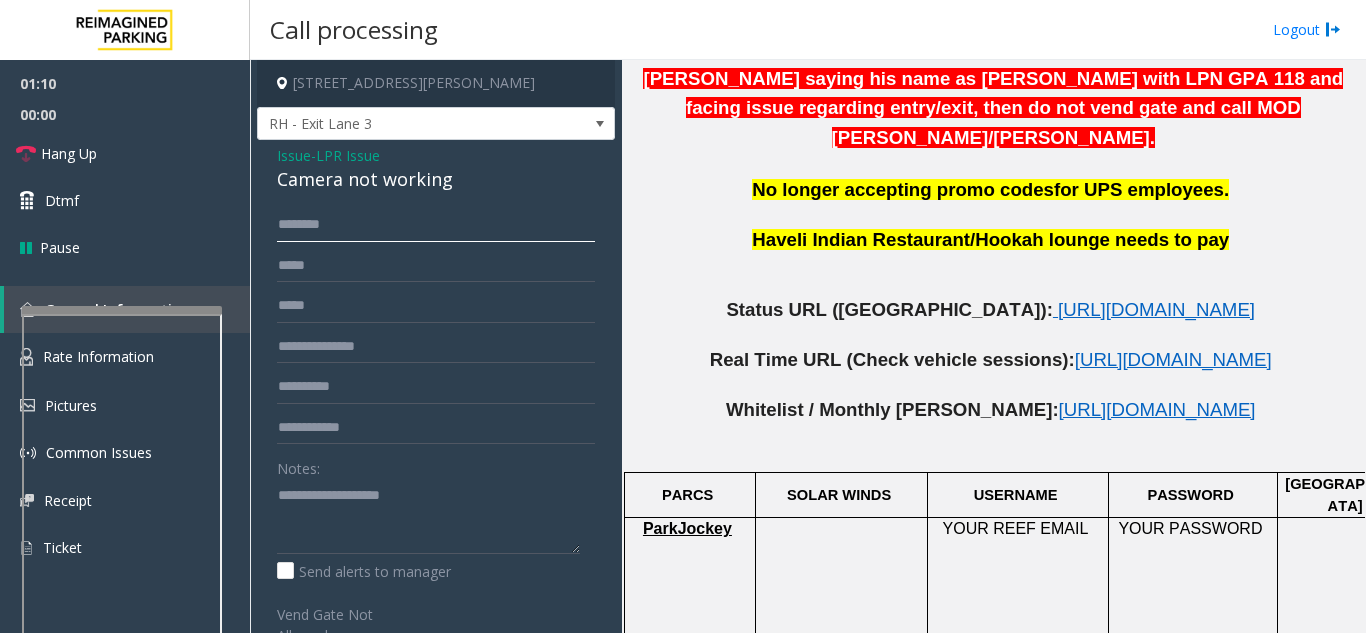 click 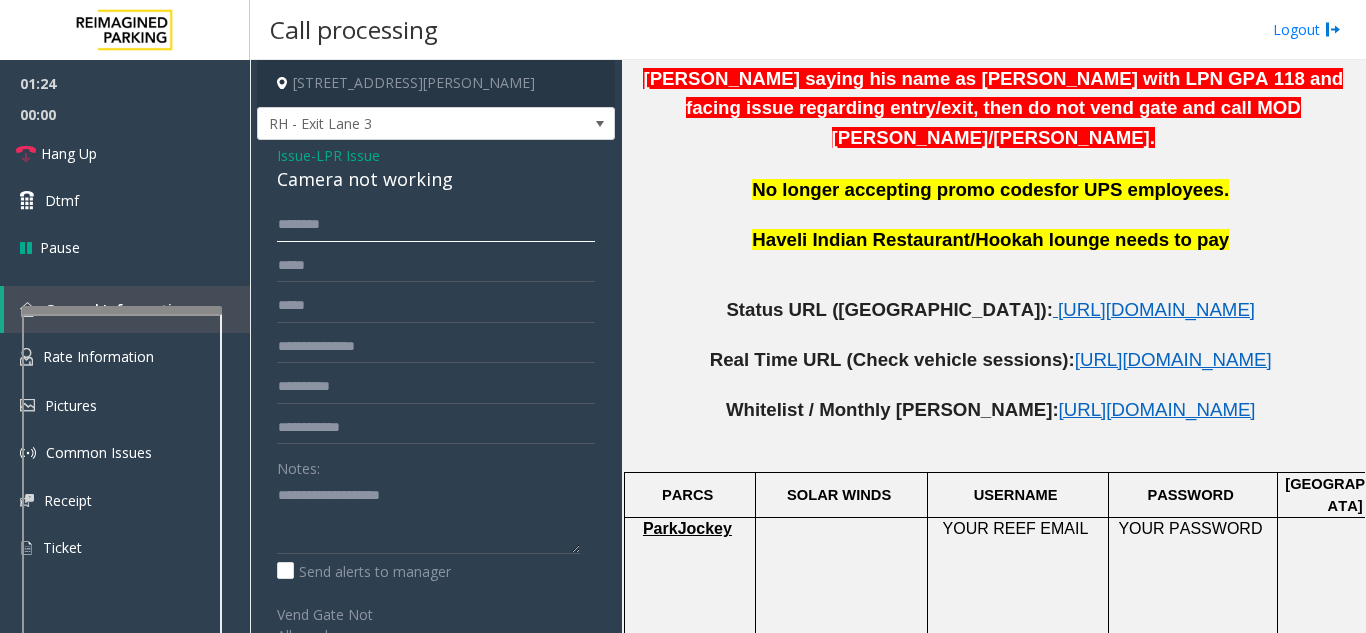 click 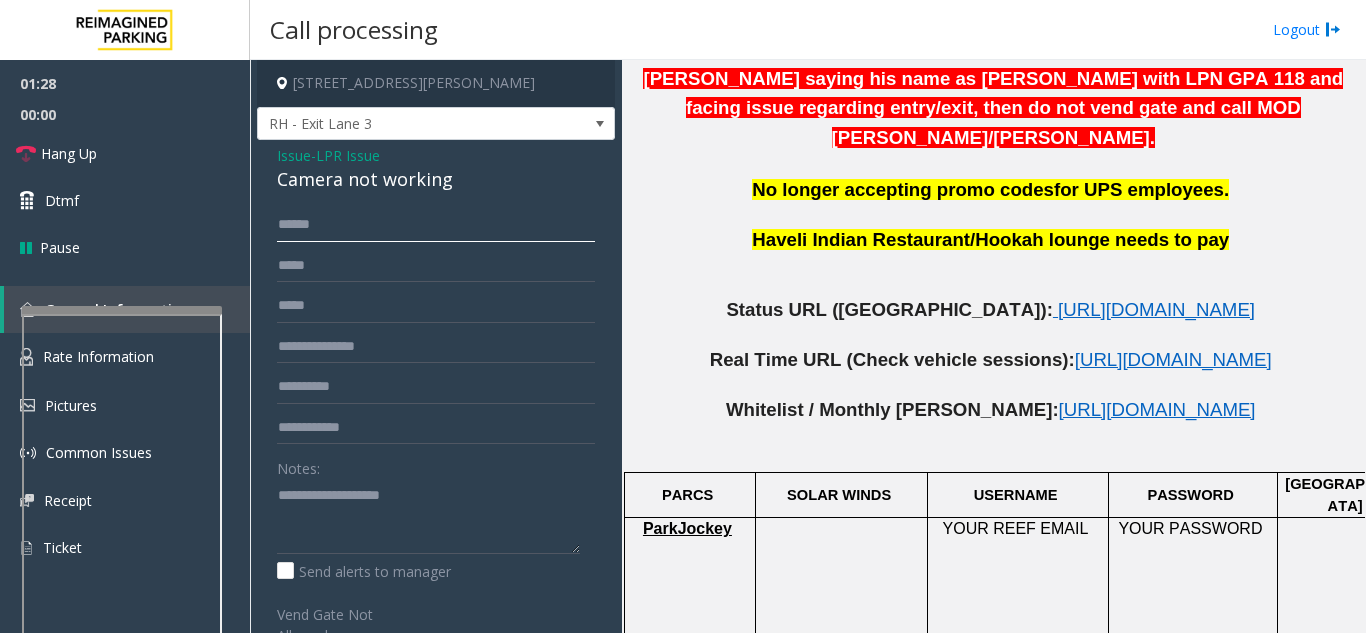 type on "*****" 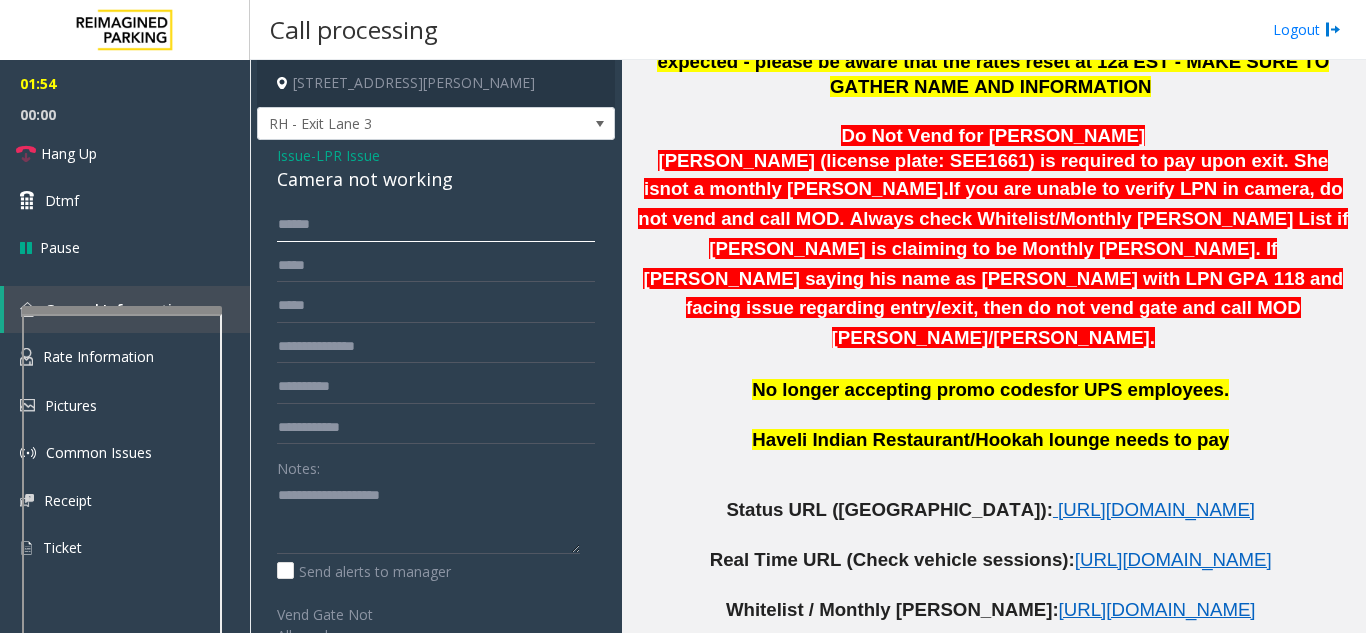 scroll, scrollTop: 400, scrollLeft: 0, axis: vertical 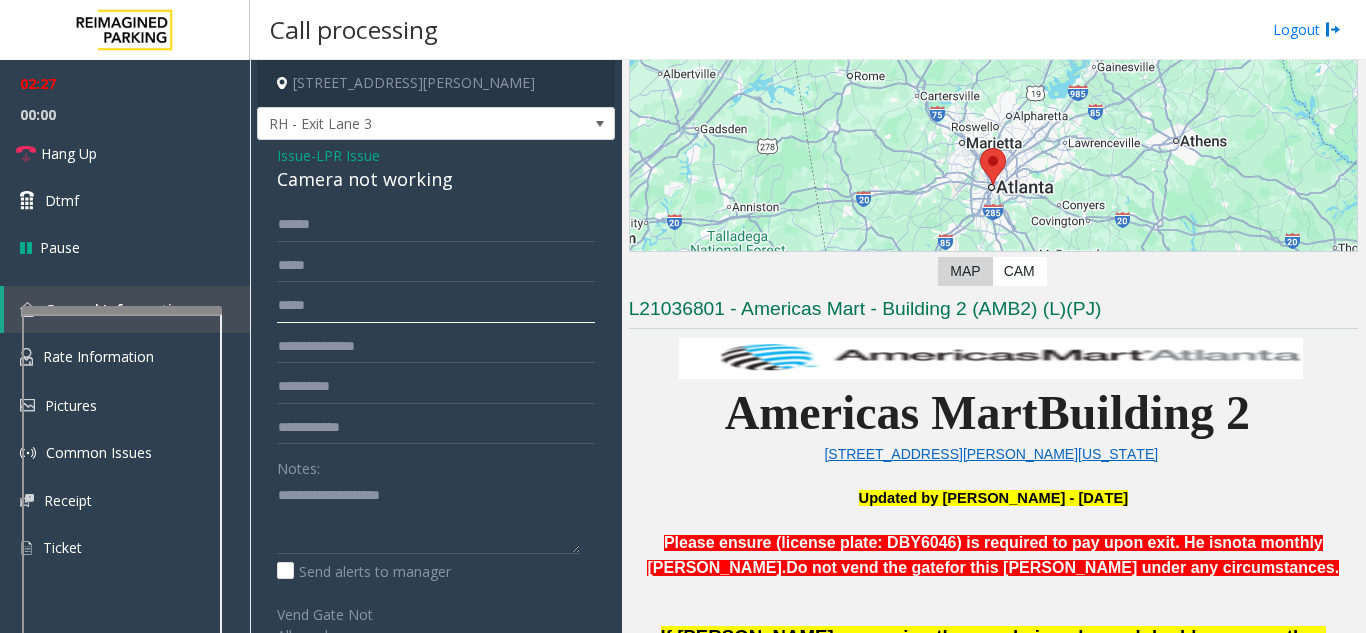click 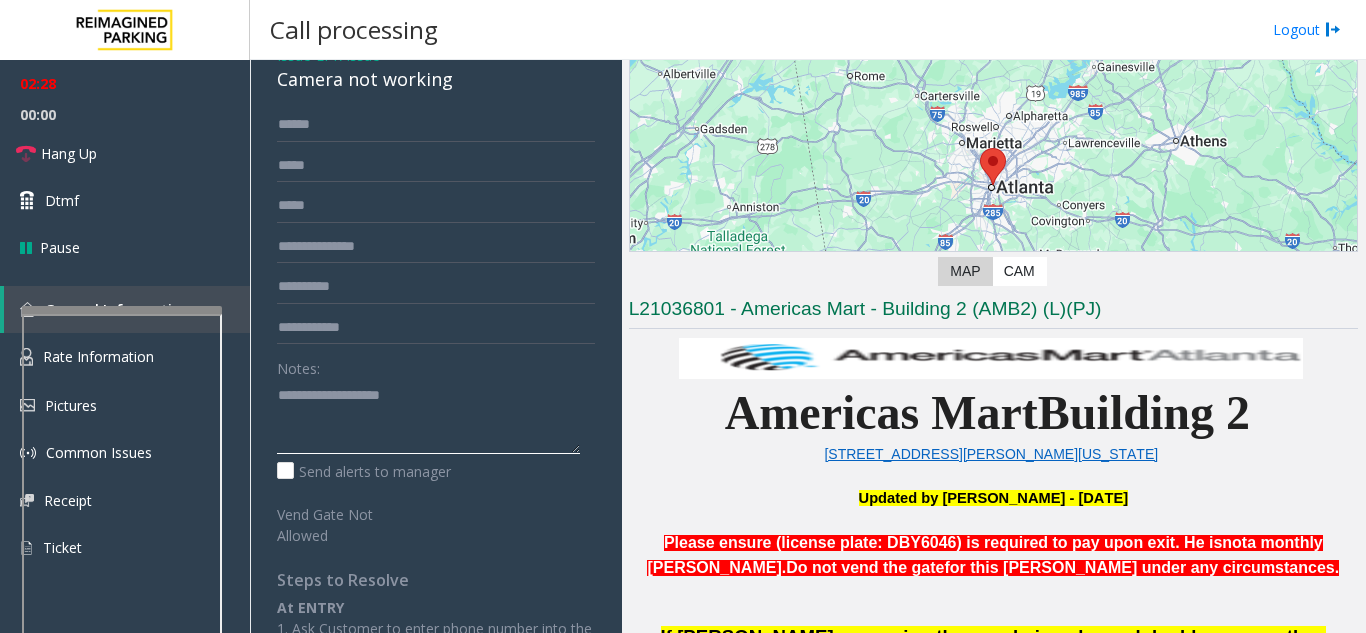 click 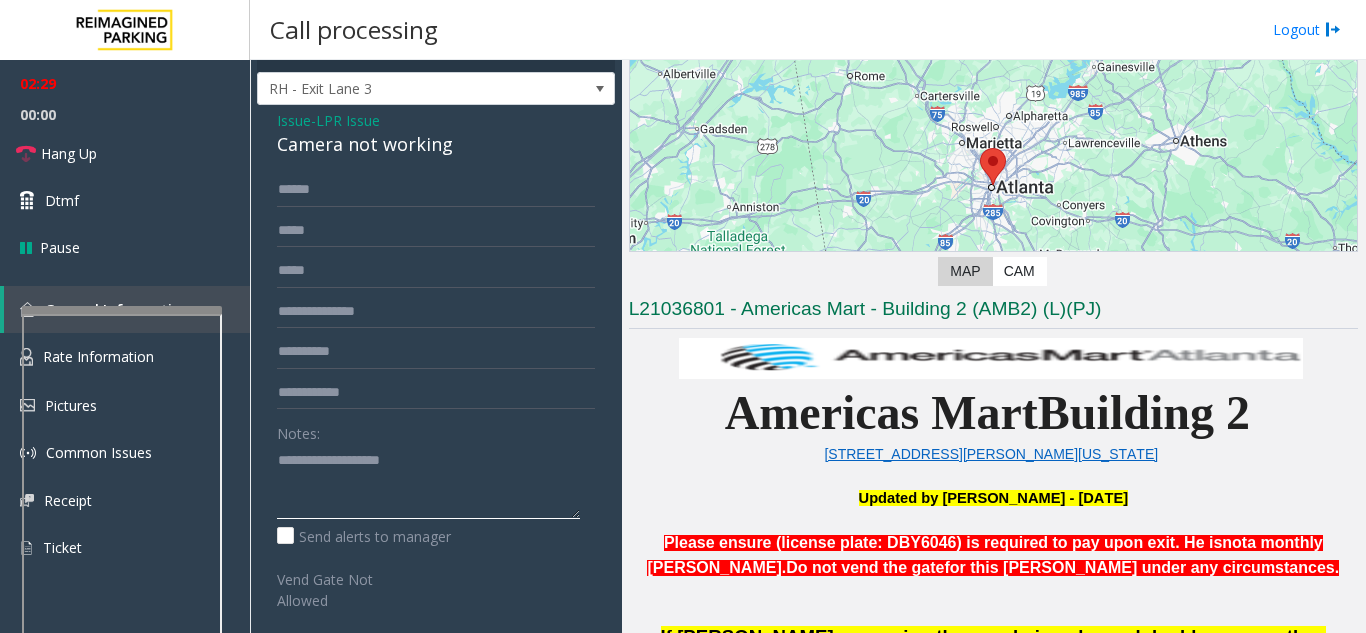 scroll, scrollTop: 0, scrollLeft: 0, axis: both 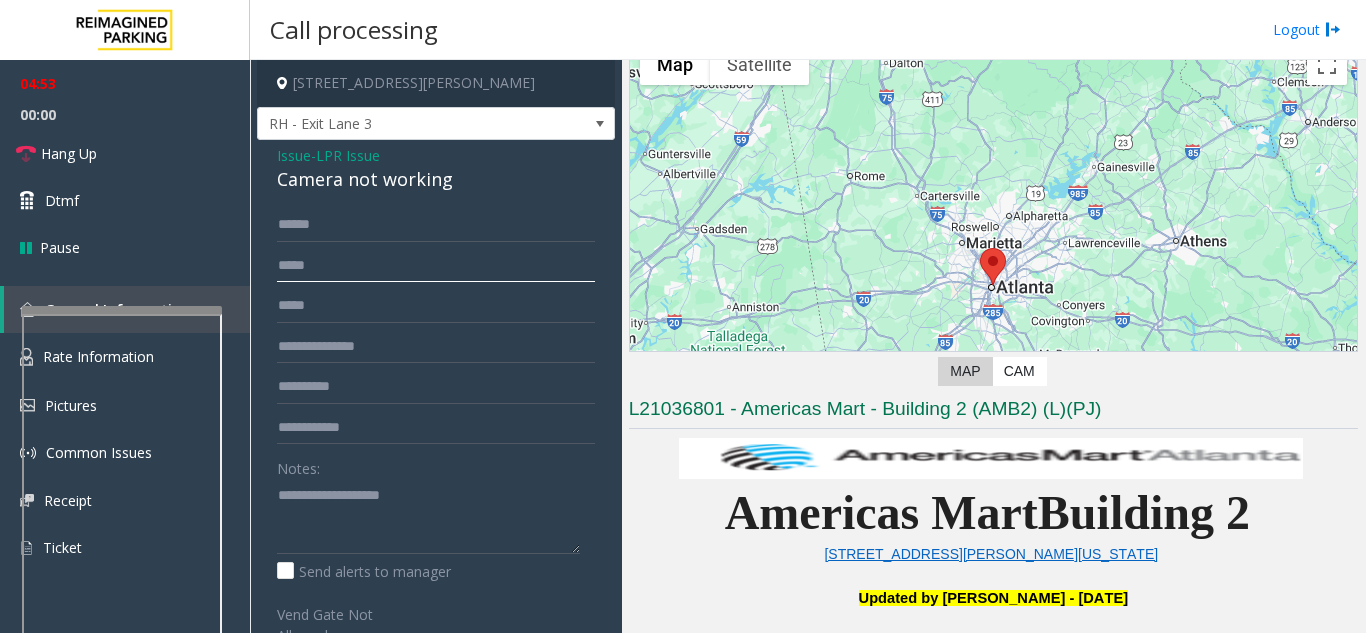 click on "*****" 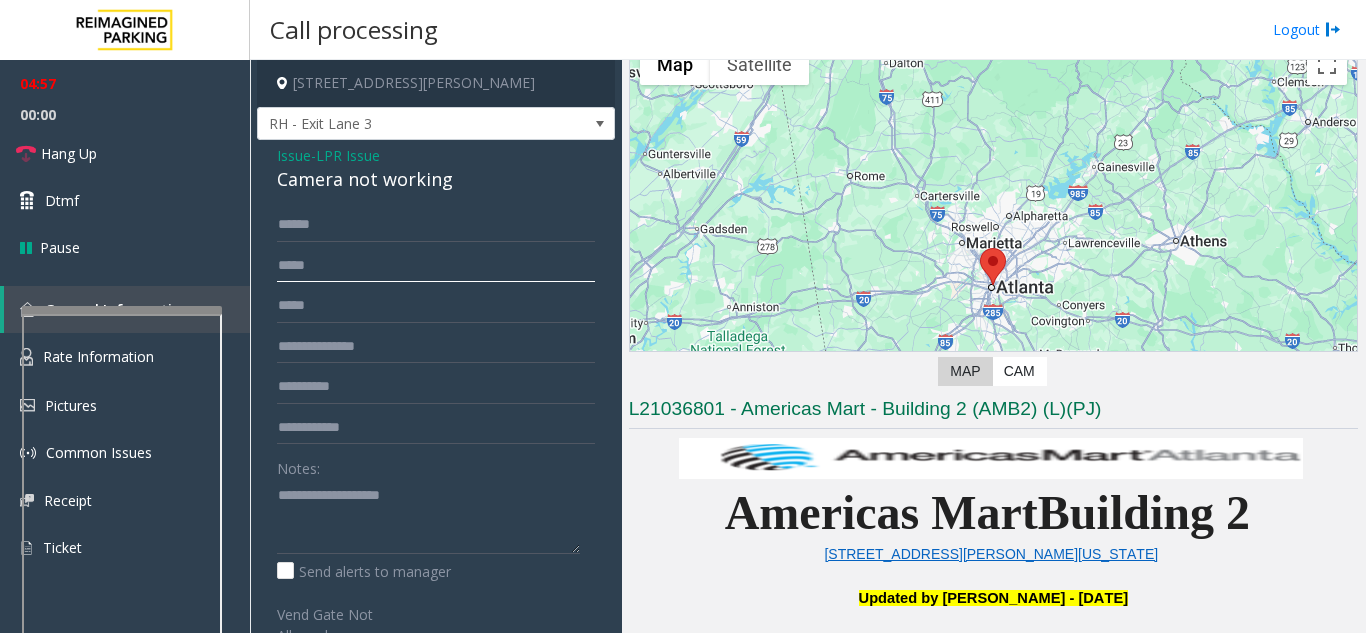type on "*****" 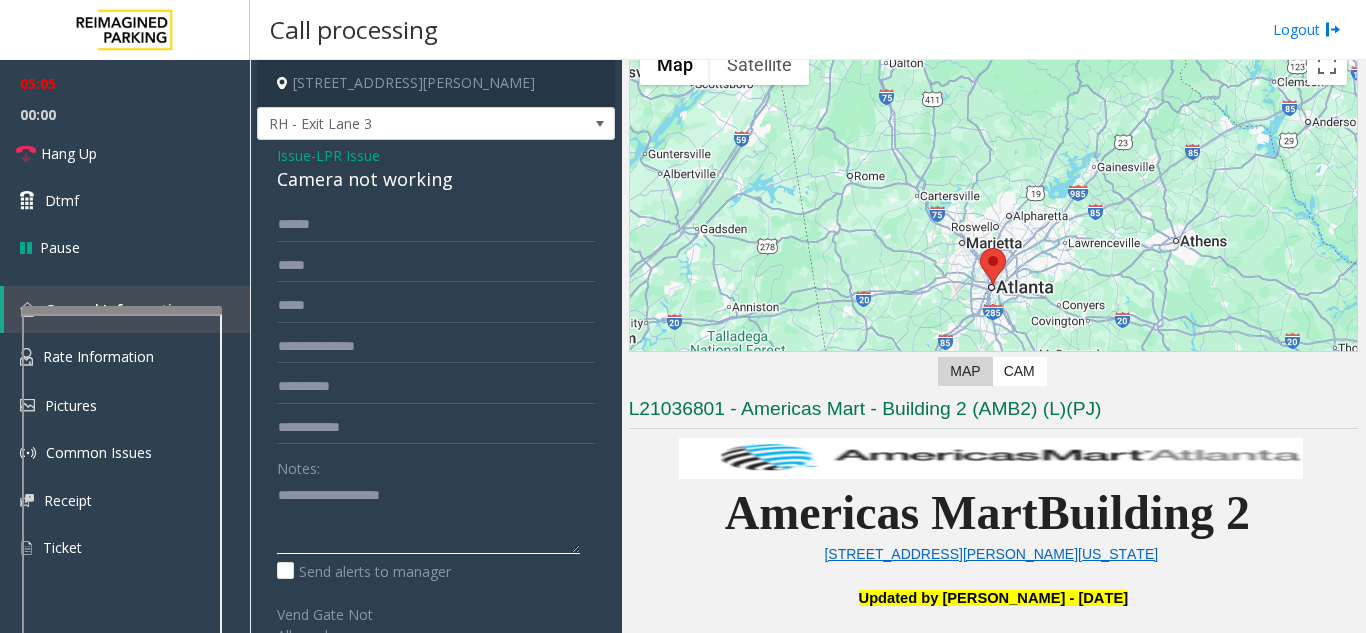 click 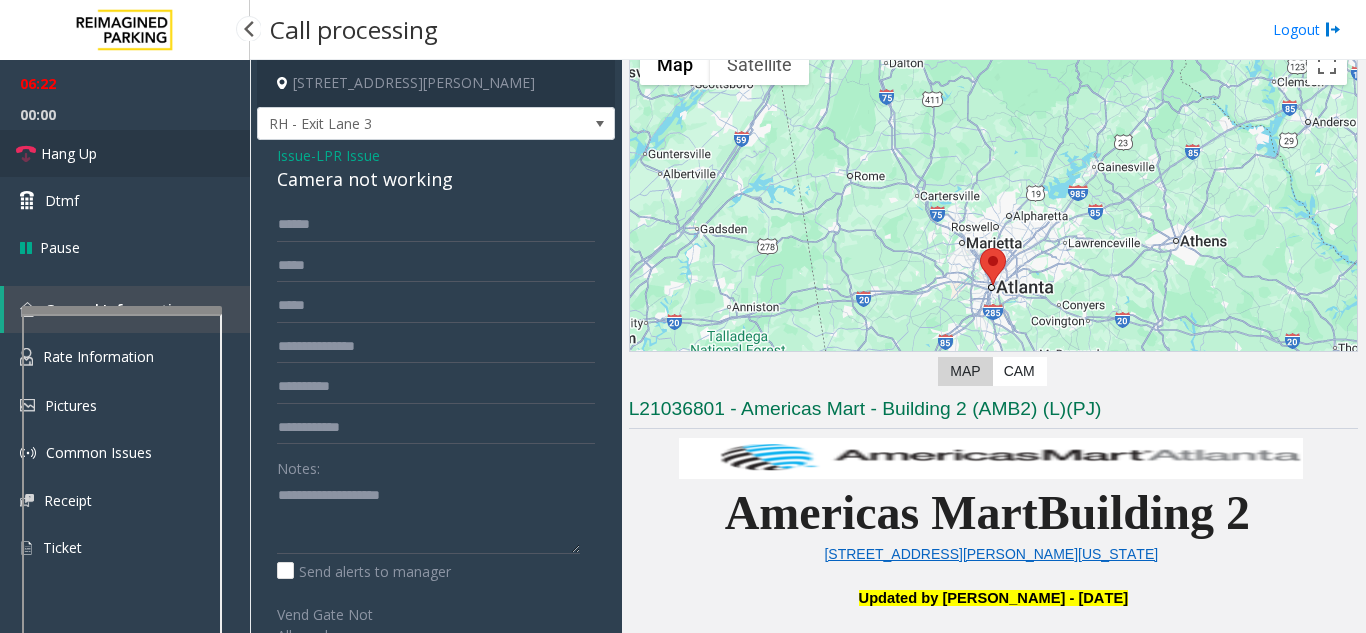 click on "Hang Up" at bounding box center [125, 153] 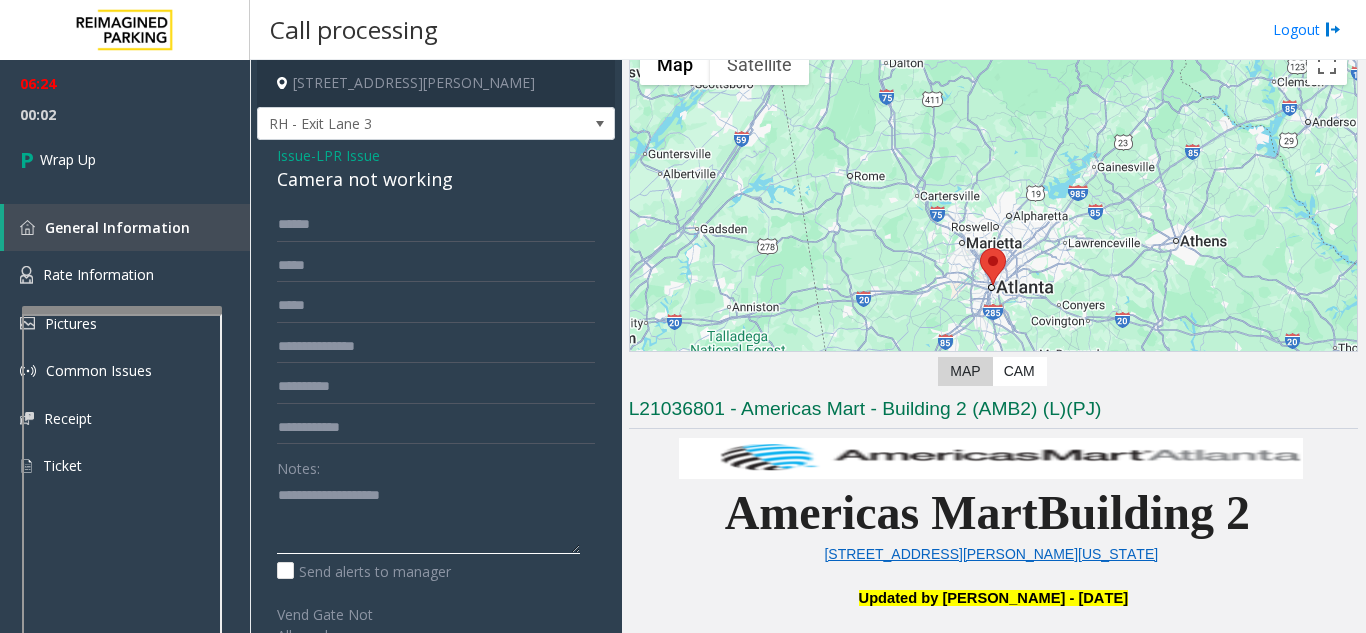 click 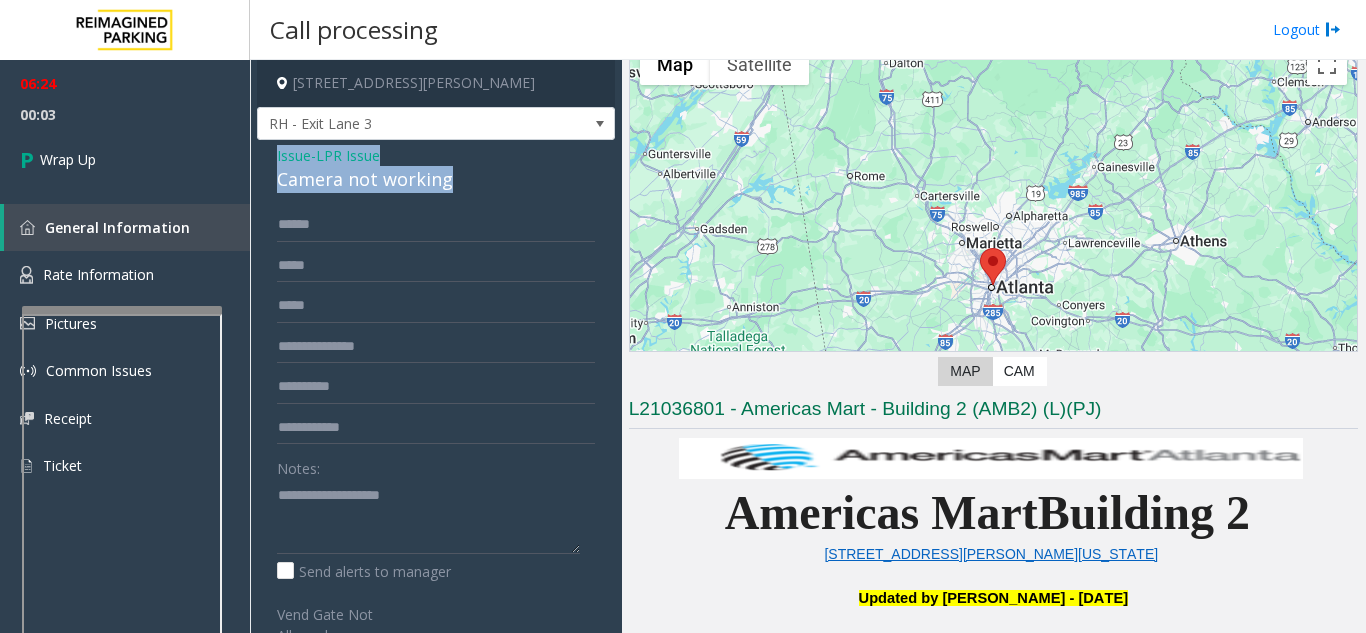 drag, startPoint x: 272, startPoint y: 151, endPoint x: 476, endPoint y: 173, distance: 205.18285 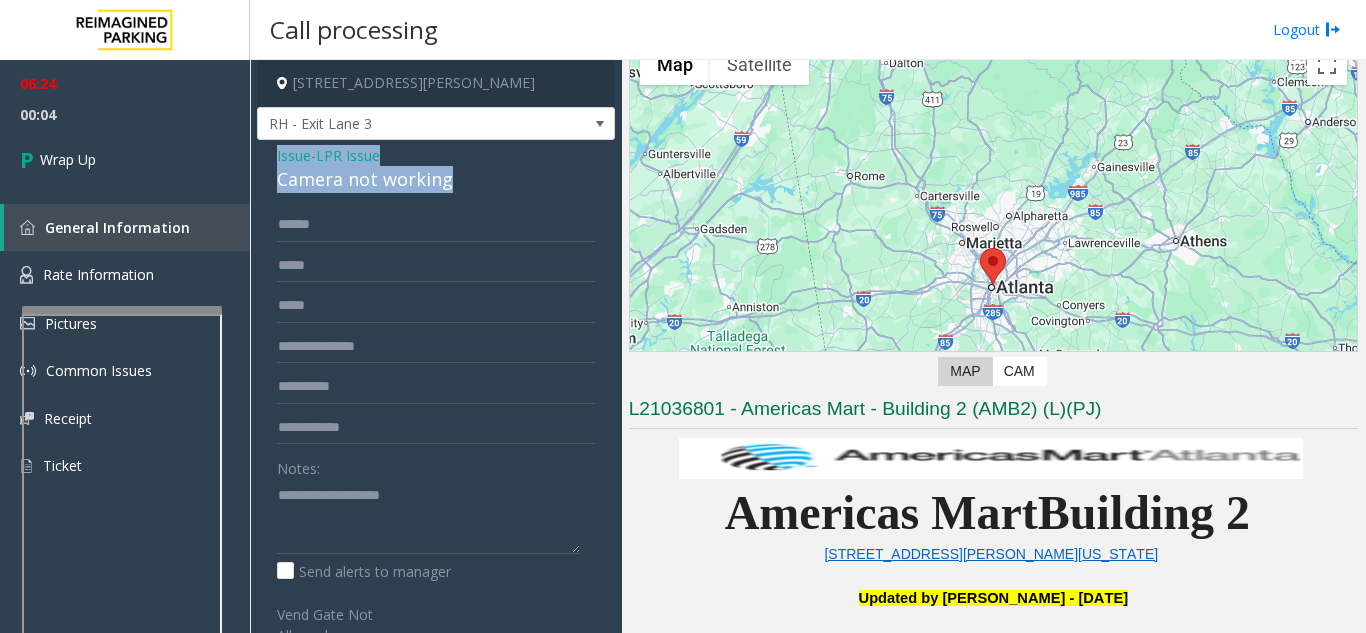 copy on "Issue  -  LPR Issue Camera not working" 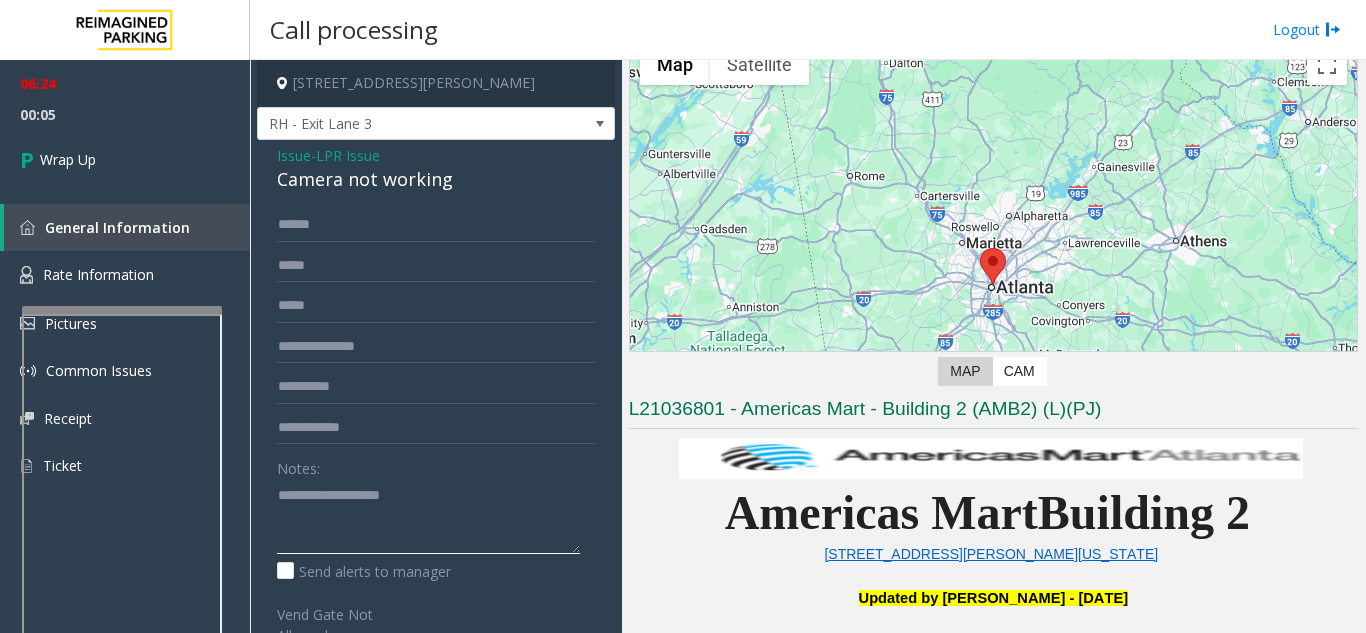 click 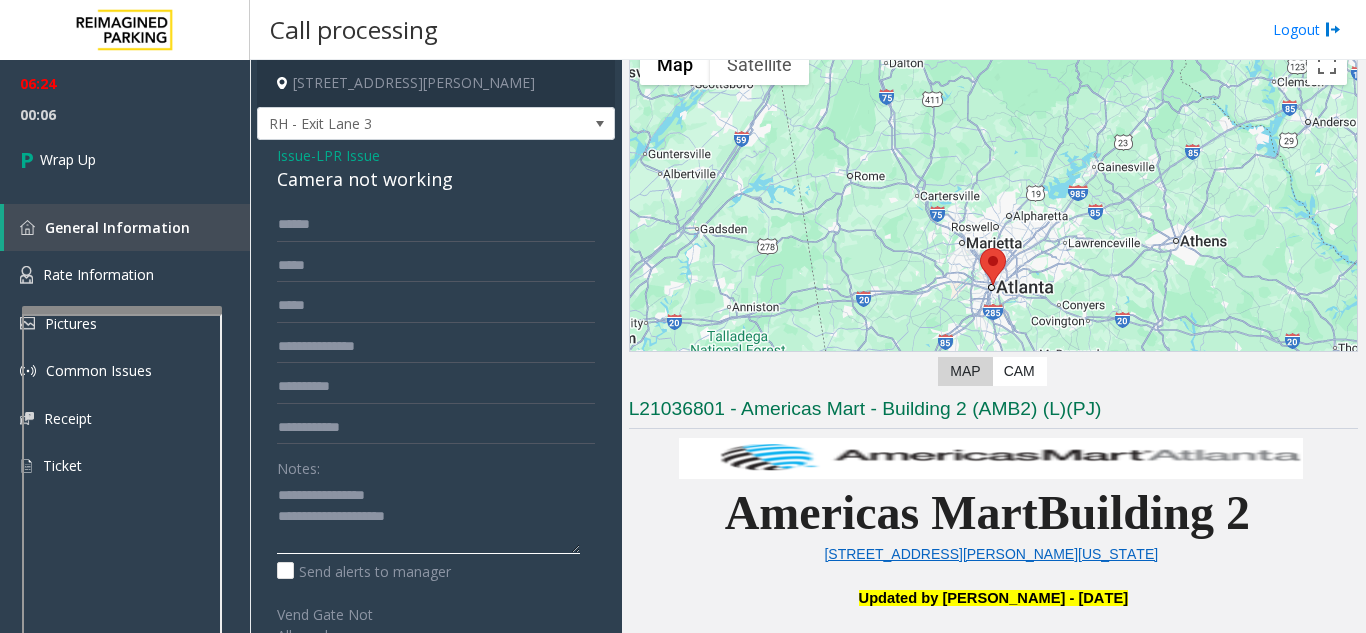 scroll, scrollTop: 36, scrollLeft: 0, axis: vertical 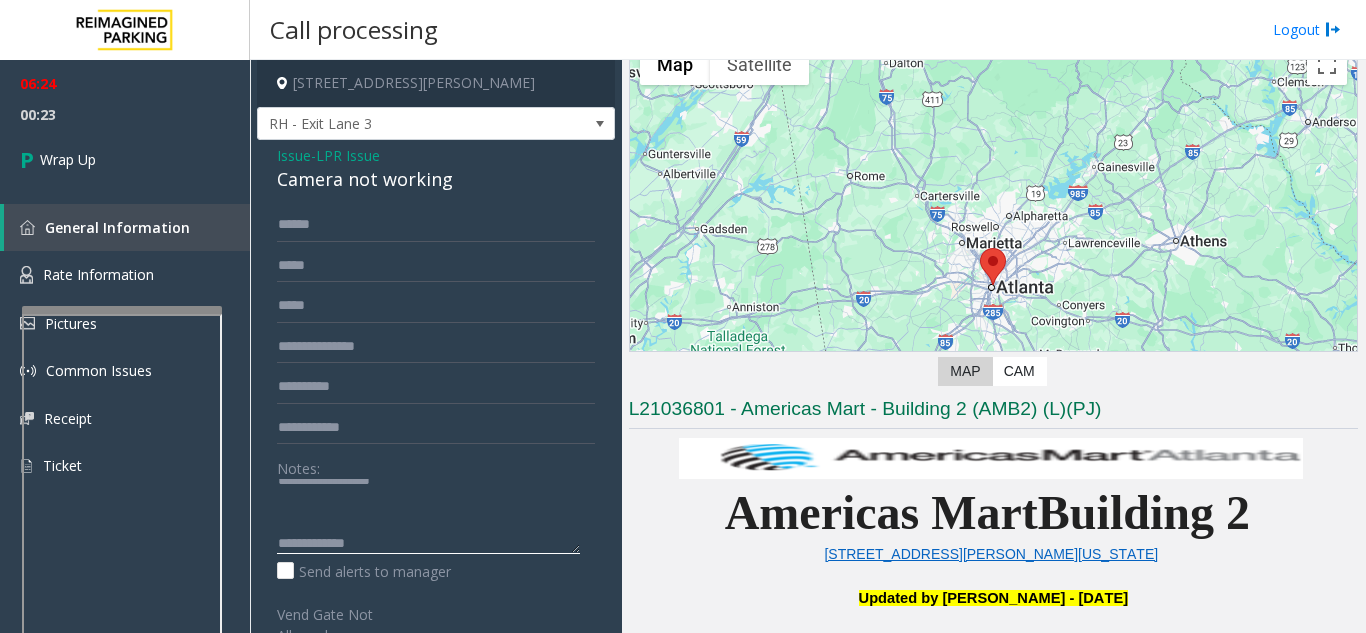 click 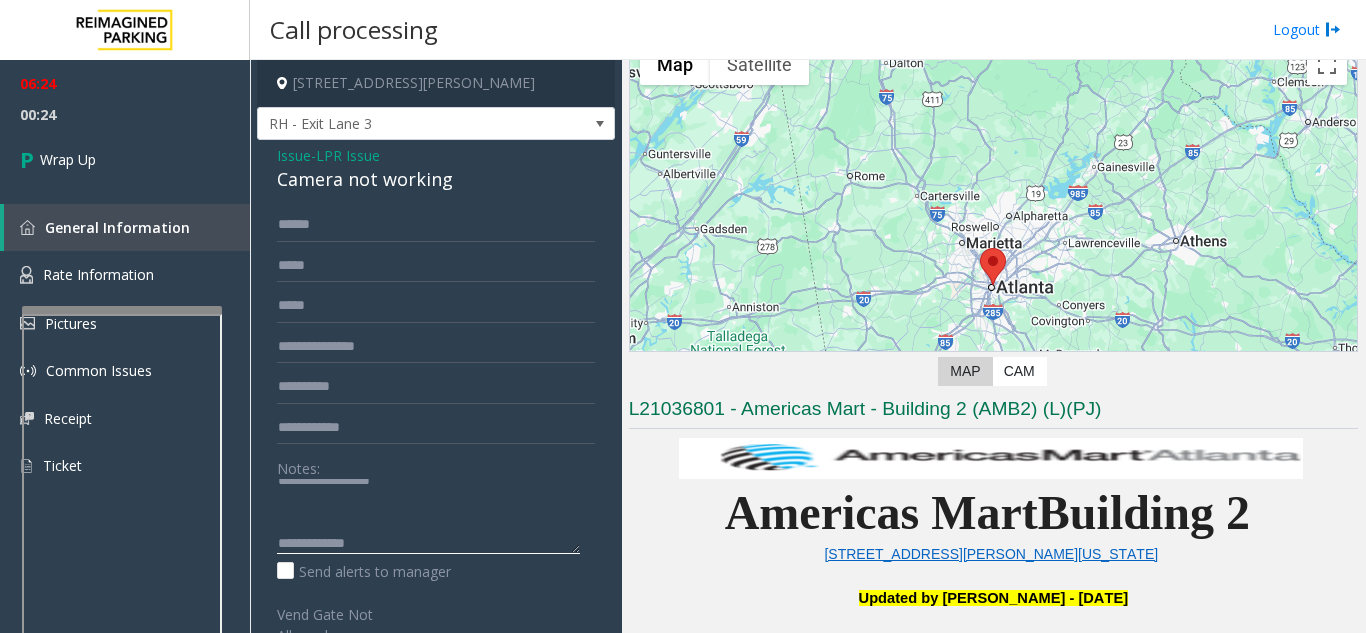 paste on "**********" 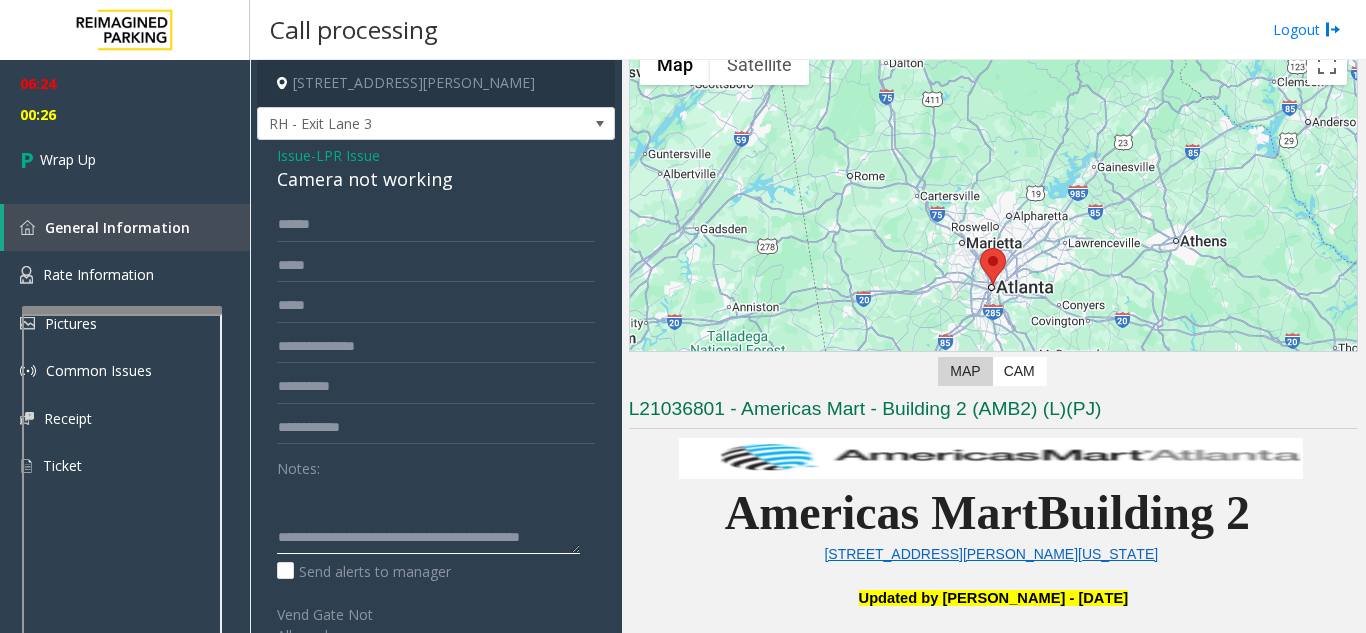 scroll, scrollTop: 0, scrollLeft: 0, axis: both 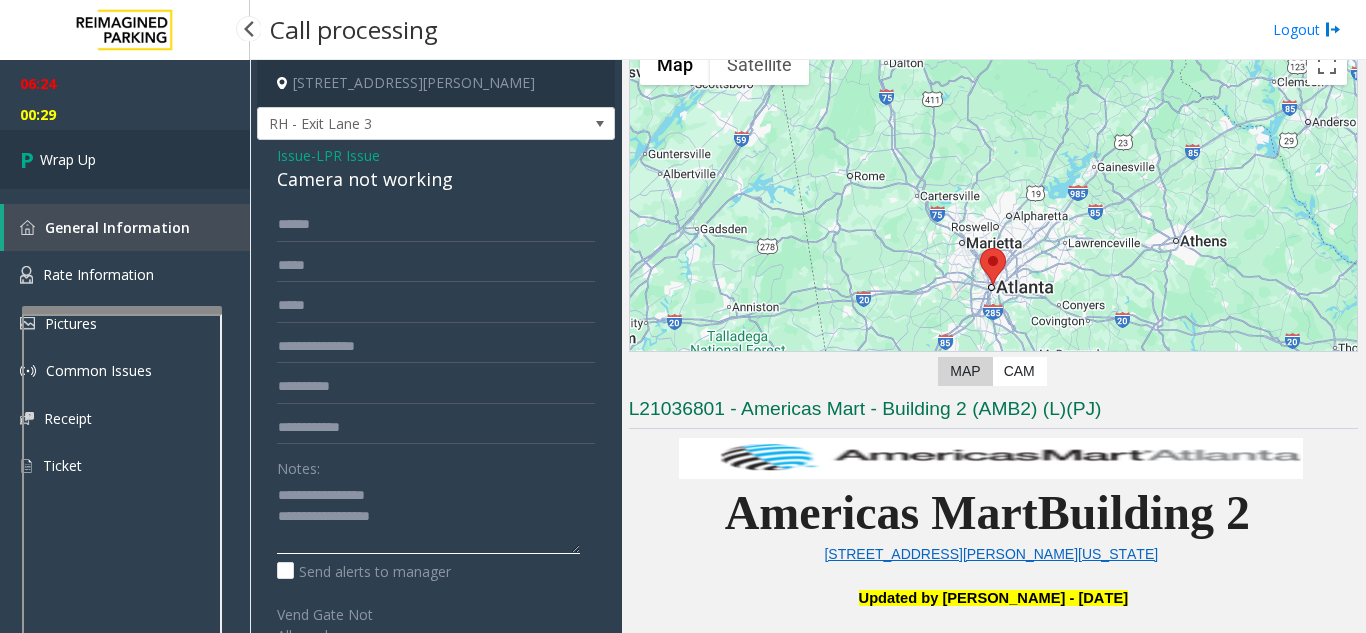 type on "**********" 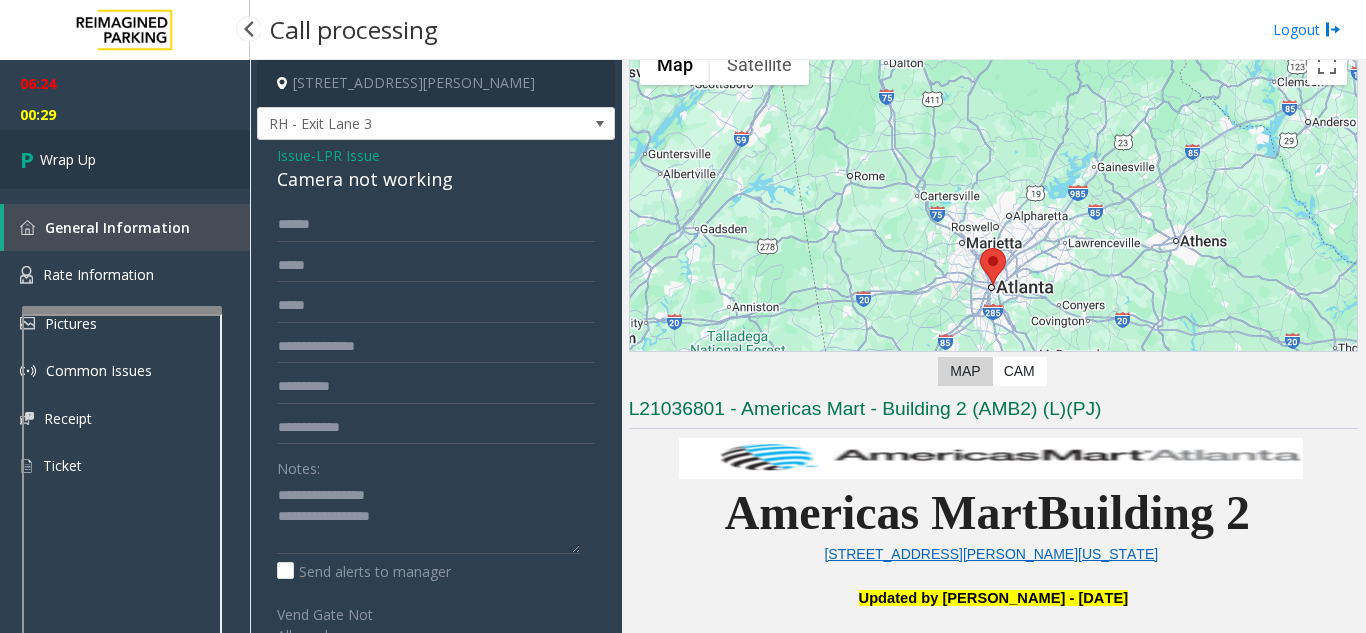 click on "Wrap Up" at bounding box center (125, 159) 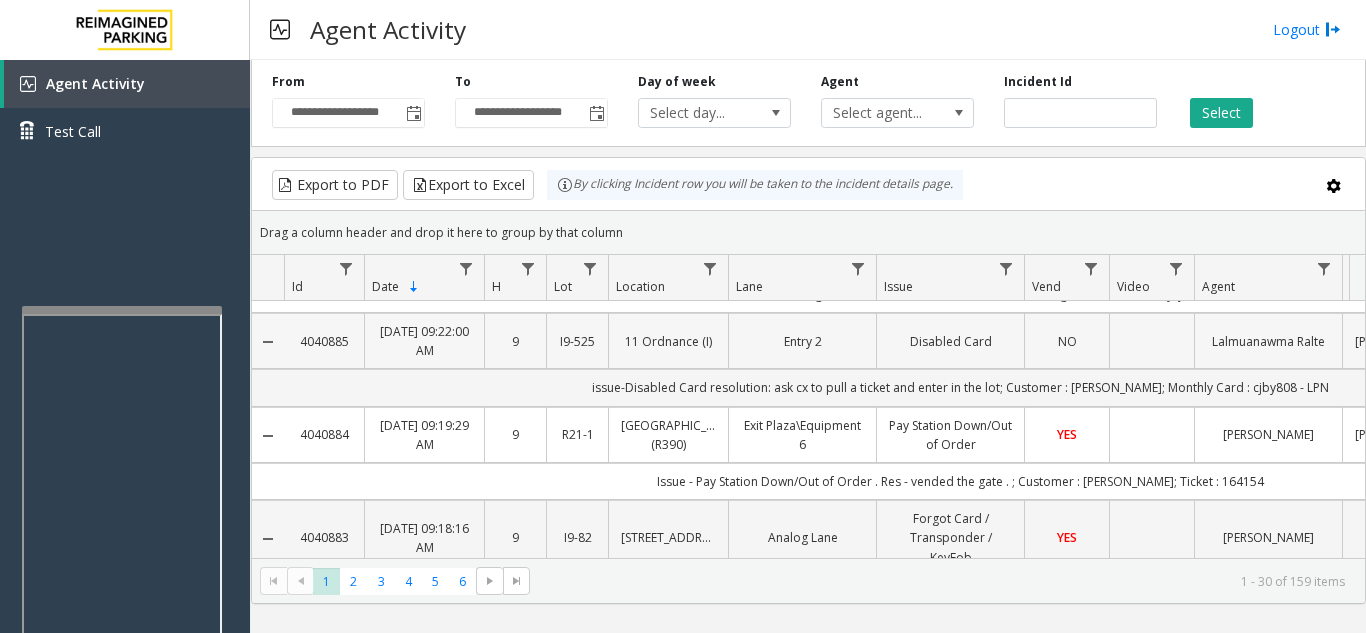 scroll, scrollTop: 0, scrollLeft: 0, axis: both 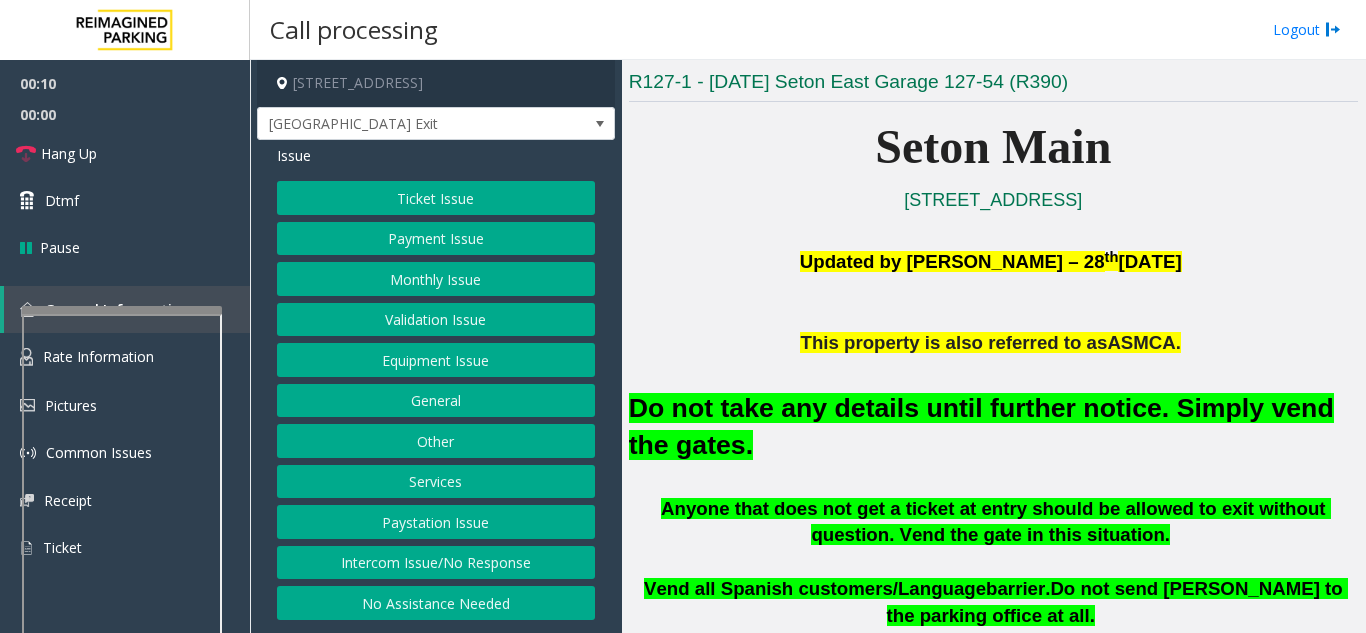 click on "Equipment Issue" 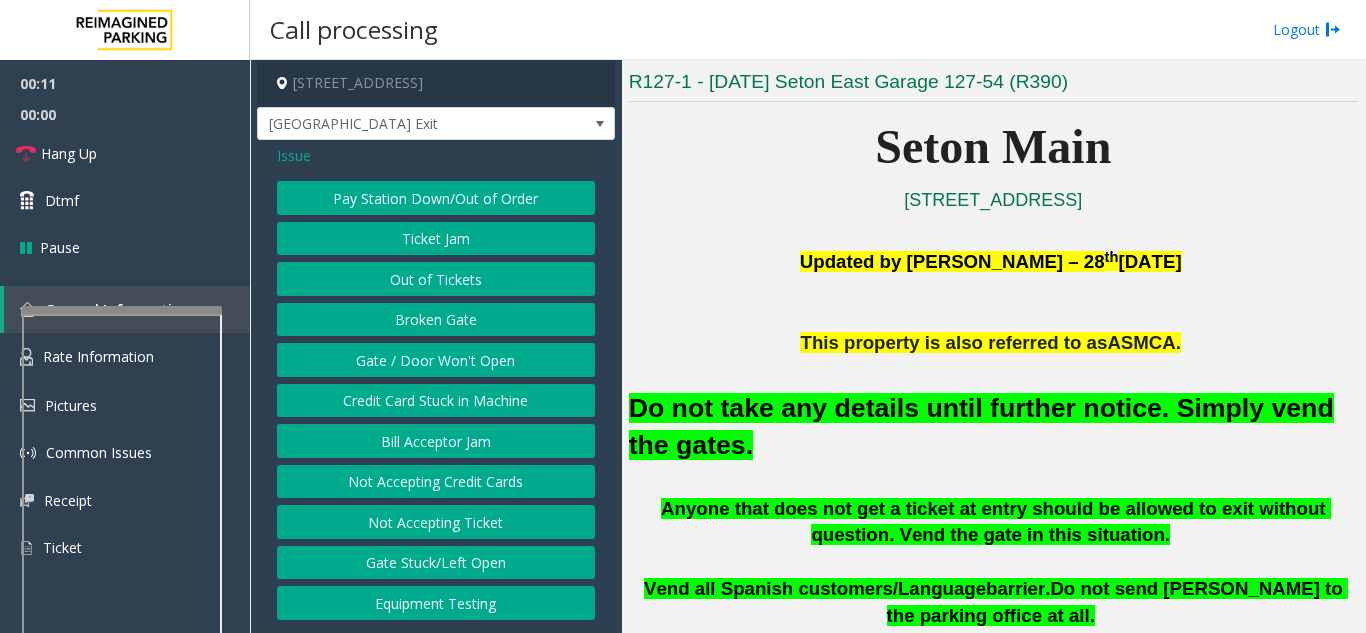 click on "Gate / Door Won't Open" 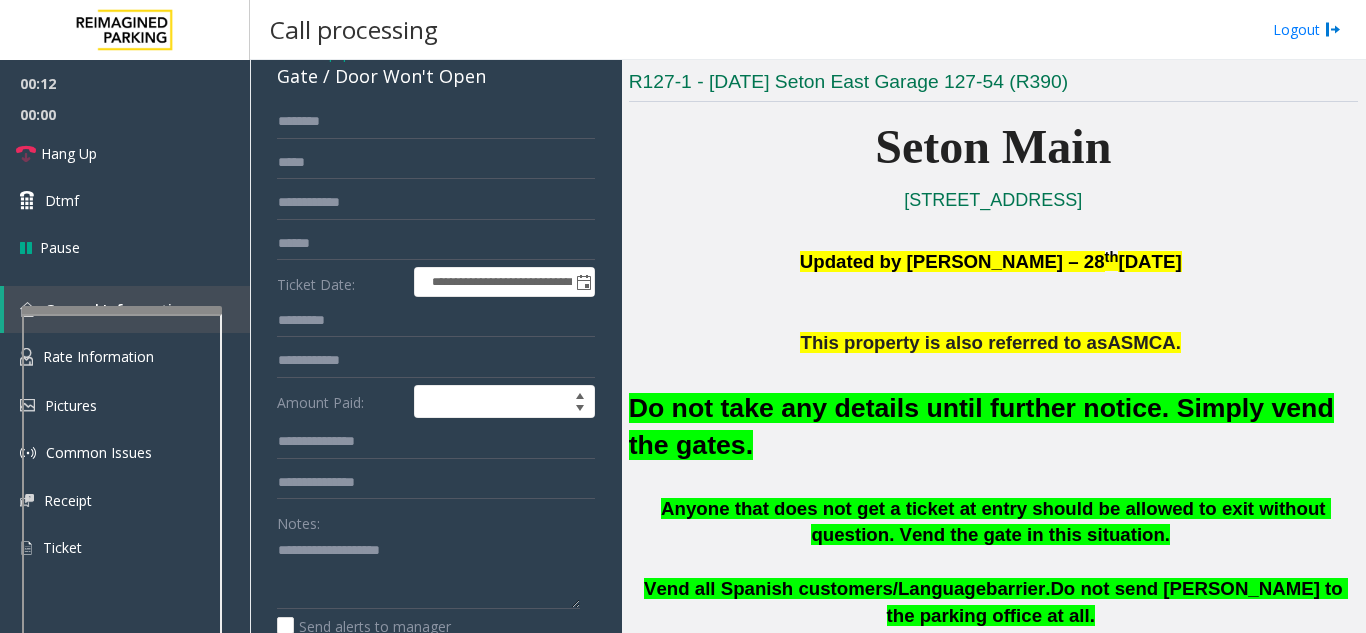 scroll, scrollTop: 200, scrollLeft: 0, axis: vertical 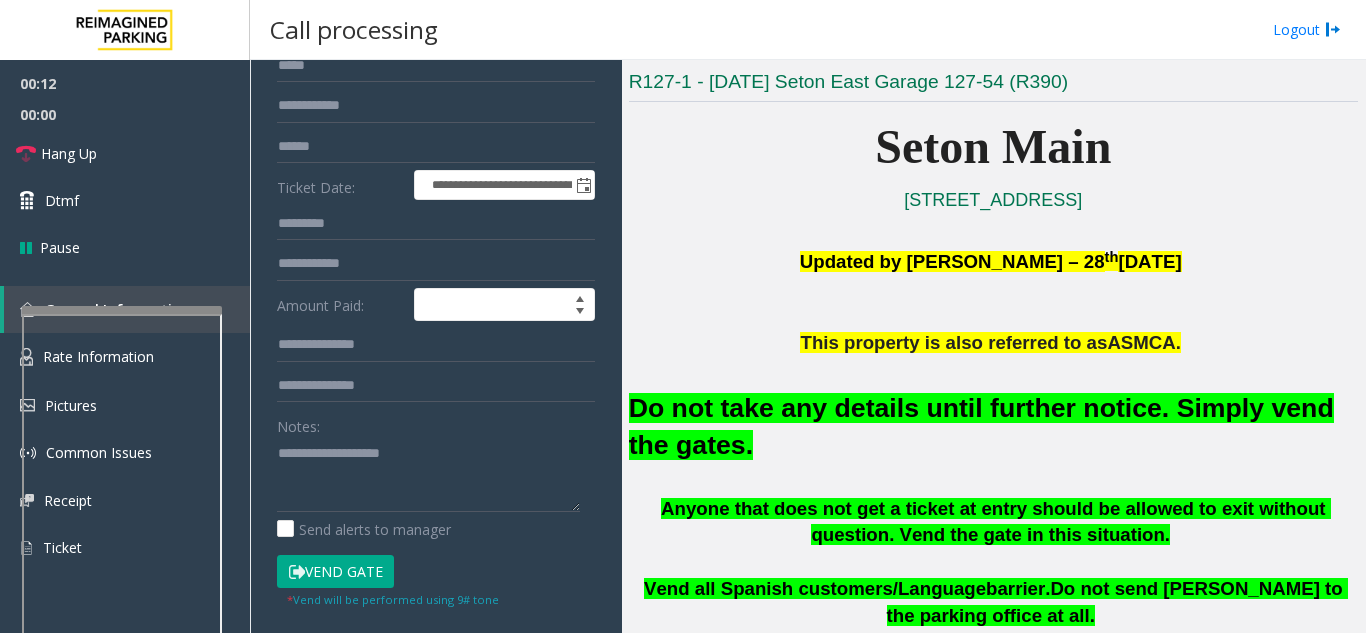 click on "Vend Gate" 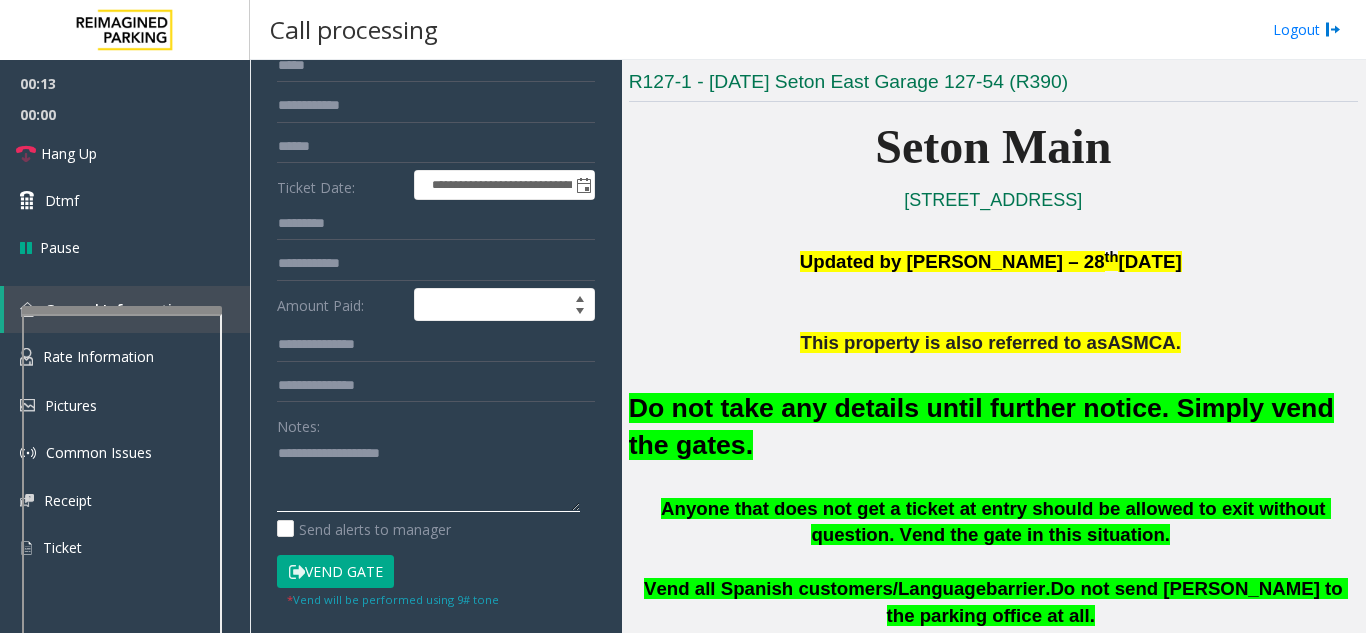 click 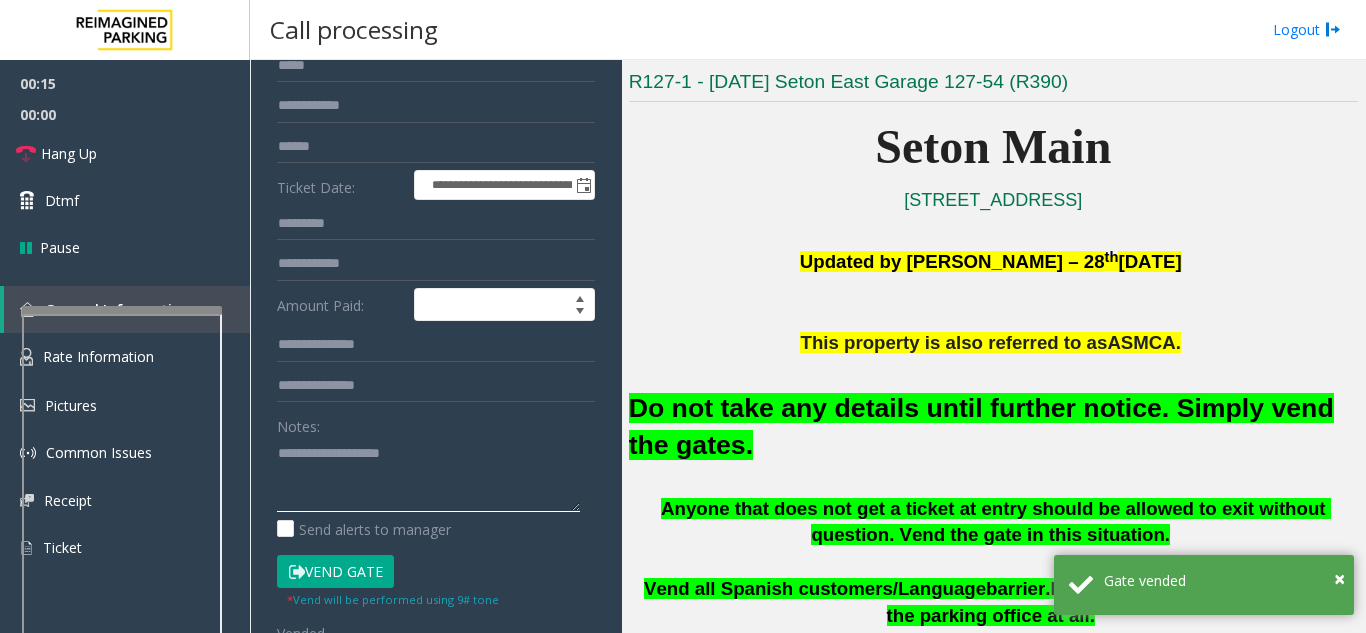 scroll, scrollTop: 0, scrollLeft: 0, axis: both 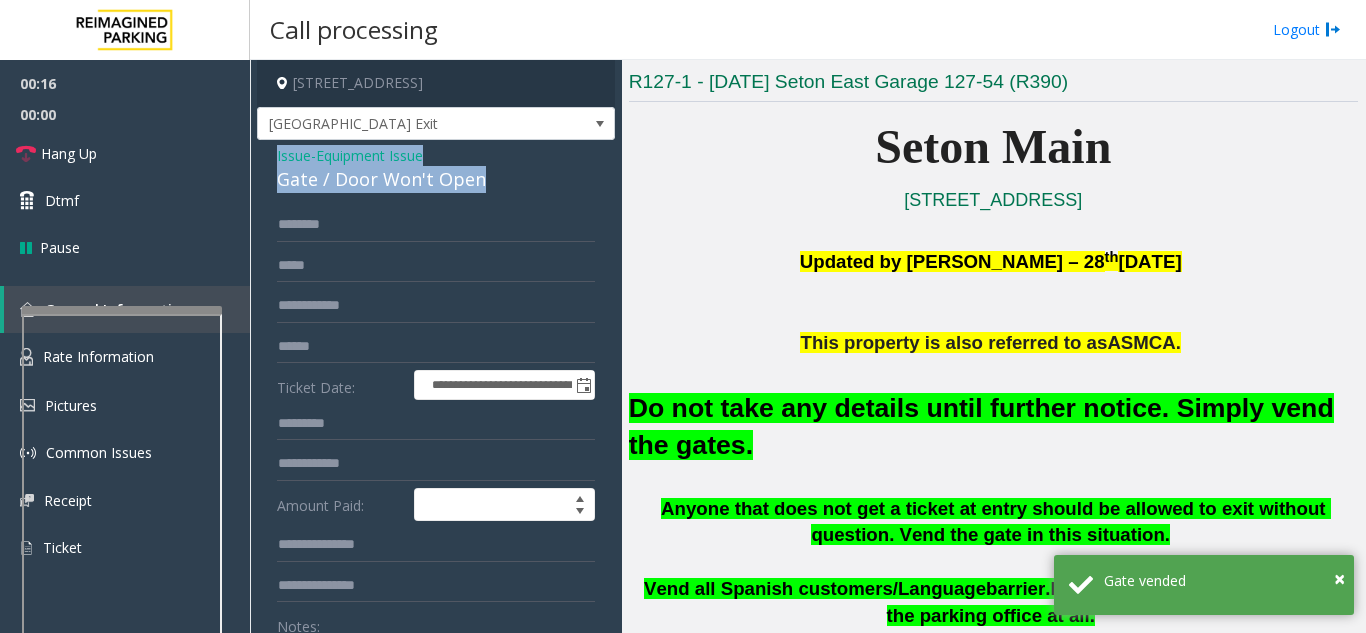 drag, startPoint x: 268, startPoint y: 155, endPoint x: 457, endPoint y: 201, distance: 194.51735 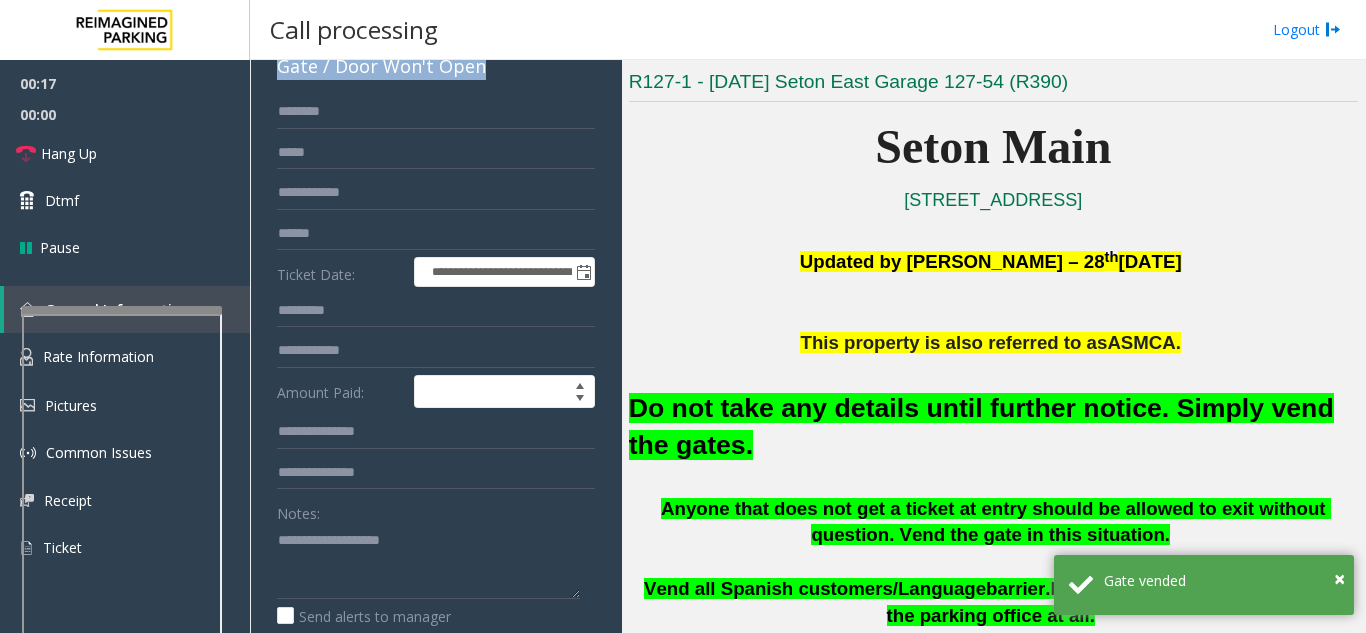 scroll, scrollTop: 300, scrollLeft: 0, axis: vertical 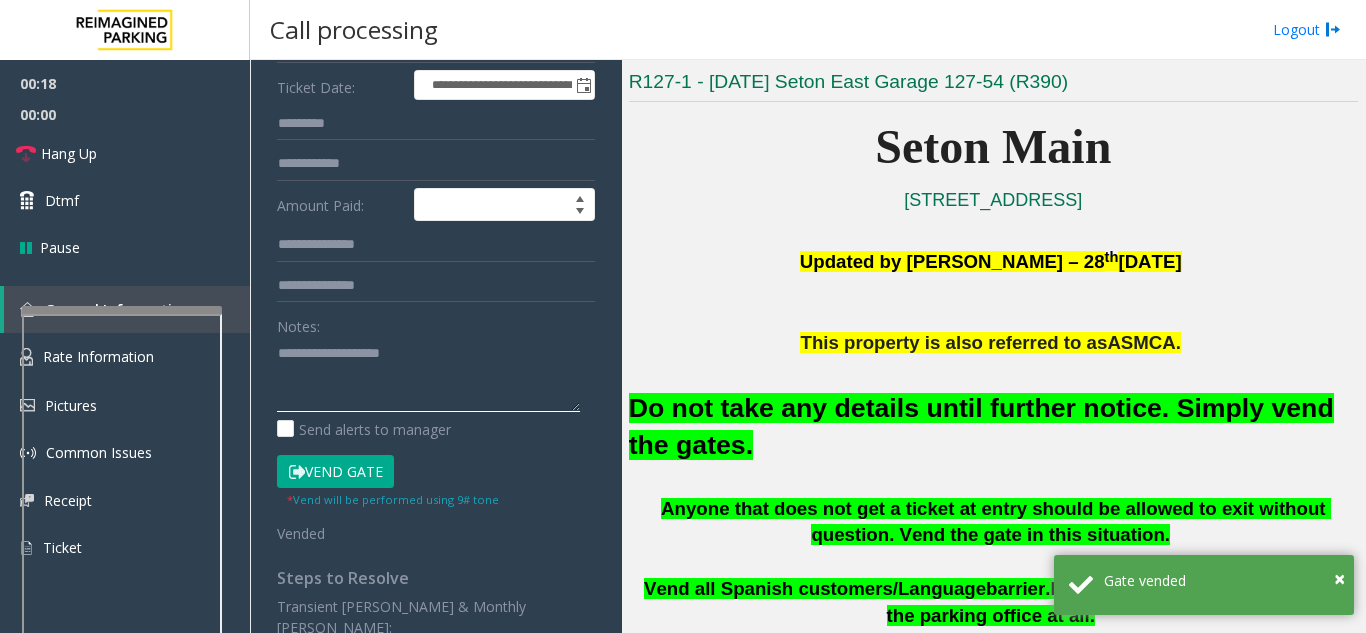 click 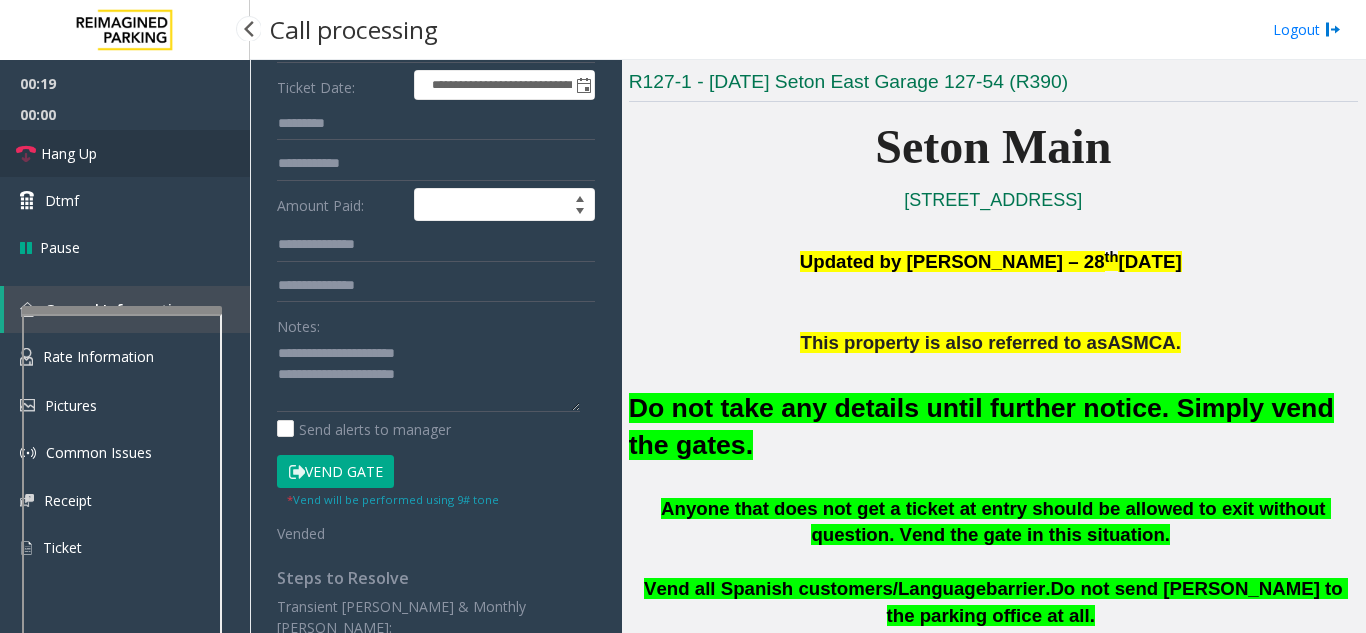 click on "Hang Up" at bounding box center (125, 153) 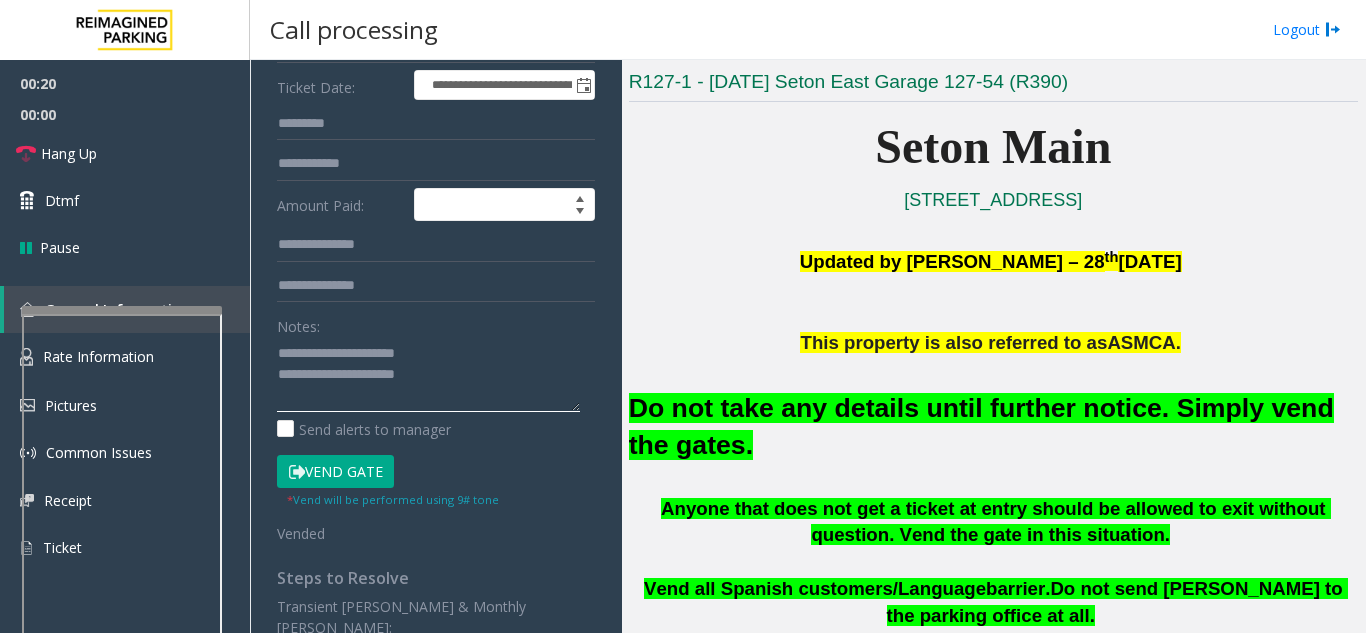 click 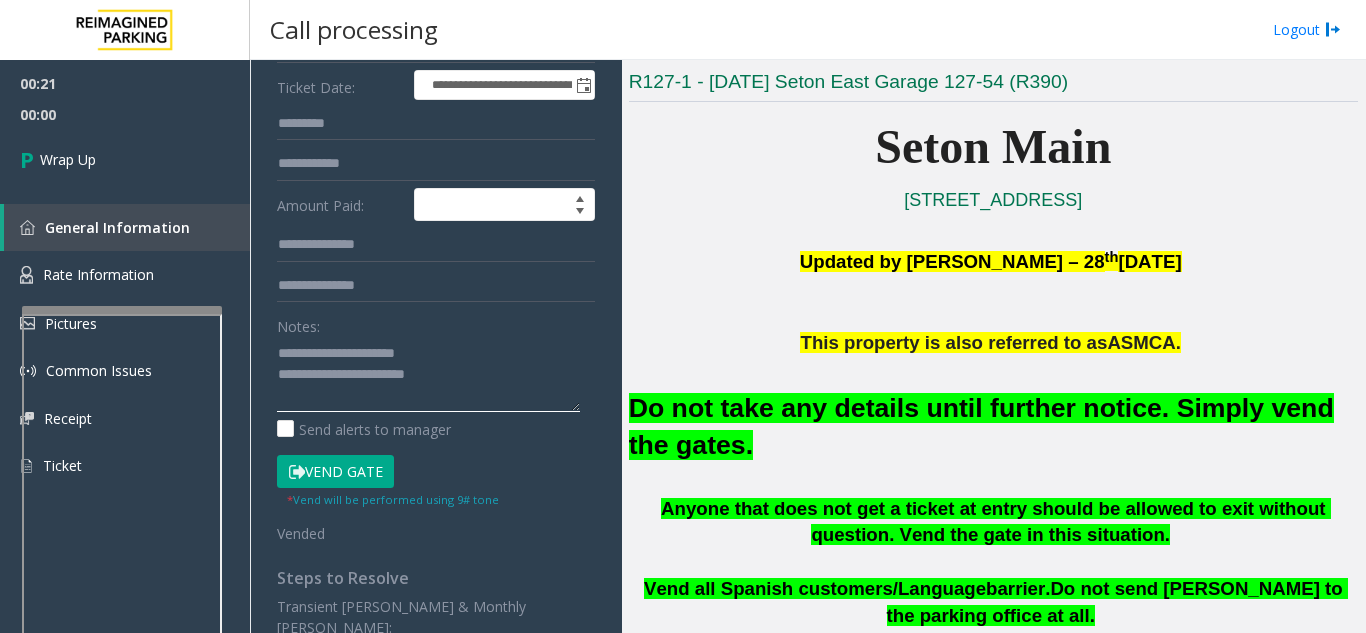 scroll, scrollTop: 36, scrollLeft: 0, axis: vertical 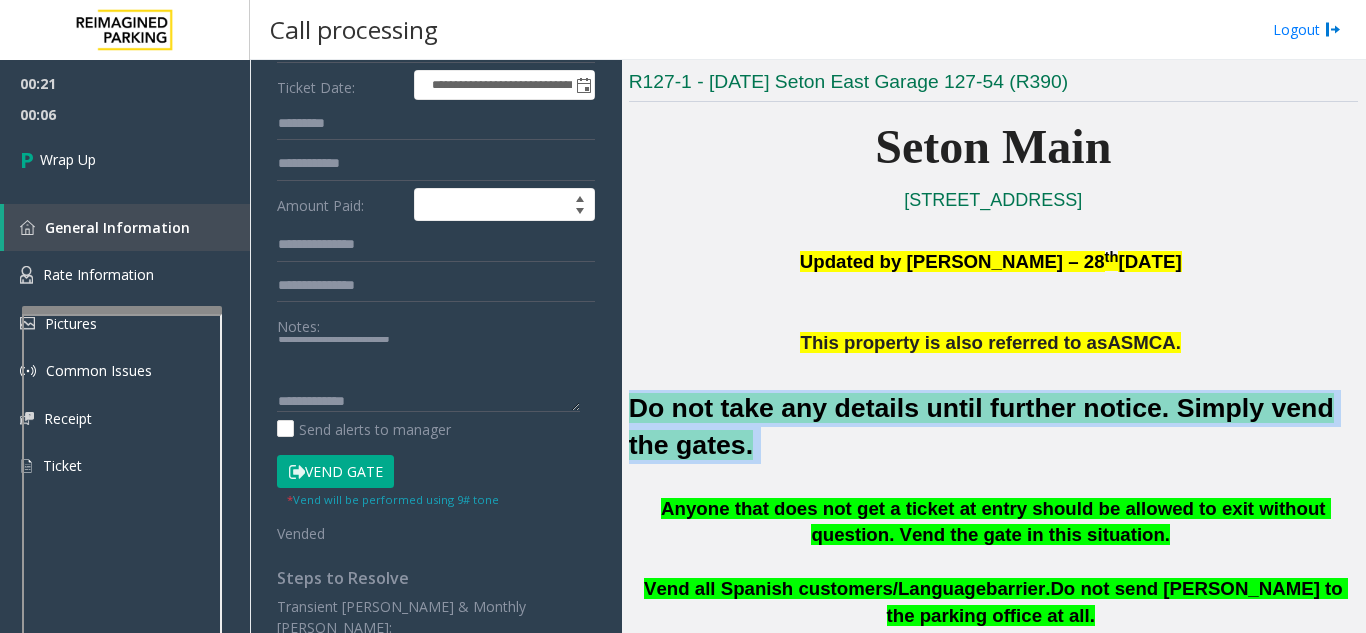 drag, startPoint x: 627, startPoint y: 399, endPoint x: 713, endPoint y: 445, distance: 97.52948 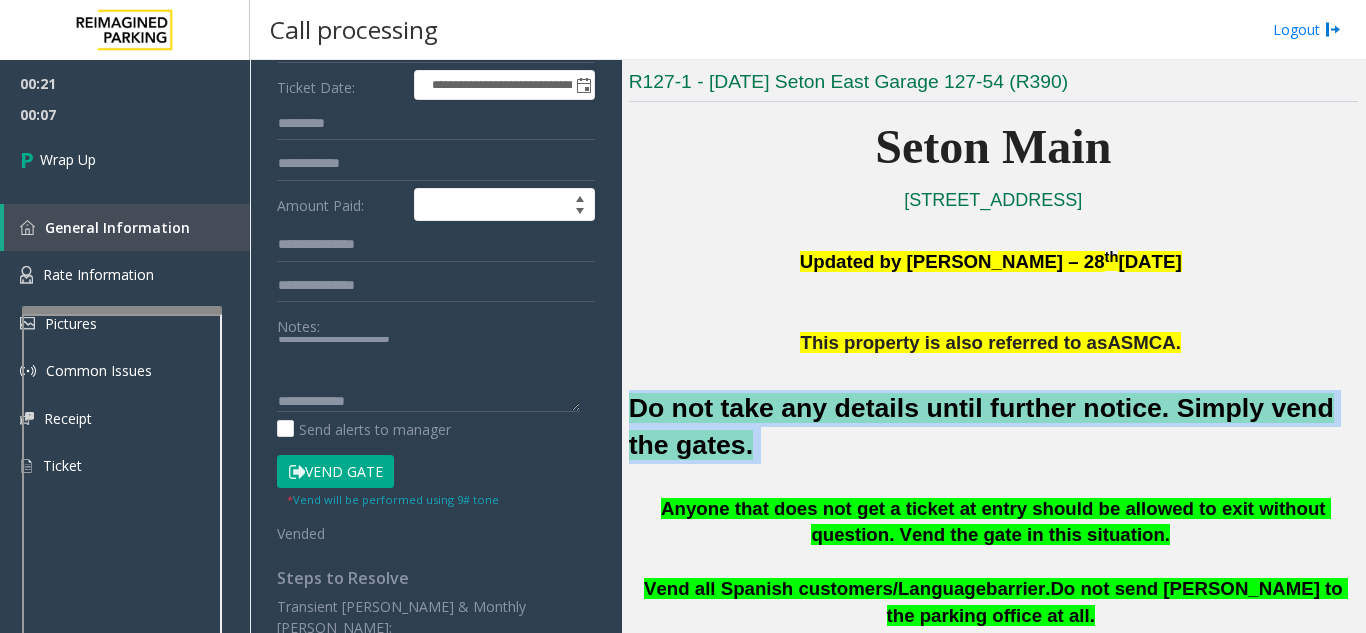 copy on "Do not take any details until further notice. Simply vend the gates." 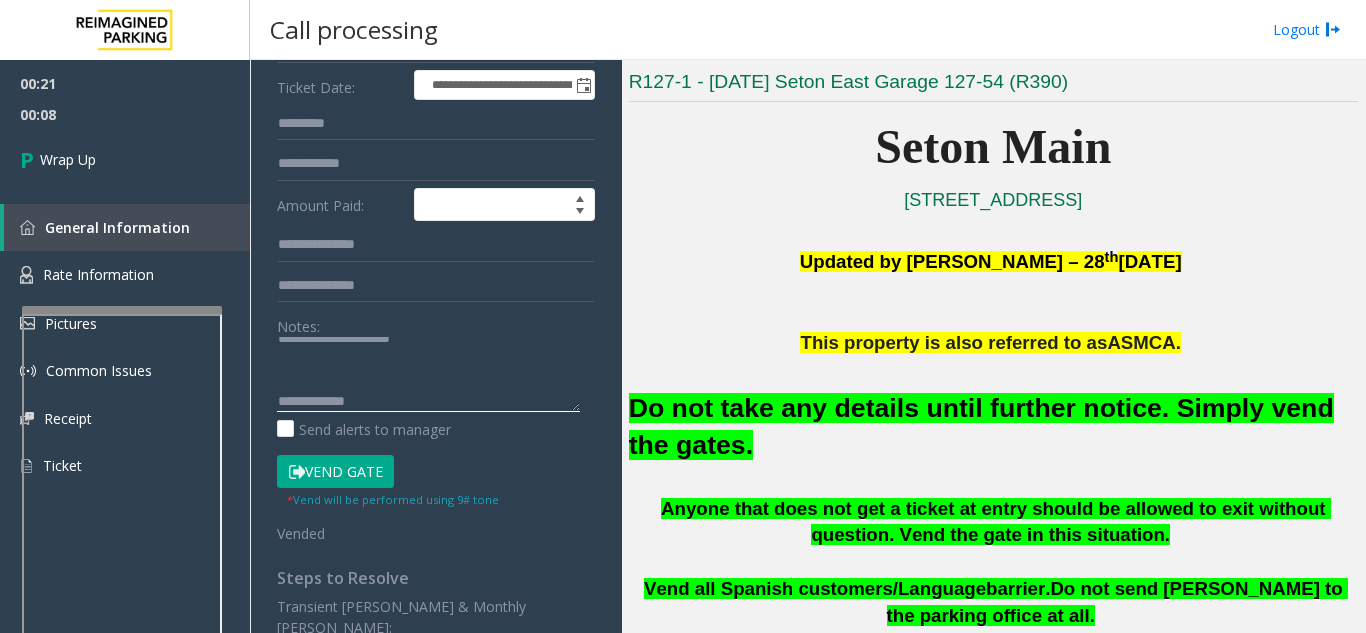 click 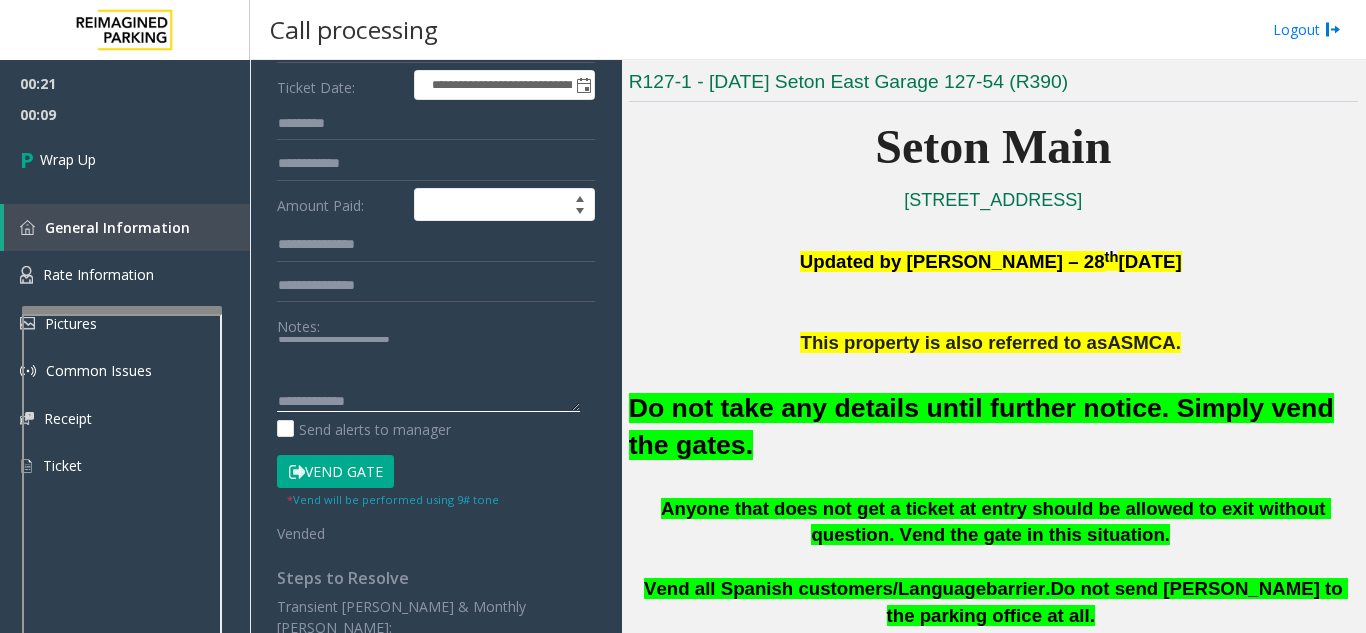 paste on "**********" 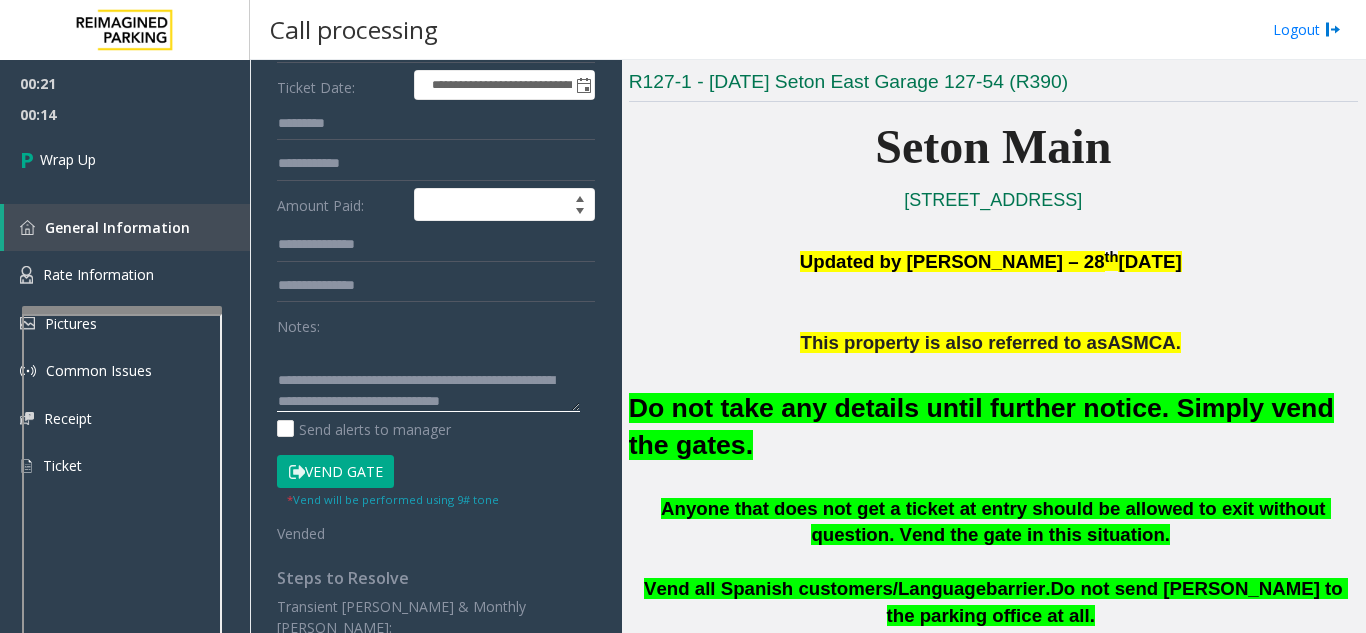 scroll, scrollTop: 78, scrollLeft: 0, axis: vertical 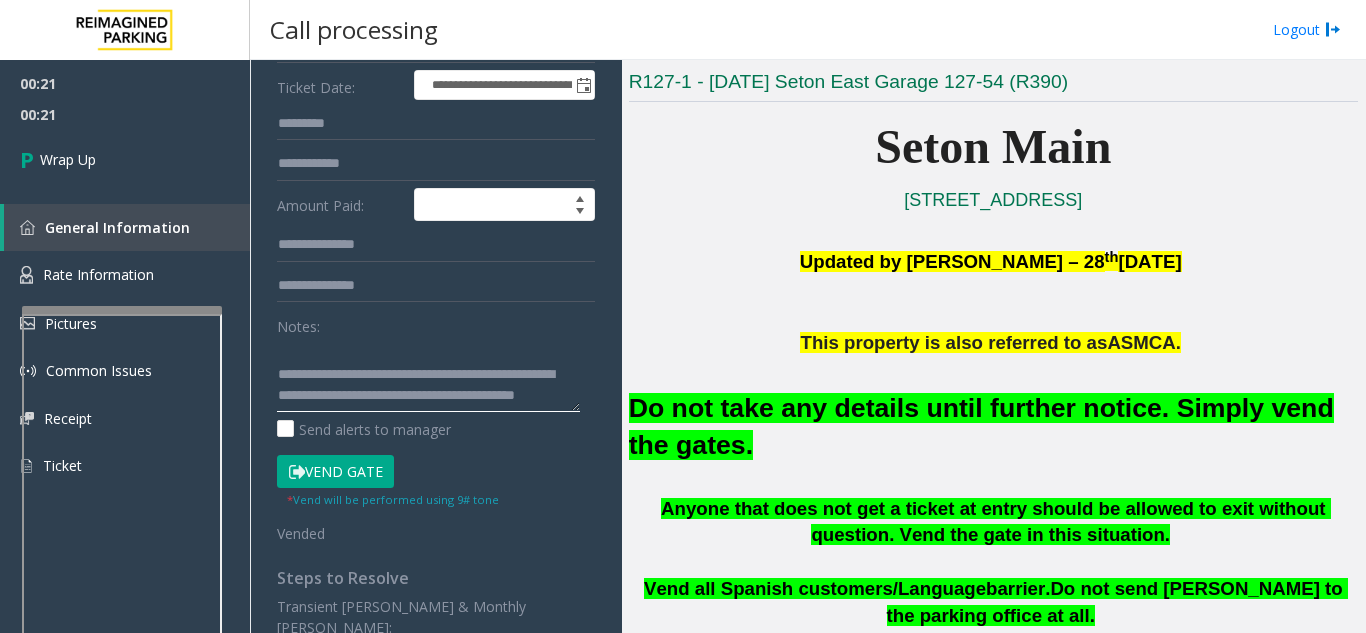click 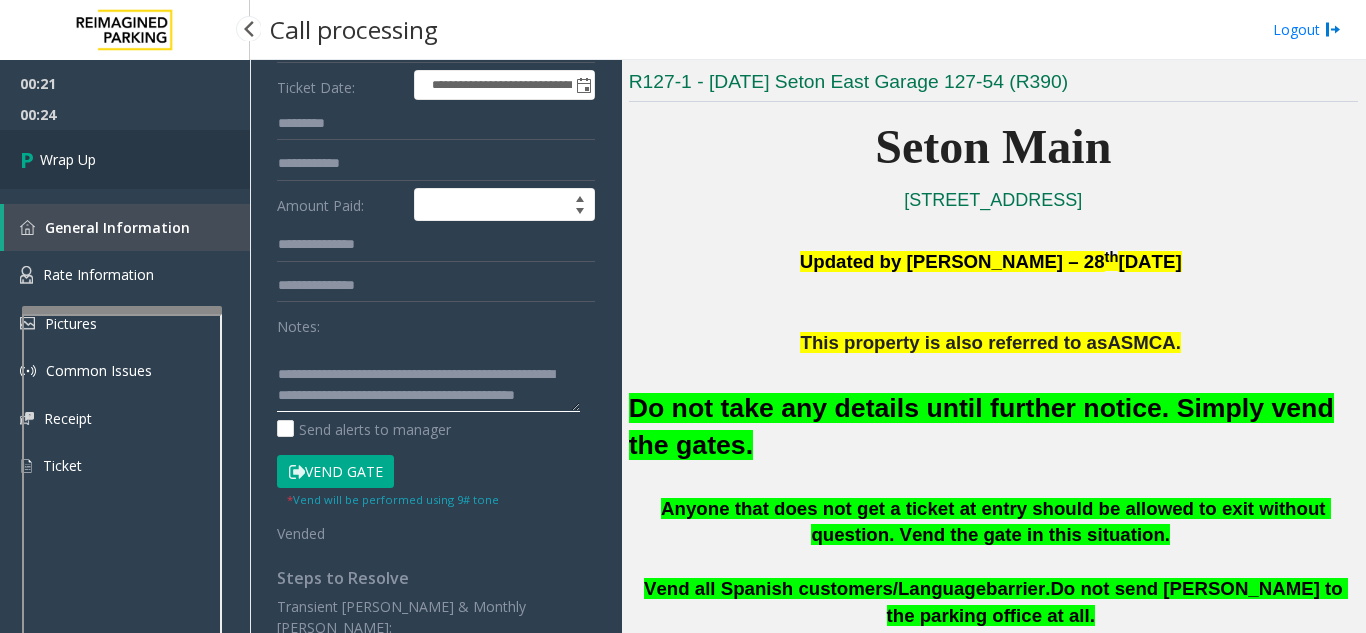 type on "**********" 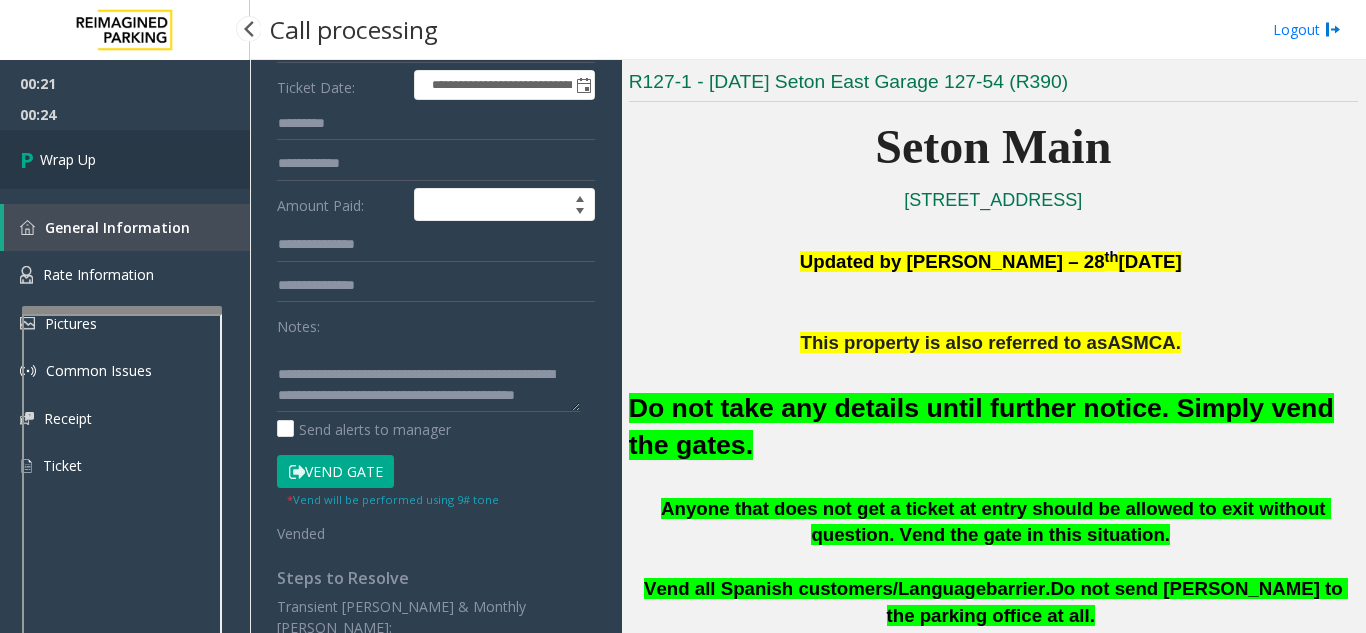 click on "Wrap Up" at bounding box center [125, 159] 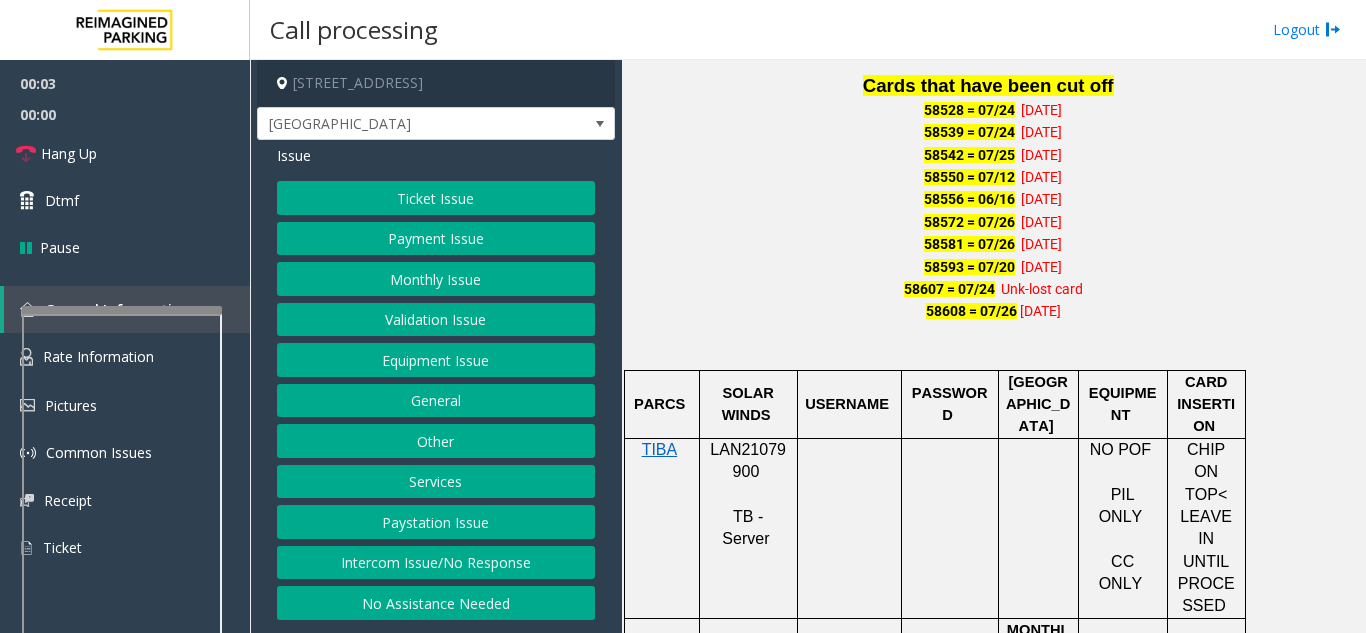 scroll, scrollTop: 1400, scrollLeft: 0, axis: vertical 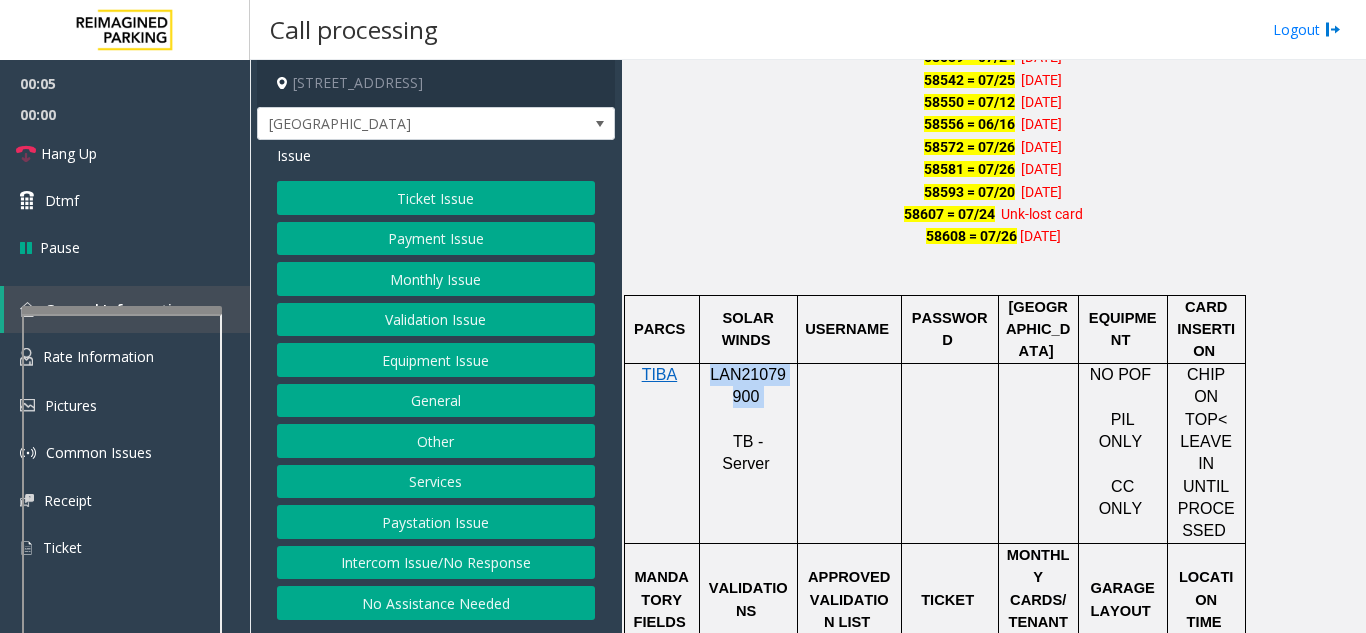 drag, startPoint x: 704, startPoint y: 377, endPoint x: 764, endPoint y: 393, distance: 62.0967 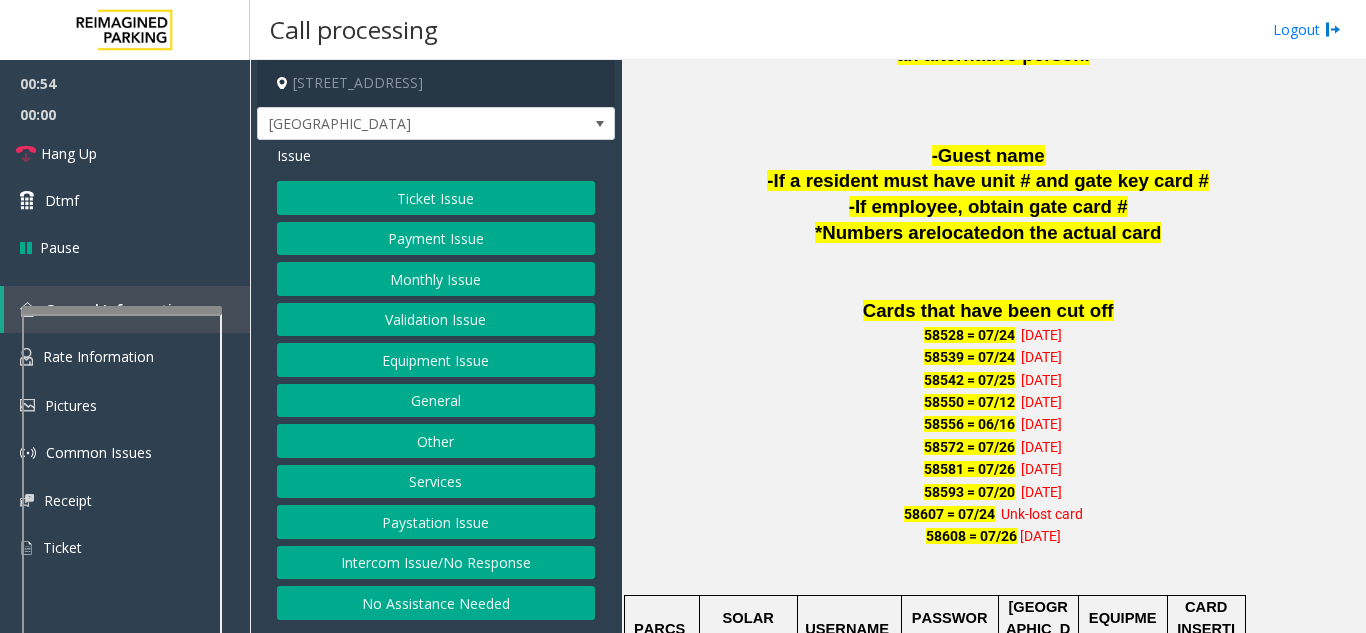 scroll, scrollTop: 900, scrollLeft: 0, axis: vertical 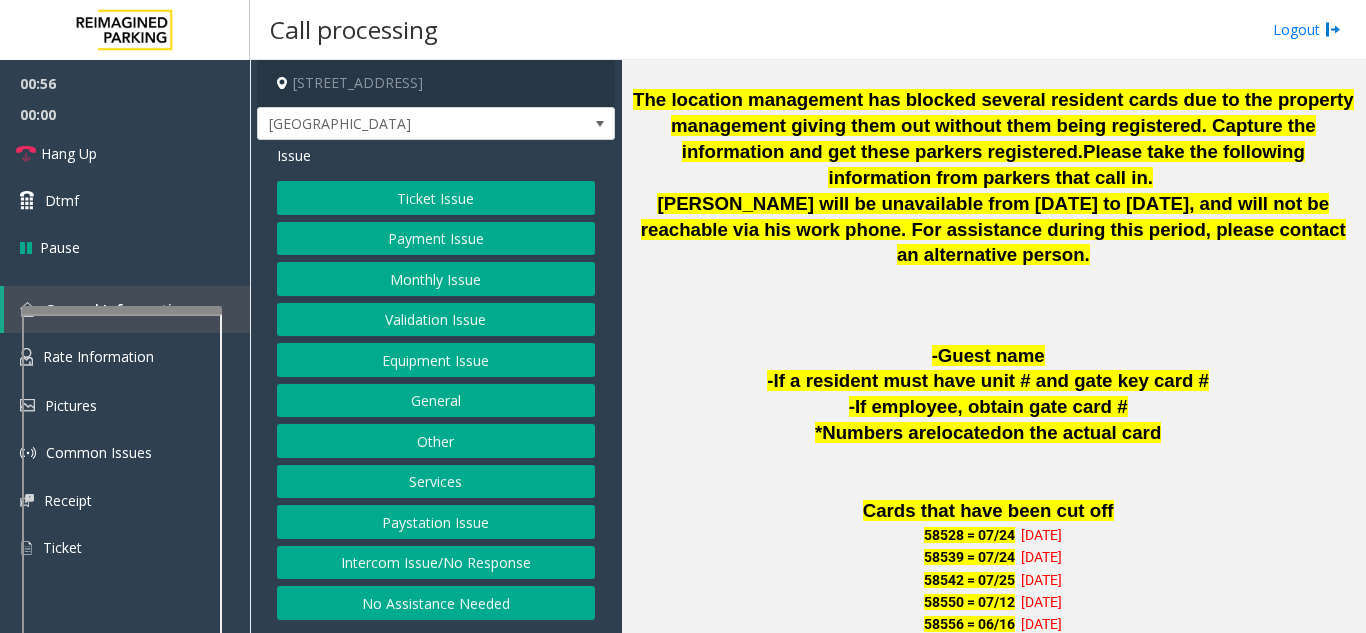 click on "Monthly Issue" 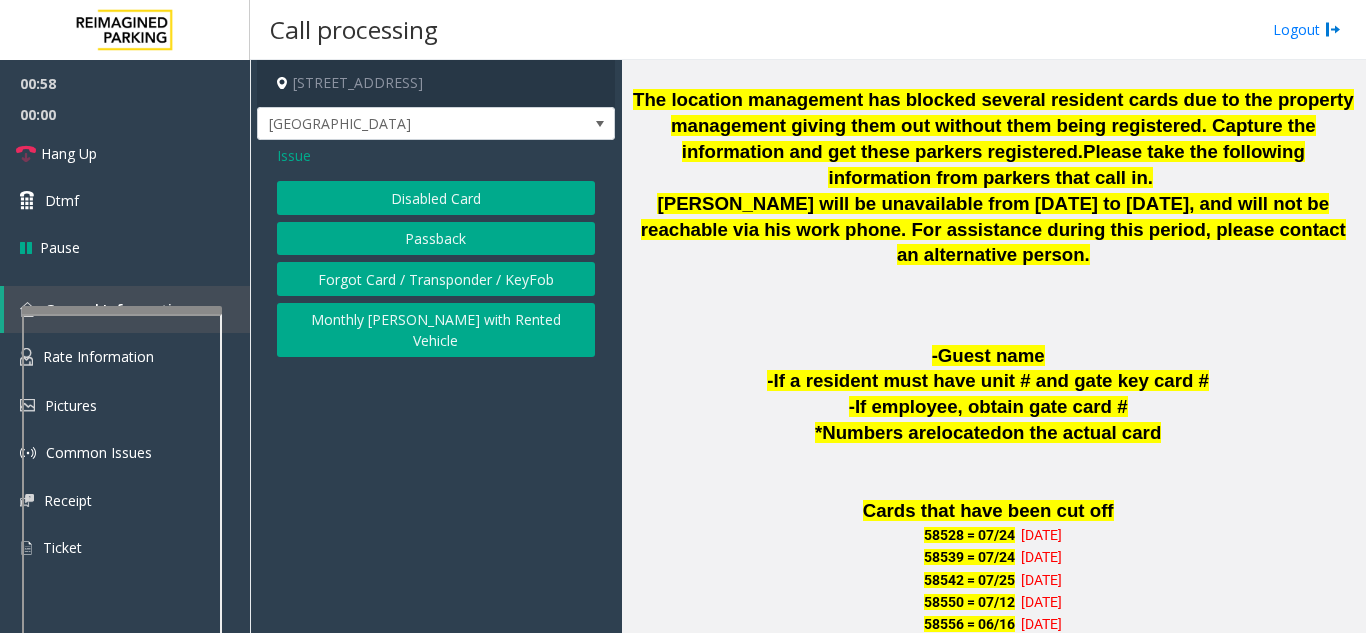 click on "Forgot Card / Transponder / KeyFob" 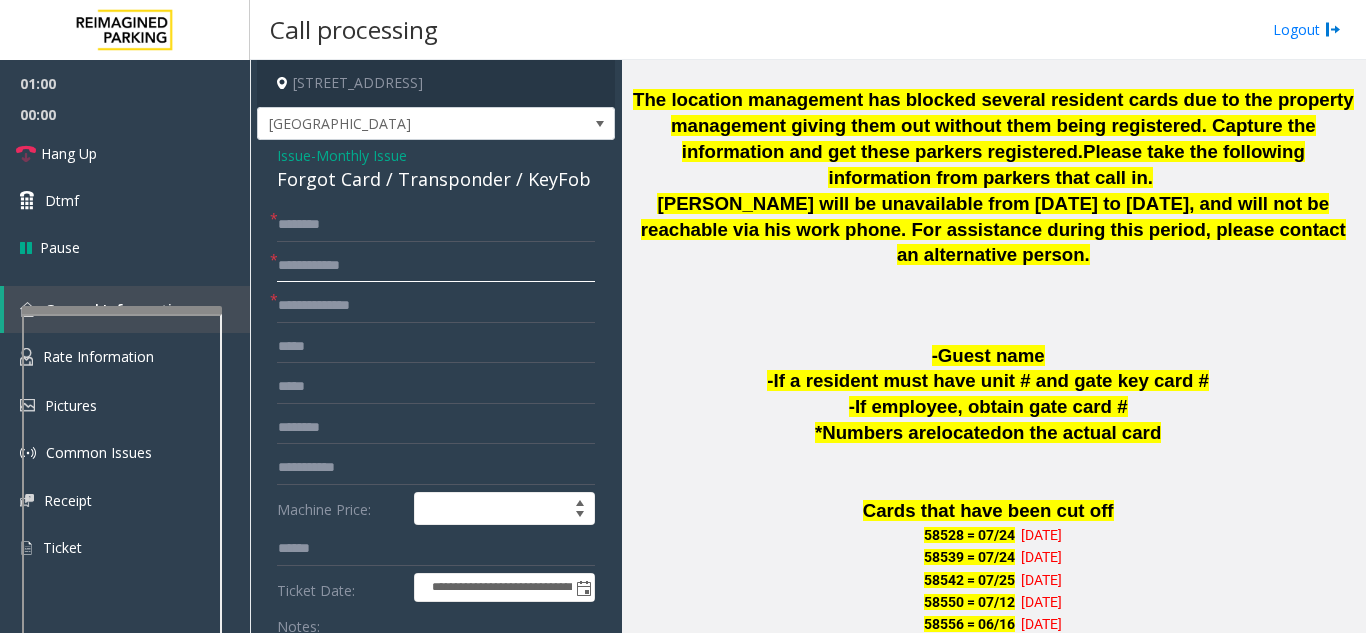 click 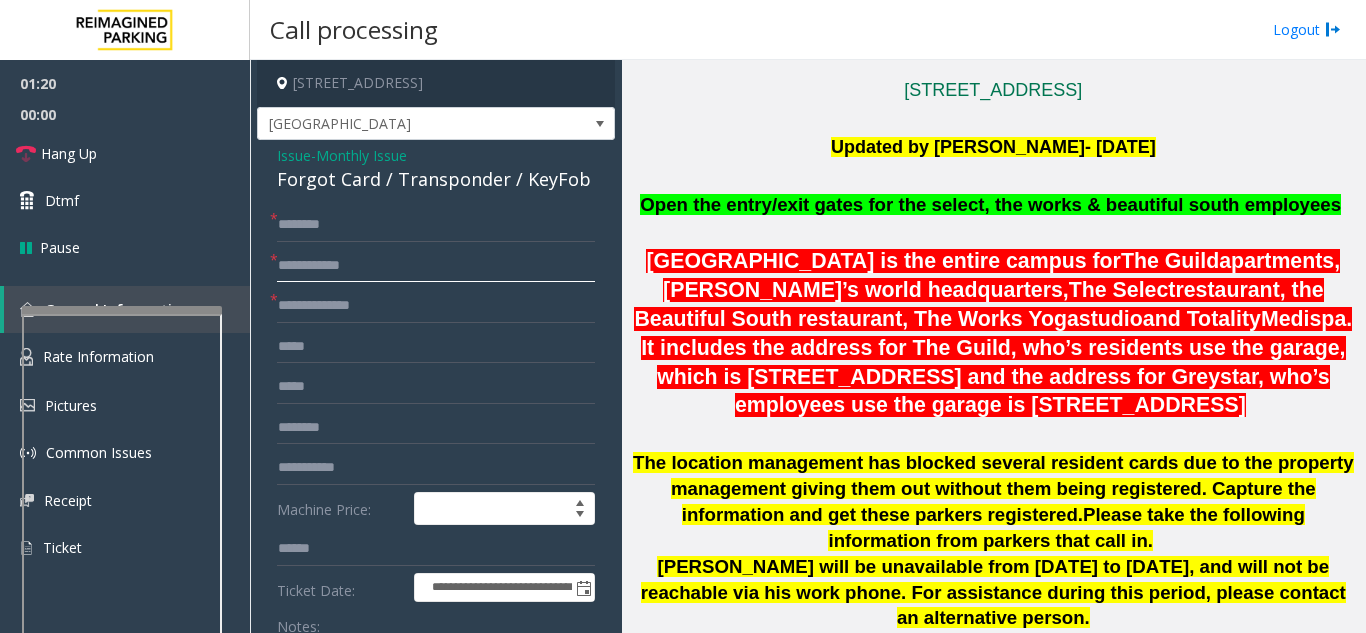 scroll, scrollTop: 600, scrollLeft: 0, axis: vertical 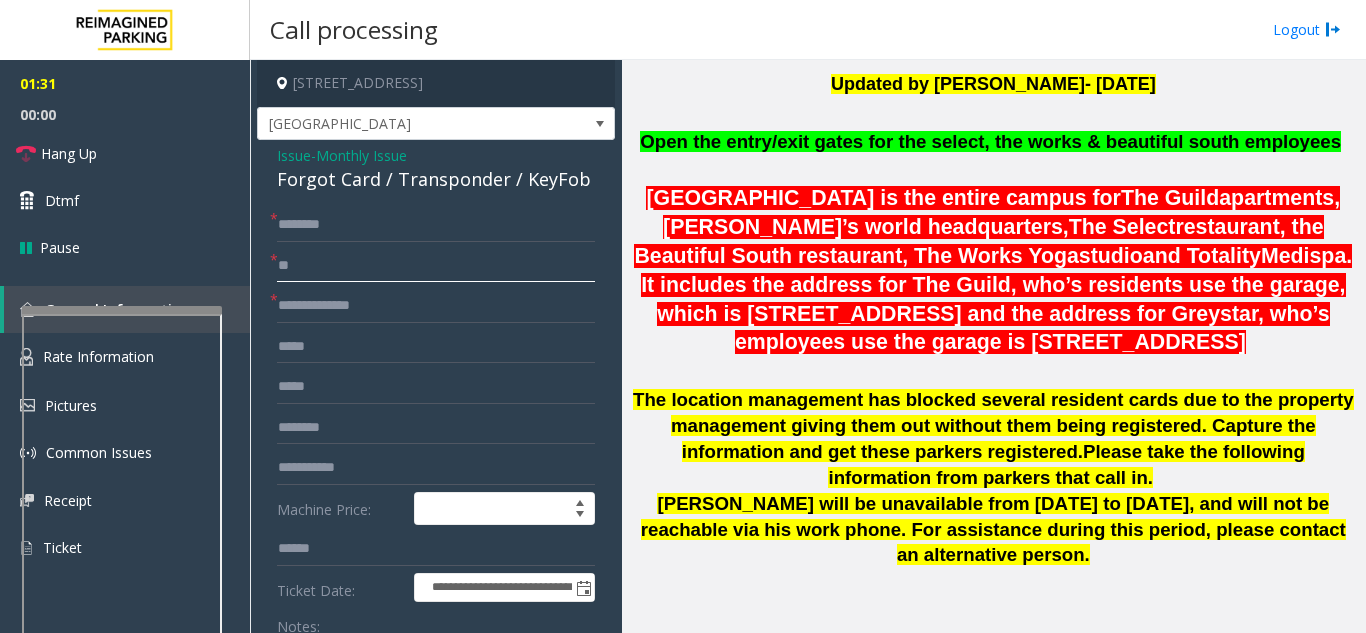 type on "*" 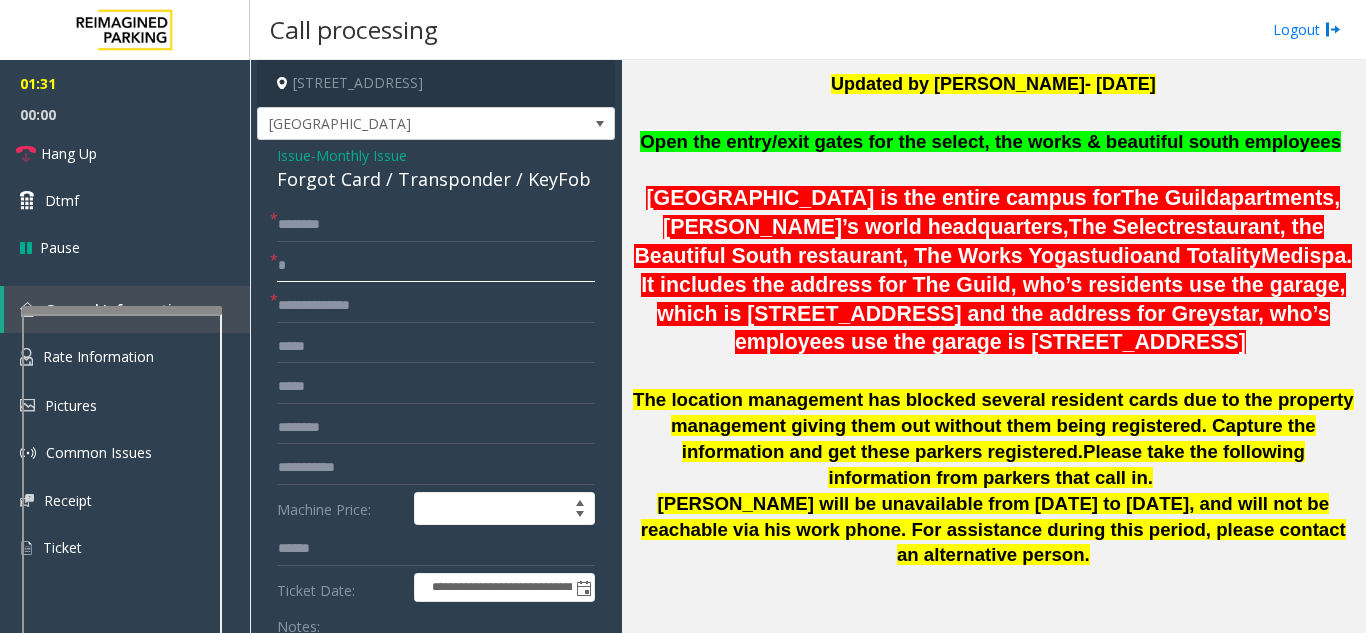 type 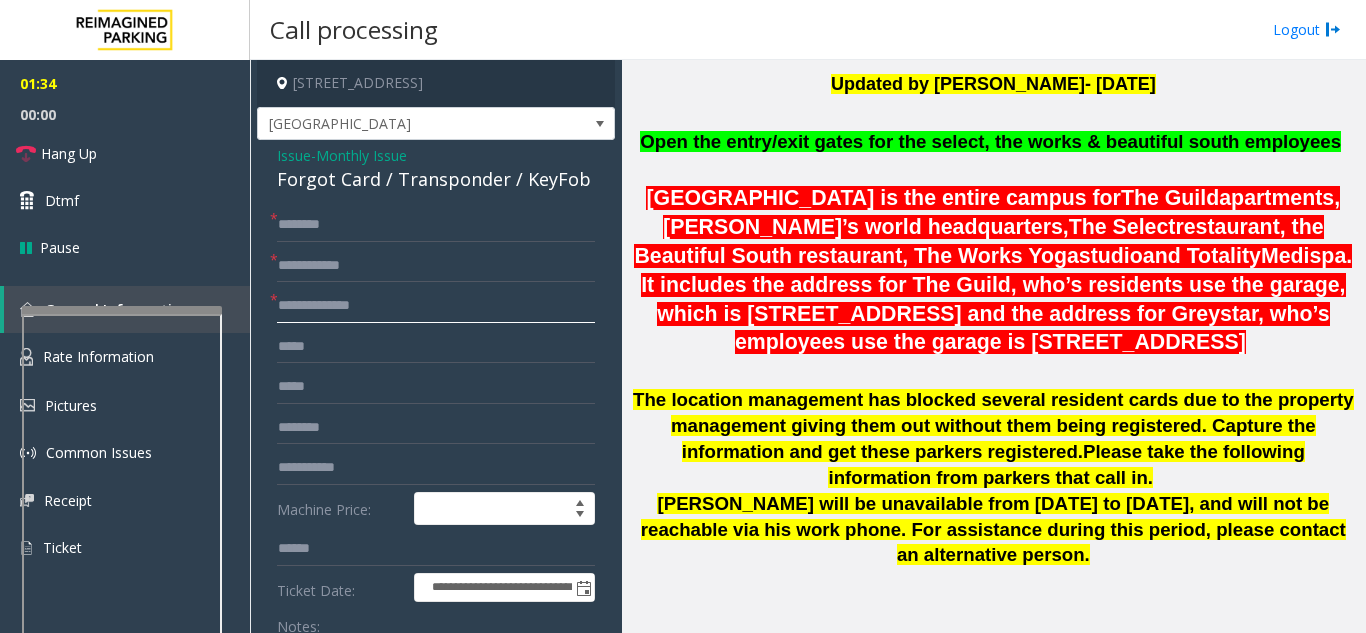 click 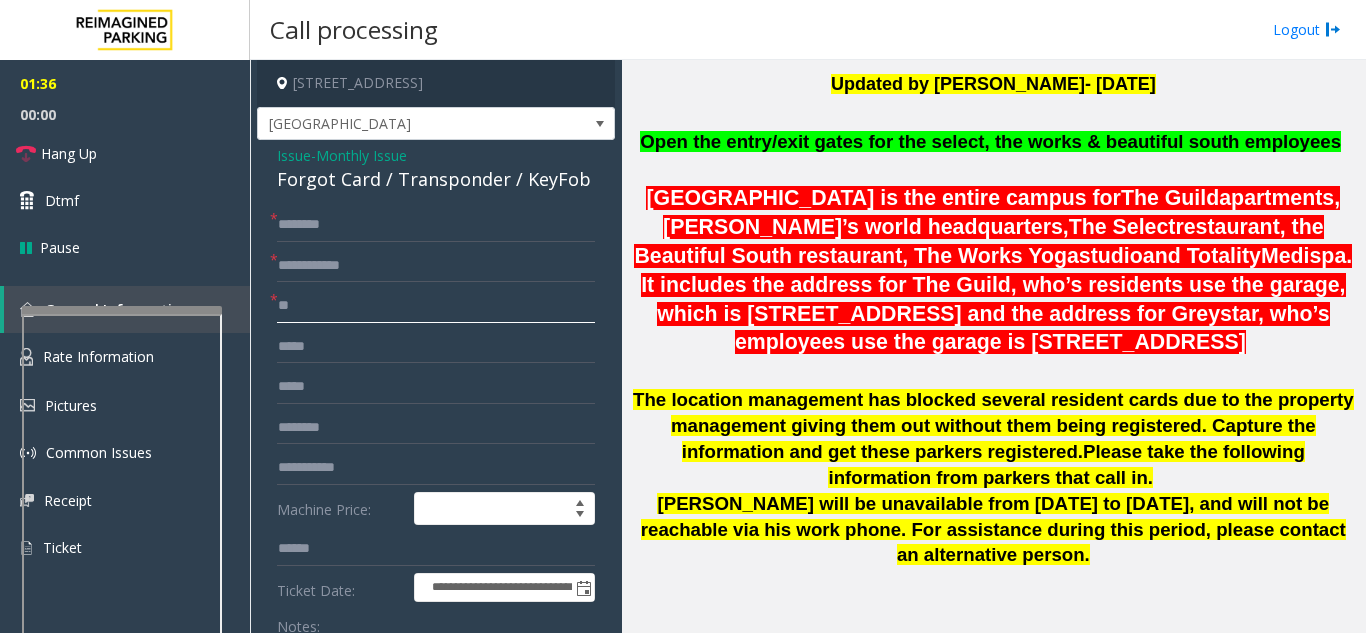 type on "*" 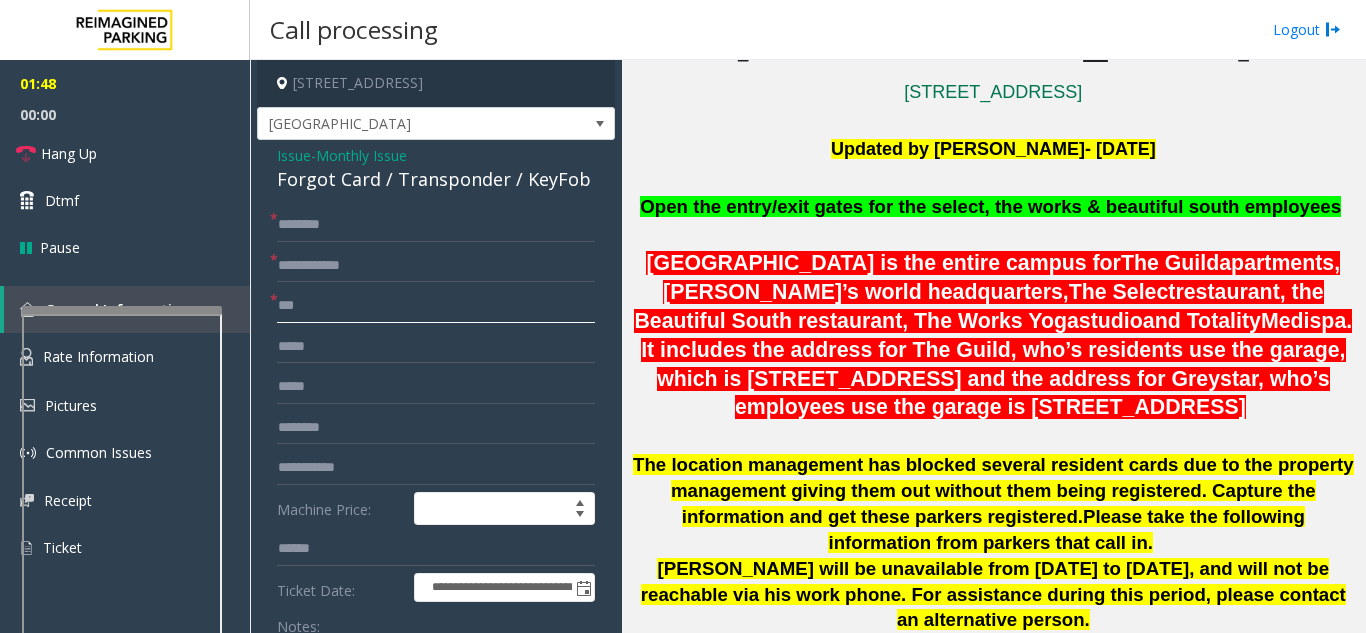 scroll, scrollTop: 500, scrollLeft: 0, axis: vertical 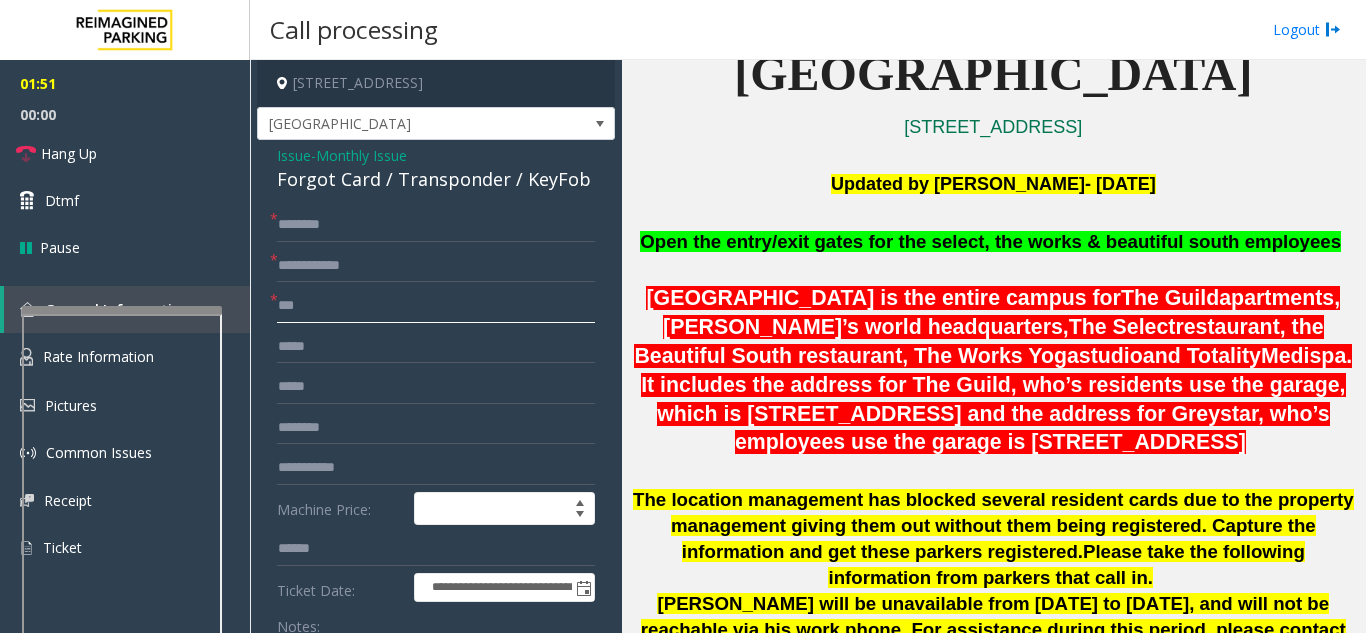 type on "***" 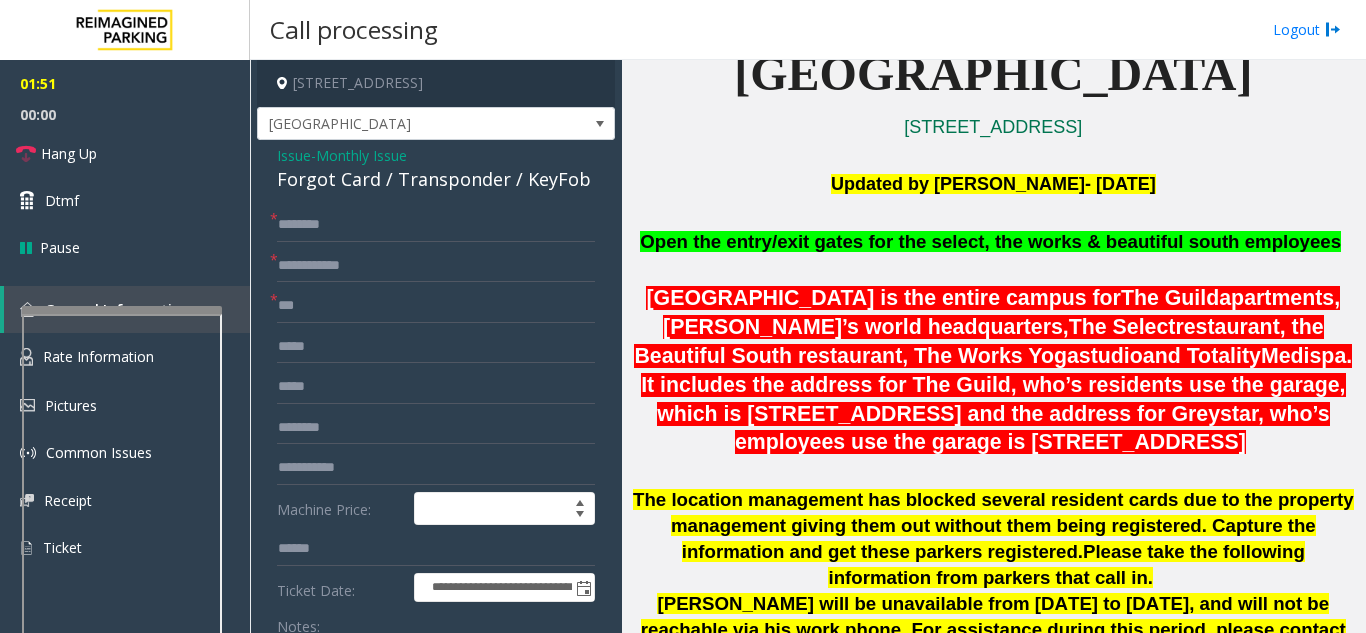 click on "Issue" 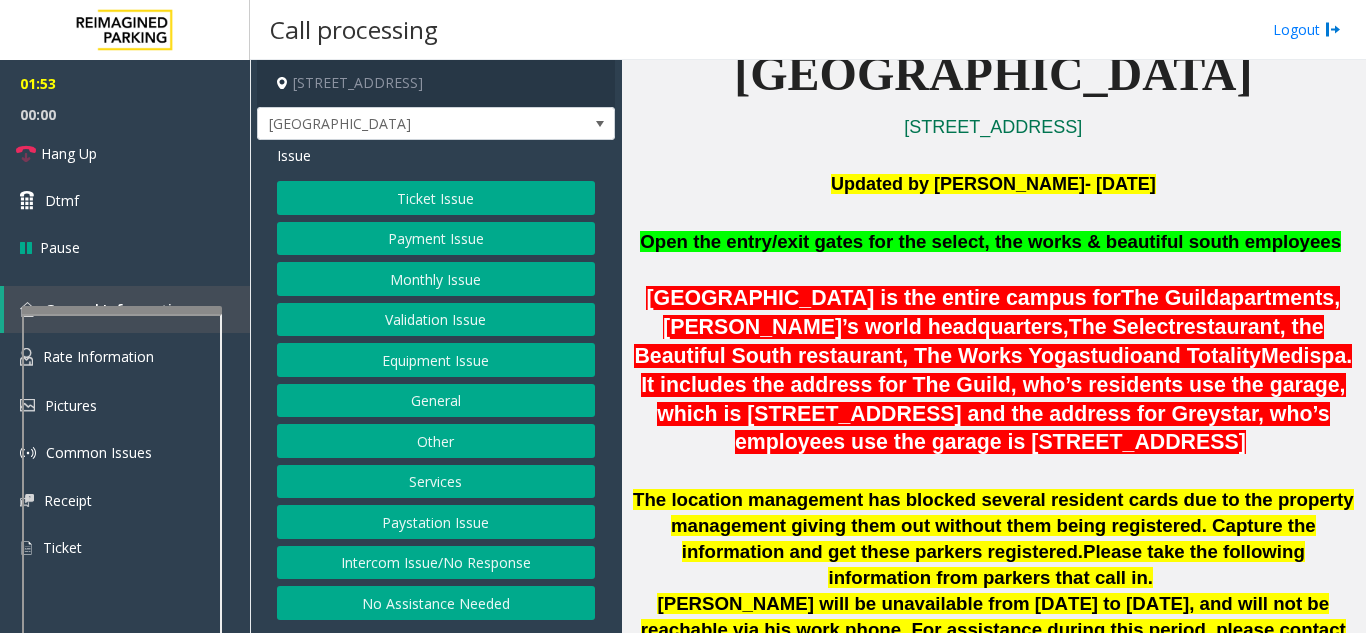 click on "Monthly Issue" 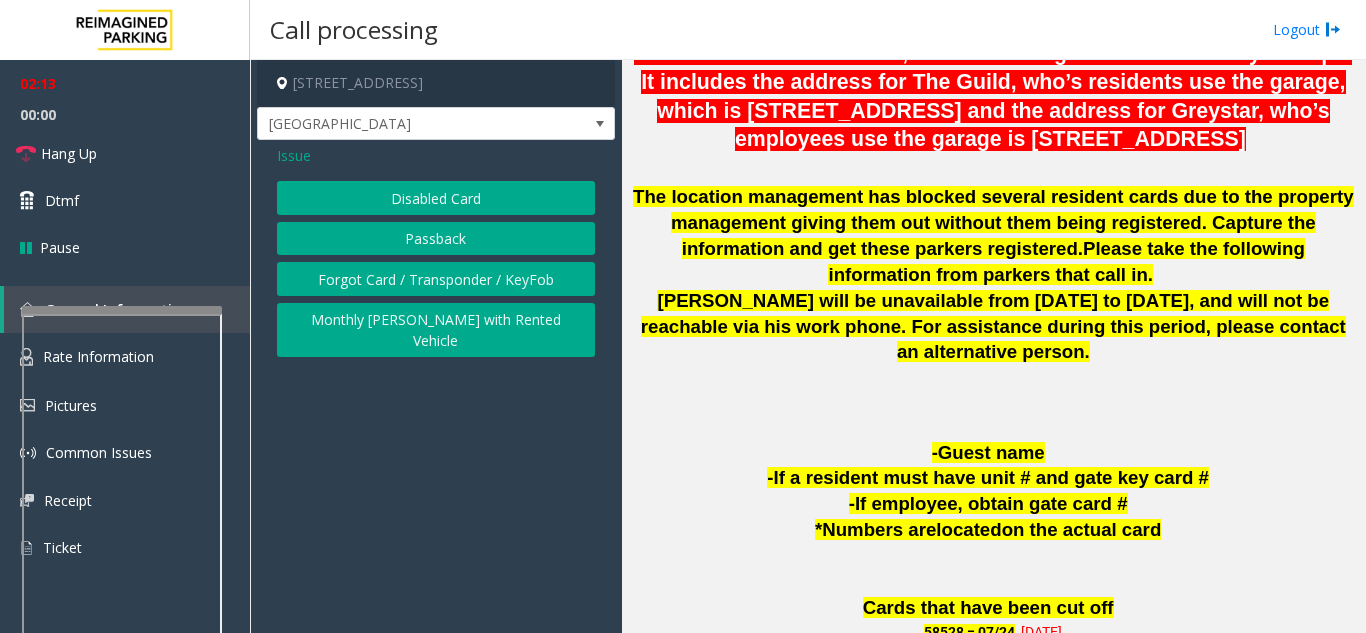 scroll, scrollTop: 800, scrollLeft: 0, axis: vertical 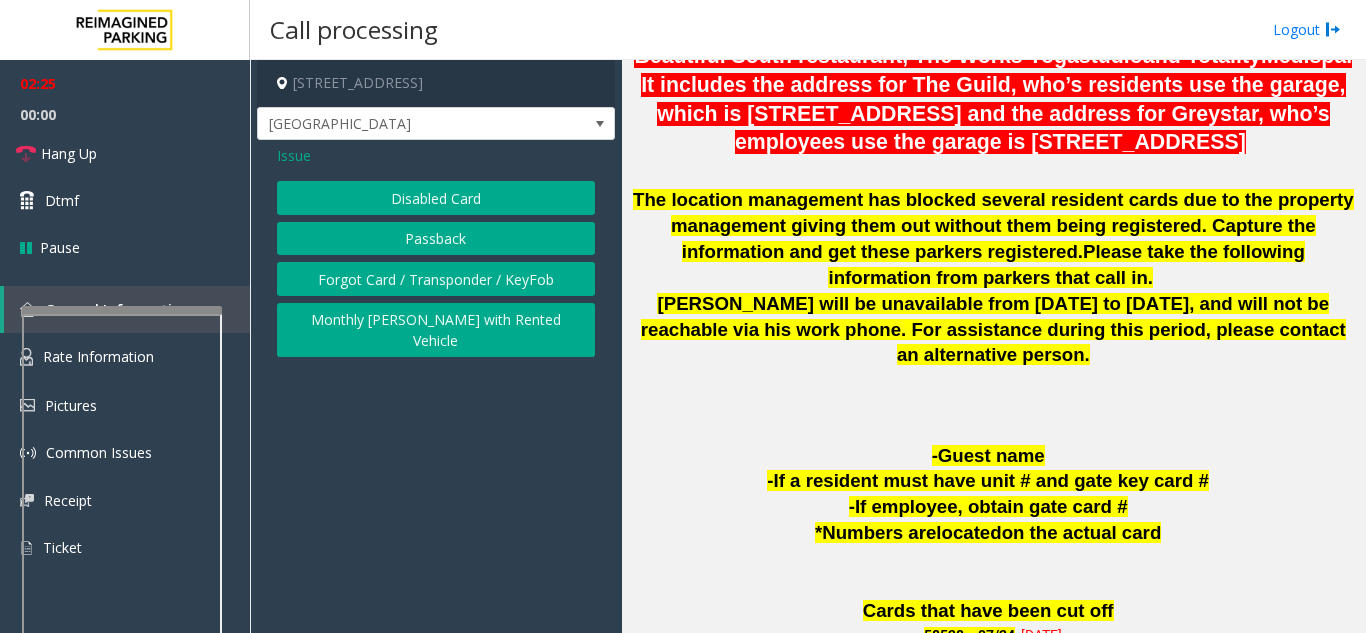 click on "Issue" 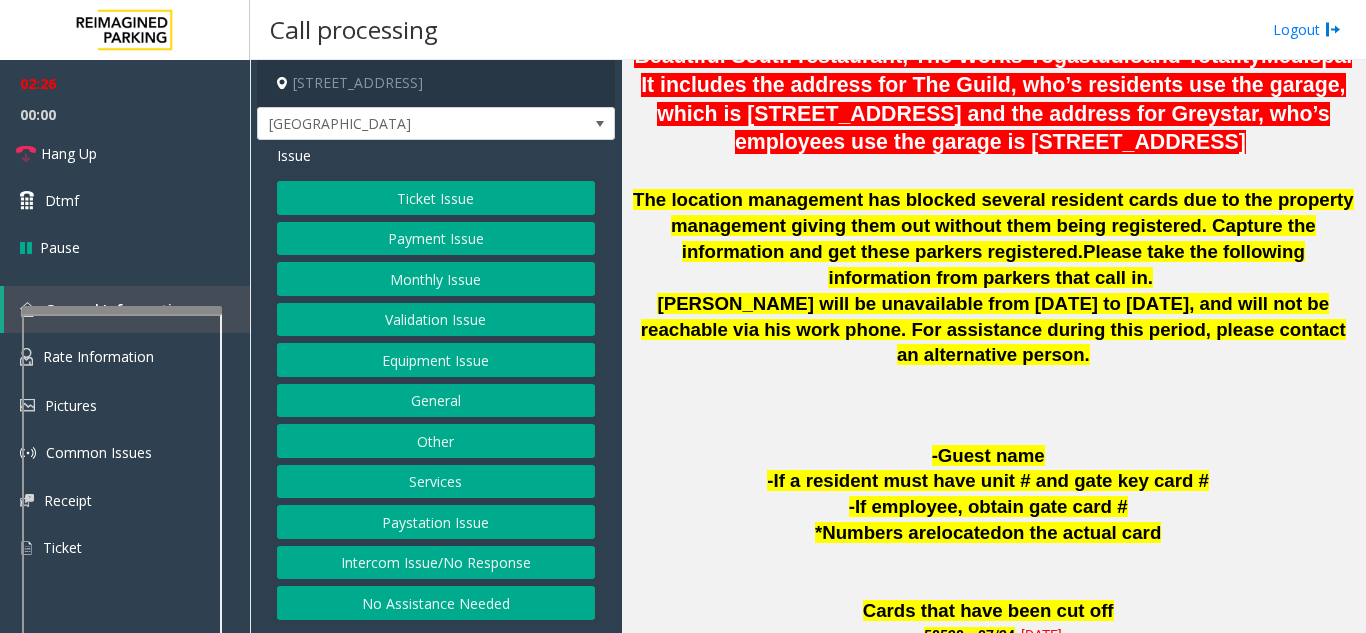 click on "Services" 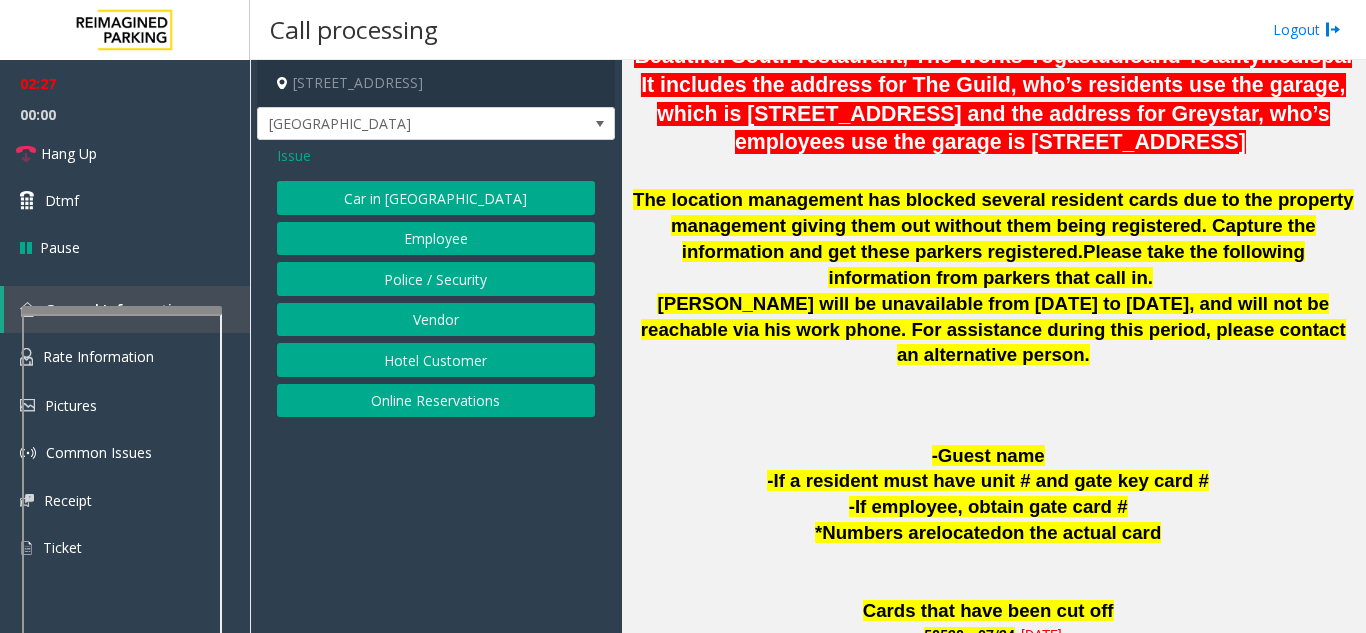 click on "Employee" 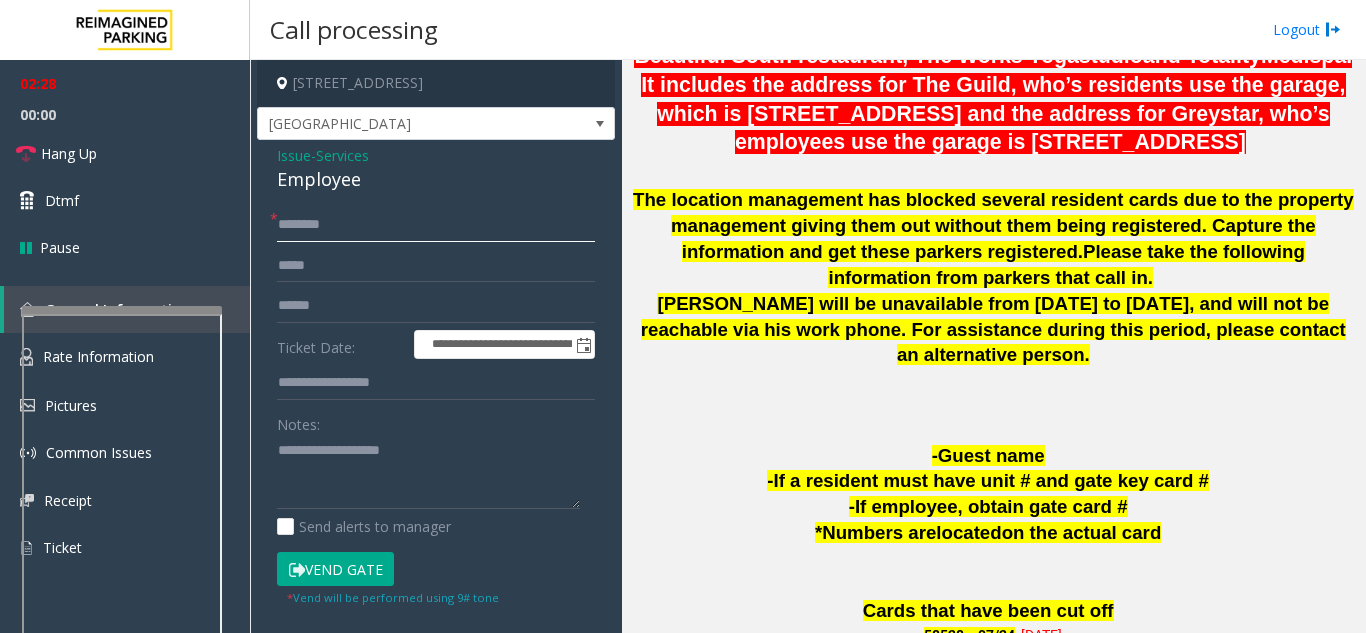 click 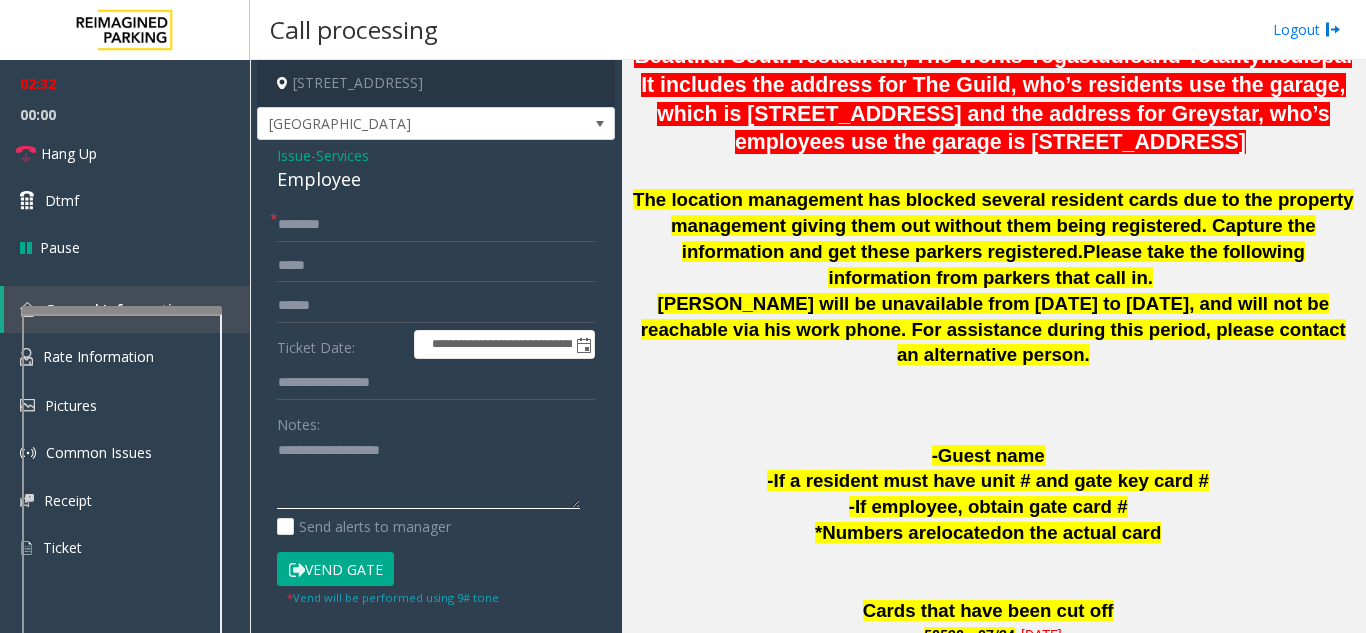 click 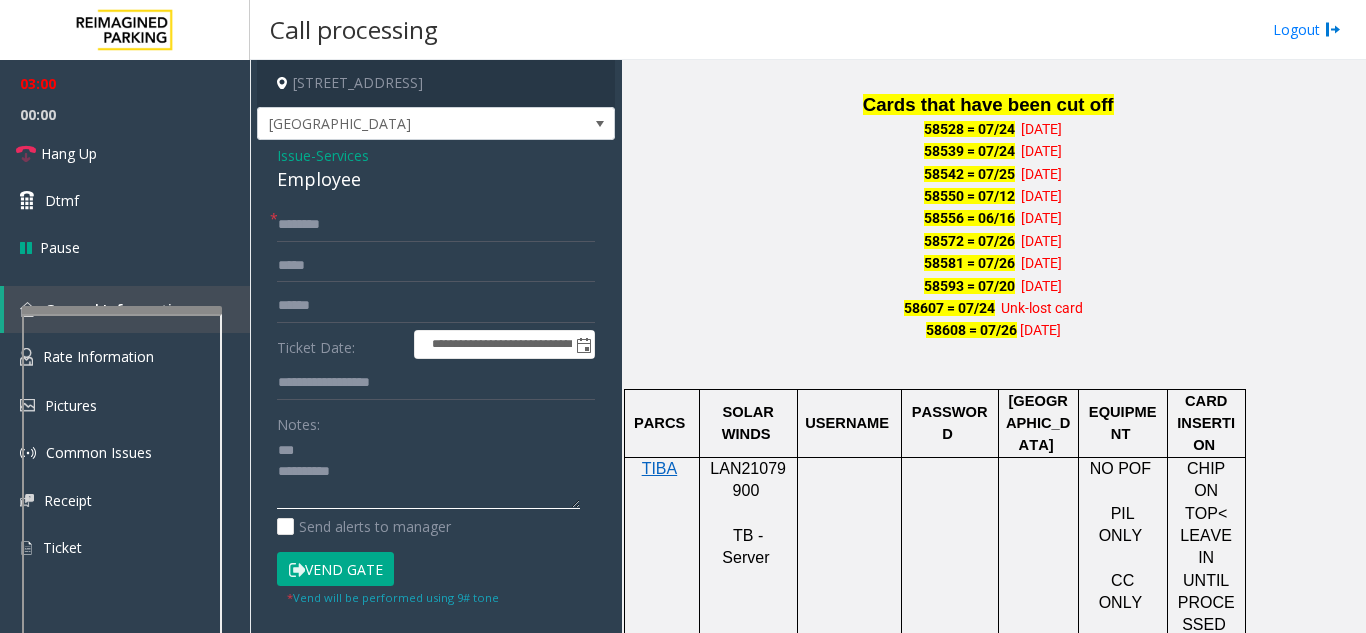 scroll, scrollTop: 1400, scrollLeft: 0, axis: vertical 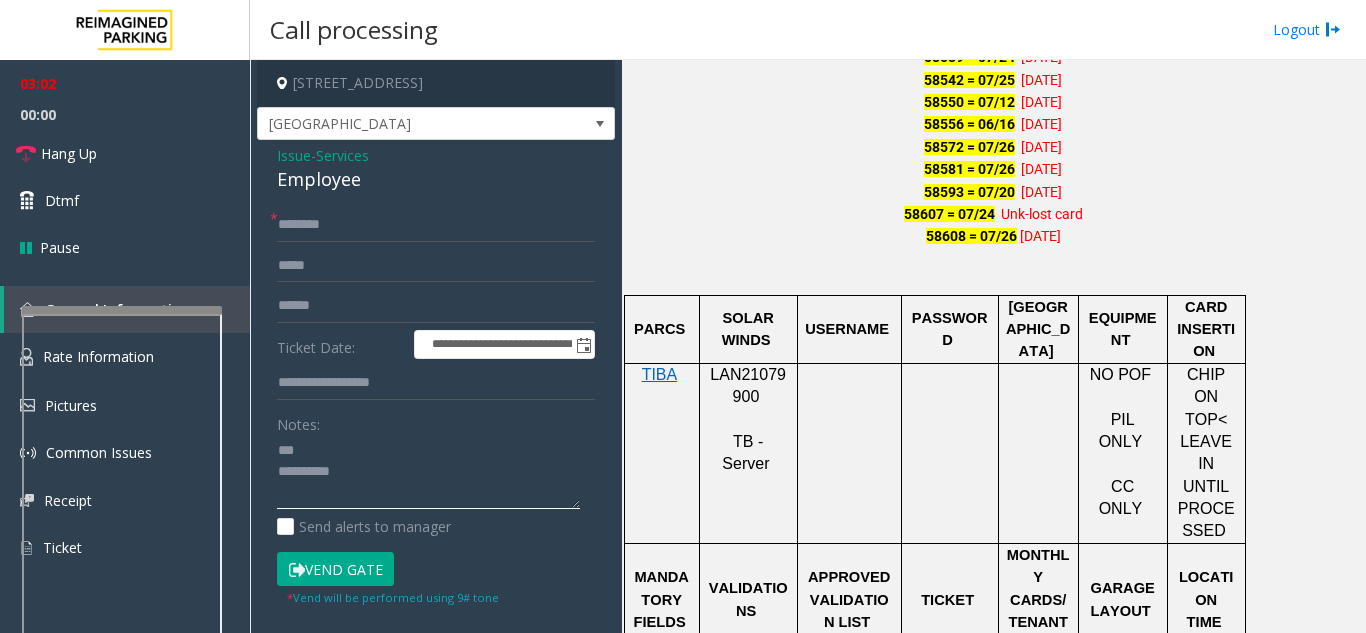 type on "***
*********" 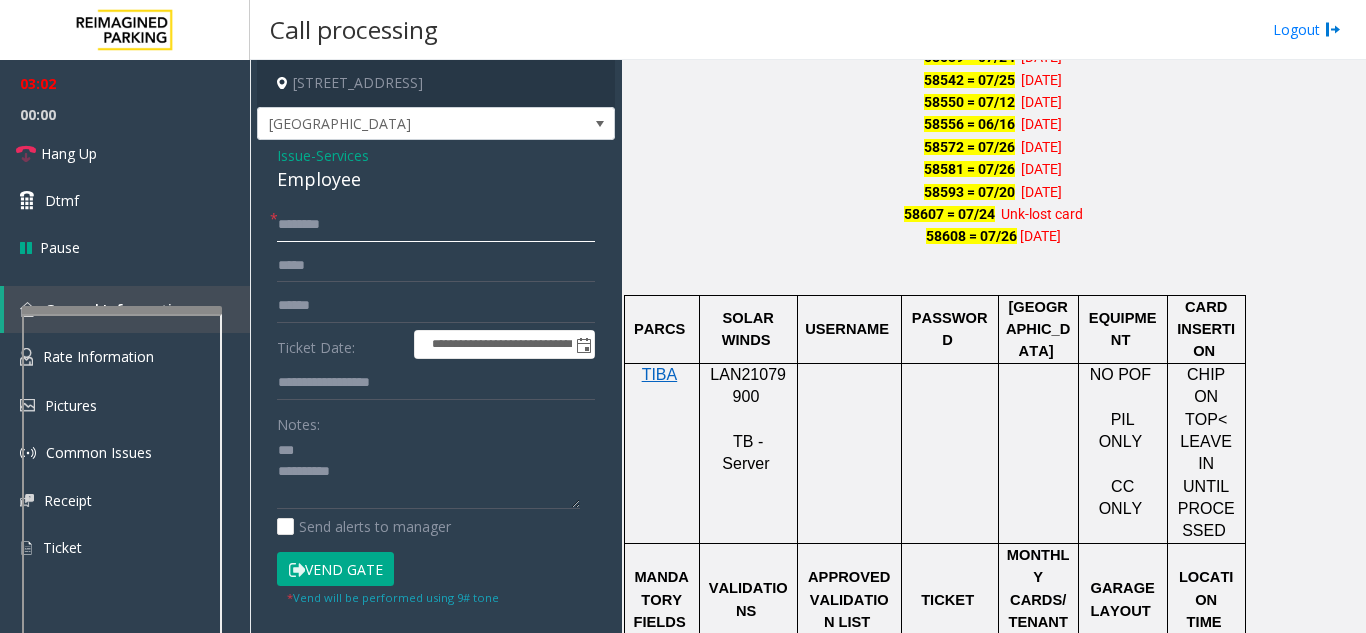 click 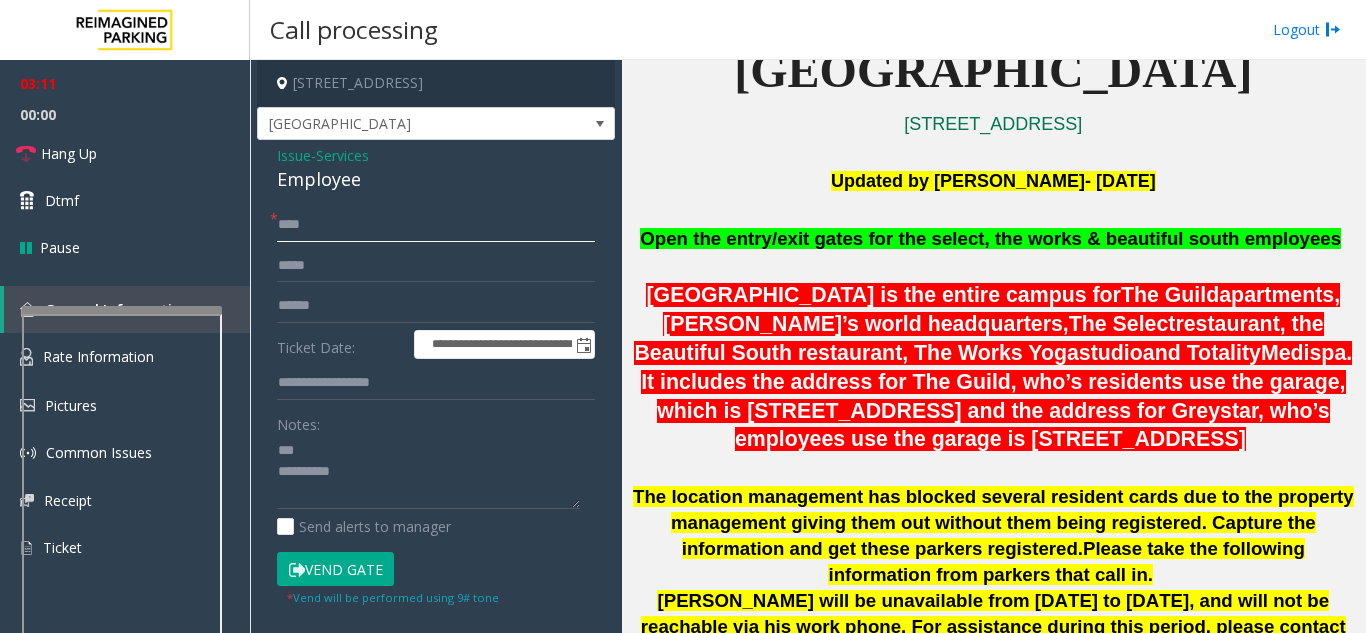 scroll, scrollTop: 500, scrollLeft: 0, axis: vertical 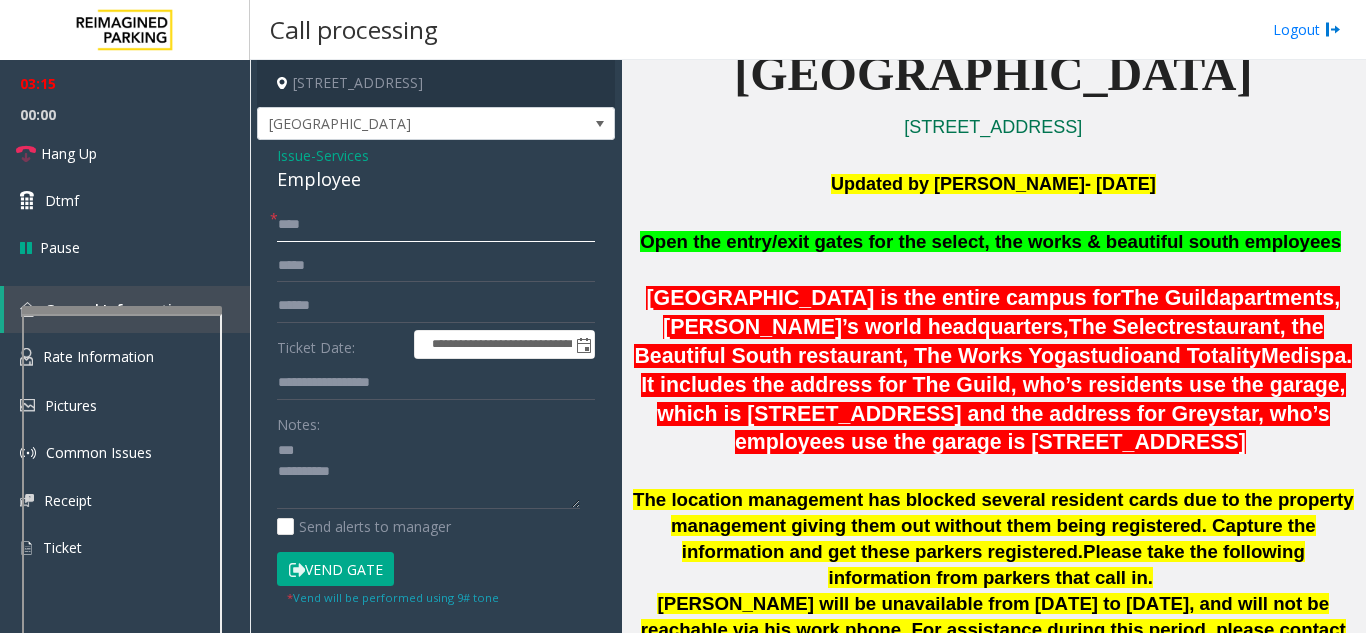 type on "****" 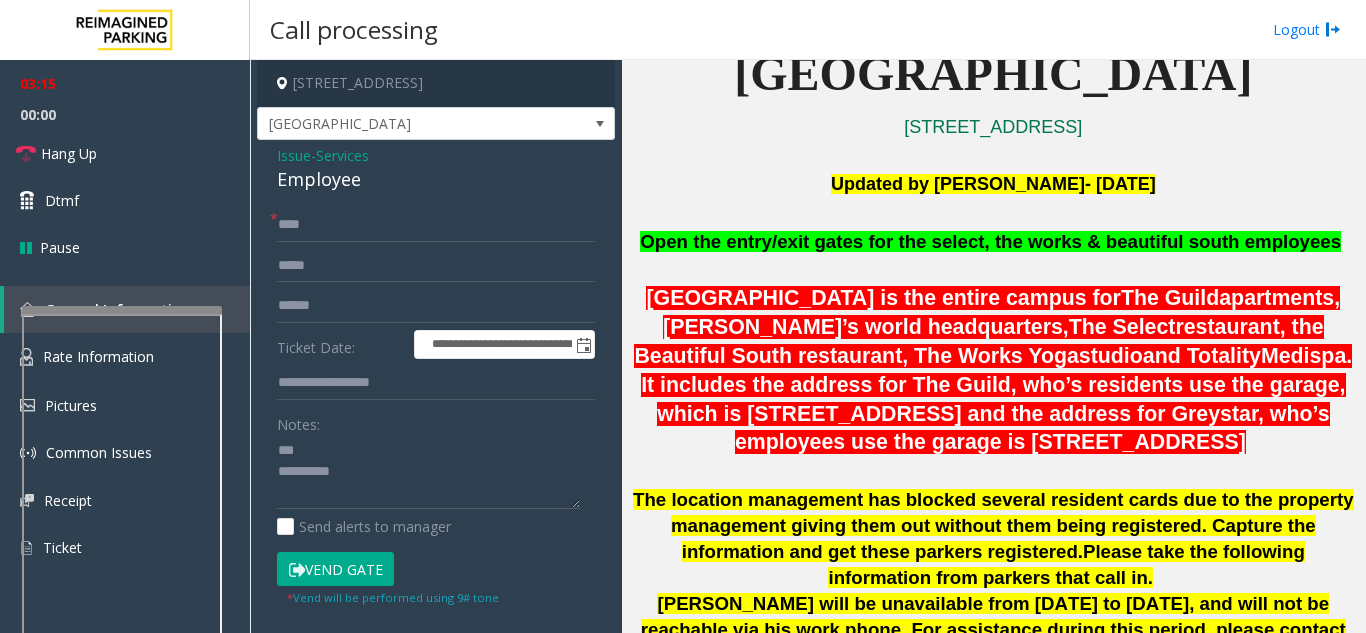 click on "Vend Gate" 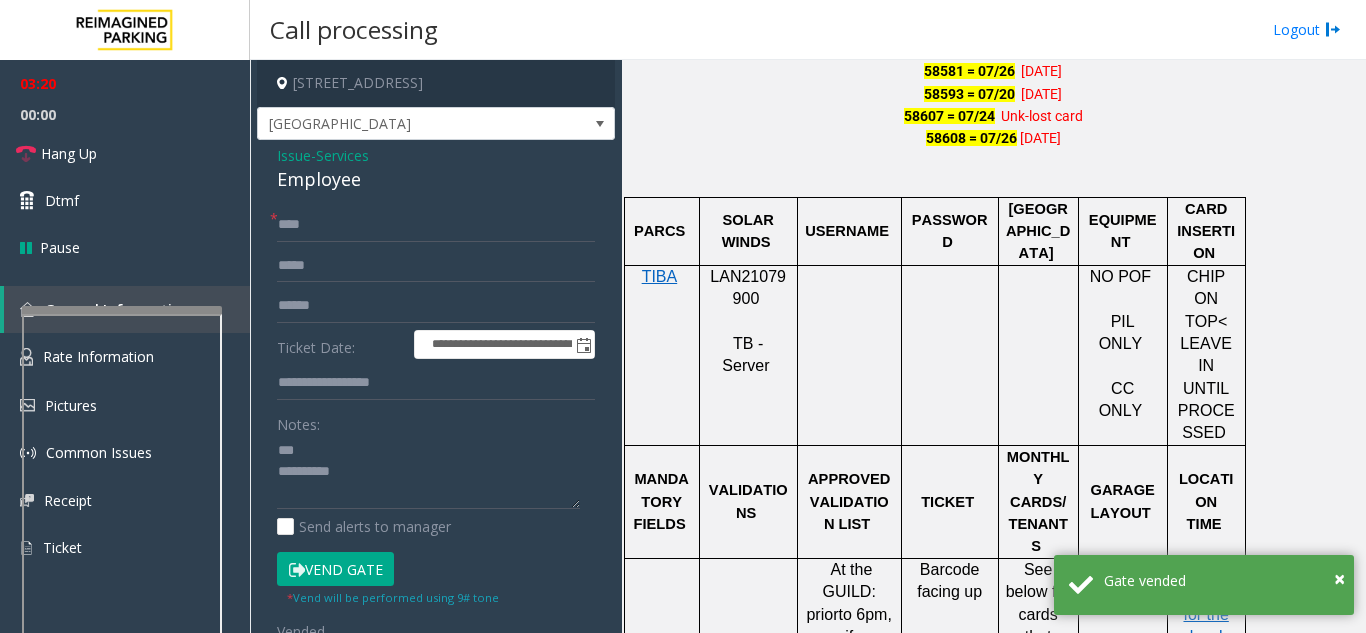 scroll, scrollTop: 1500, scrollLeft: 0, axis: vertical 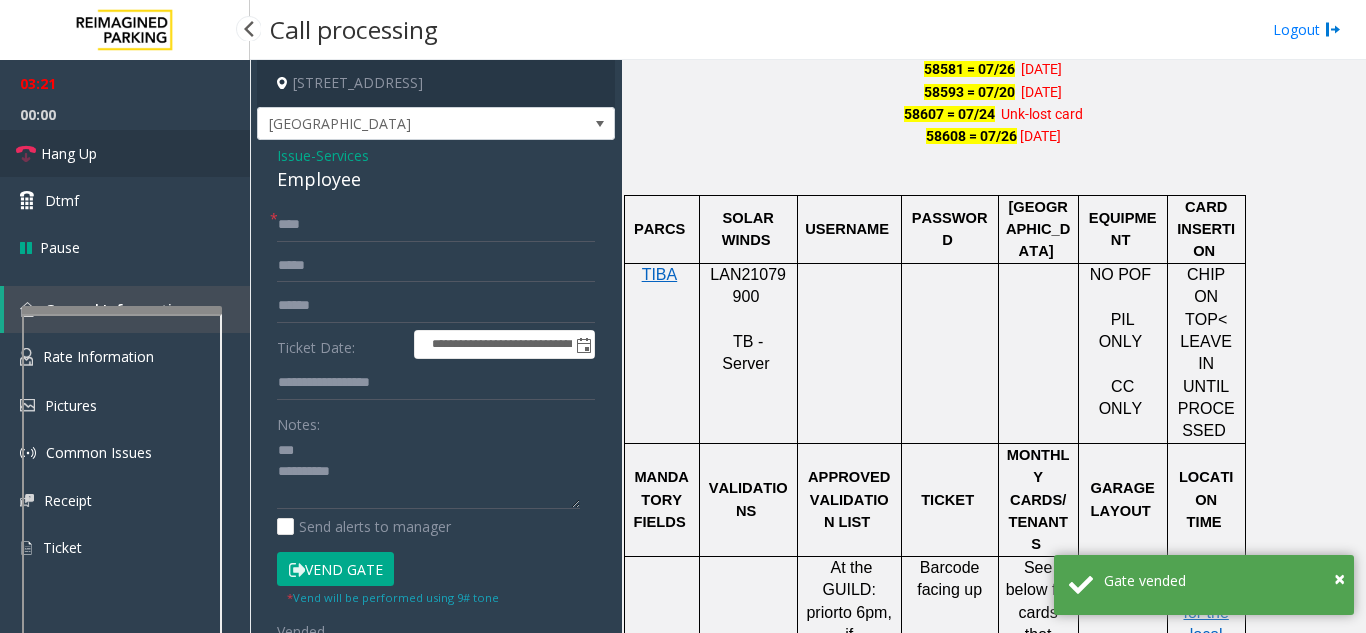 click on "Hang Up" at bounding box center [125, 153] 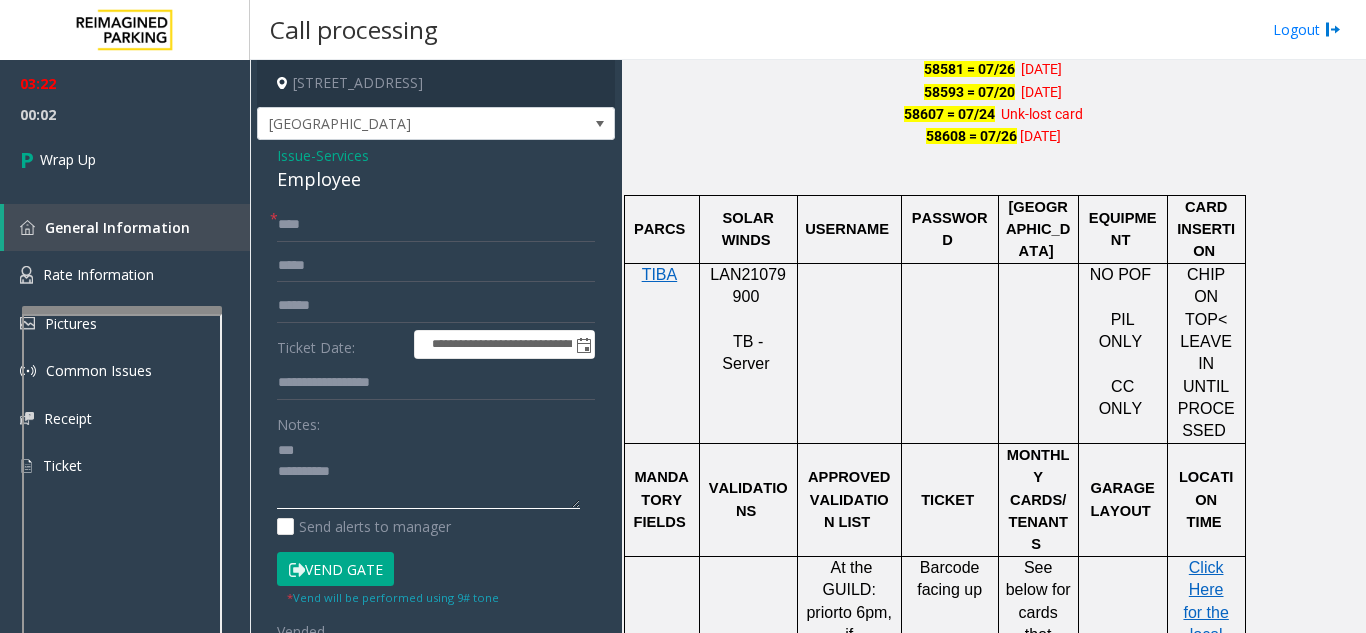 click 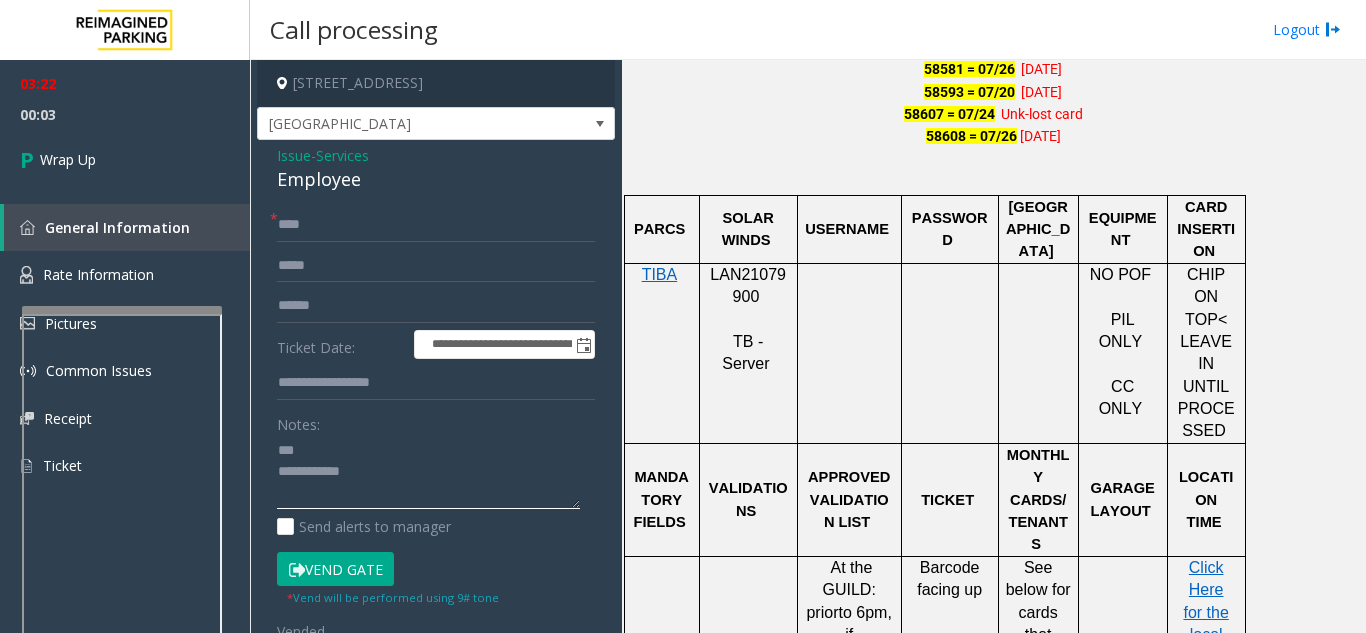 scroll, scrollTop: 16, scrollLeft: 0, axis: vertical 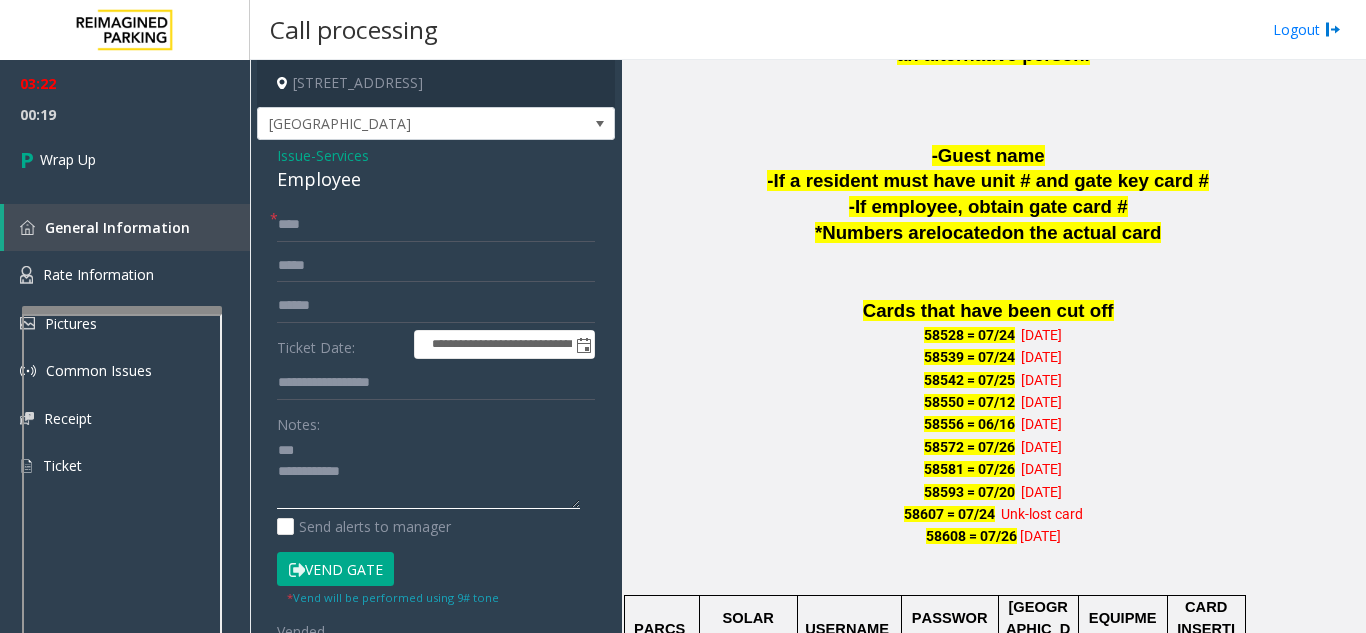 click 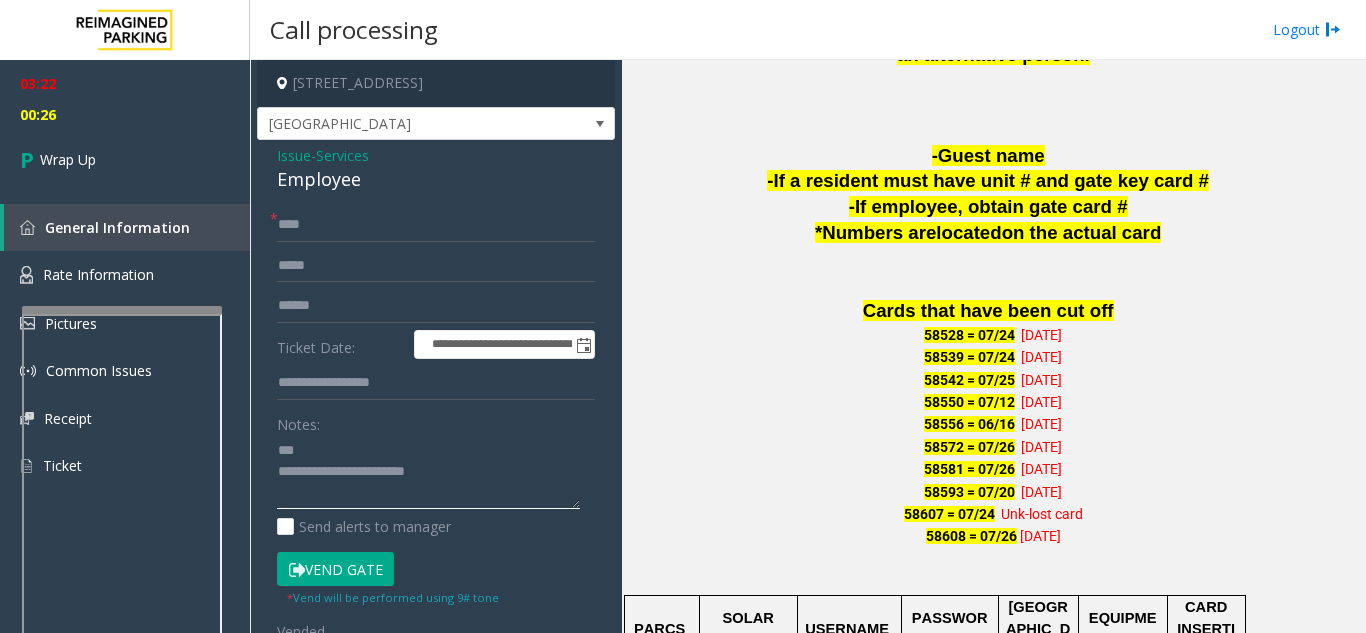 scroll, scrollTop: 0, scrollLeft: 0, axis: both 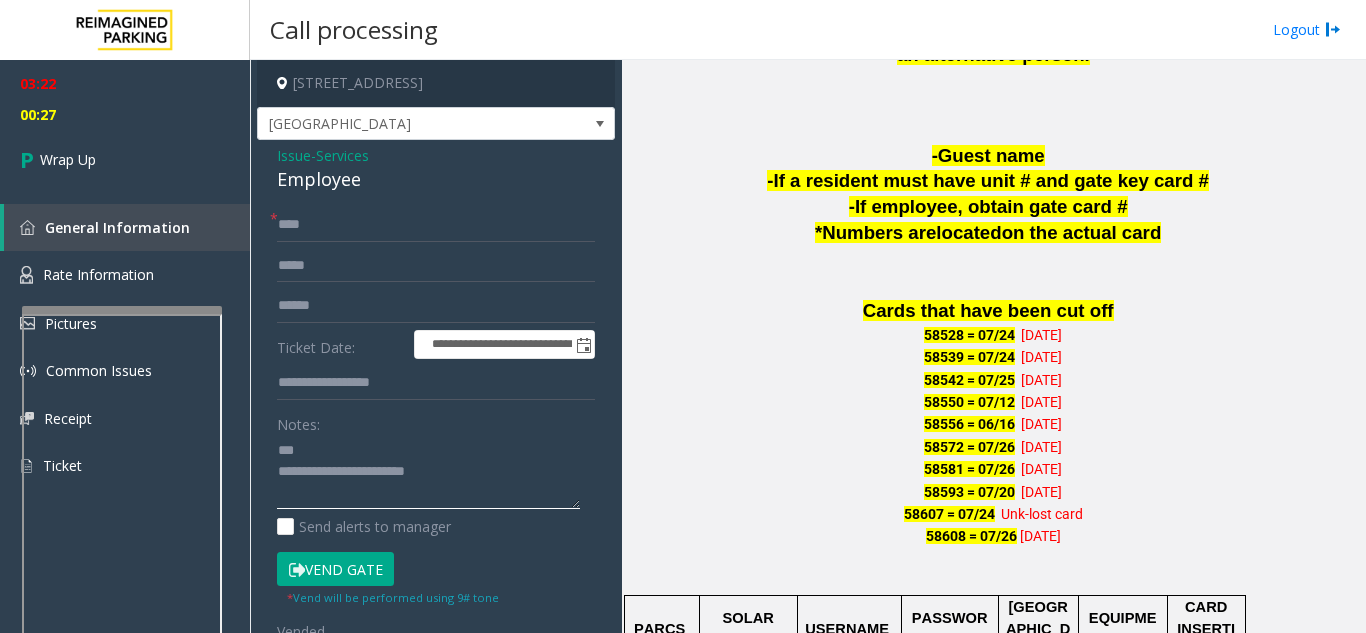 click 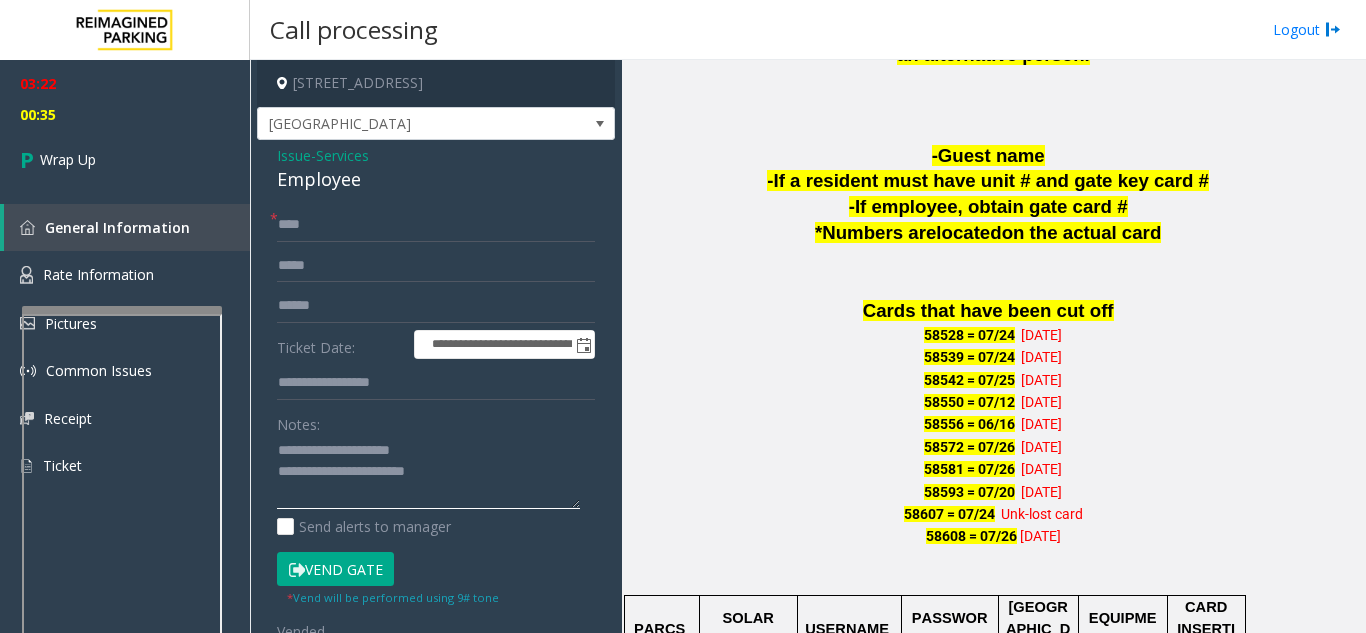 click 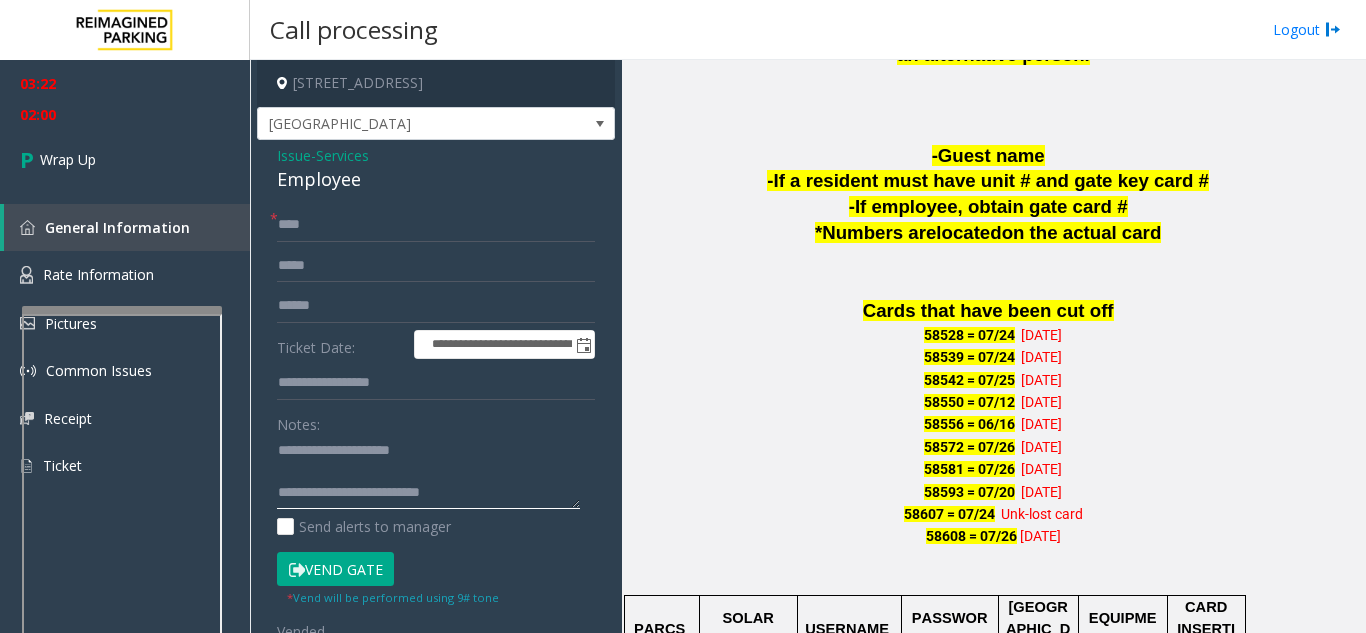 scroll, scrollTop: 0, scrollLeft: 0, axis: both 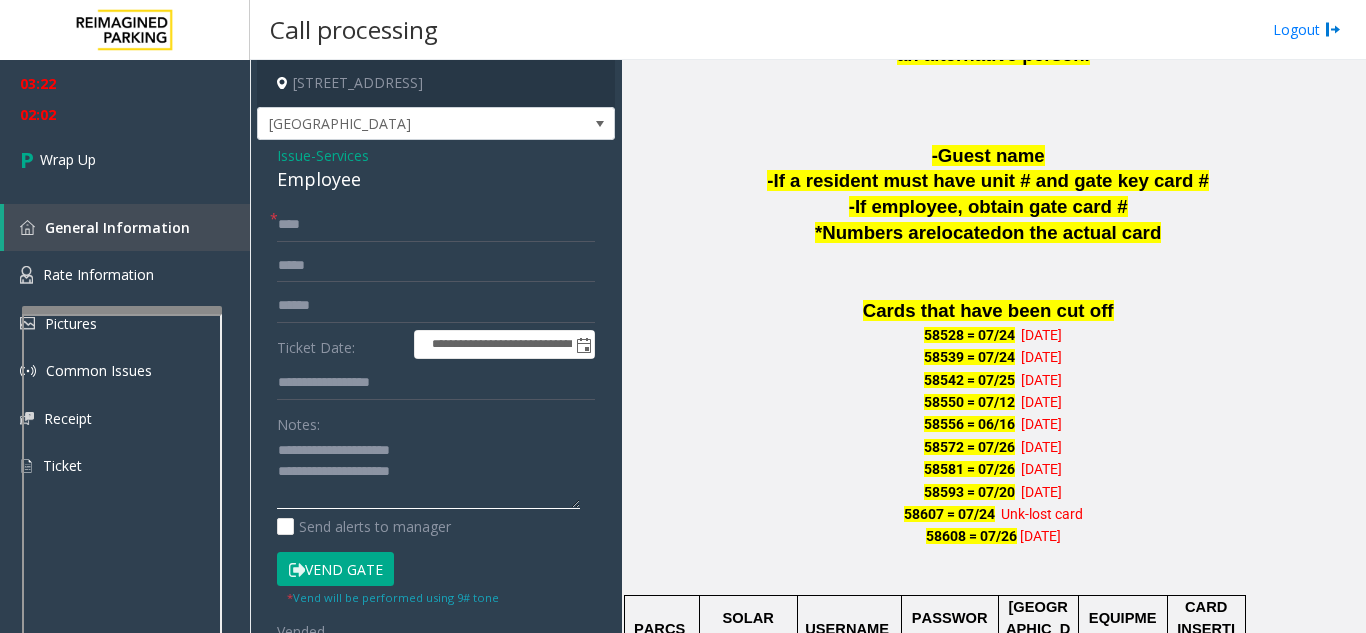 type on "**********" 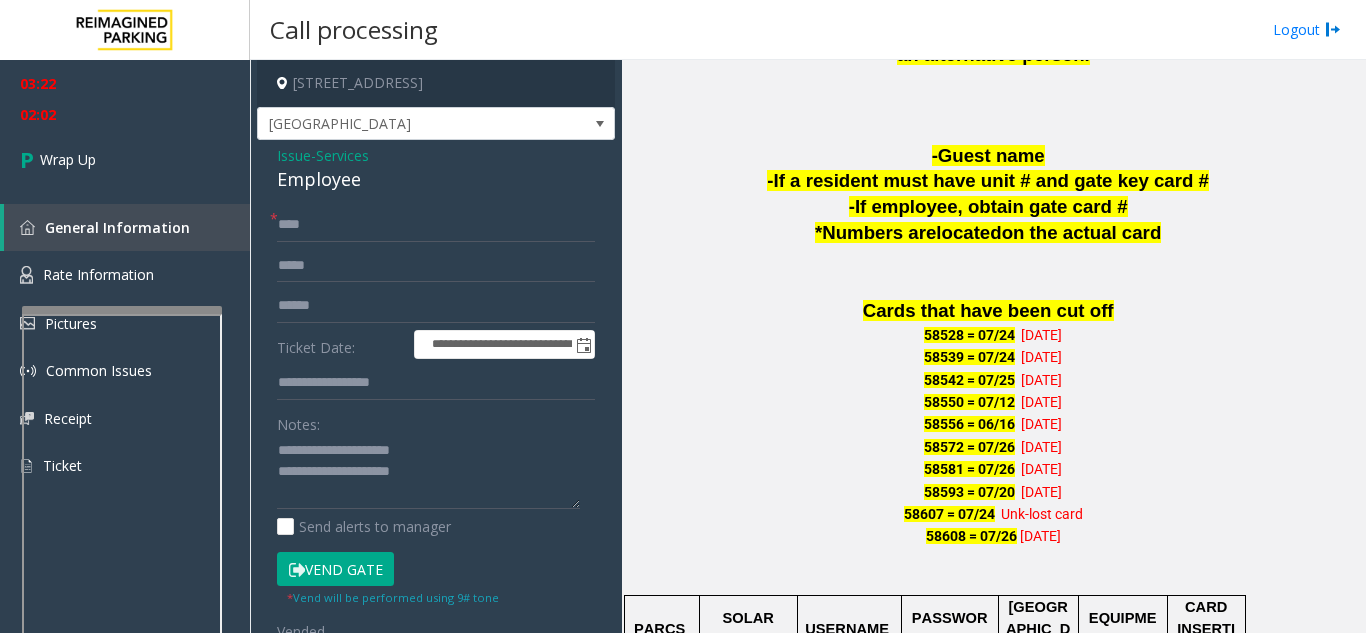 click on "Issue" 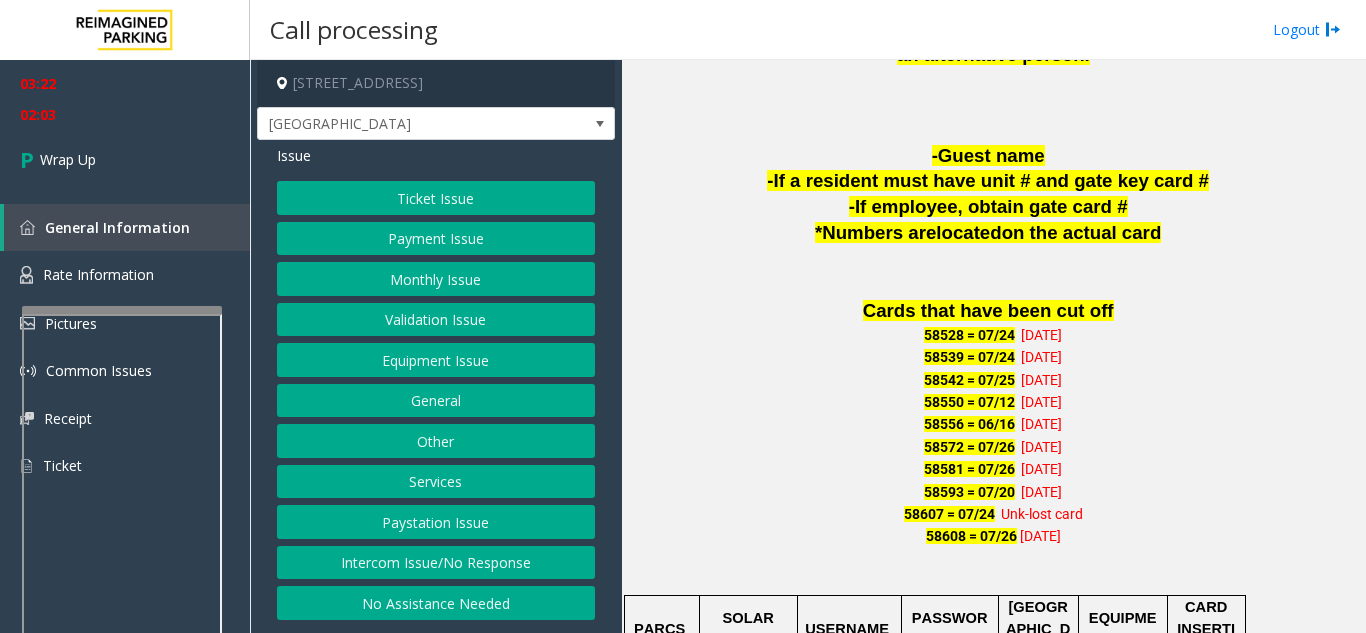 click on "Monthly Issue" 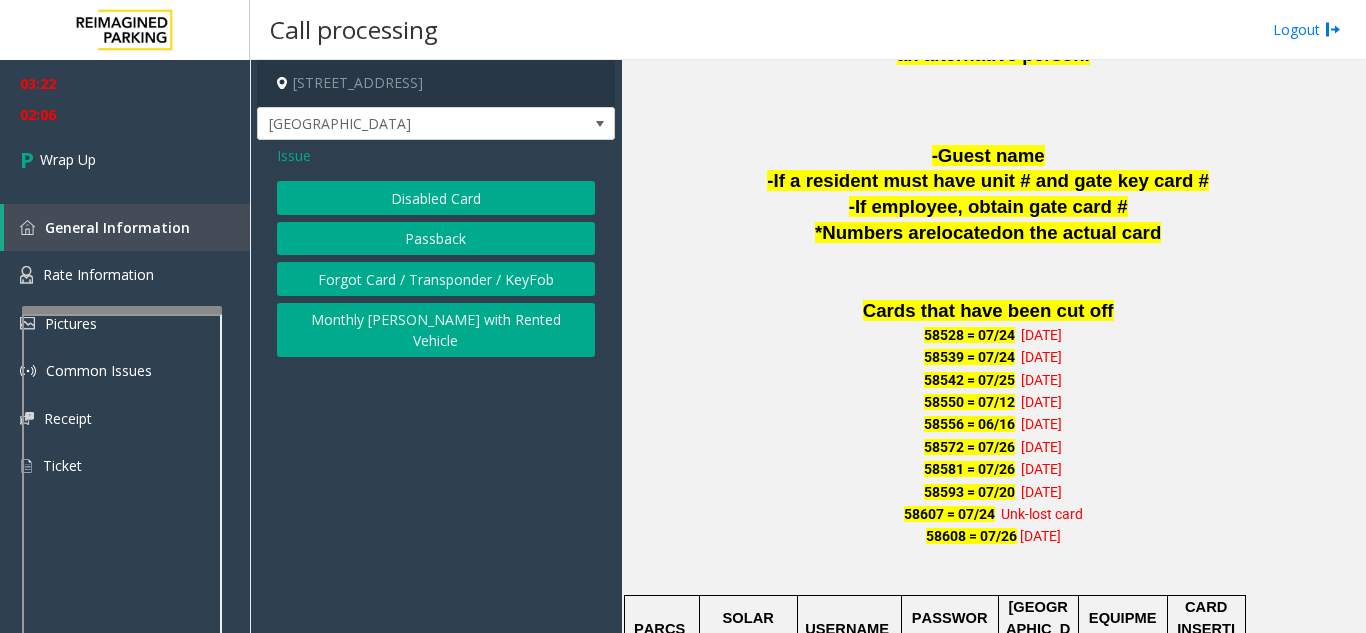 click on "Disabled Card" 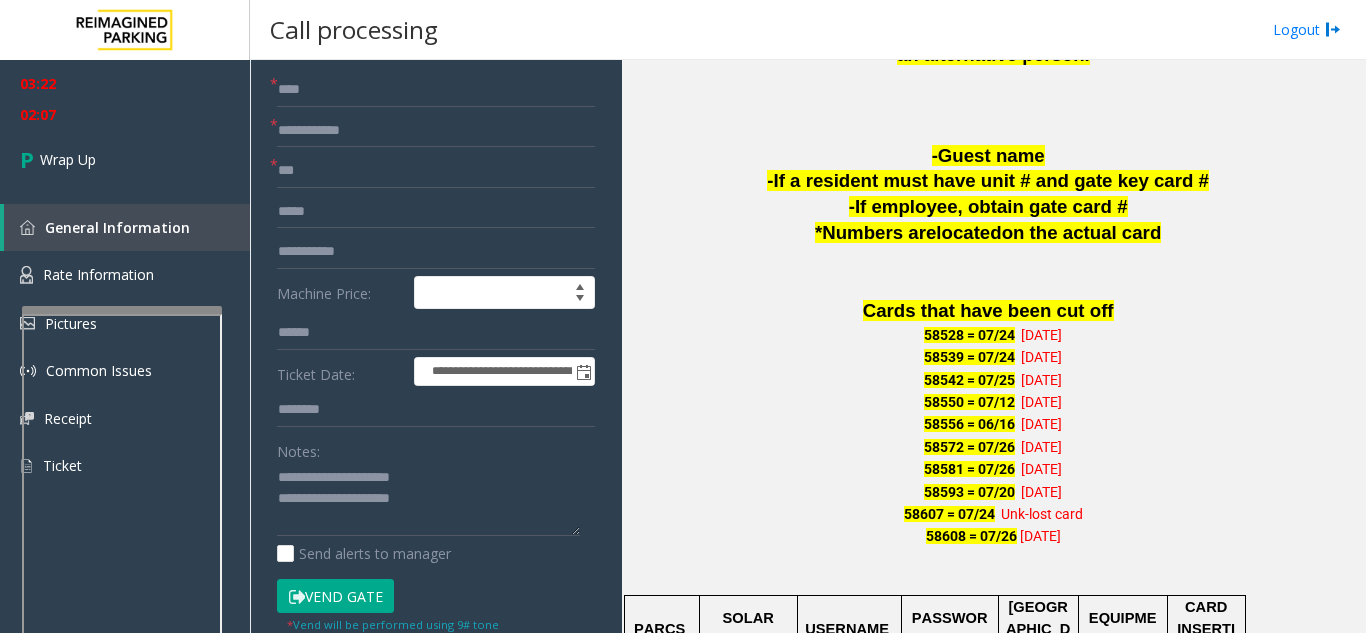 scroll, scrollTop: 100, scrollLeft: 0, axis: vertical 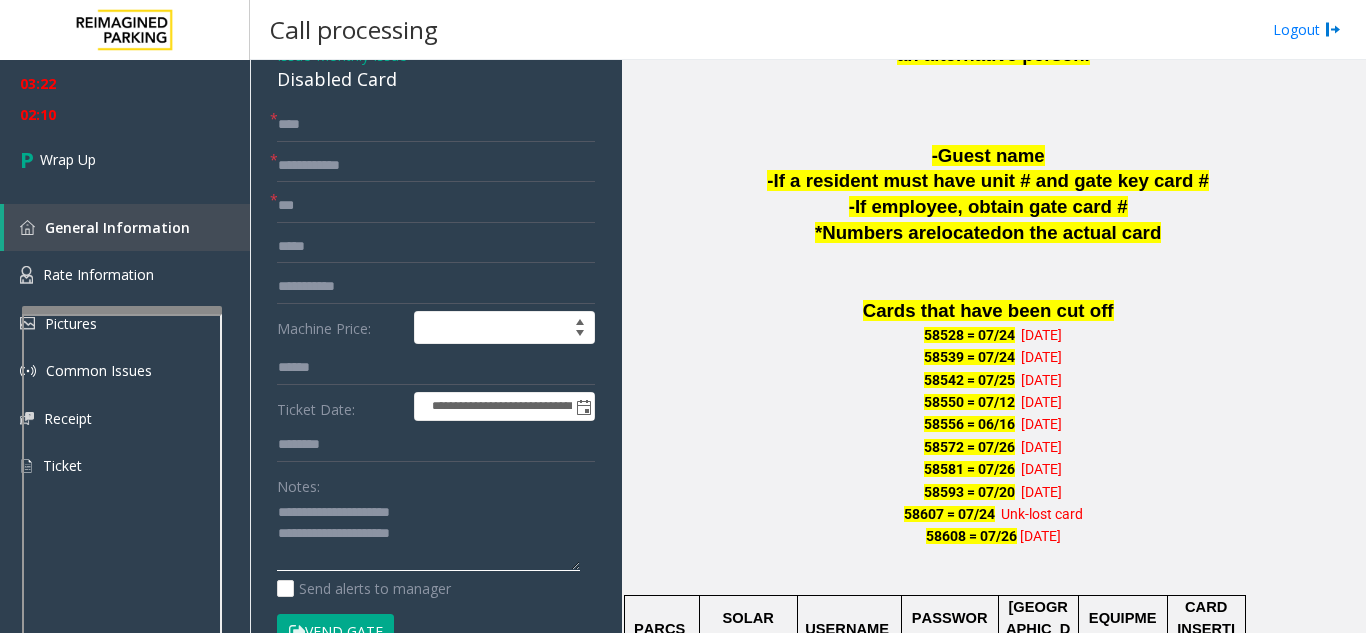 drag, startPoint x: 368, startPoint y: 529, endPoint x: 438, endPoint y: 539, distance: 70.71068 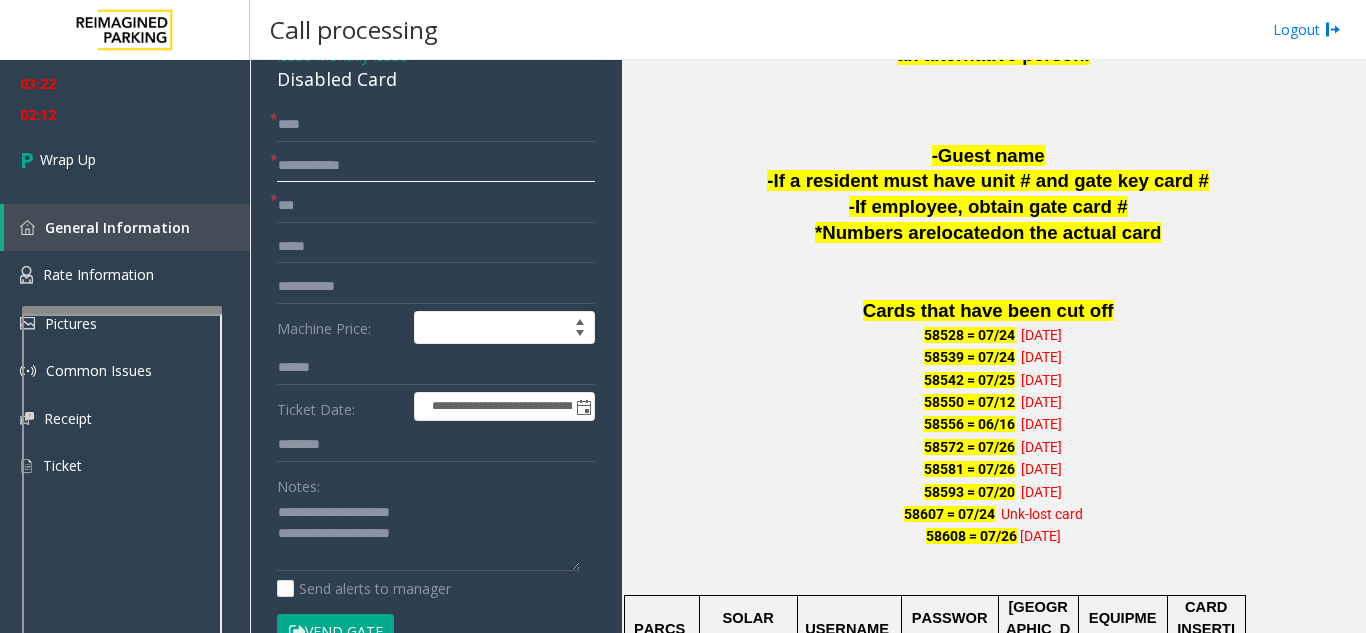 click 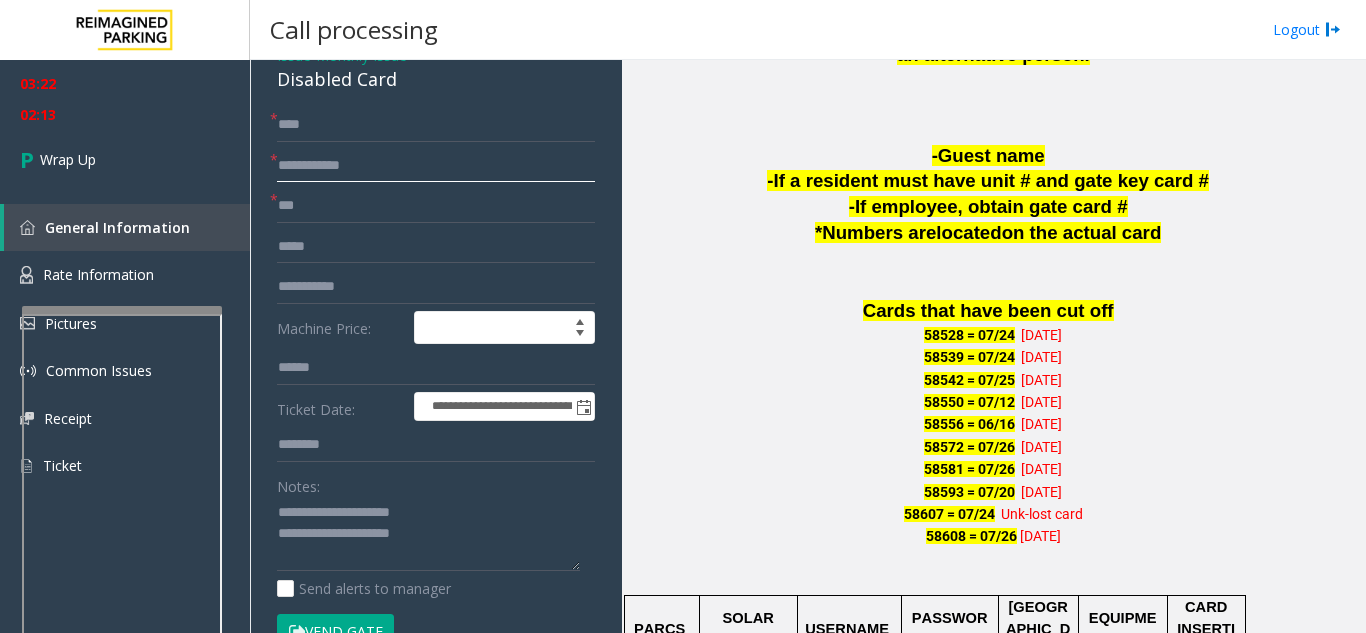 paste on "*********" 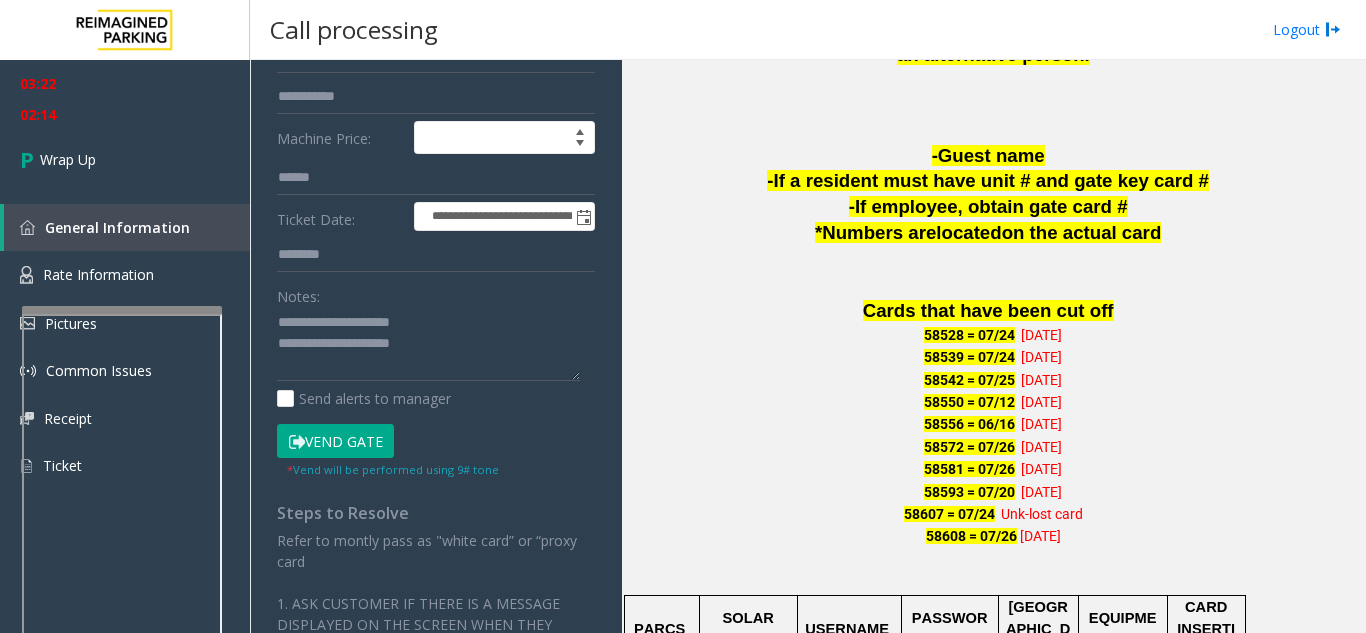 scroll, scrollTop: 300, scrollLeft: 0, axis: vertical 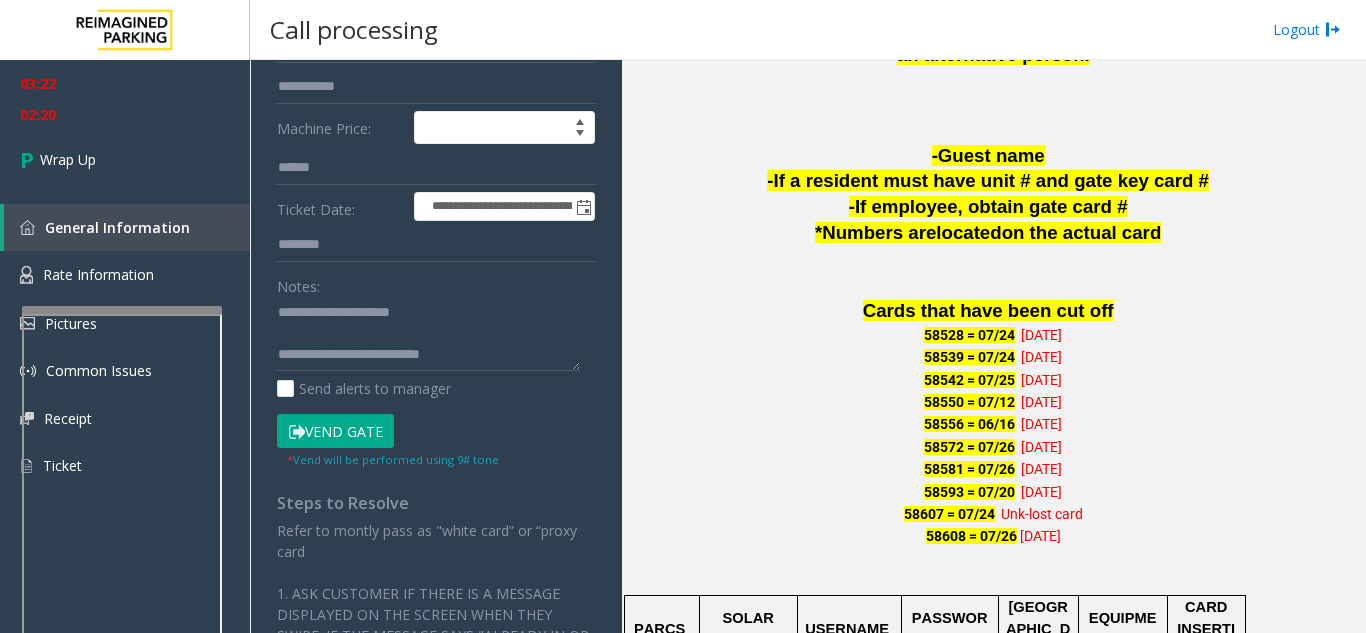 type on "*********" 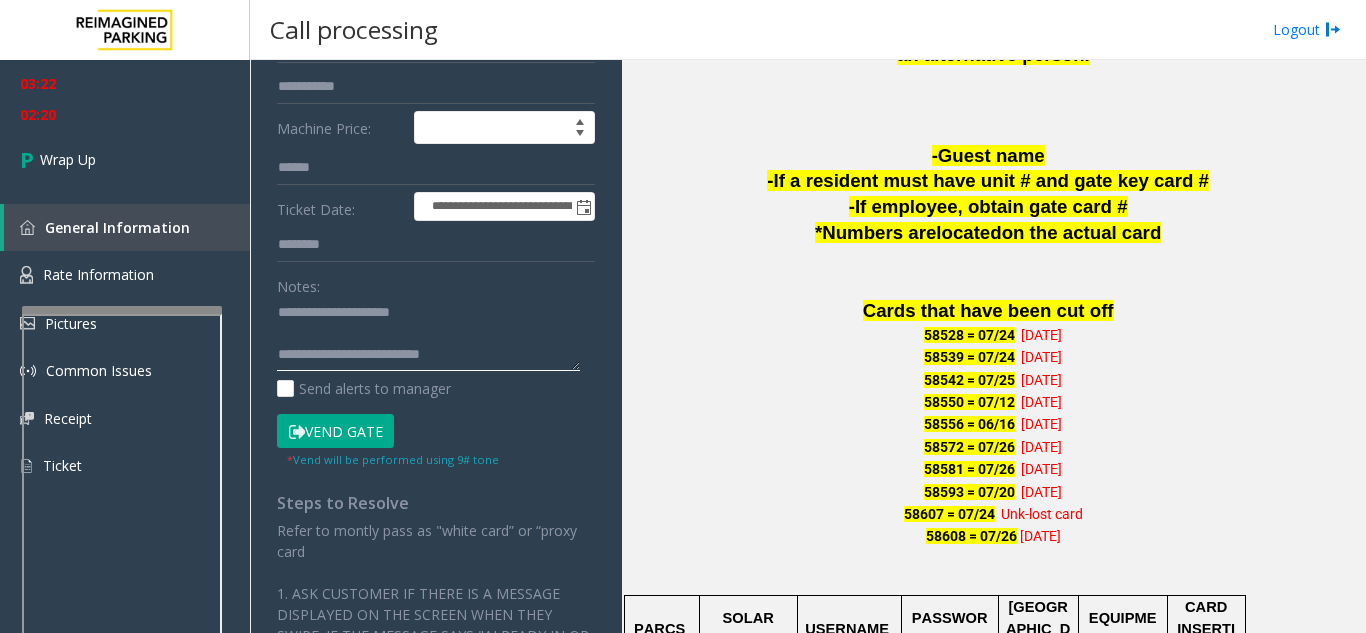 click 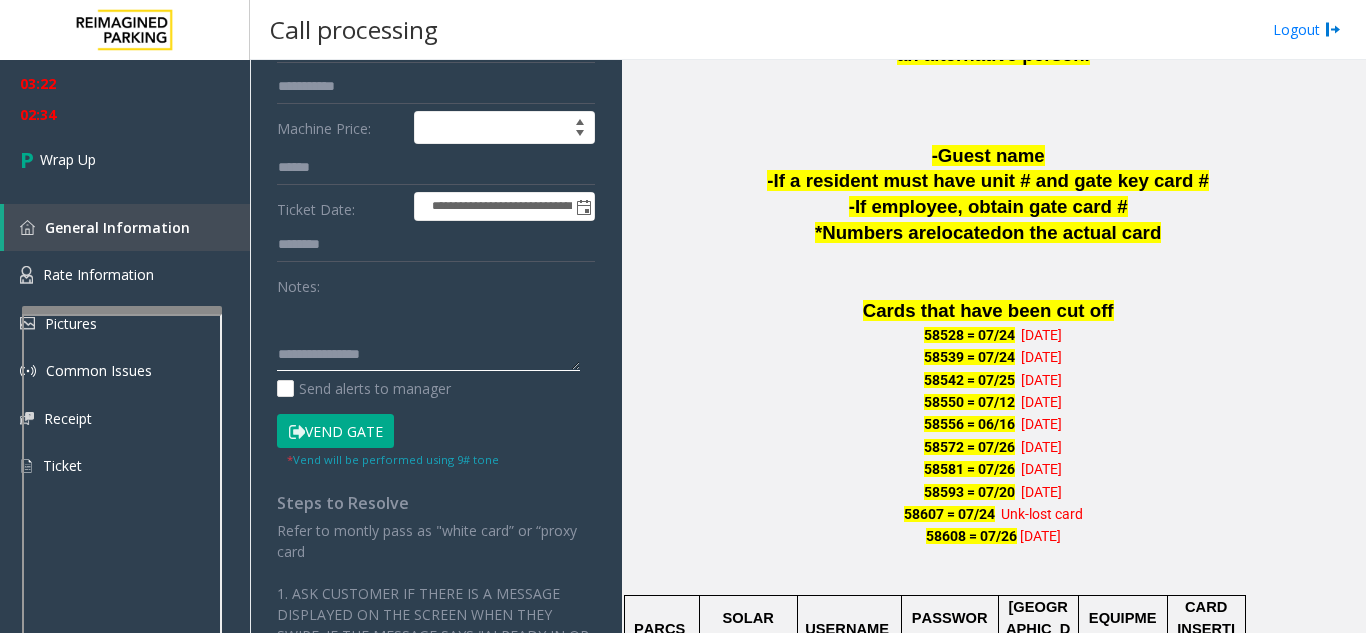 click 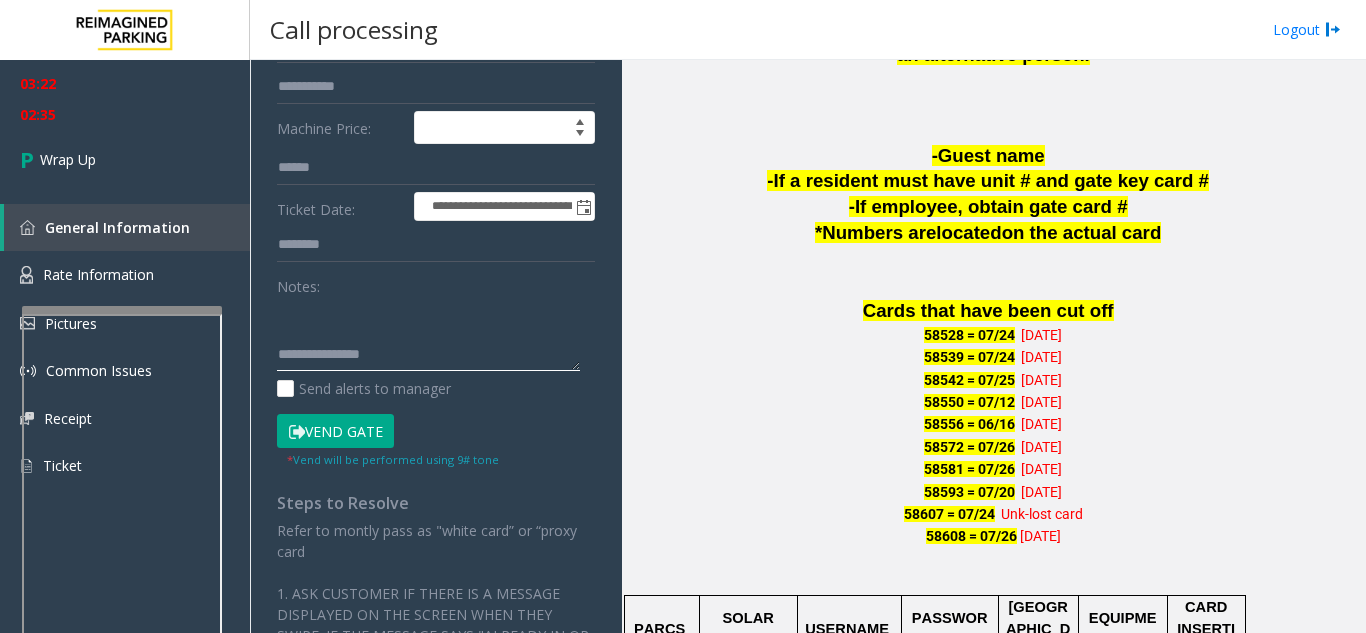 paste on "**********" 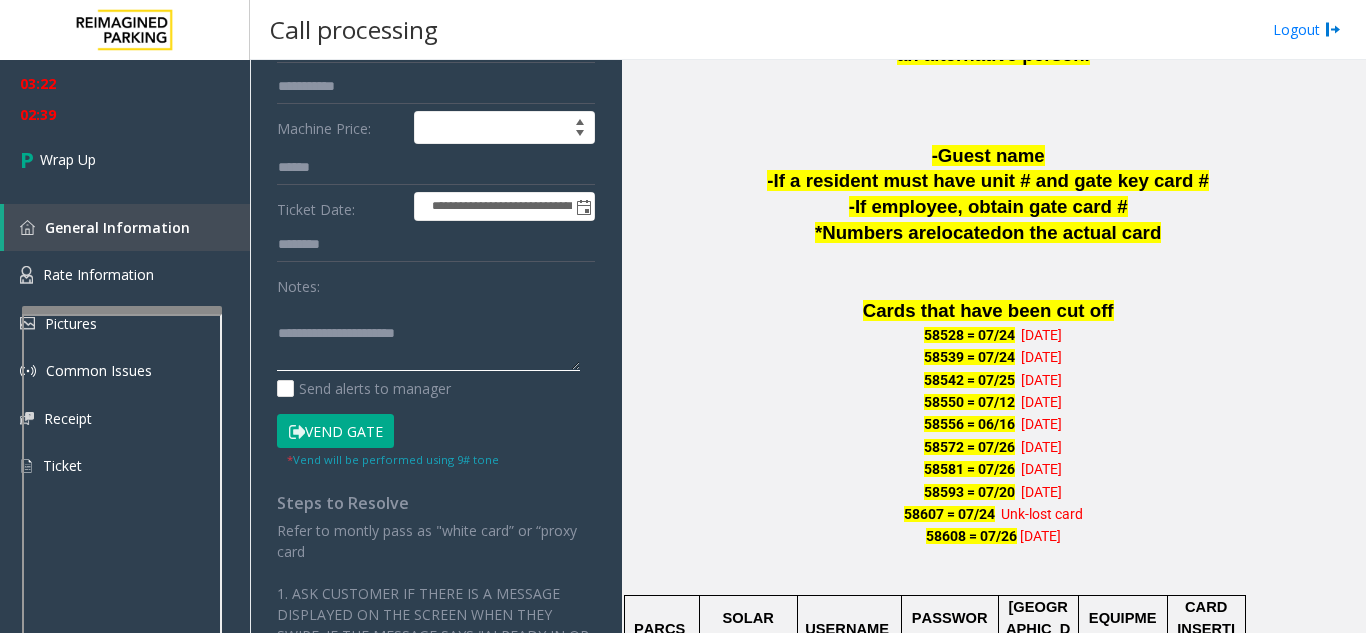 scroll, scrollTop: 0, scrollLeft: 0, axis: both 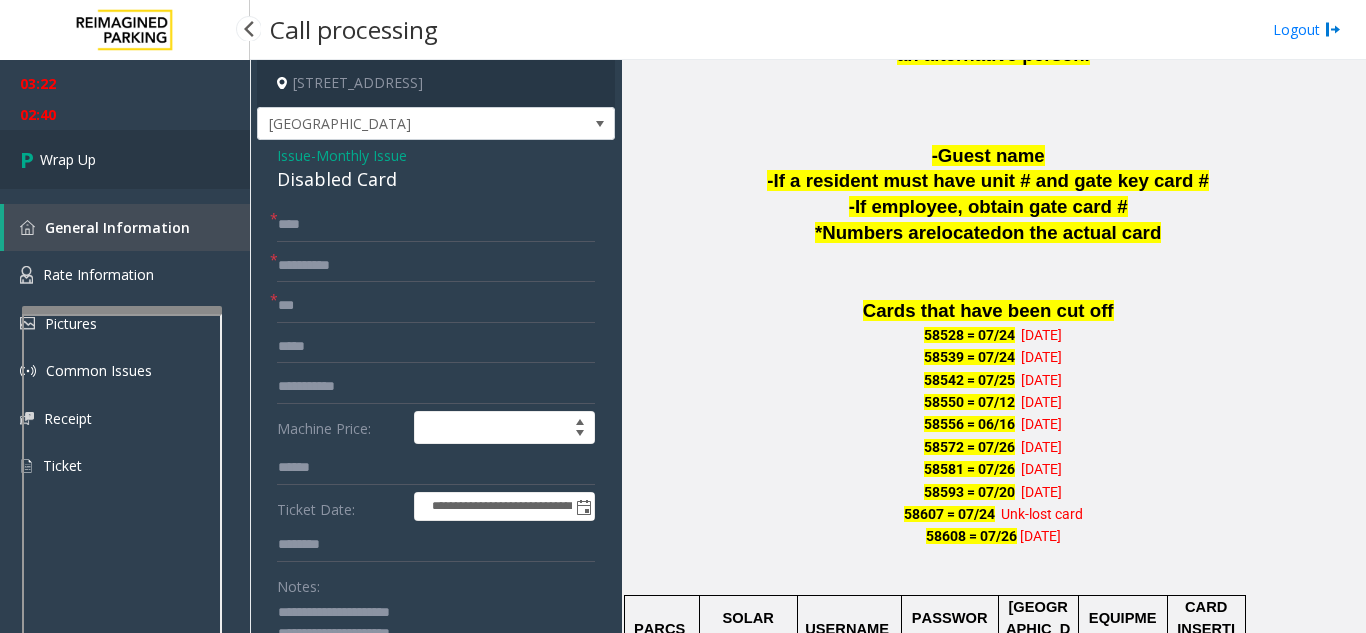 type on "**********" 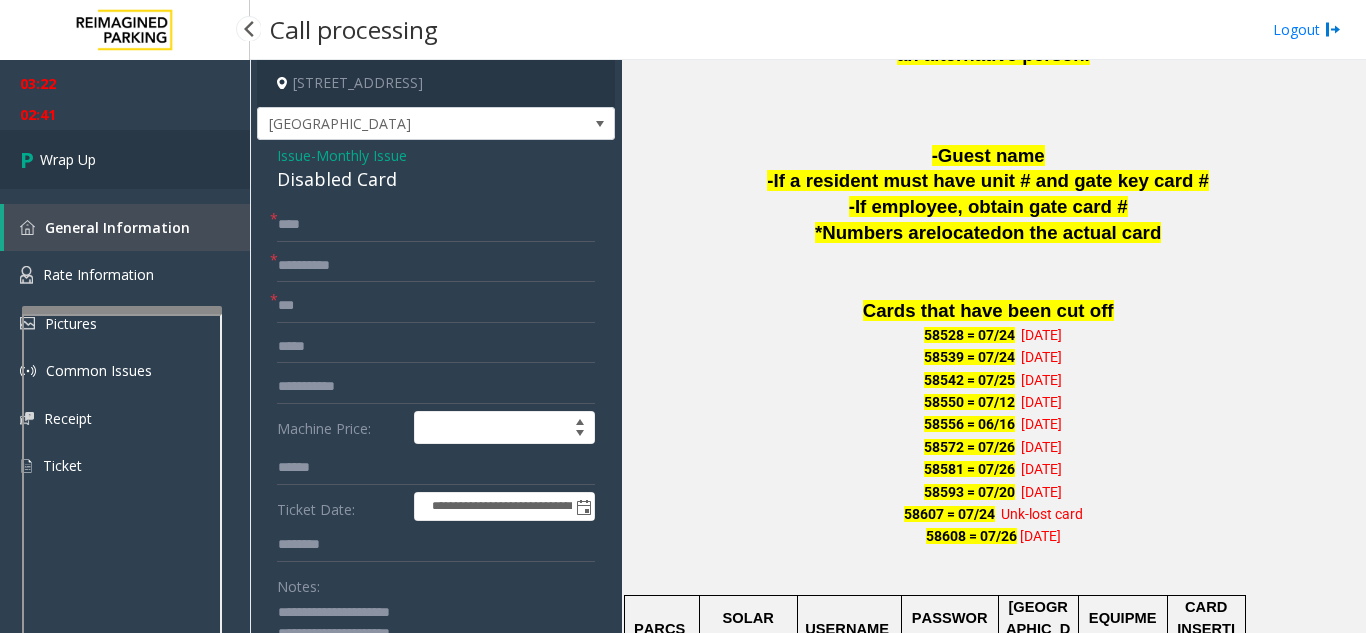 click on "Wrap Up" at bounding box center (125, 159) 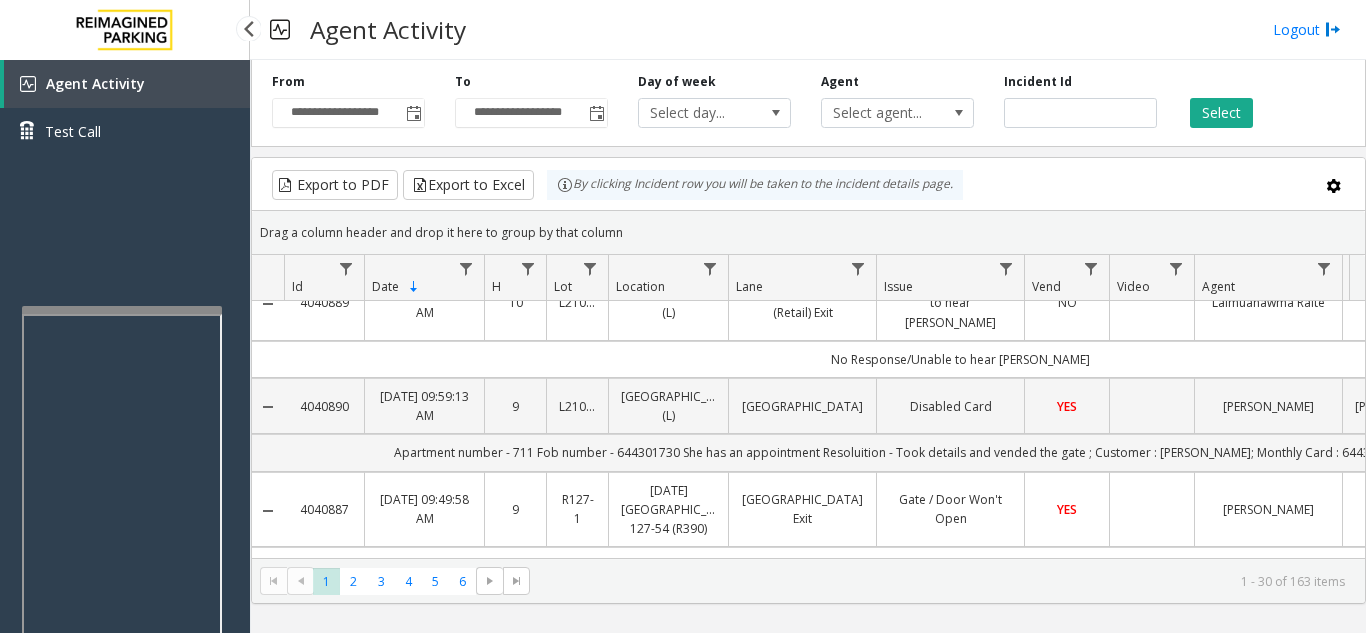 scroll, scrollTop: 0, scrollLeft: 0, axis: both 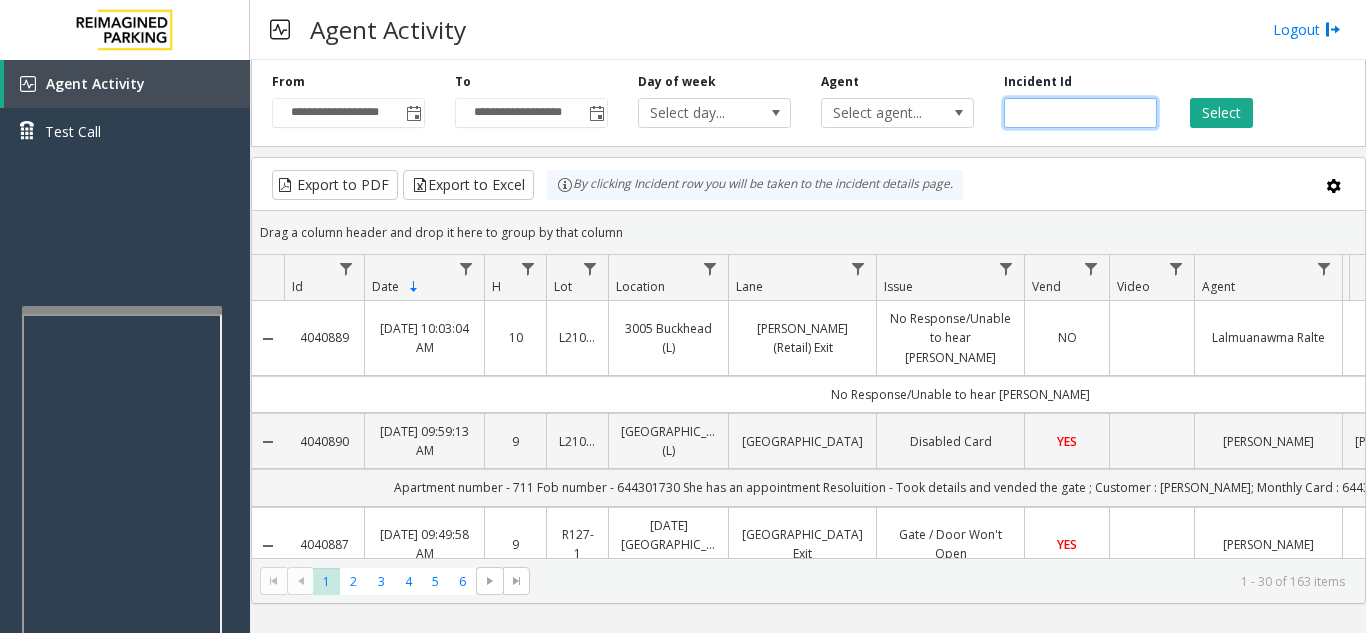 click 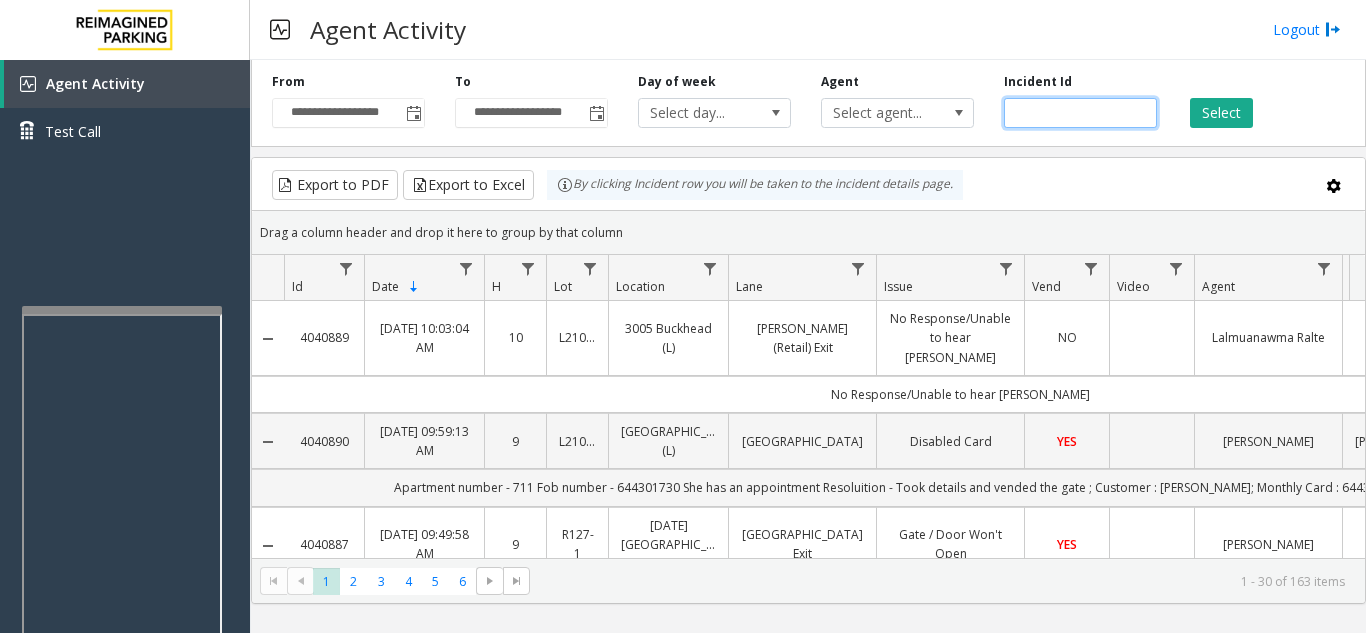 paste on "******" 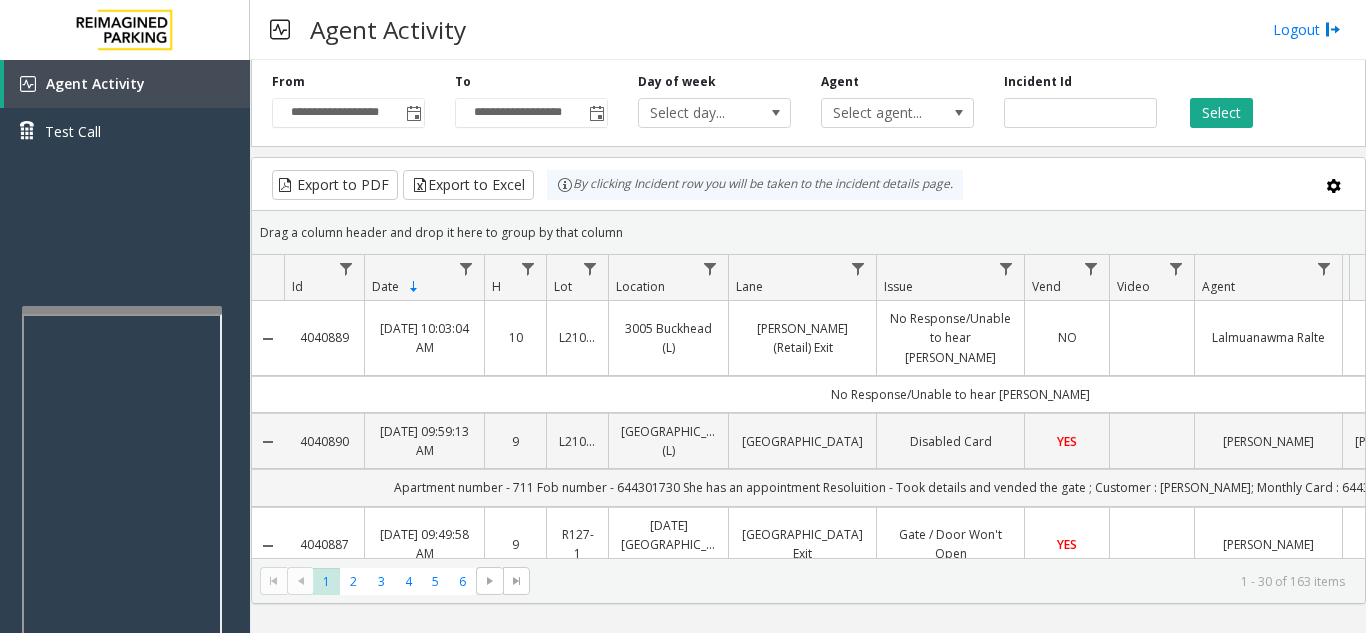 click on "Select" 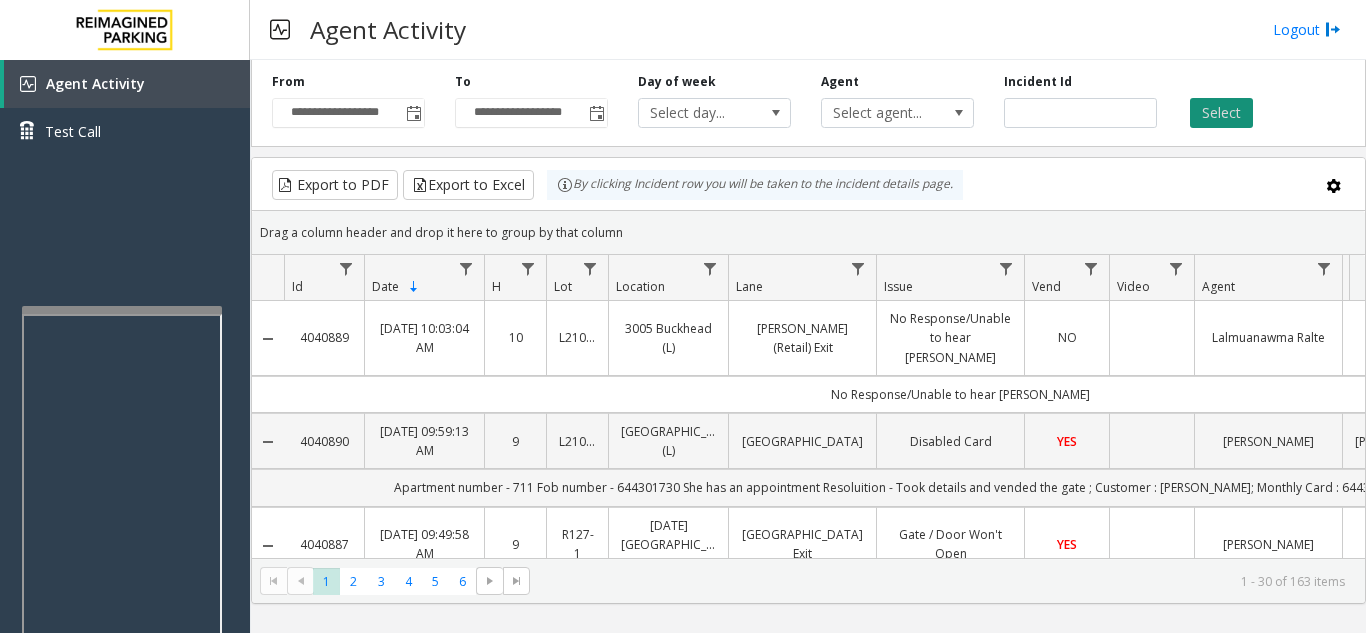 click on "Select" 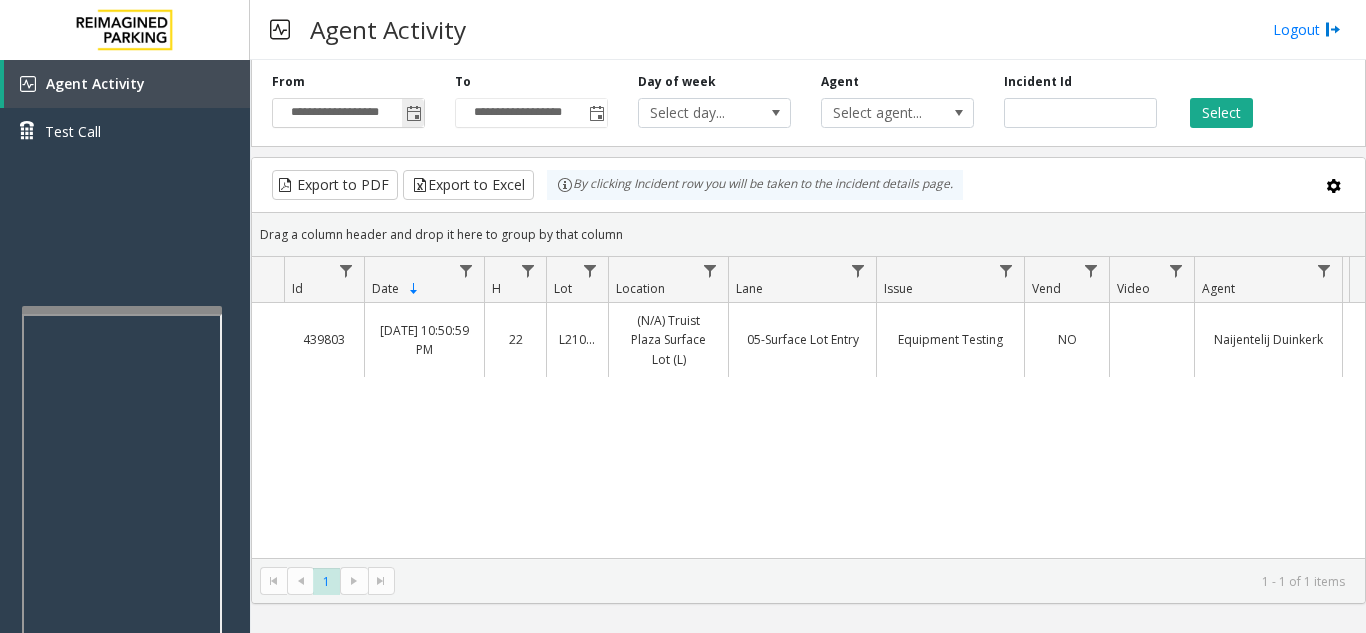 click 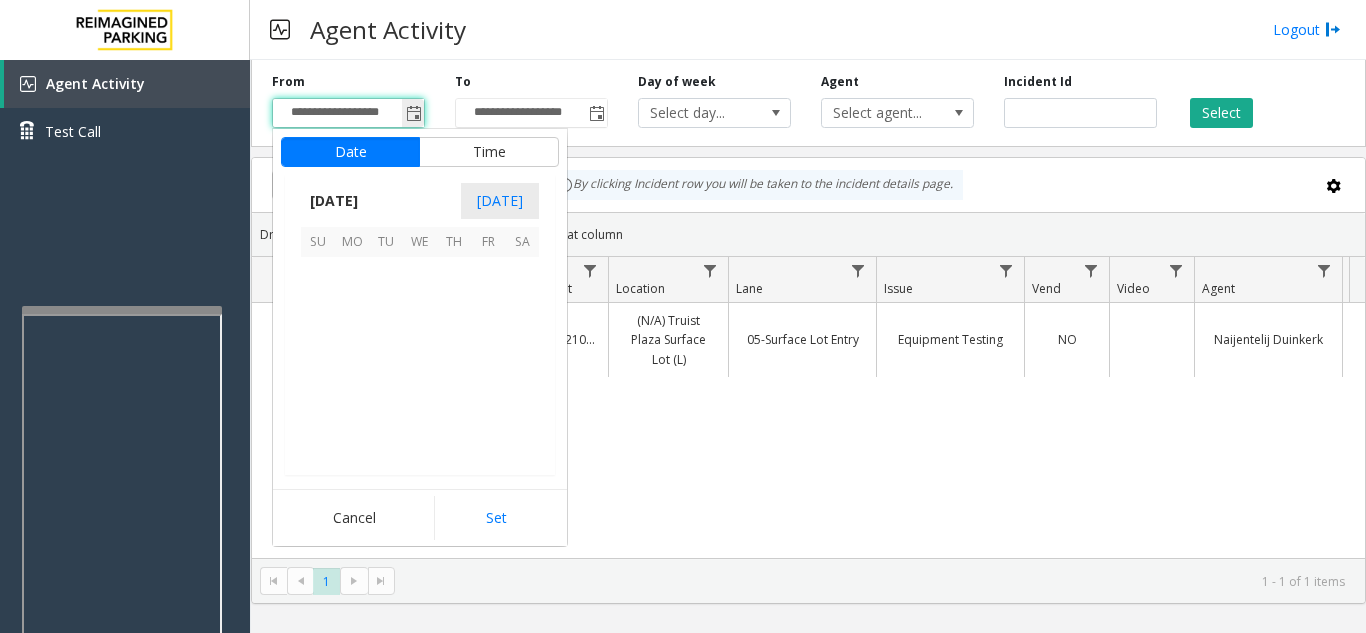 scroll, scrollTop: 358428, scrollLeft: 0, axis: vertical 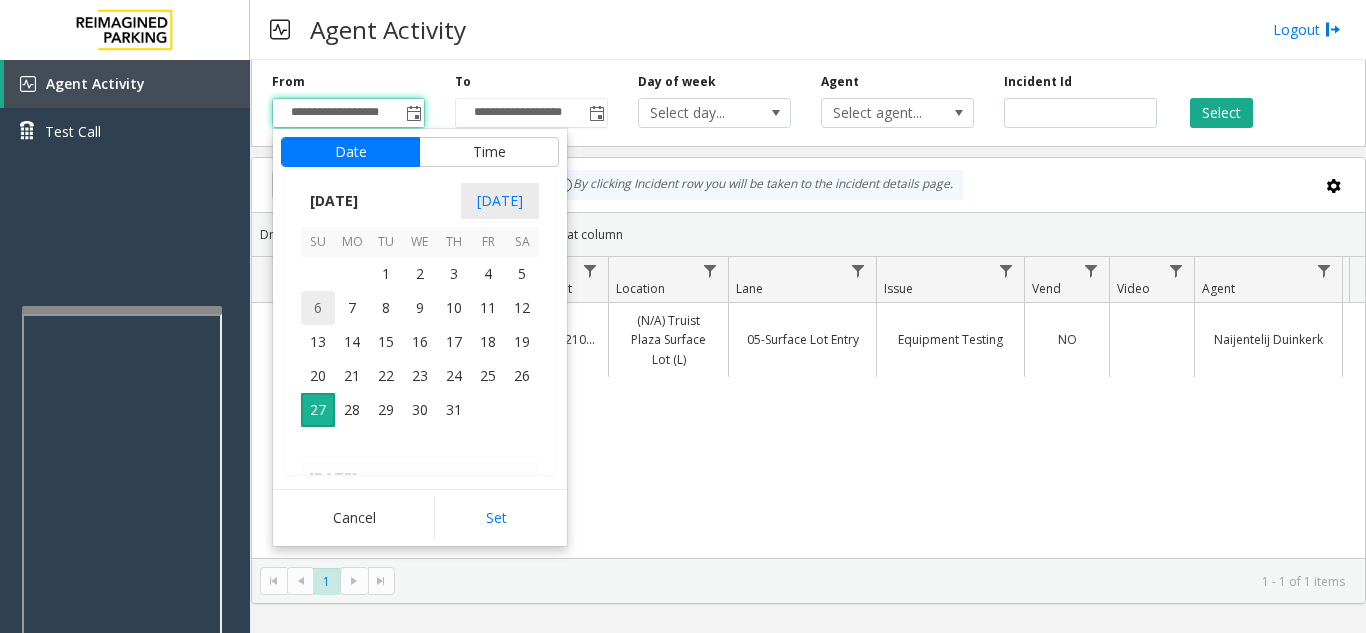 click on "6" at bounding box center (318, 308) 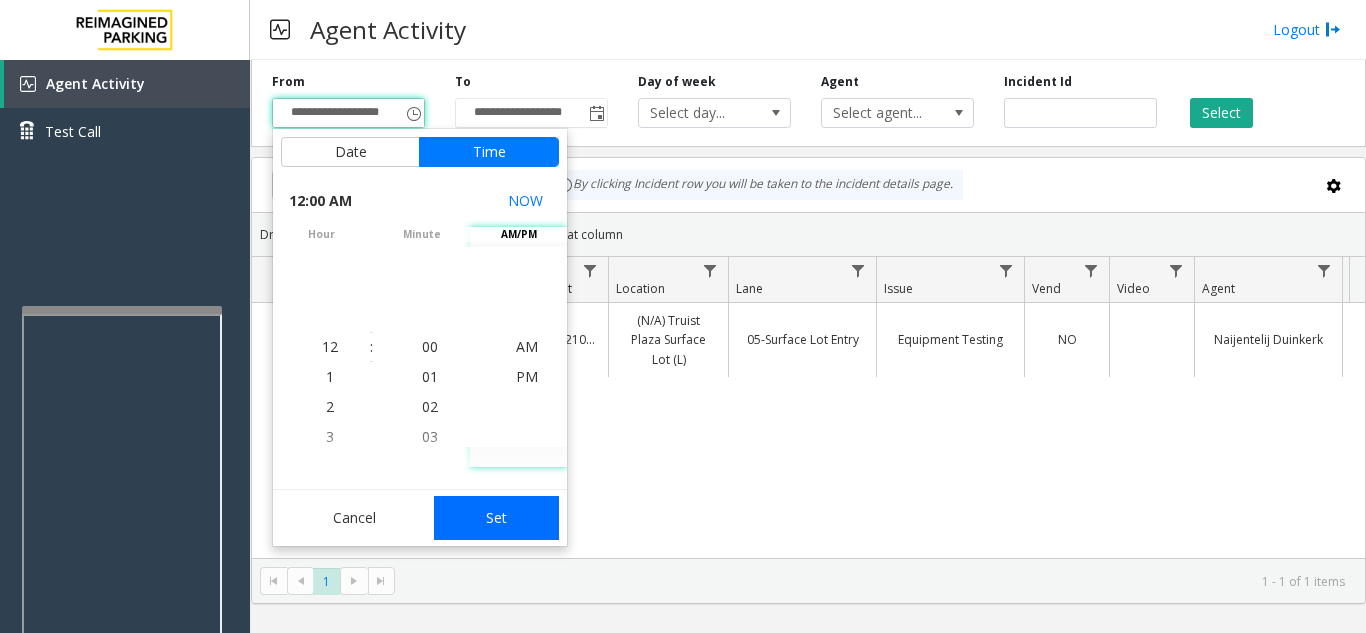 click on "Set" 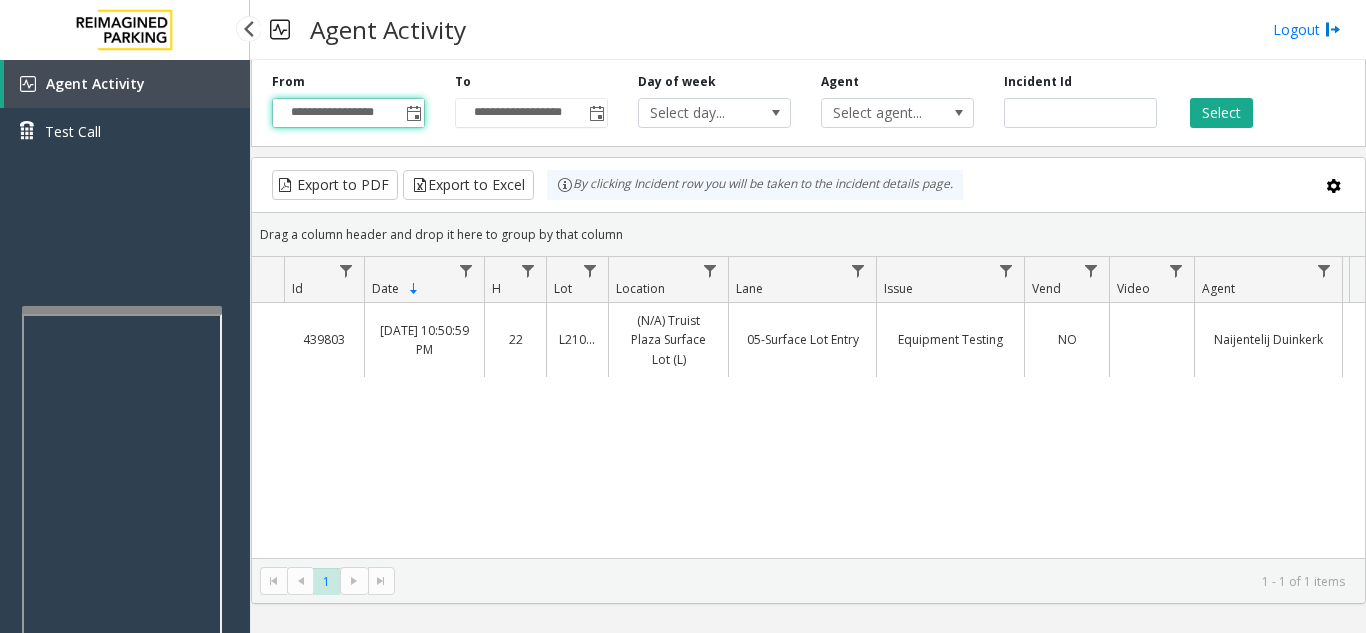 click on "Agent Activity" at bounding box center (95, 83) 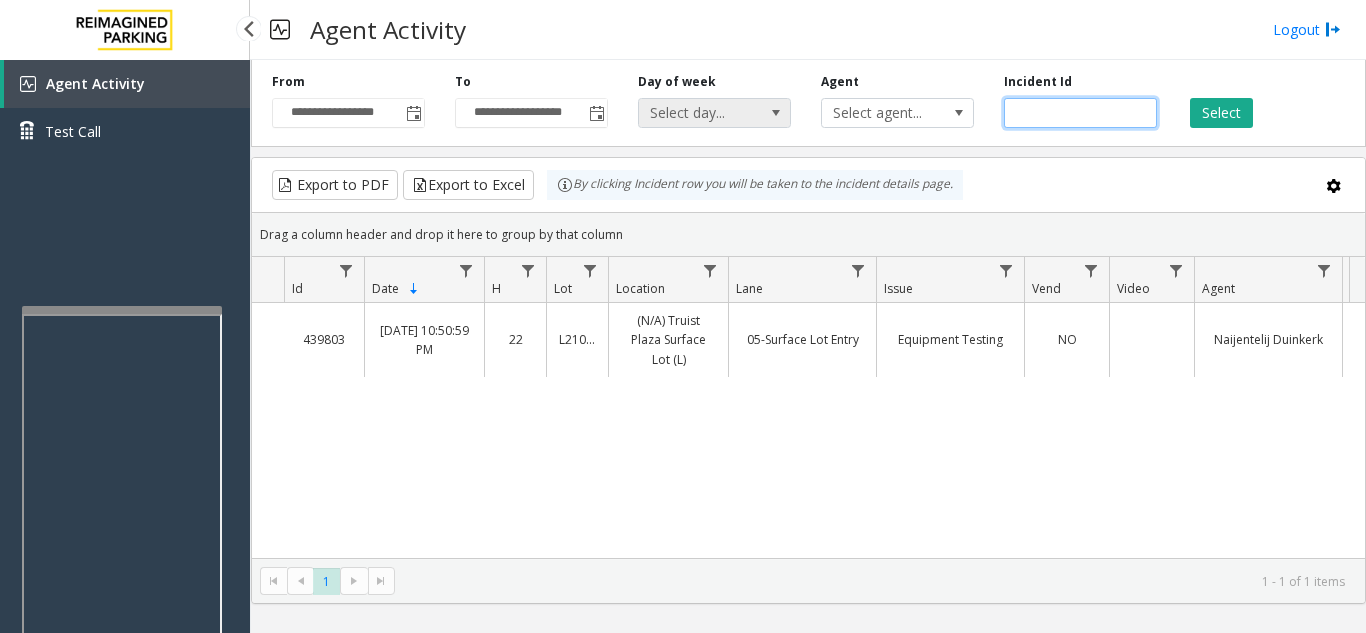 drag, startPoint x: 1078, startPoint y: 116, endPoint x: 712, endPoint y: 109, distance: 366.06693 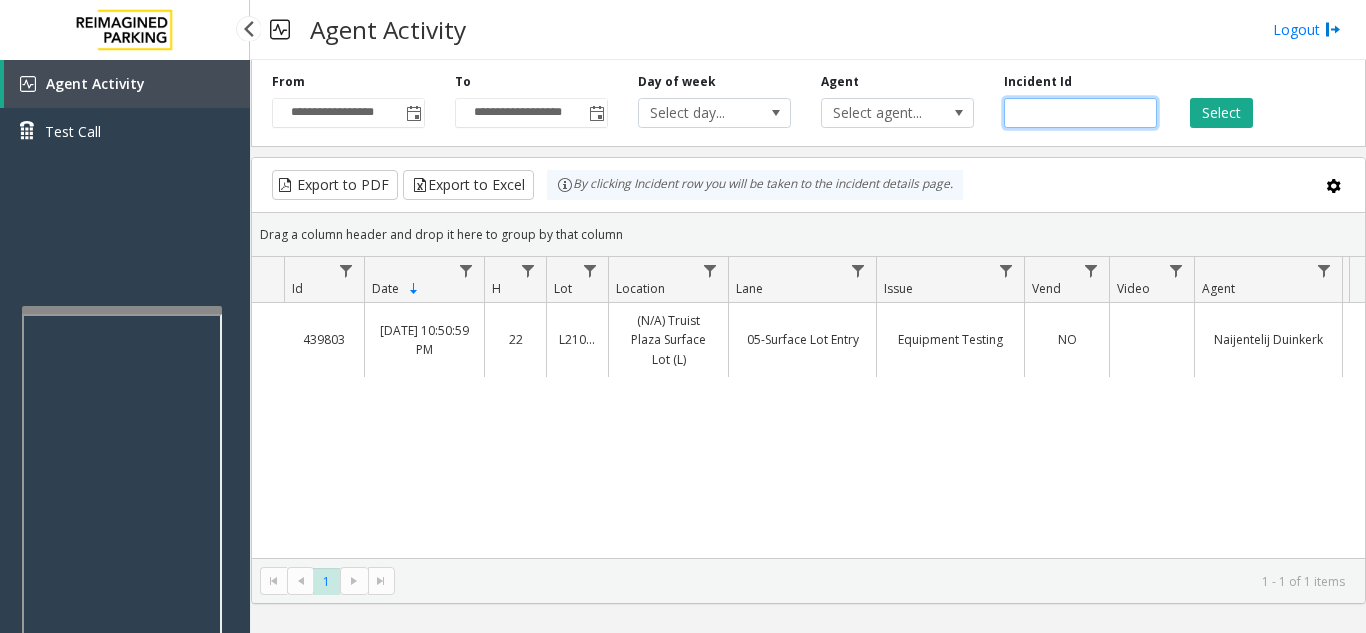 type 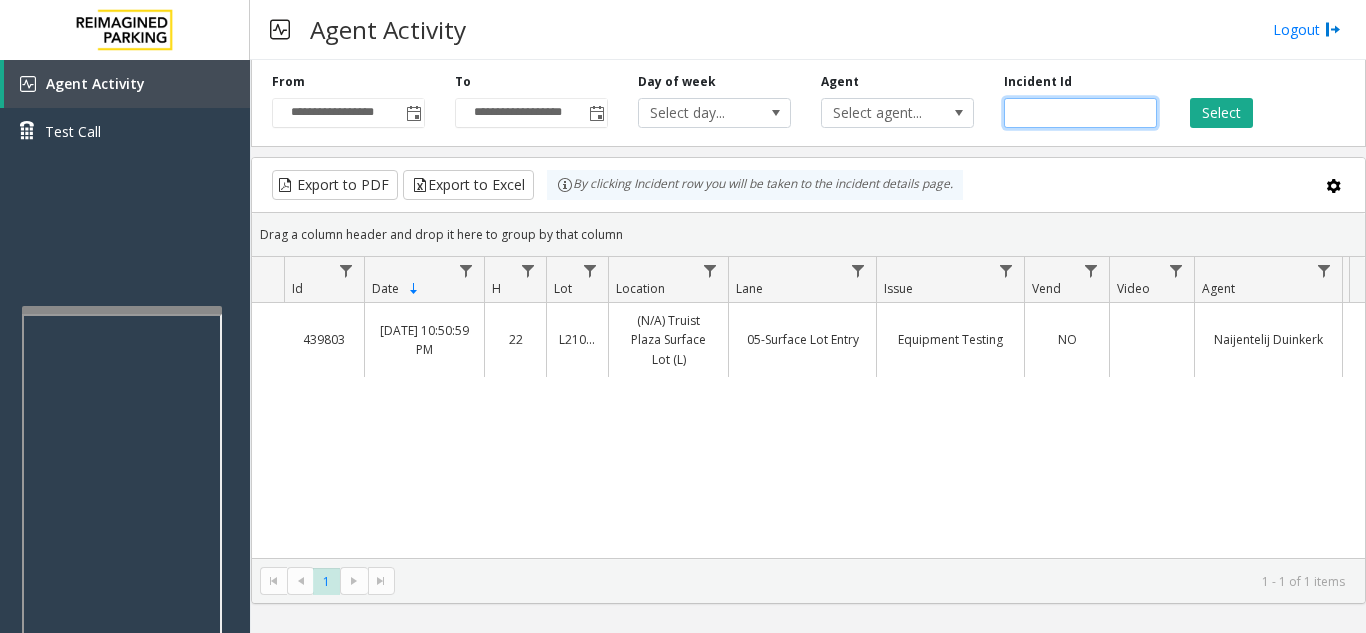 click at bounding box center (122, 310) 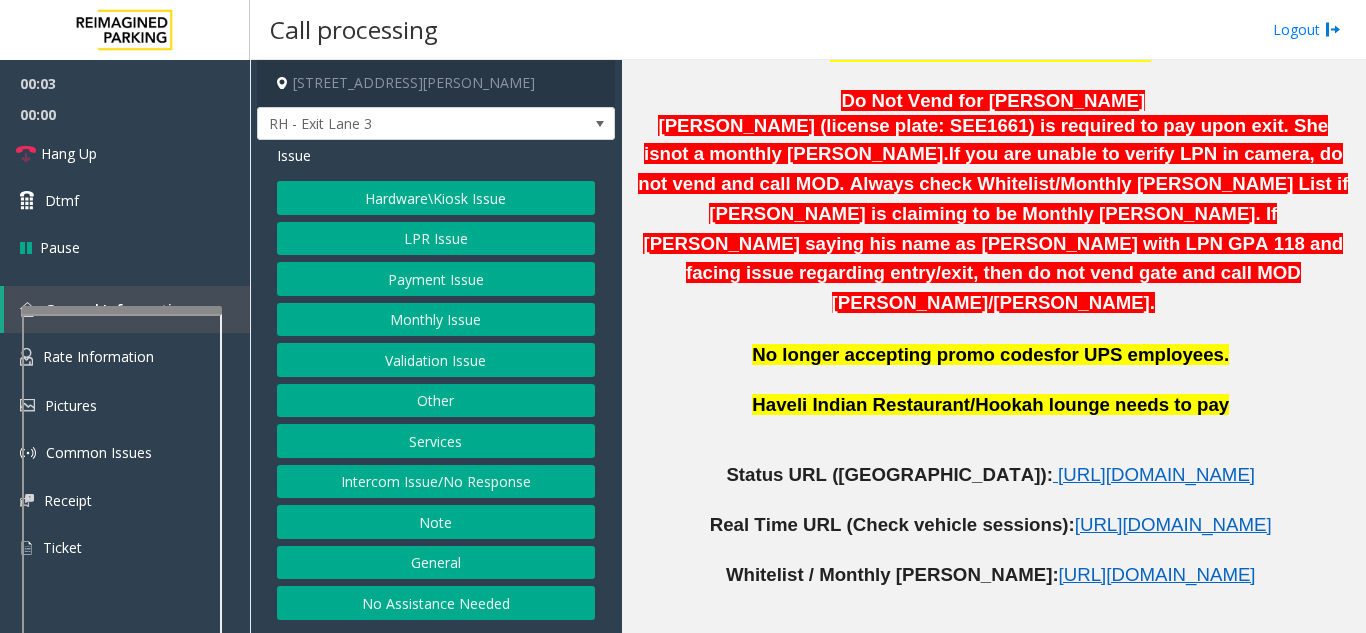 scroll, scrollTop: 1000, scrollLeft: 0, axis: vertical 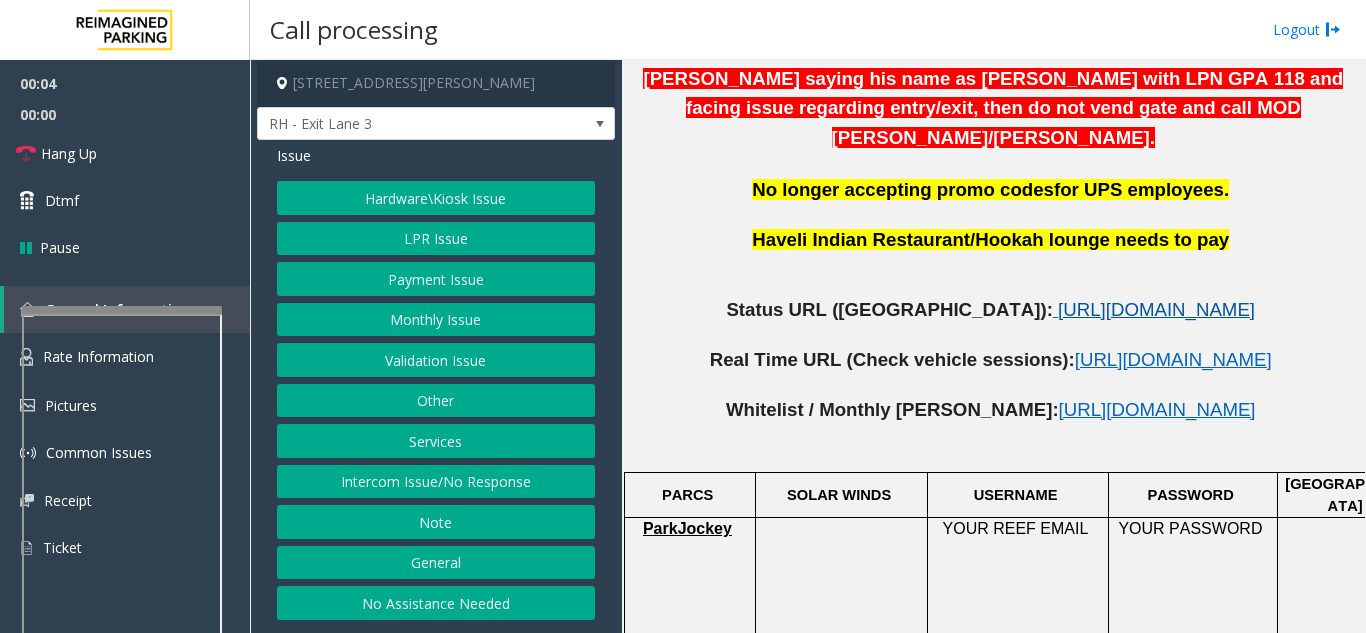 click on "[URL][DOMAIN_NAME]" 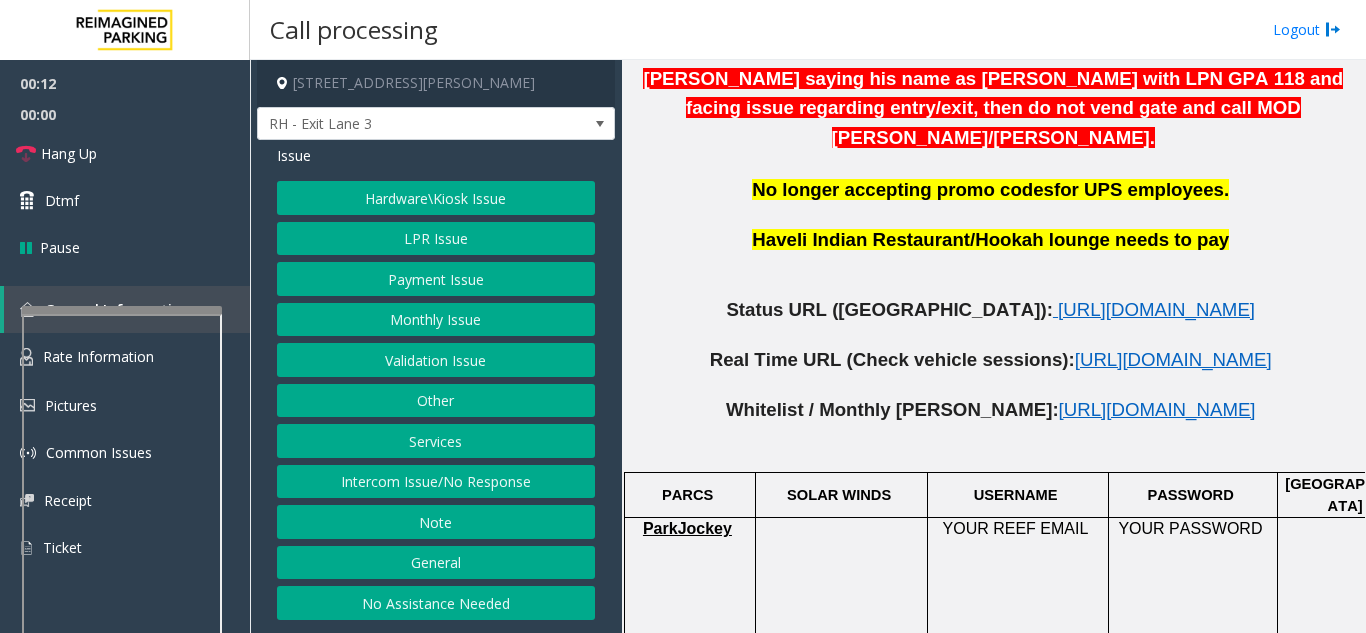 scroll, scrollTop: 700, scrollLeft: 0, axis: vertical 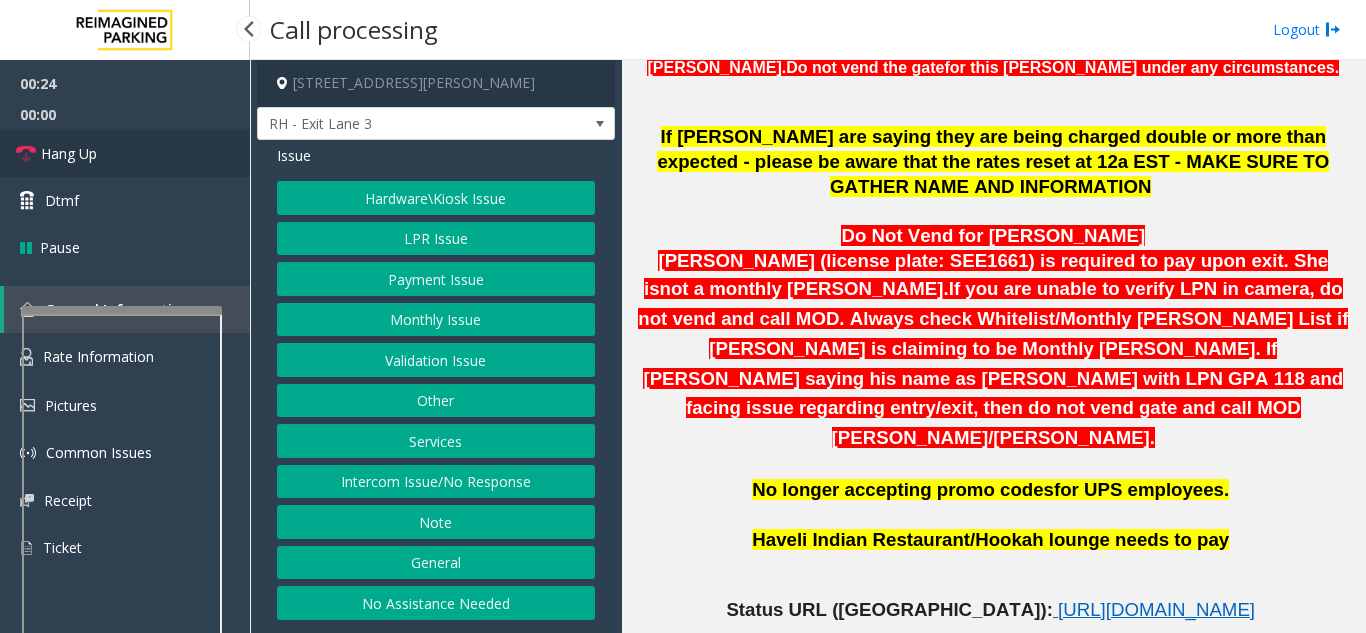 click on "Hang Up" at bounding box center [125, 153] 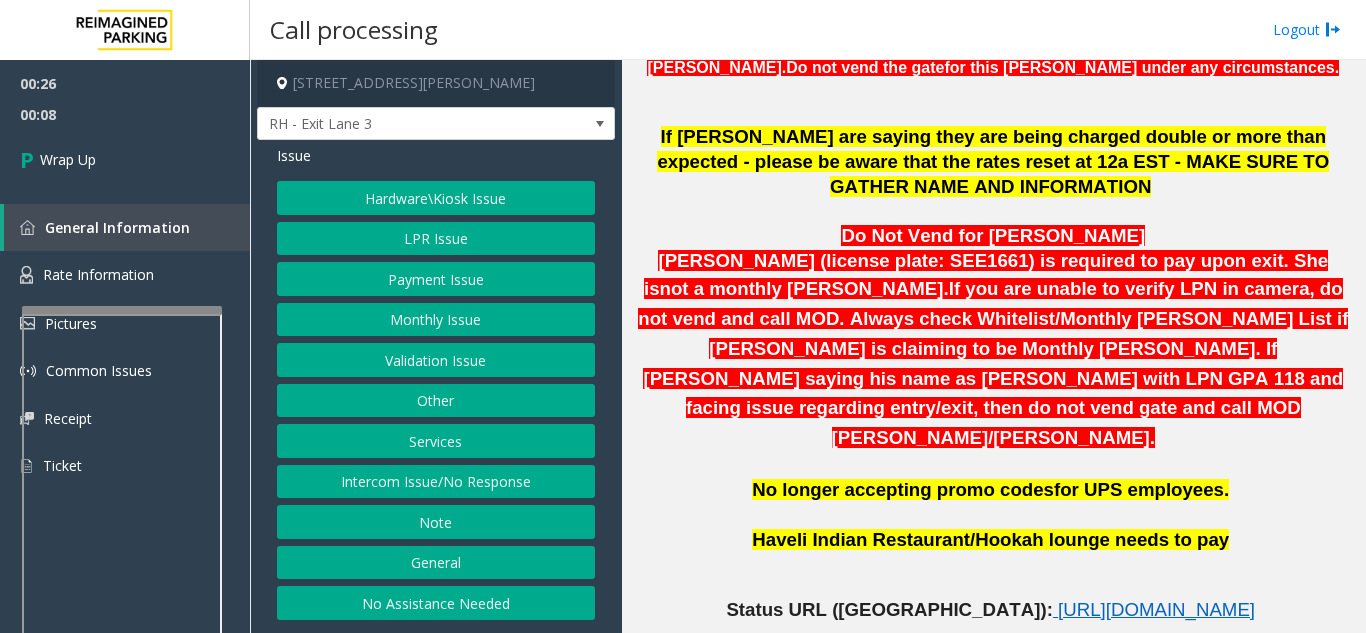 click on "Intercom Issue/No Response" 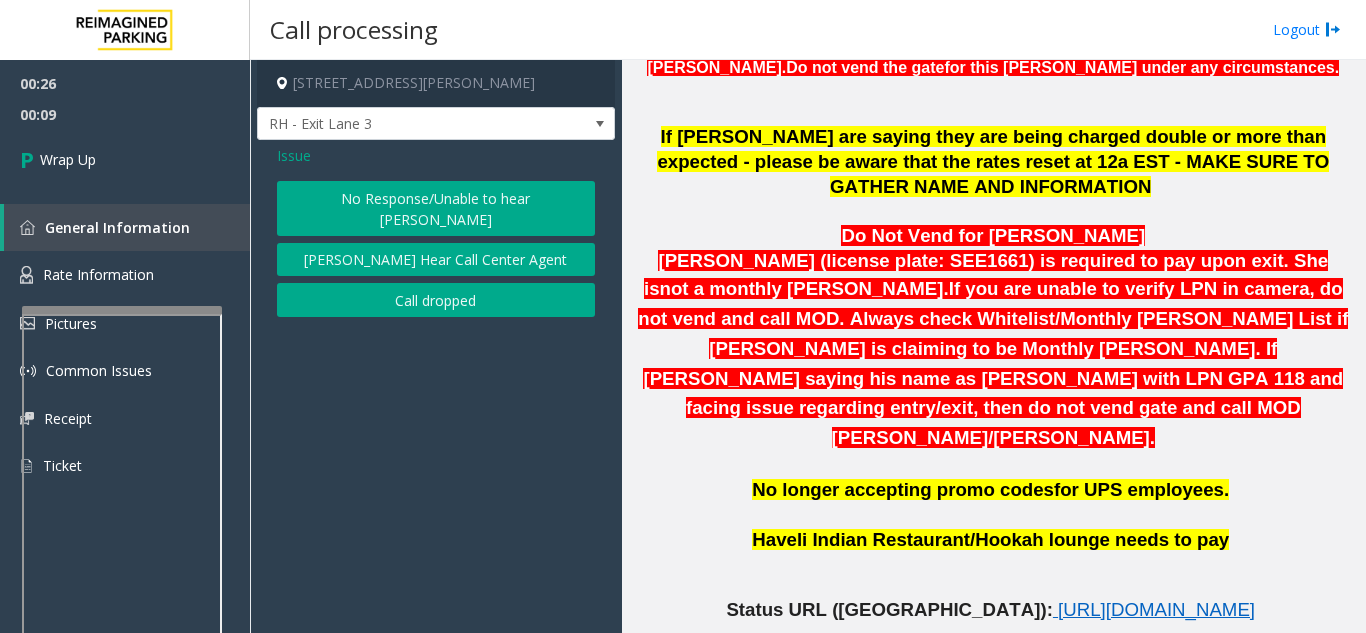 click on "No Response/Unable to hear [PERSON_NAME]" 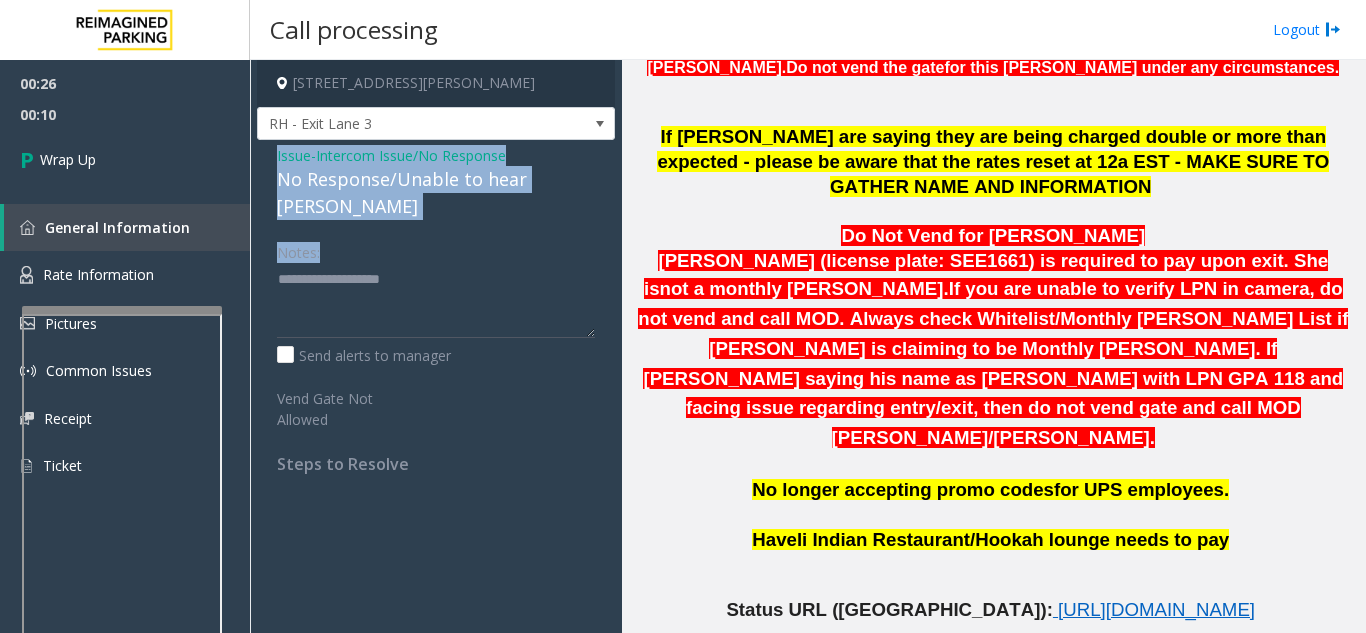 drag, startPoint x: 271, startPoint y: 159, endPoint x: 564, endPoint y: 198, distance: 295.58417 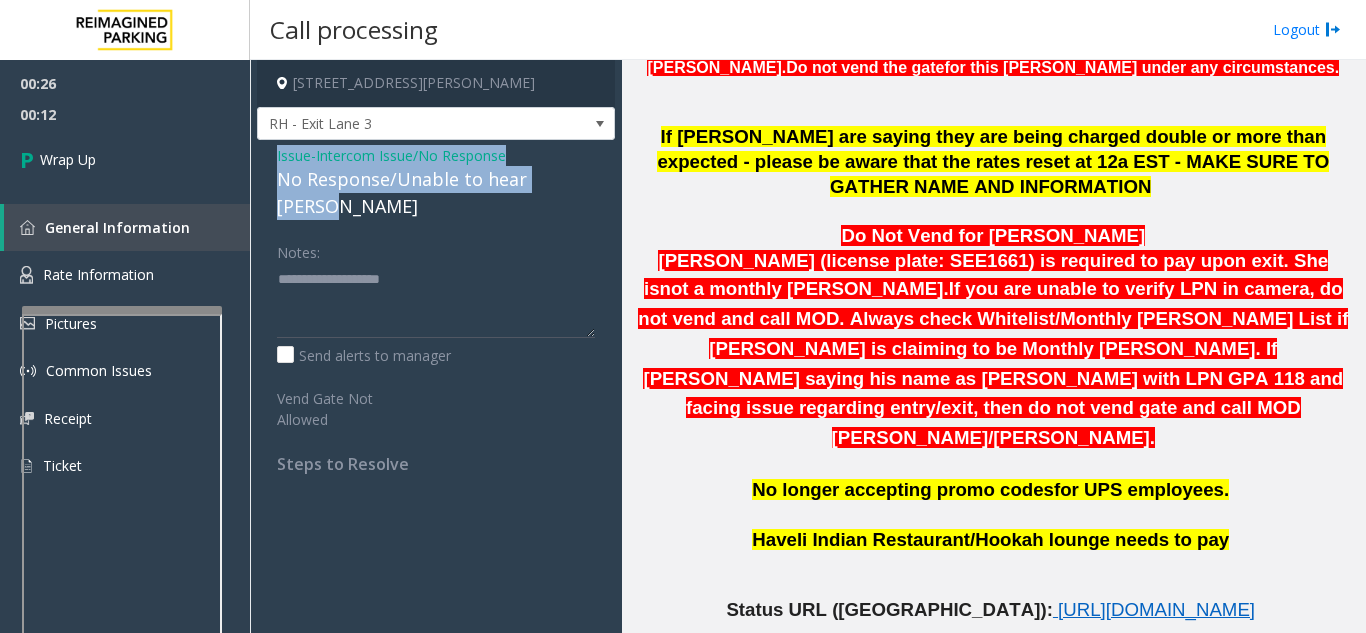 drag, startPoint x: 269, startPoint y: 147, endPoint x: 580, endPoint y: 167, distance: 311.64243 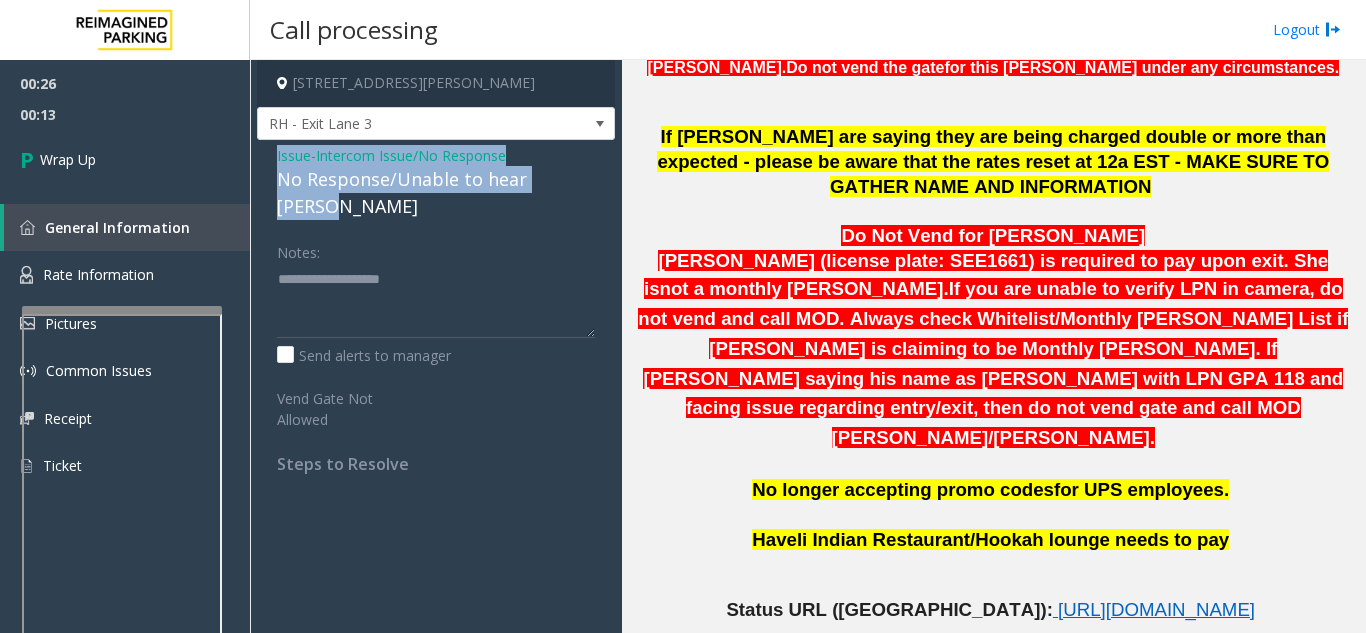 copy on "Issue  -  Intercom Issue/No Response No Response/Unable to hear [PERSON_NAME]" 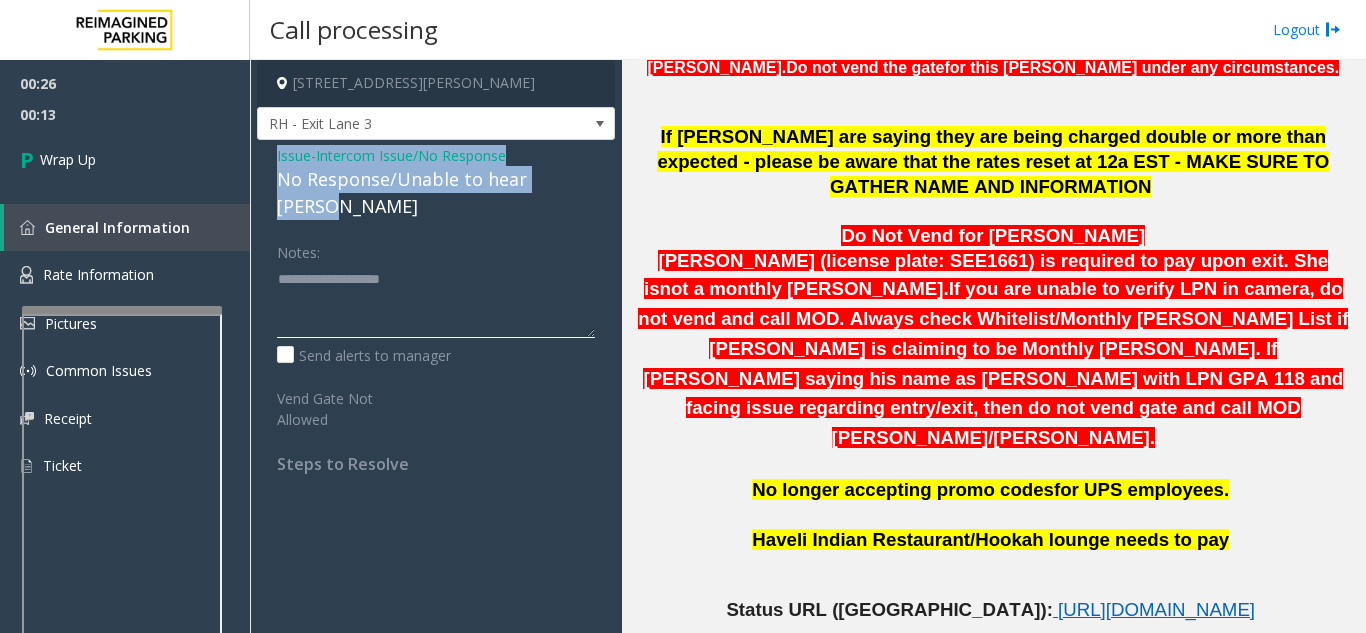 click 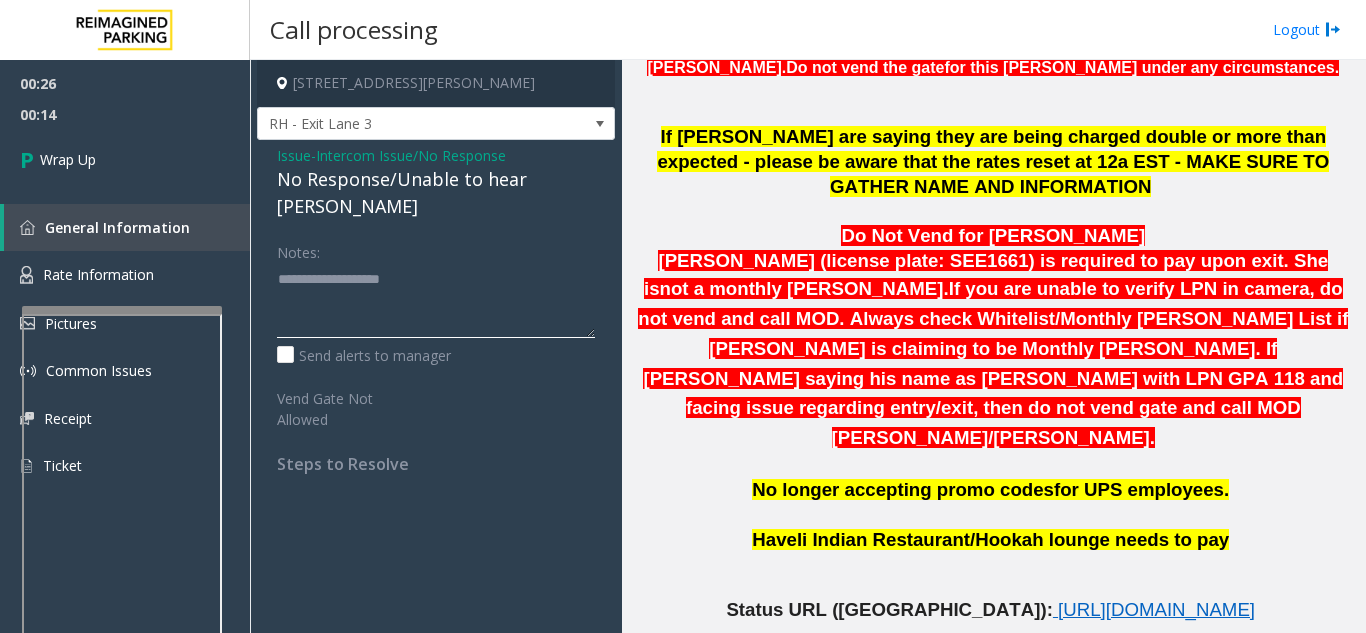 paste on "**********" 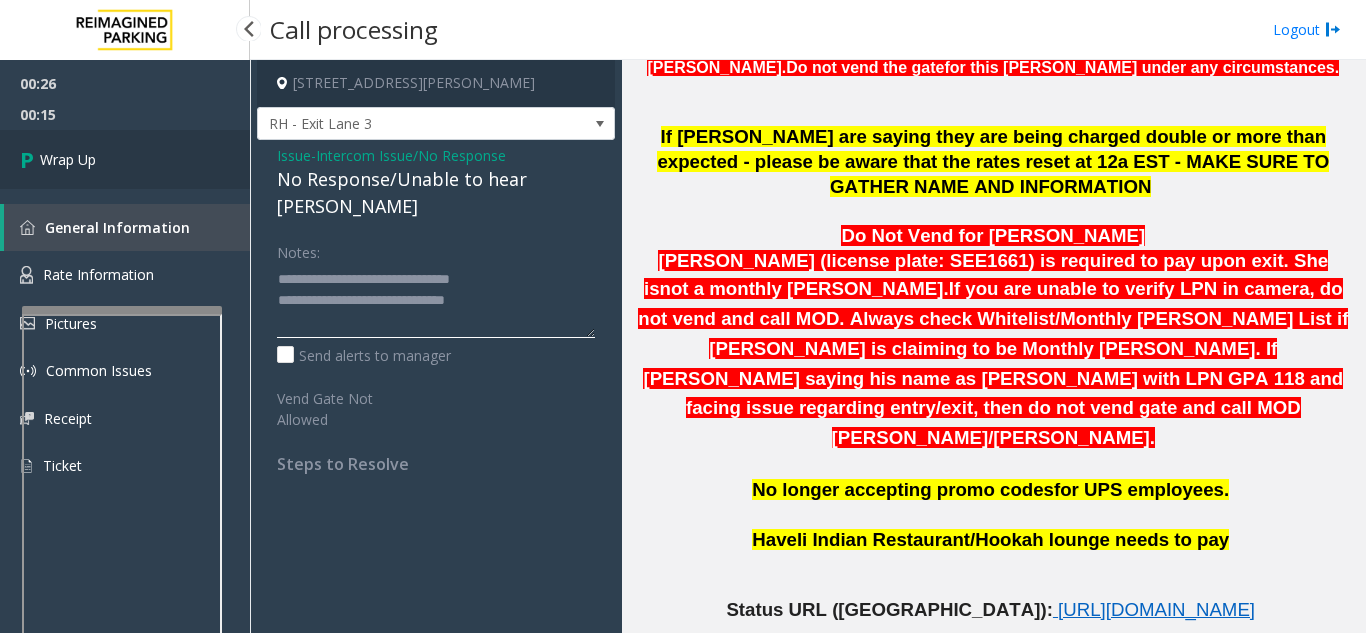 type on "**********" 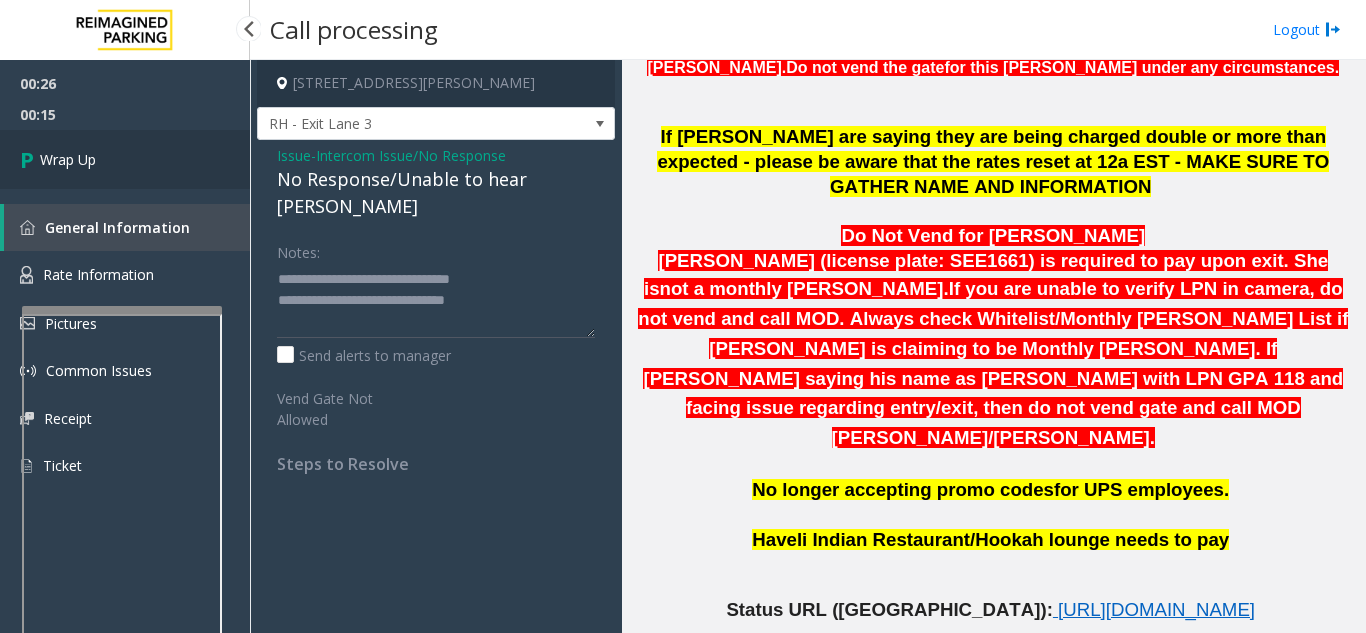 click on "Wrap Up" at bounding box center (125, 159) 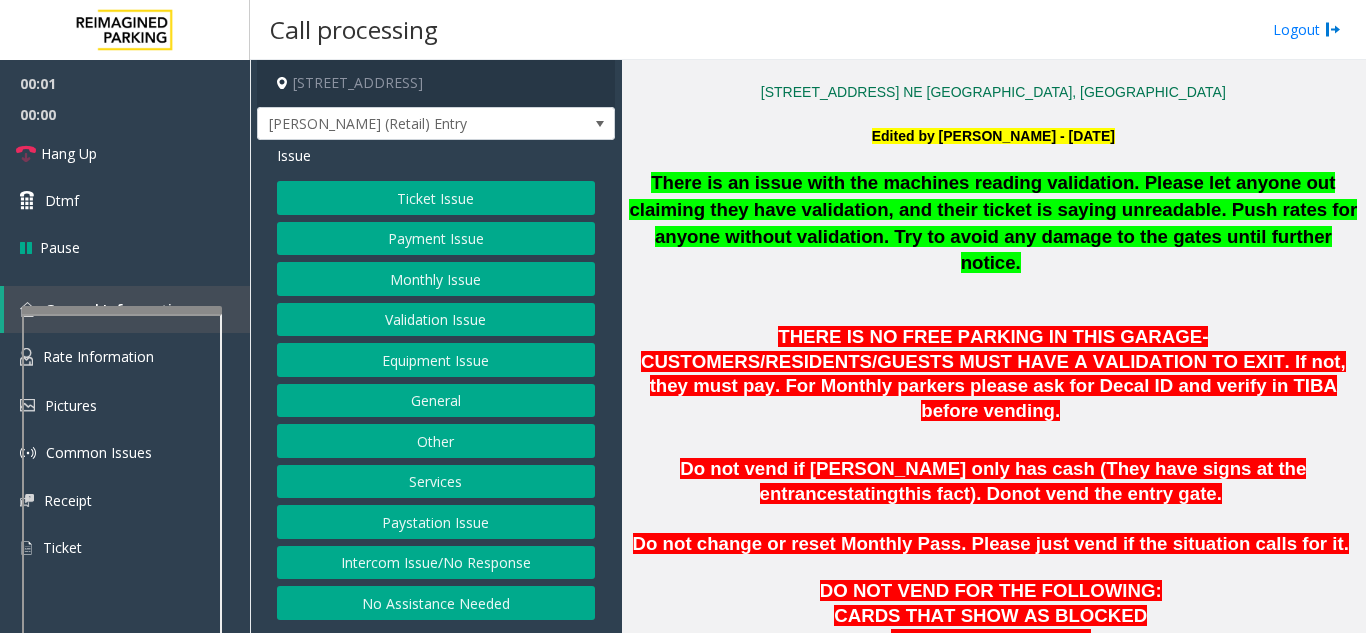 scroll, scrollTop: 900, scrollLeft: 0, axis: vertical 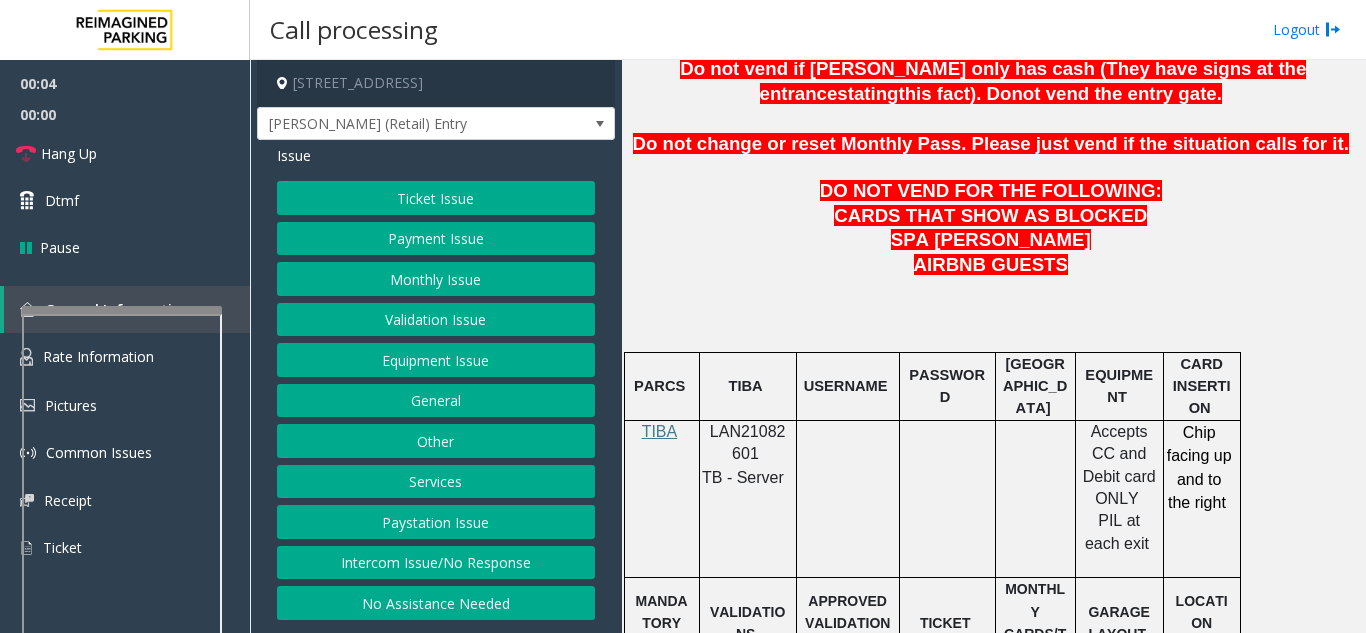 drag, startPoint x: 709, startPoint y: 384, endPoint x: 796, endPoint y: 408, distance: 90.24966 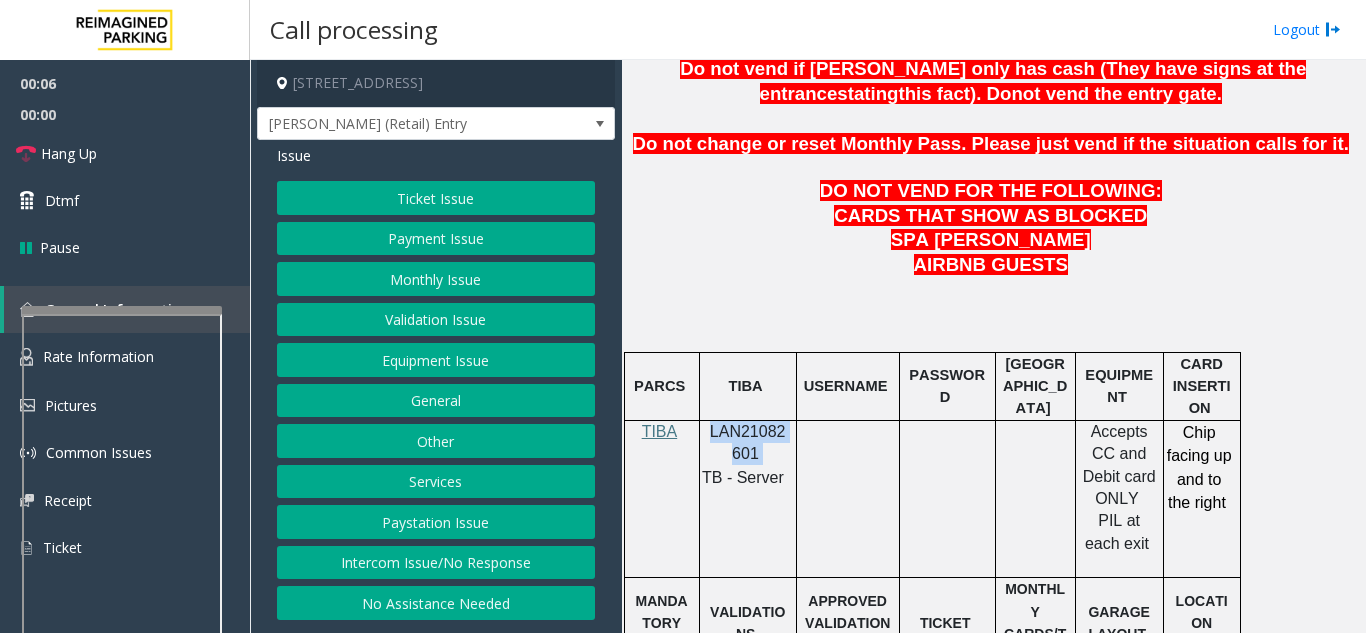 drag, startPoint x: 709, startPoint y: 382, endPoint x: 756, endPoint y: 398, distance: 49.648766 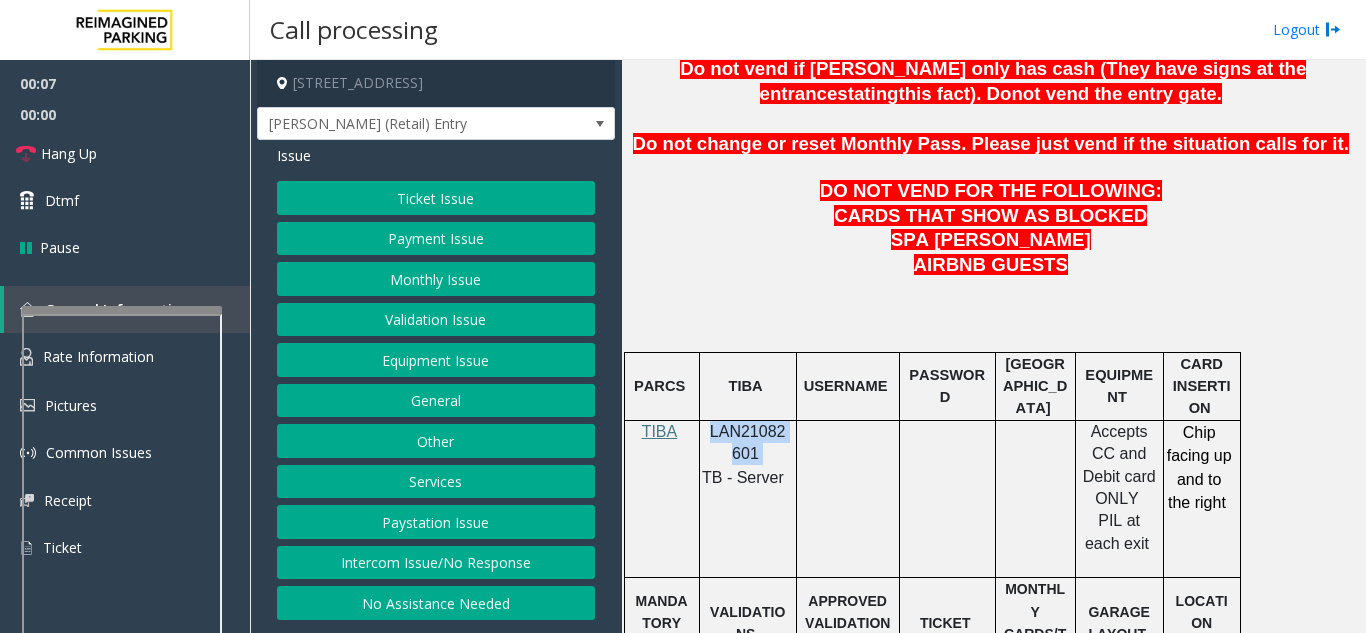 copy on "LAN21082601" 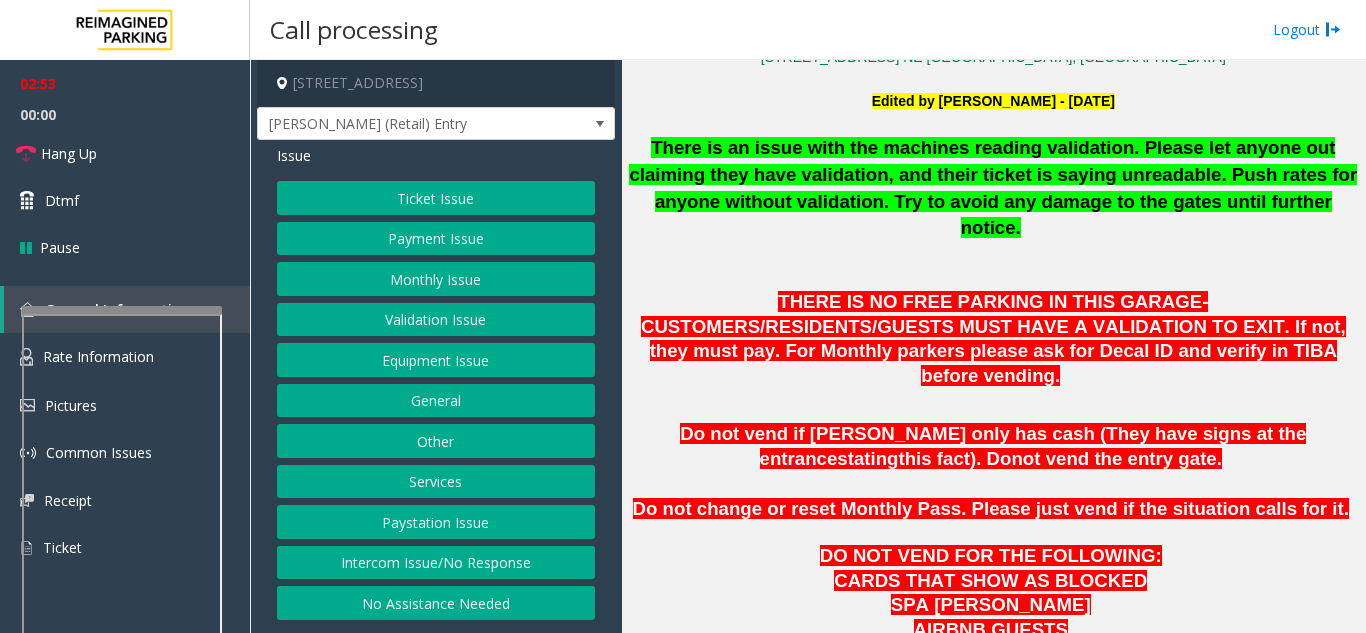 scroll, scrollTop: 500, scrollLeft: 0, axis: vertical 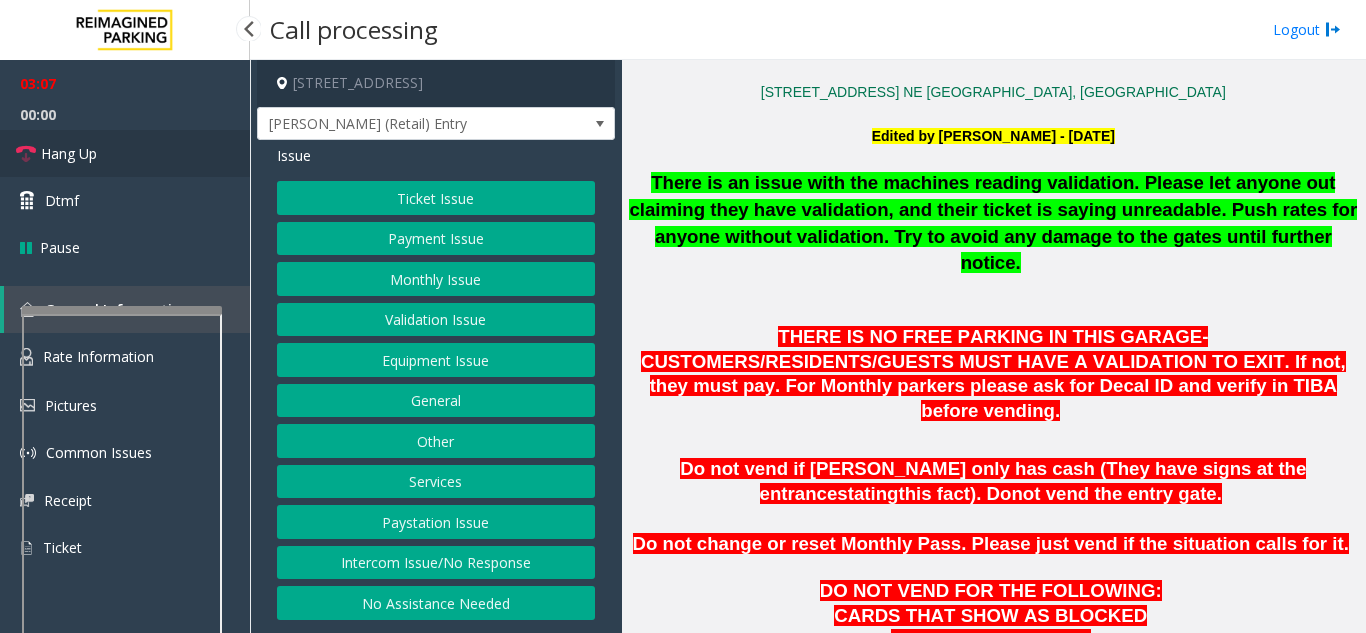 click on "Hang Up" at bounding box center (125, 153) 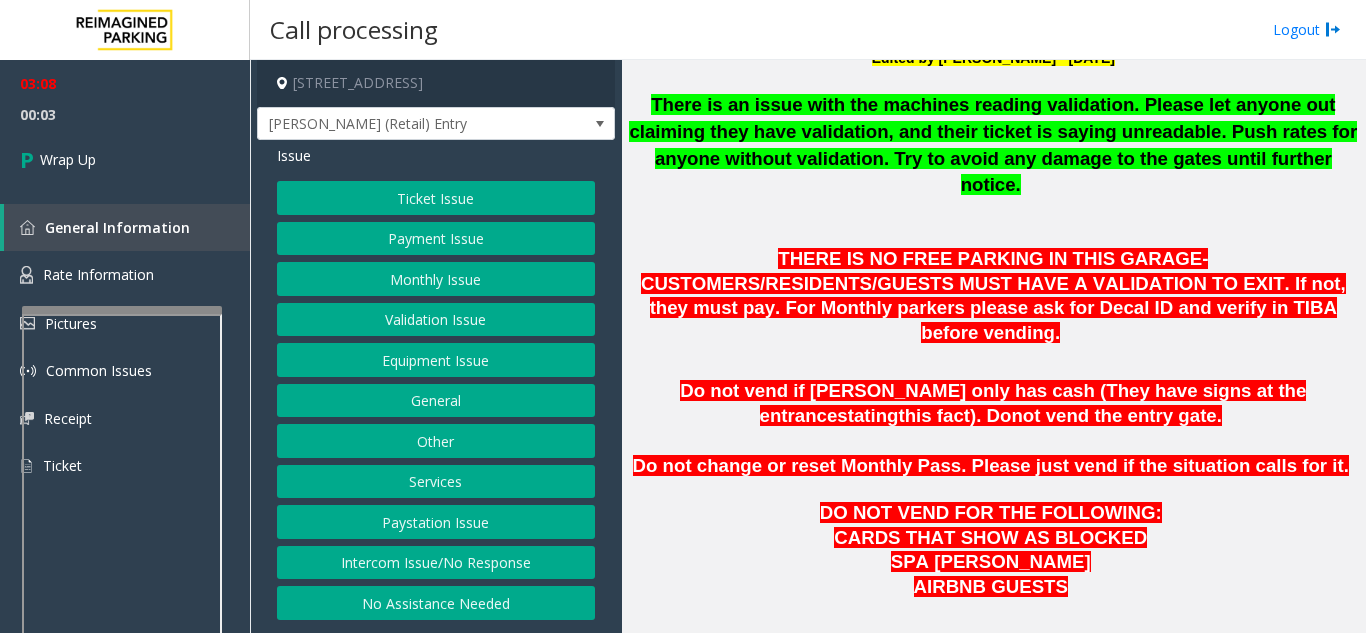 scroll, scrollTop: 600, scrollLeft: 0, axis: vertical 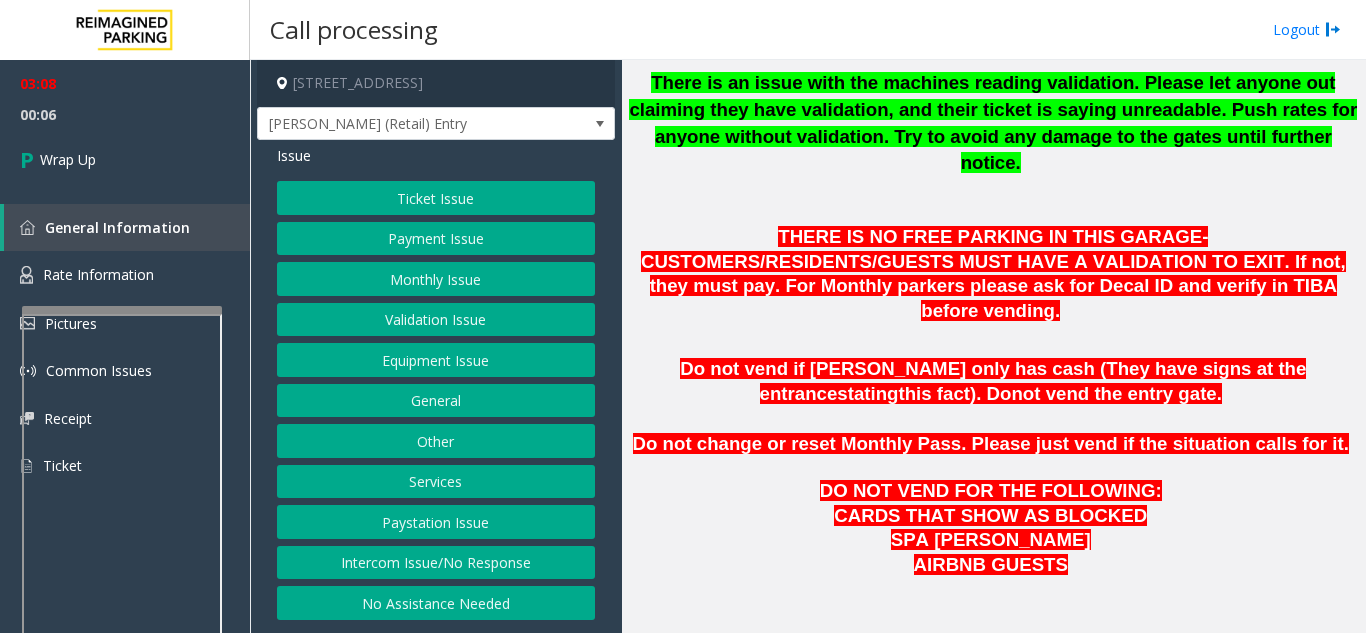 click on "Equipment Issue" 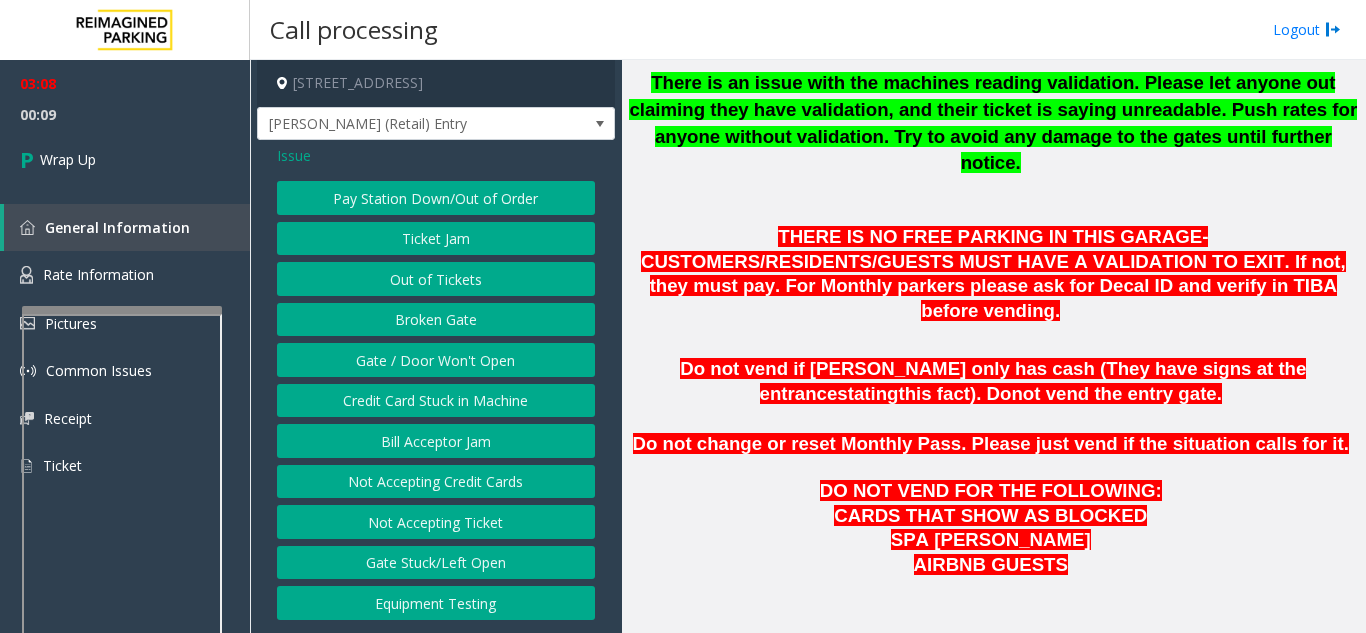 click on "Issue" 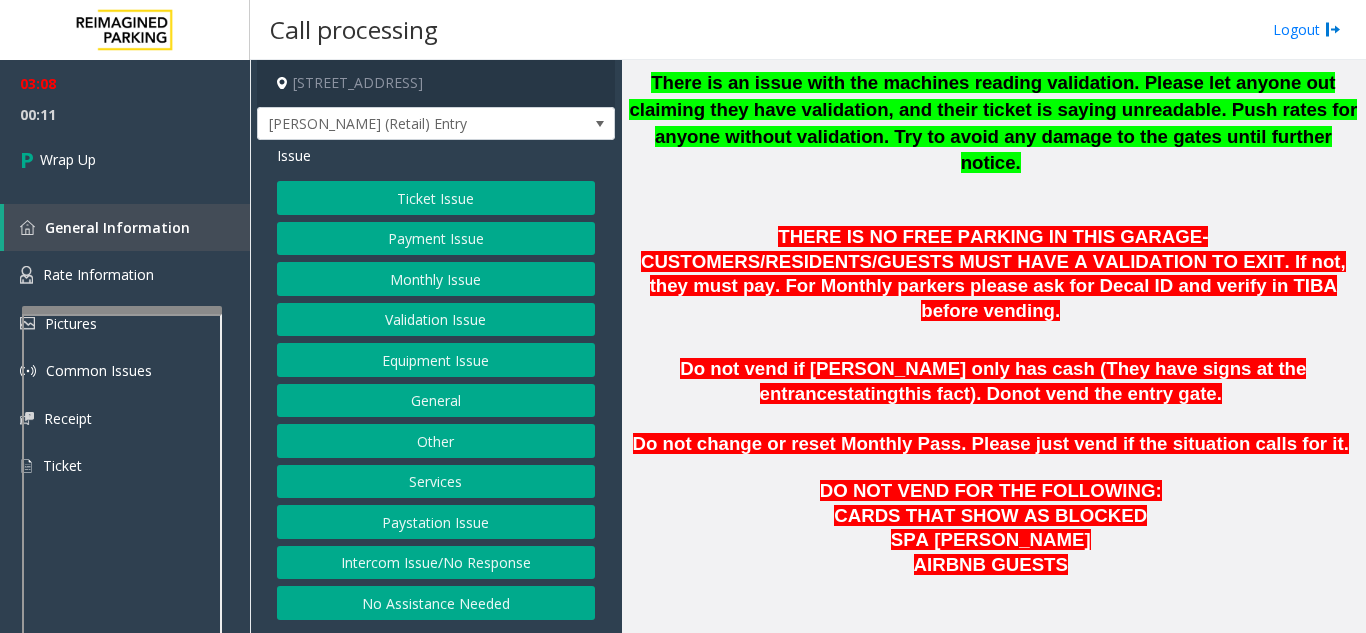 click on "General" 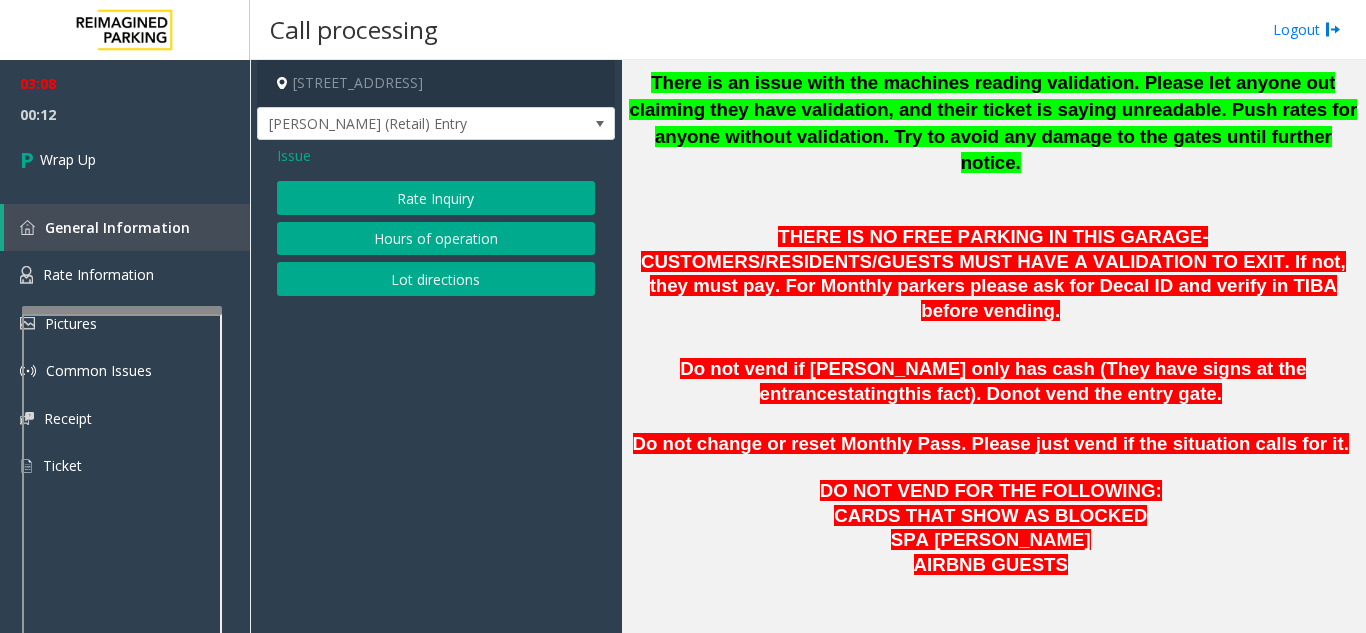 click on "Rate Inquiry" 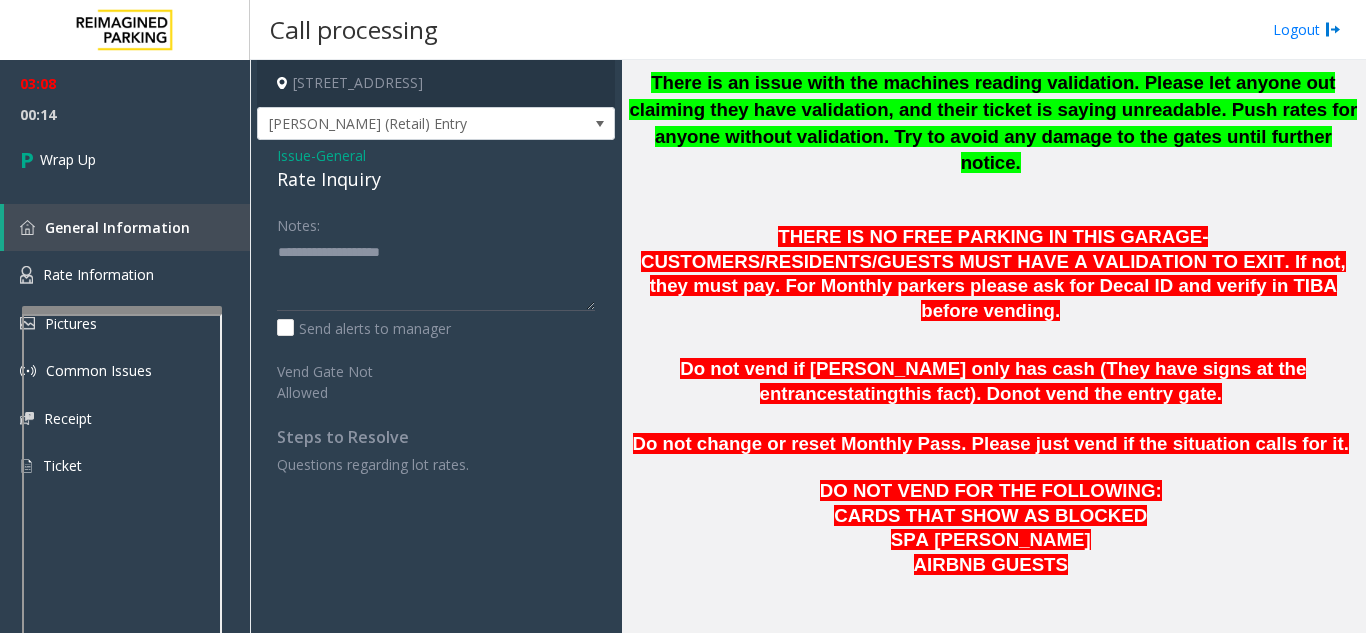 click on "Issue" 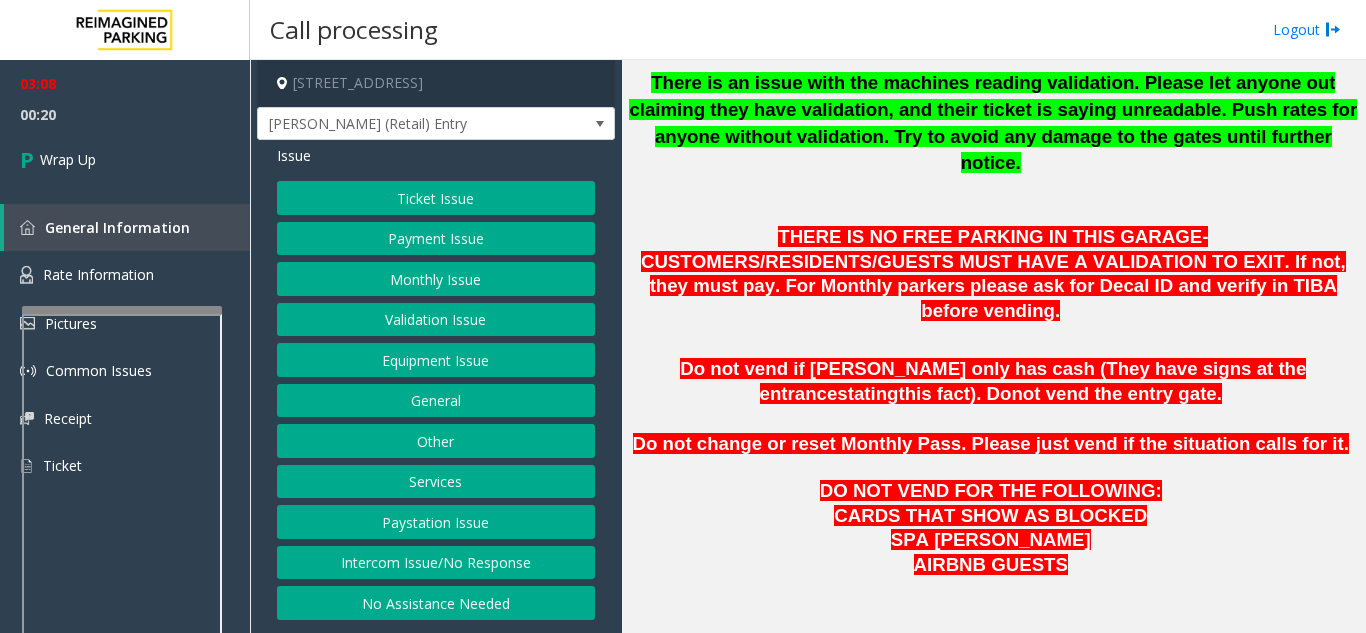 scroll, scrollTop: 500, scrollLeft: 0, axis: vertical 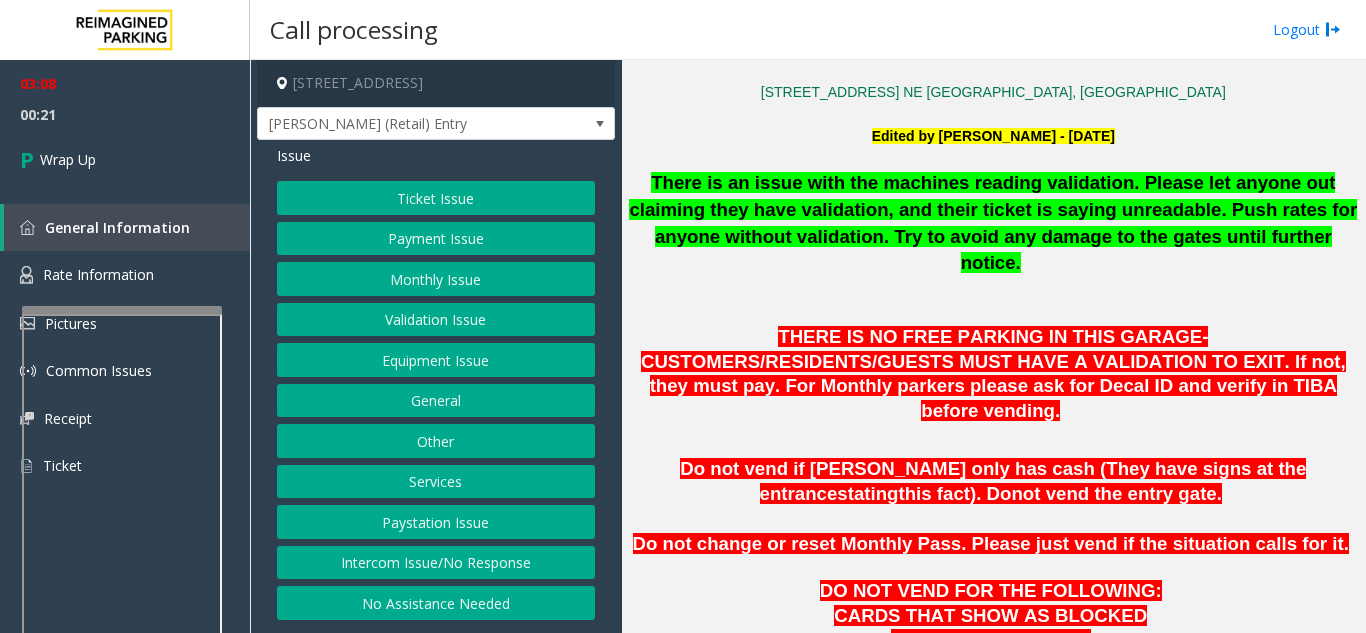 click on "Equipment Issue" 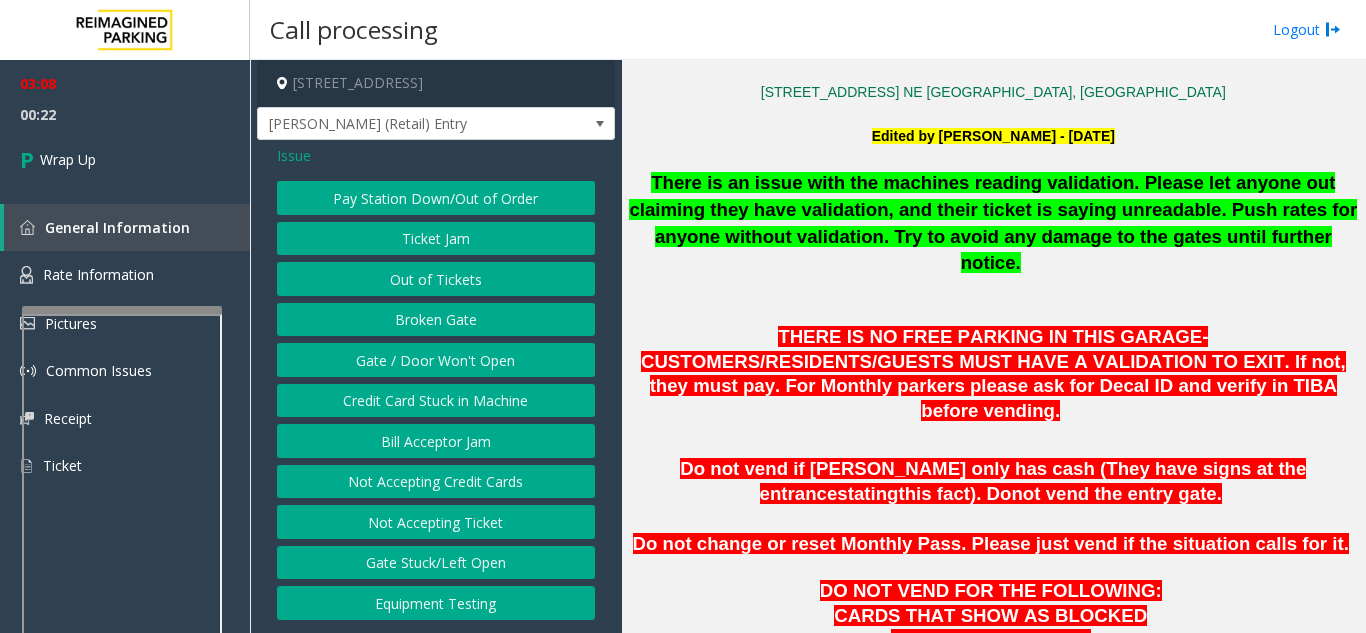 click on "Gate / Door Won't Open" 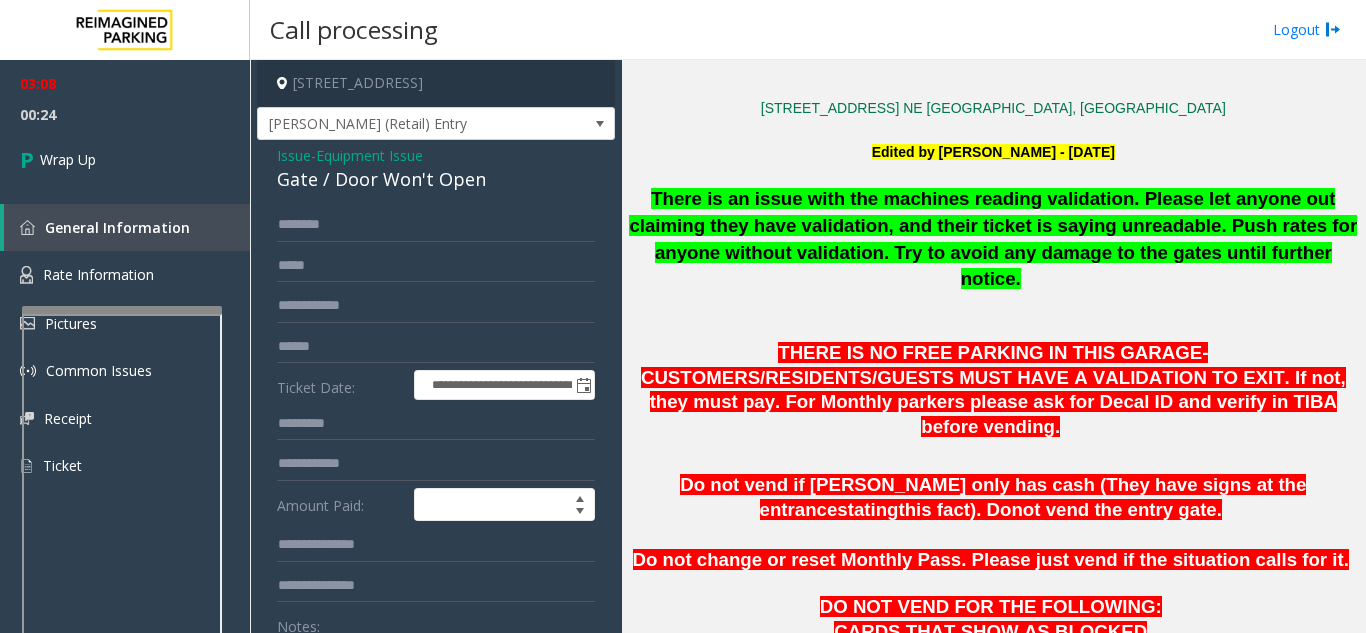 scroll, scrollTop: 600, scrollLeft: 0, axis: vertical 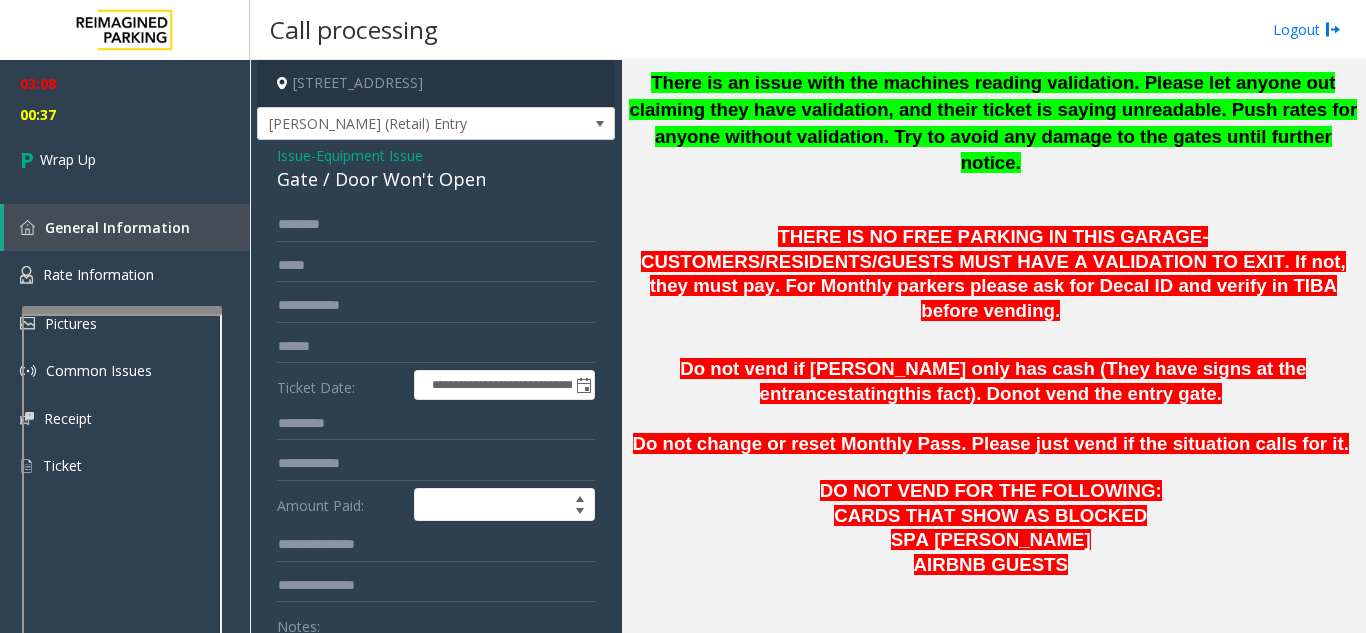 click on "Issue" 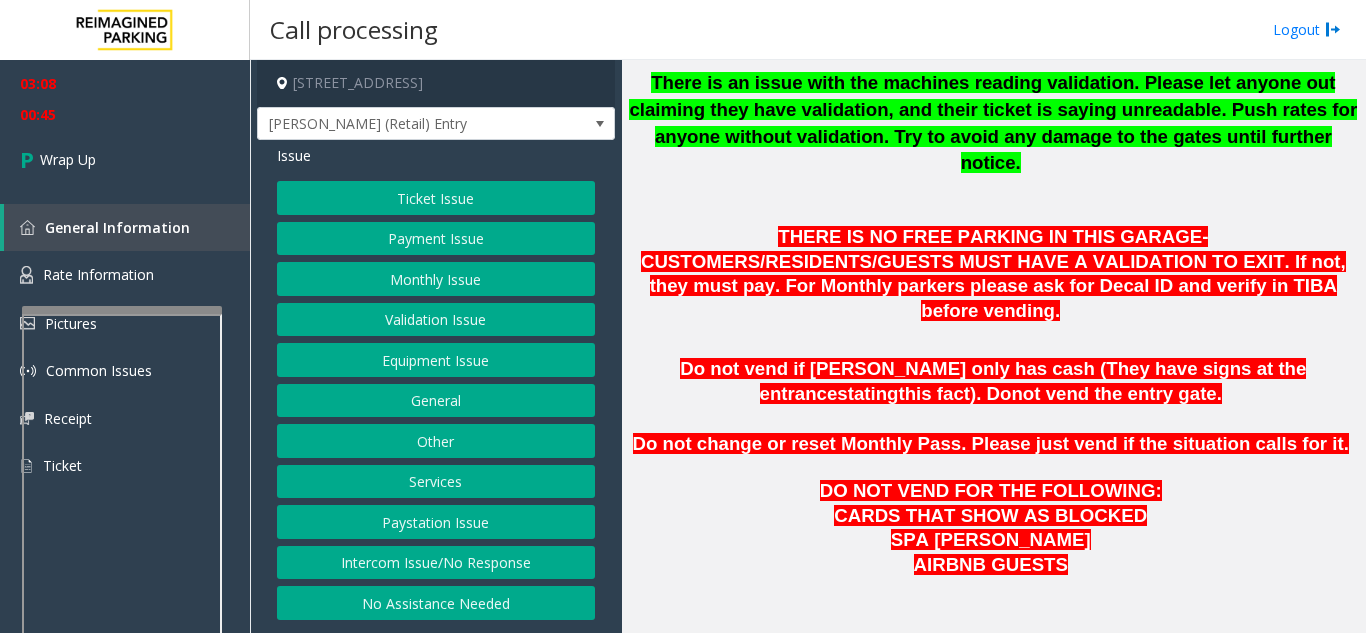 click on "Intercom Issue/No Response" 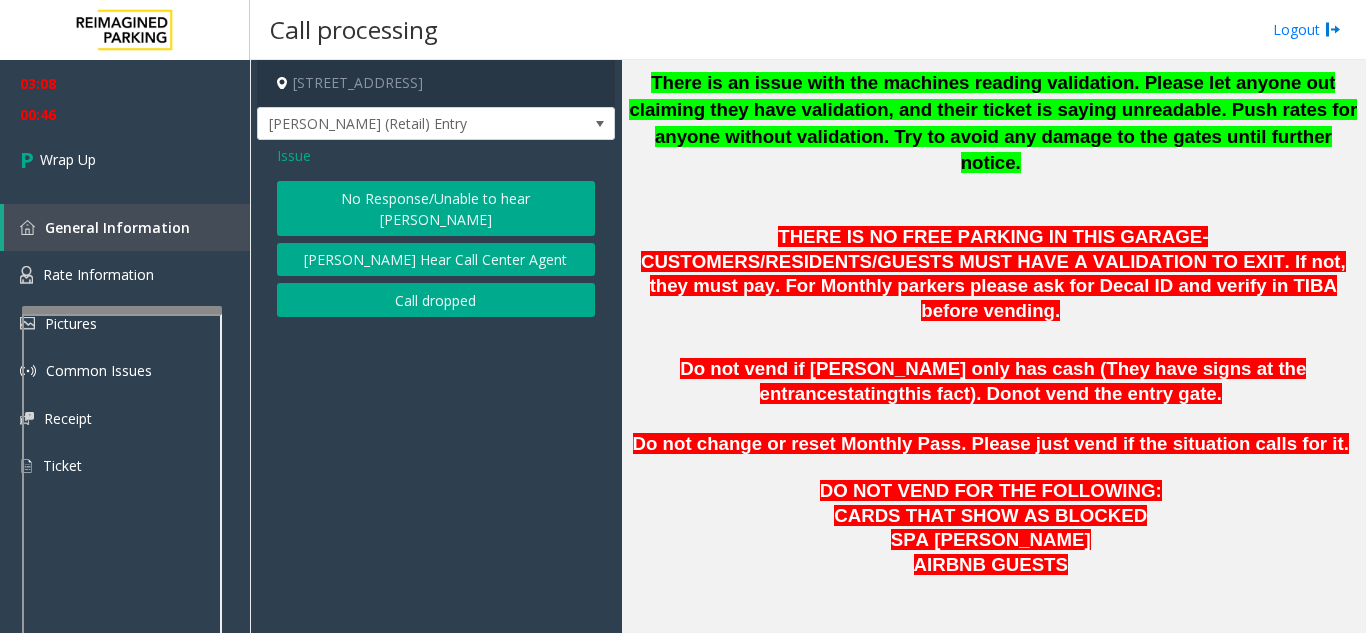 click on "Issue  No Response/Unable to hear [PERSON_NAME] Cannot Hear Call Center Agent   Call dropped" 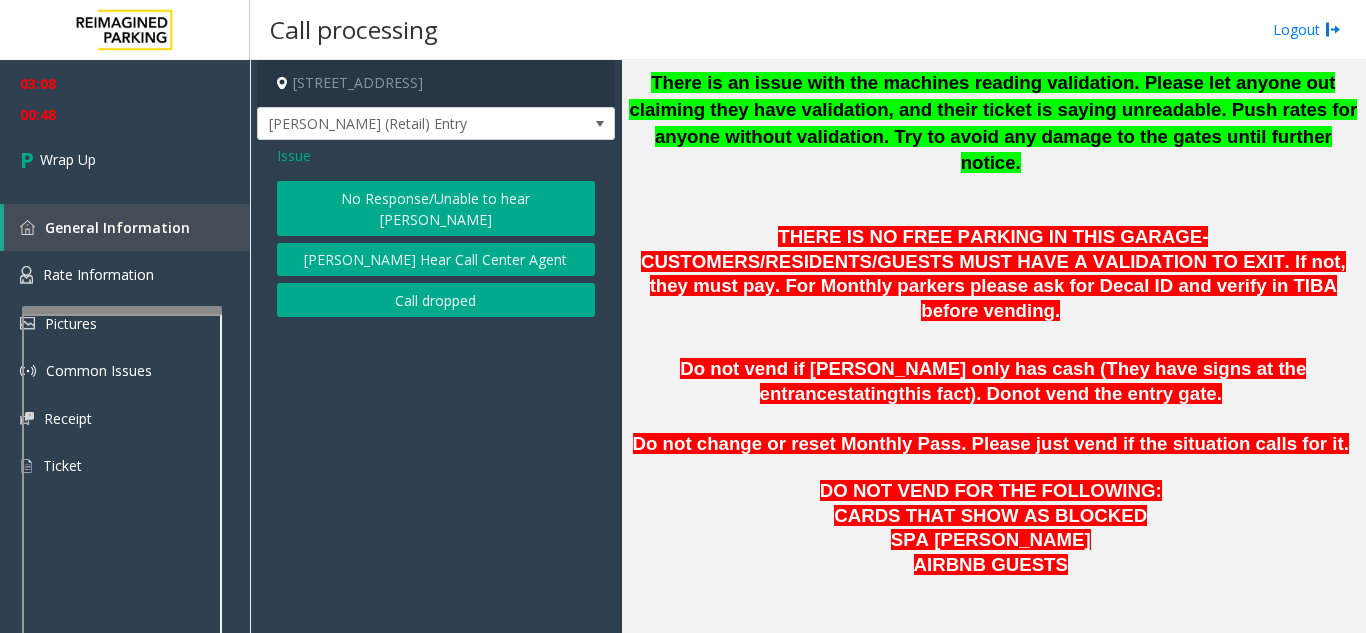 click on "Issue  No Response/Unable to hear [PERSON_NAME] Cannot Hear Call Center Agent   Call dropped" 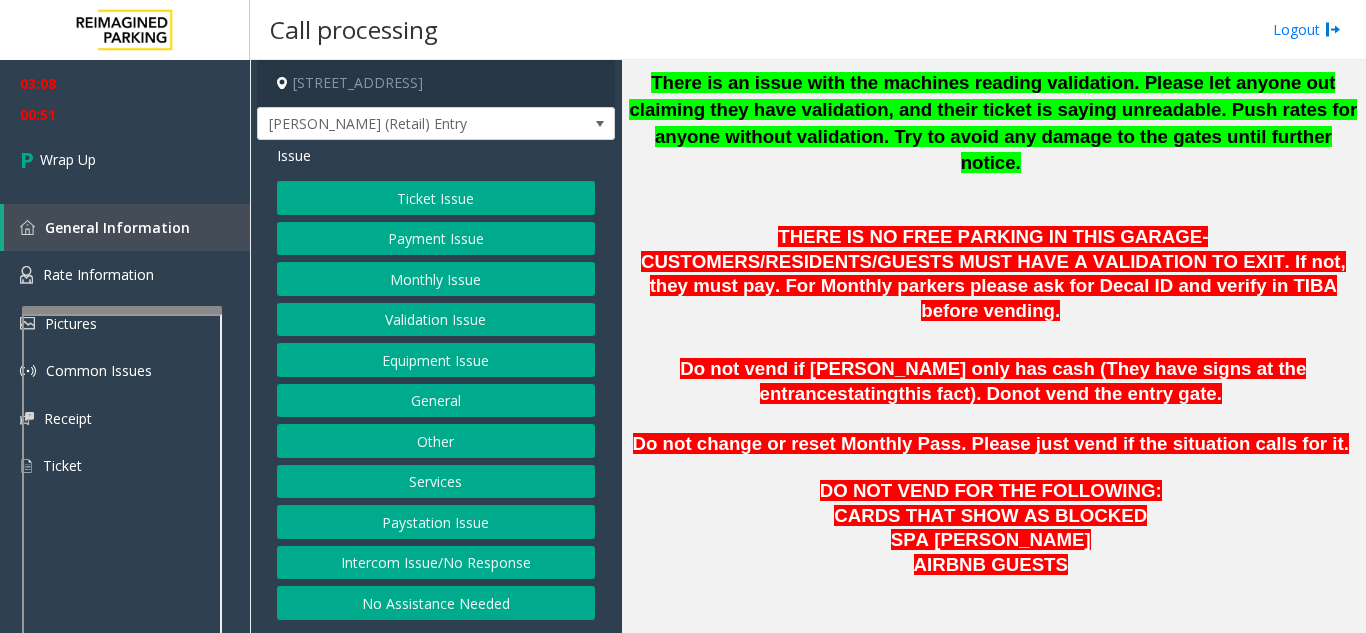 click on "Services" 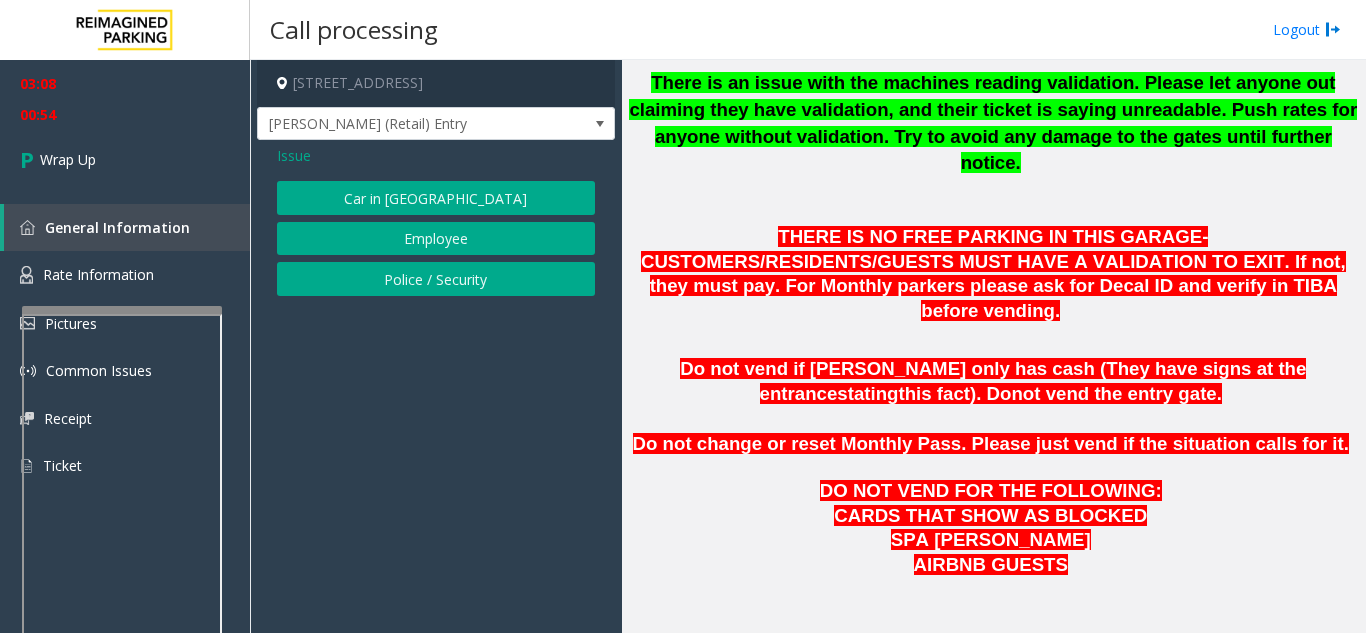 click on "Issue" 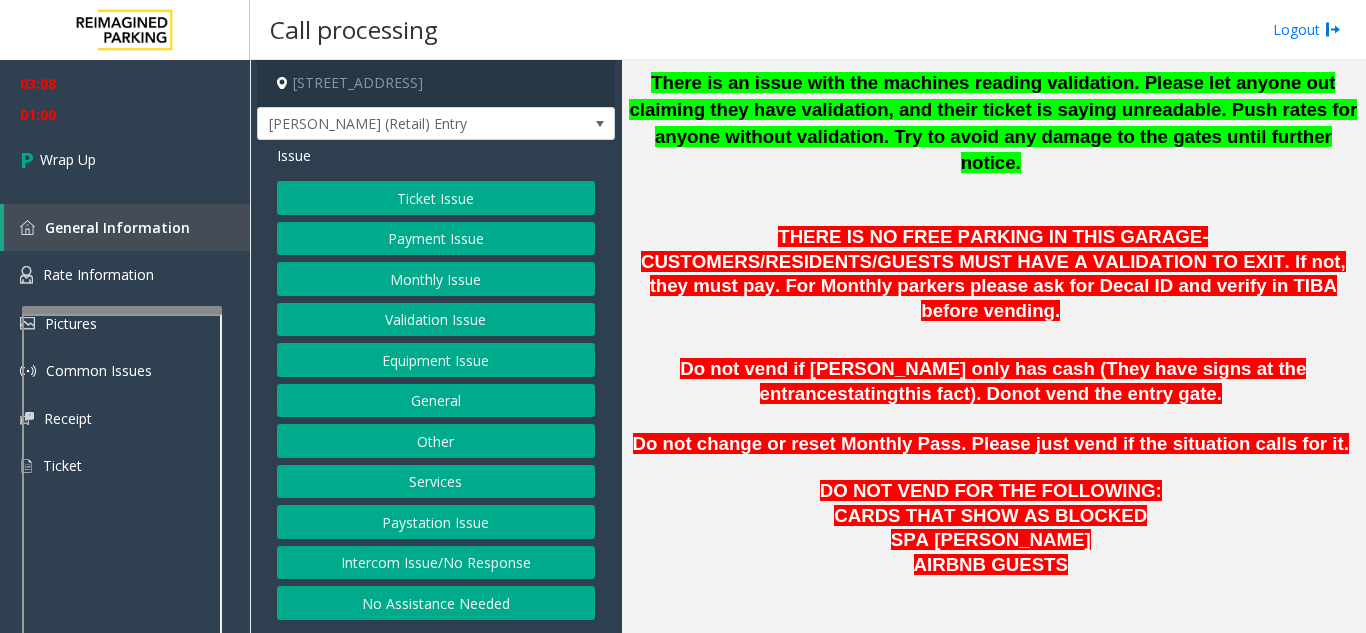 click on "Equipment Issue" 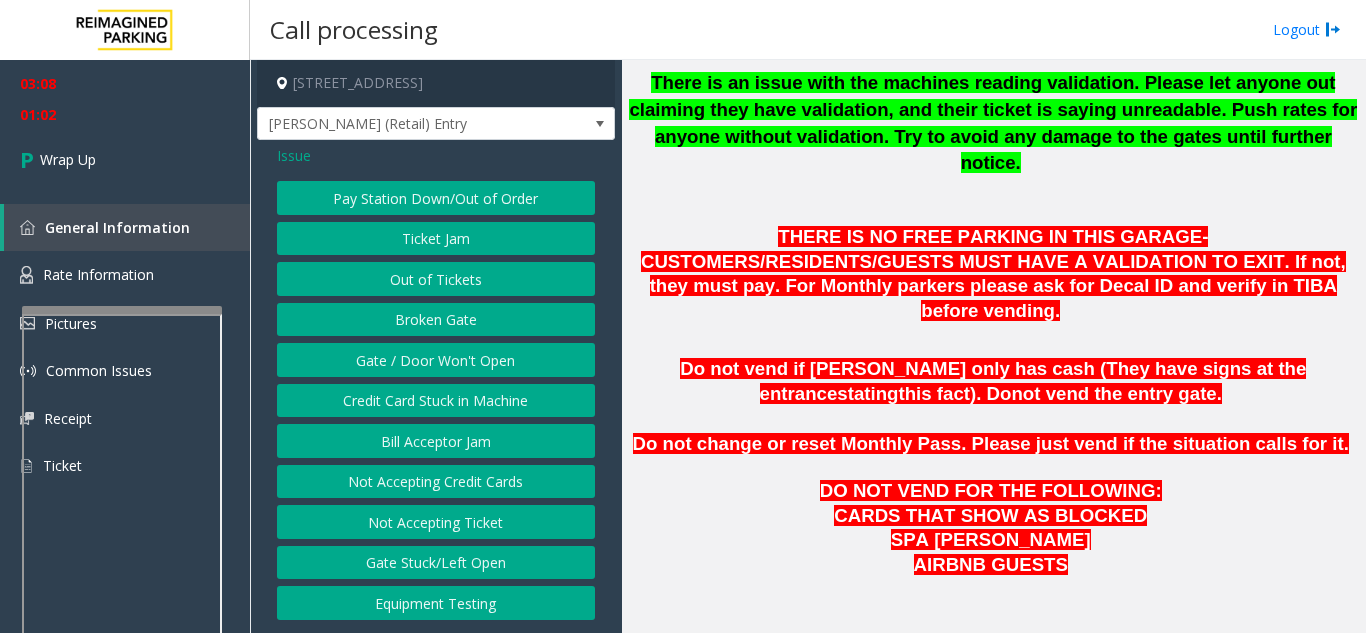 click on "Gate / Door Won't Open" 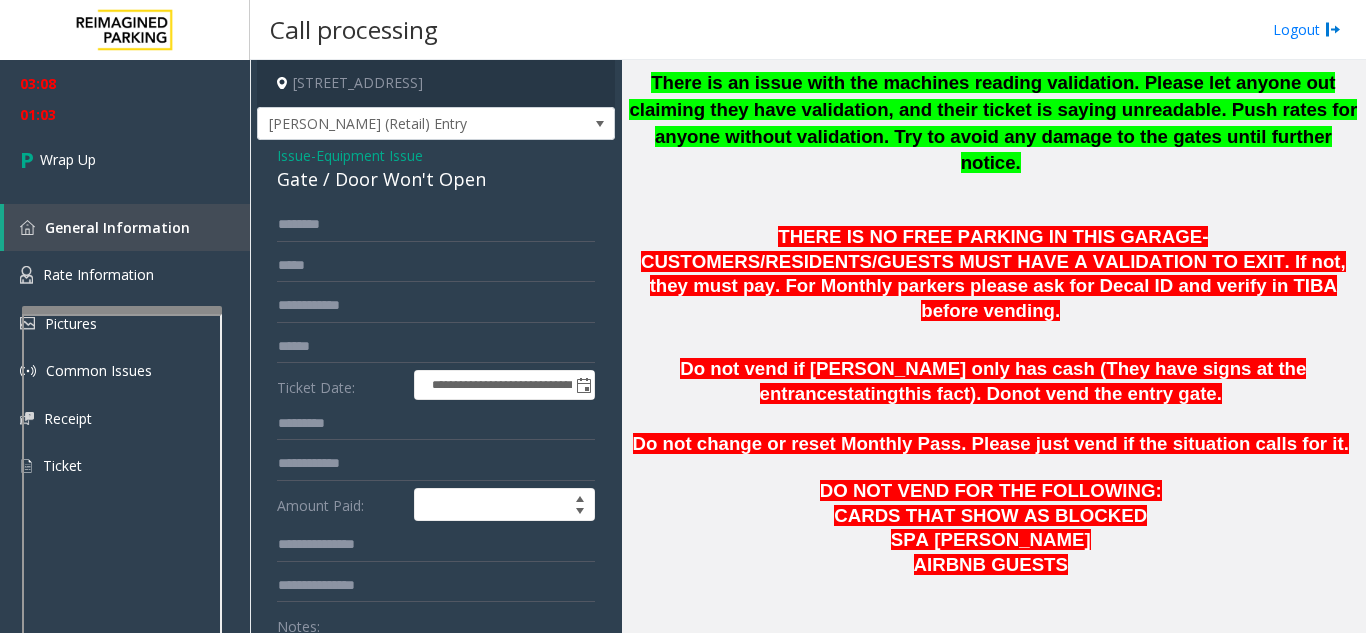 scroll, scrollTop: 200, scrollLeft: 0, axis: vertical 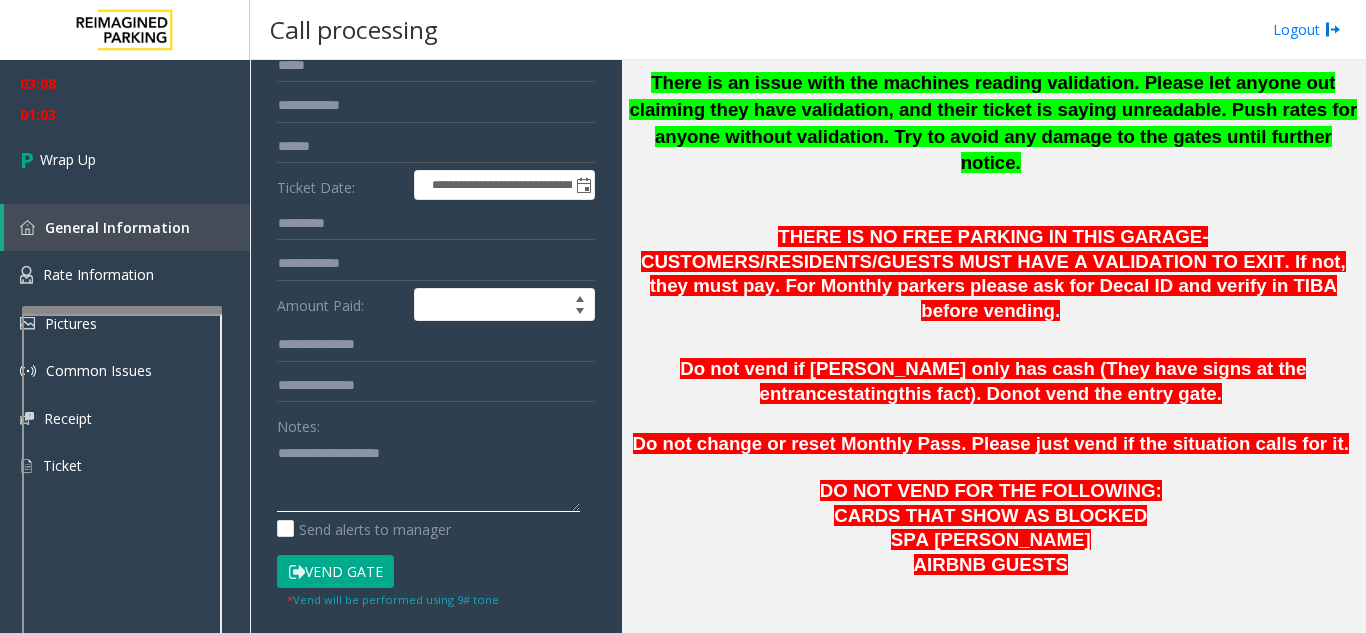 click 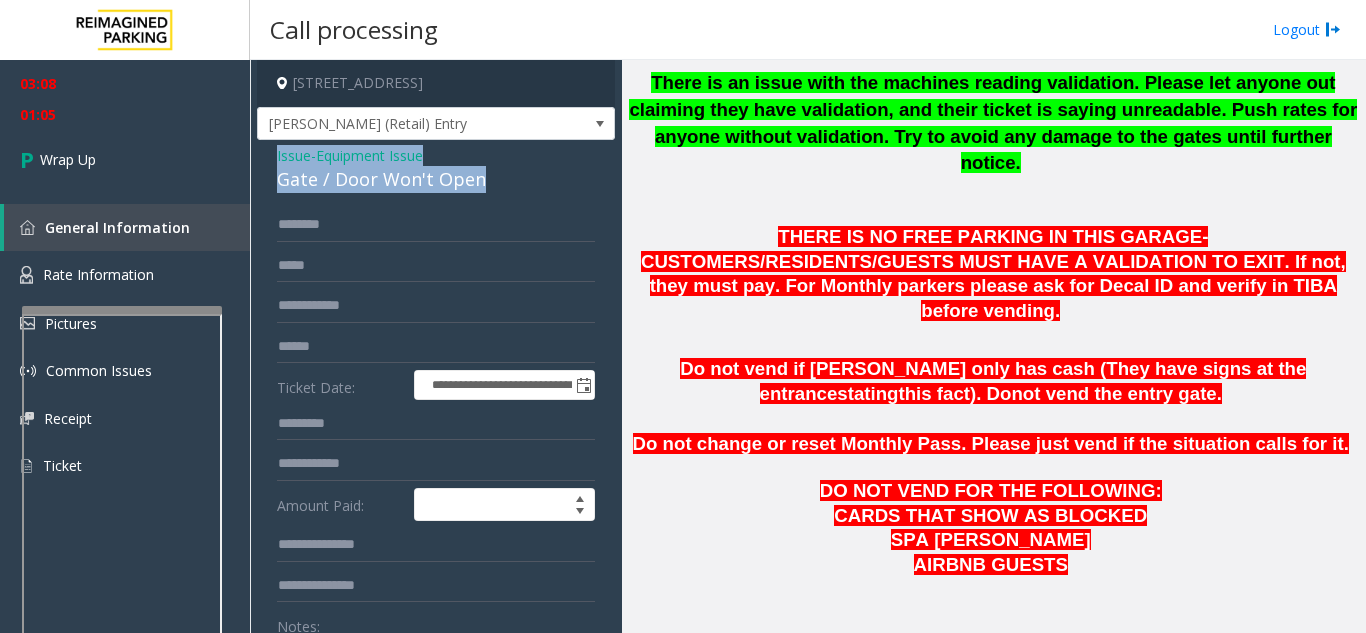 drag, startPoint x: 272, startPoint y: 179, endPoint x: 605, endPoint y: 206, distance: 334.0928 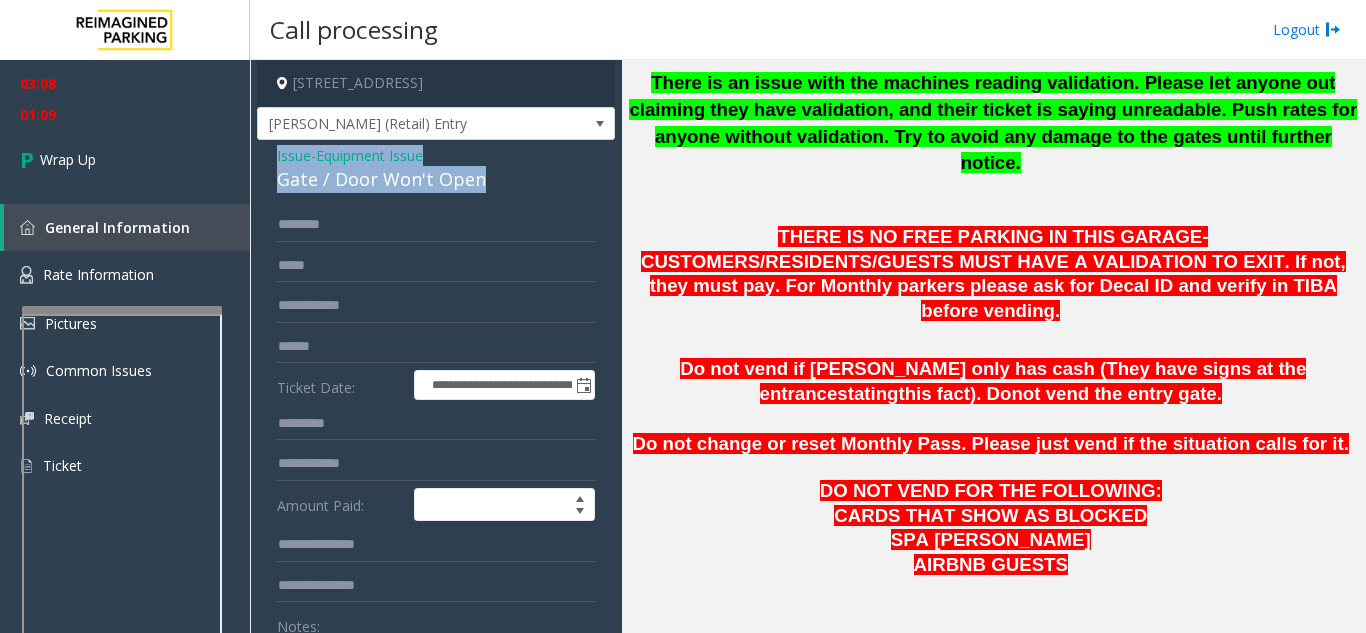 copy on "Issue  -  Equipment Issue Gate / Door Won't Open" 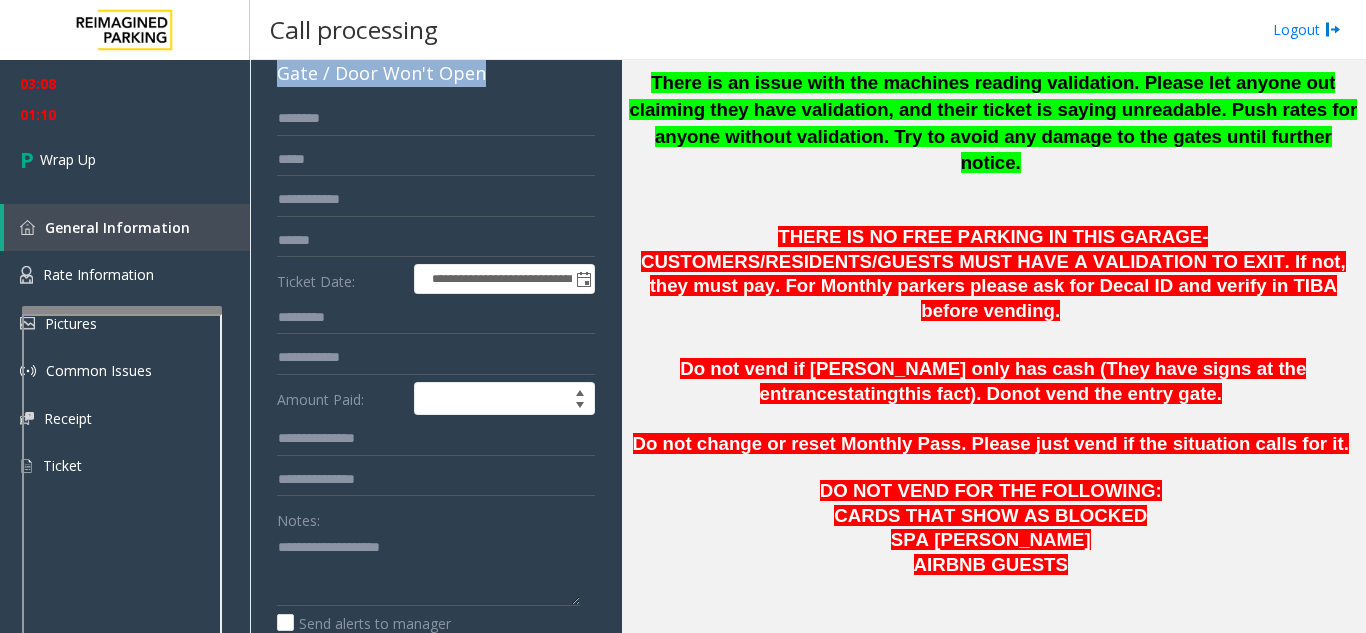 scroll, scrollTop: 300, scrollLeft: 0, axis: vertical 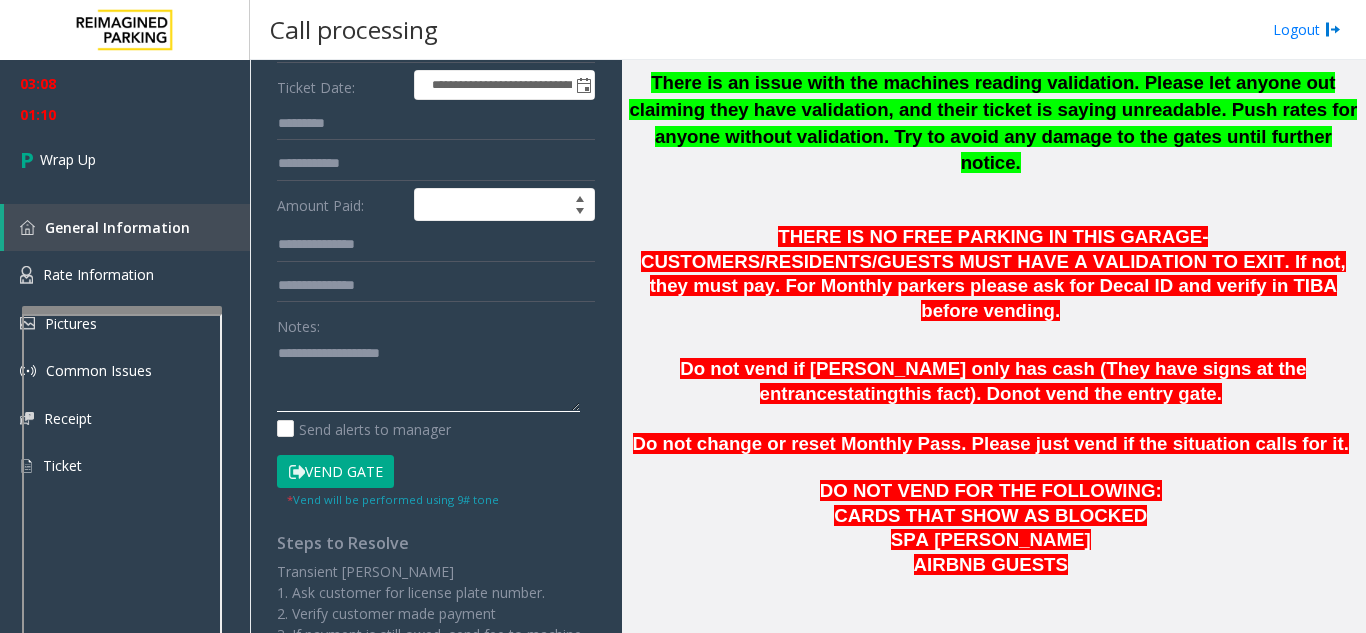 click 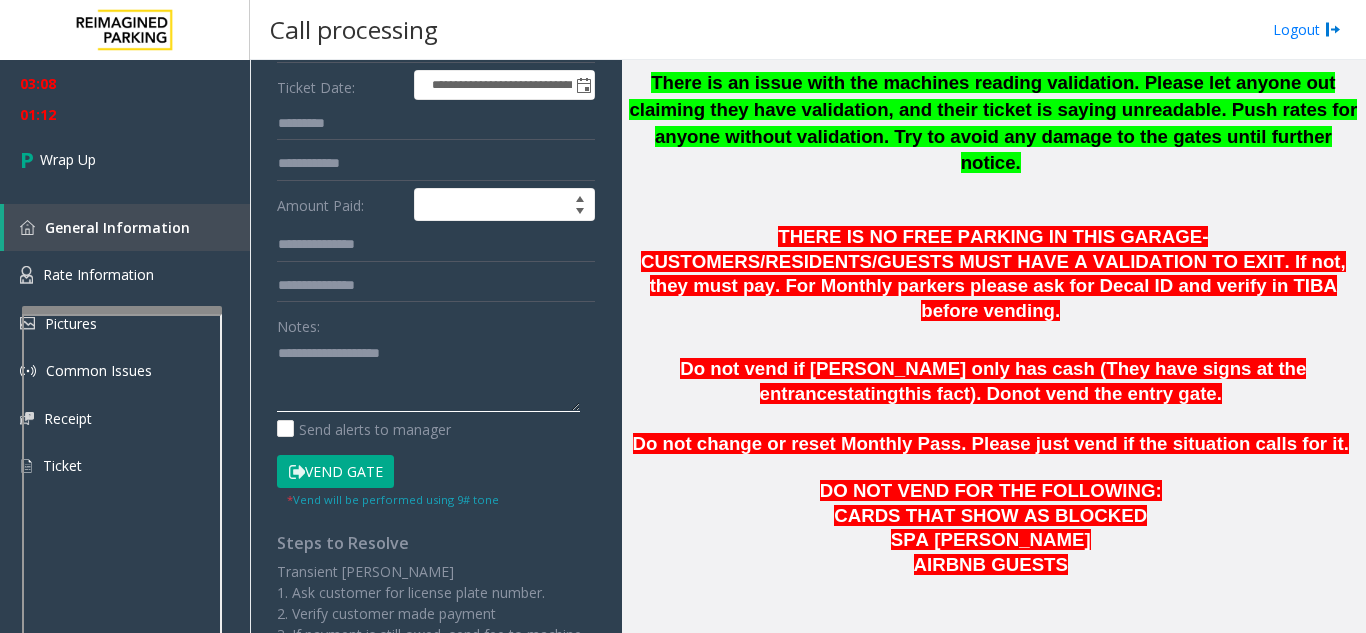 paste on "**********" 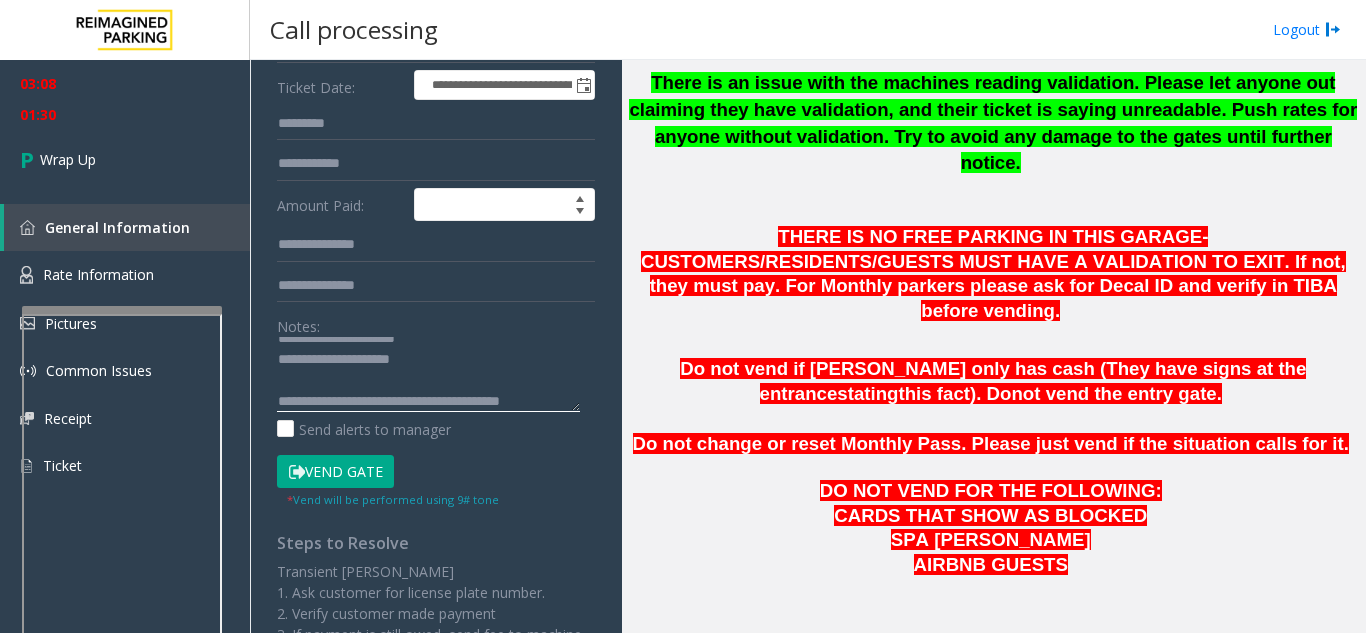 scroll, scrollTop: 36, scrollLeft: 0, axis: vertical 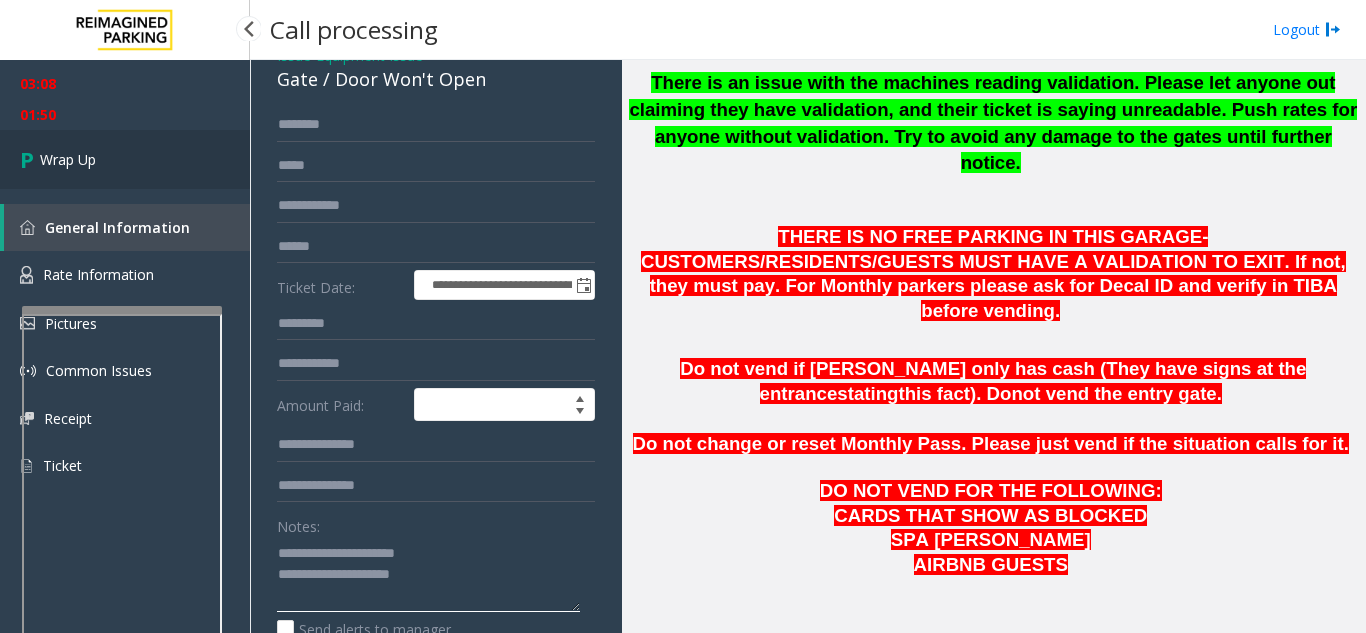 type on "**********" 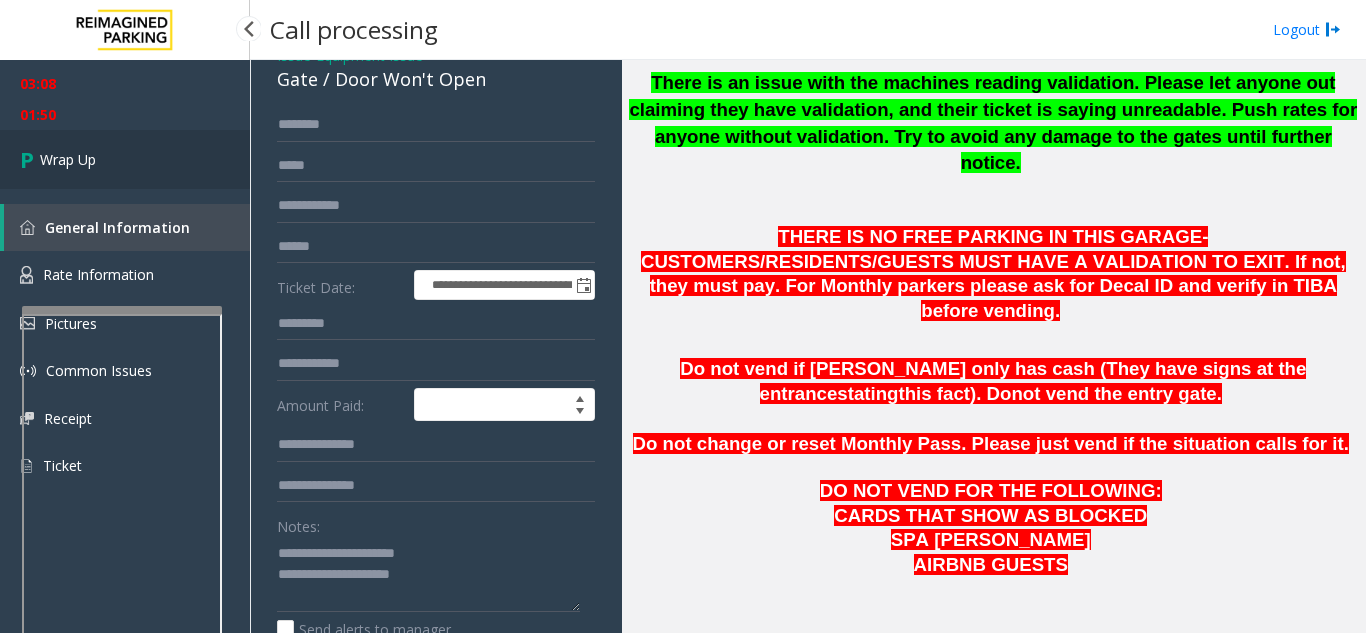 click on "Wrap Up" at bounding box center (125, 159) 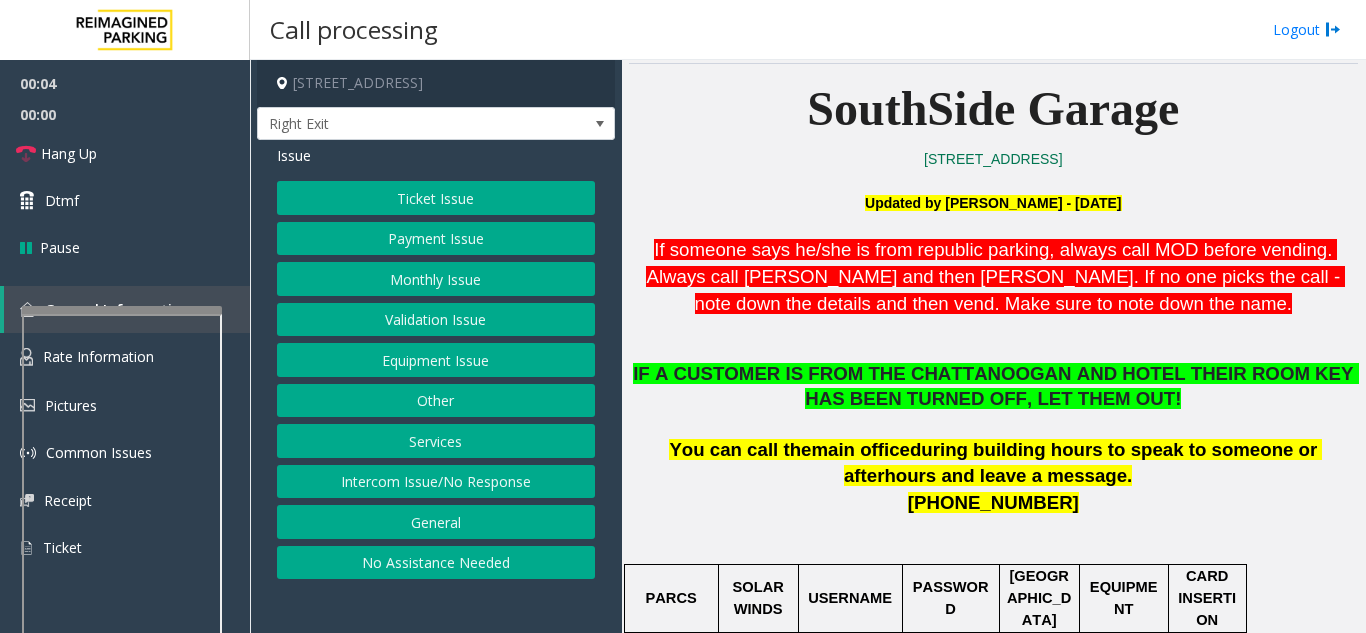 scroll, scrollTop: 500, scrollLeft: 0, axis: vertical 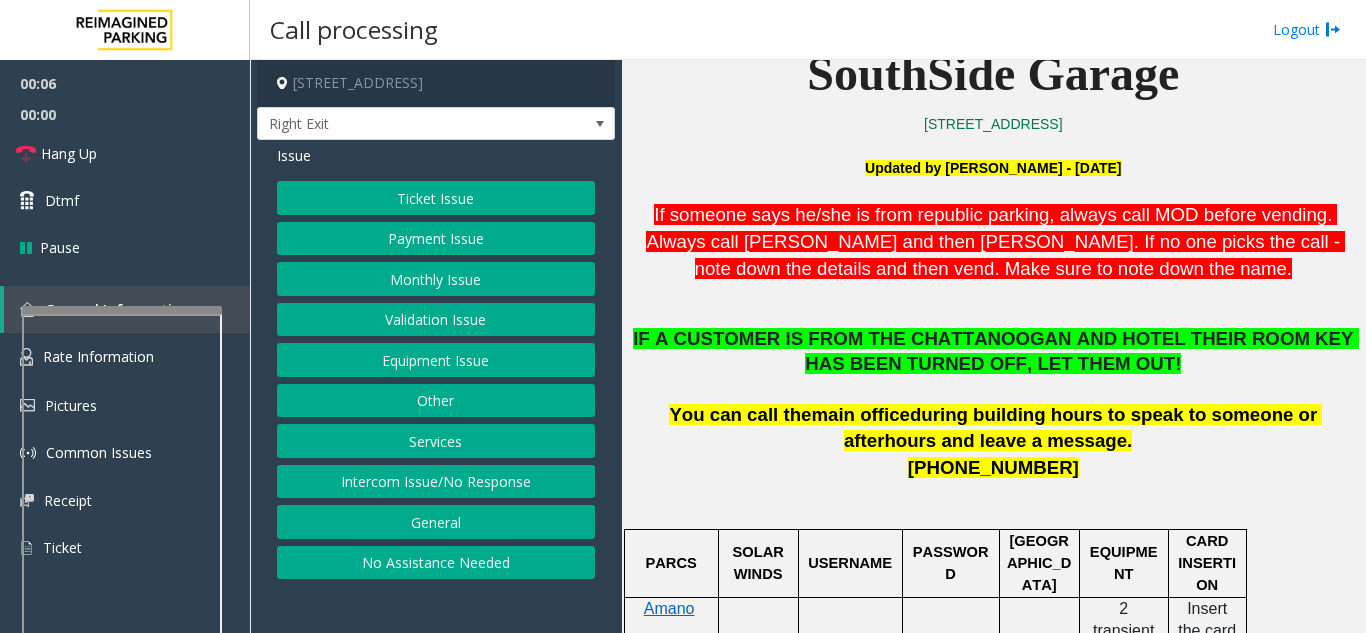 click on "Services" 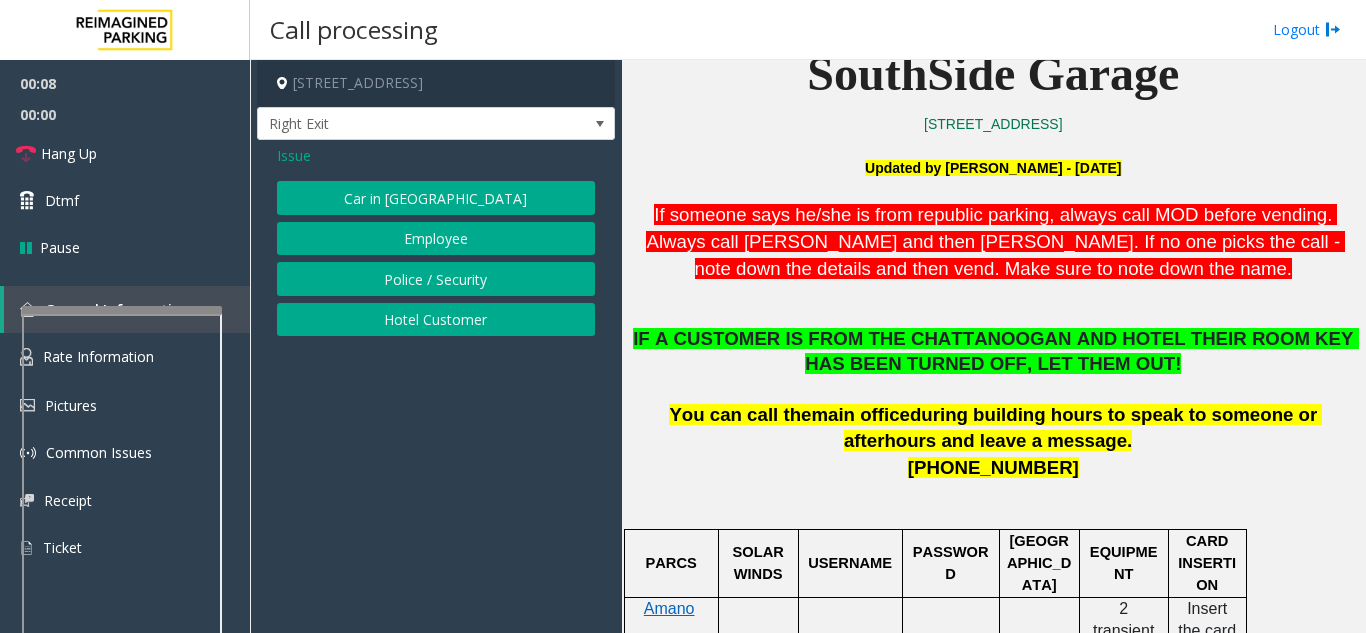 click on "Hotel Customer" 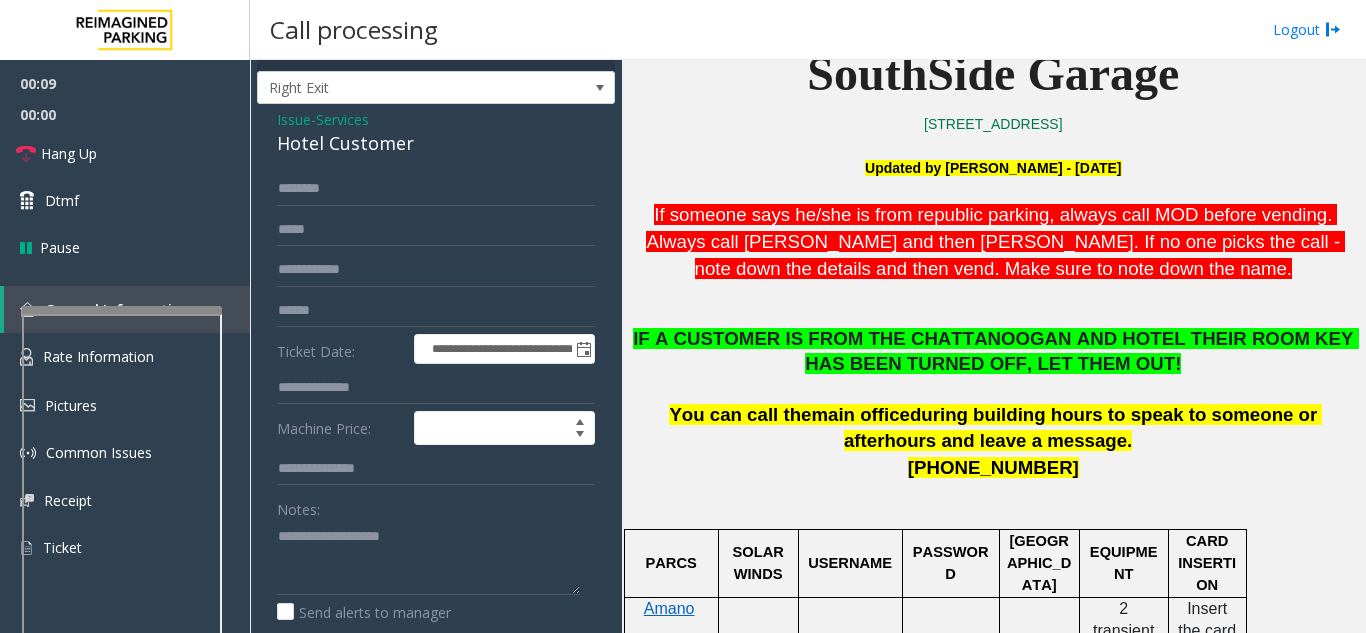 scroll, scrollTop: 100, scrollLeft: 0, axis: vertical 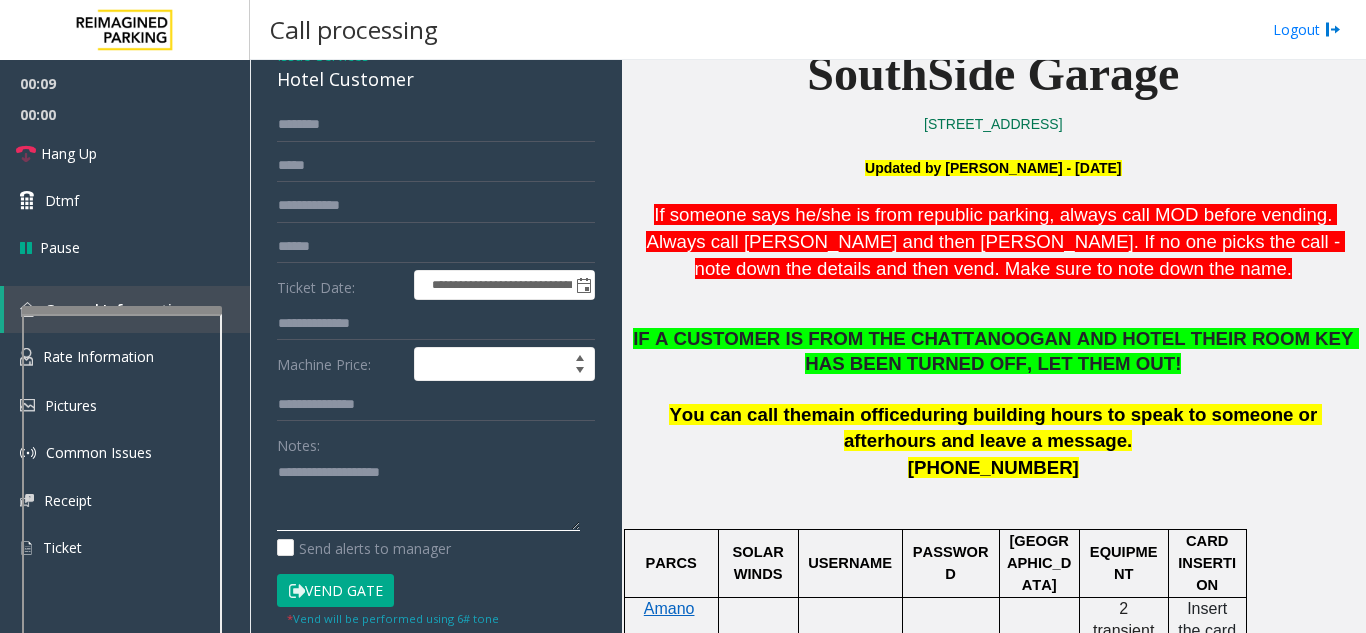 click 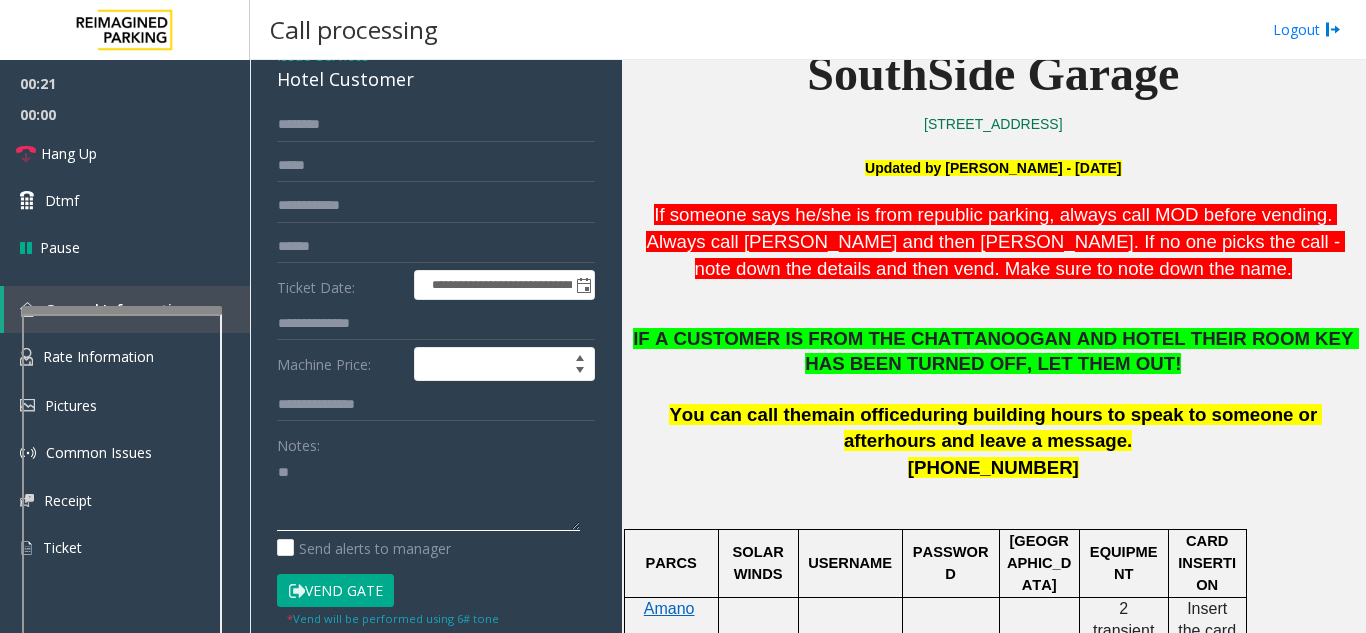 type on "*" 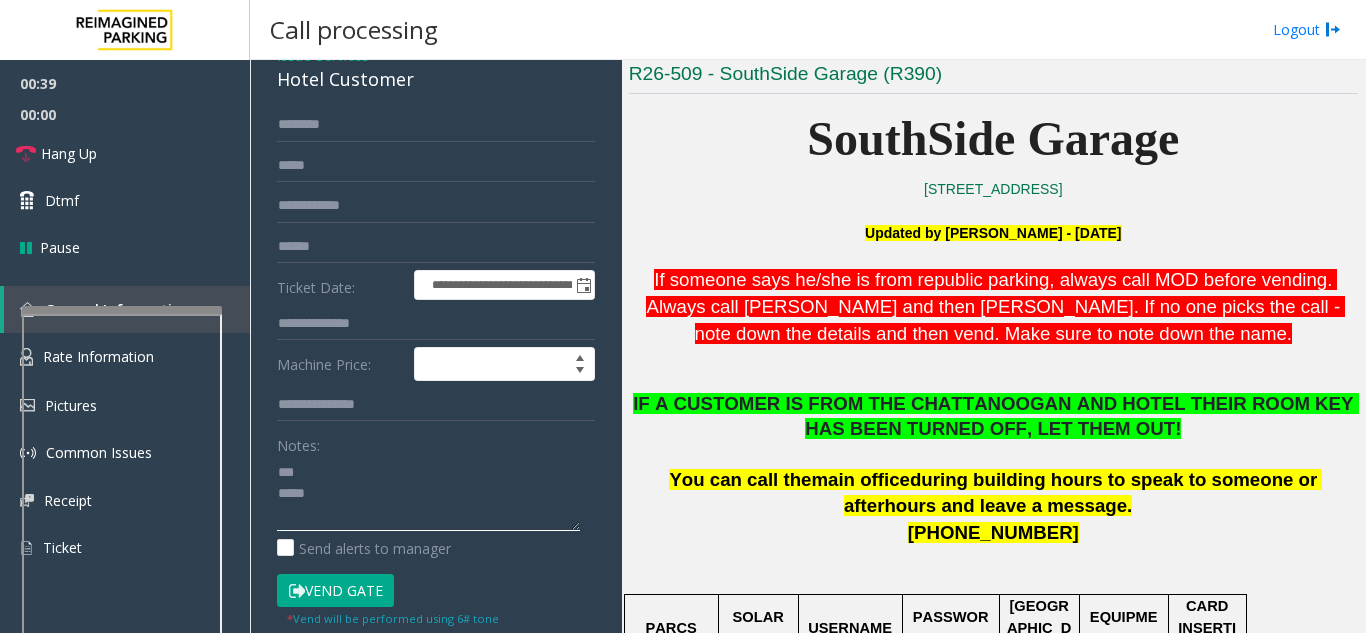 scroll, scrollTop: 400, scrollLeft: 0, axis: vertical 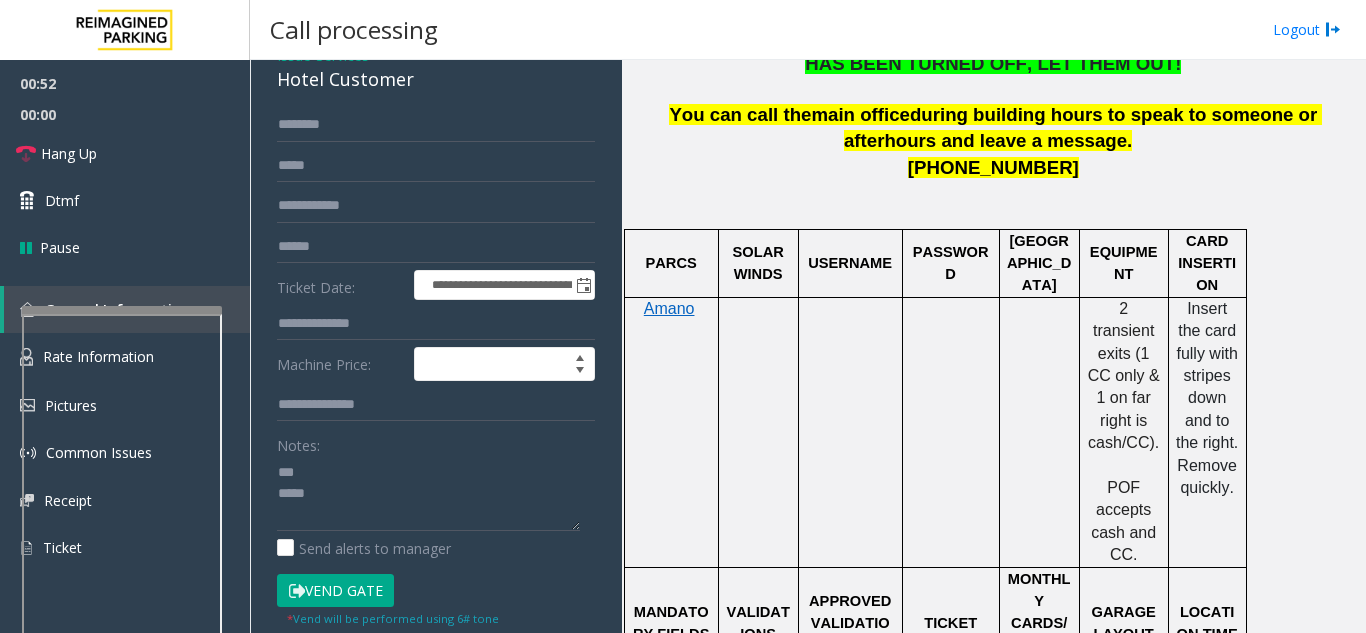 click on "Vend Gate" 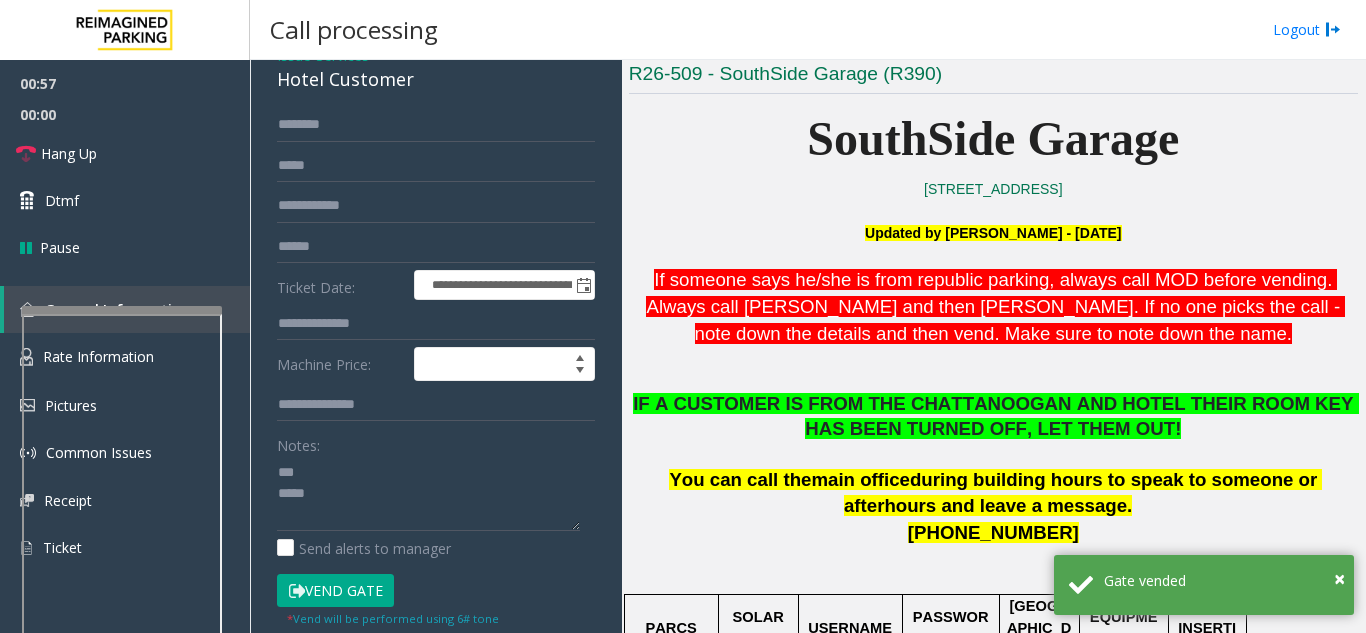 scroll, scrollTop: 400, scrollLeft: 0, axis: vertical 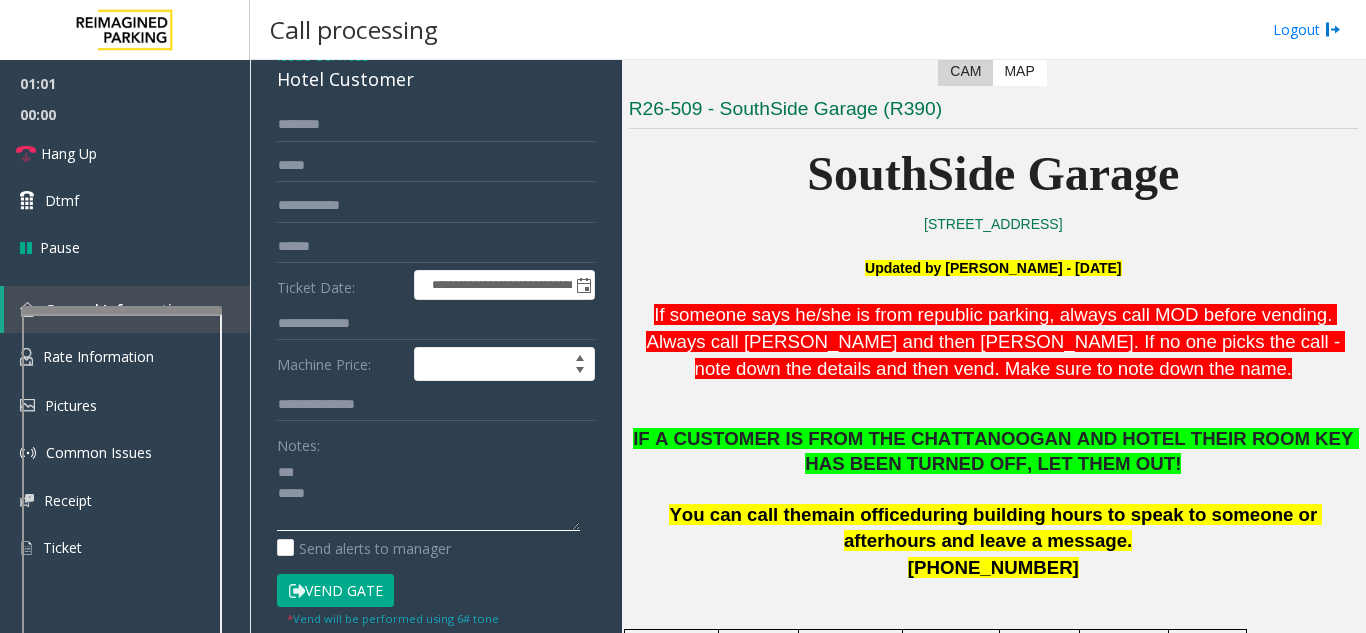 click 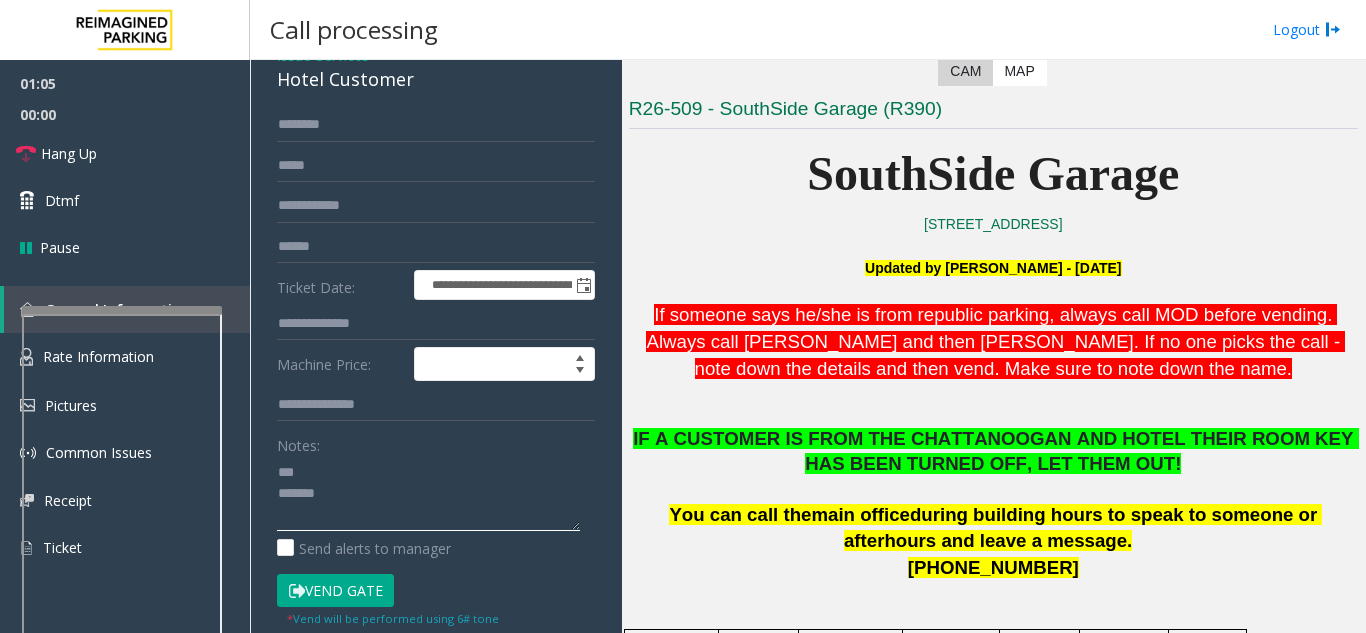 scroll, scrollTop: 42, scrollLeft: 0, axis: vertical 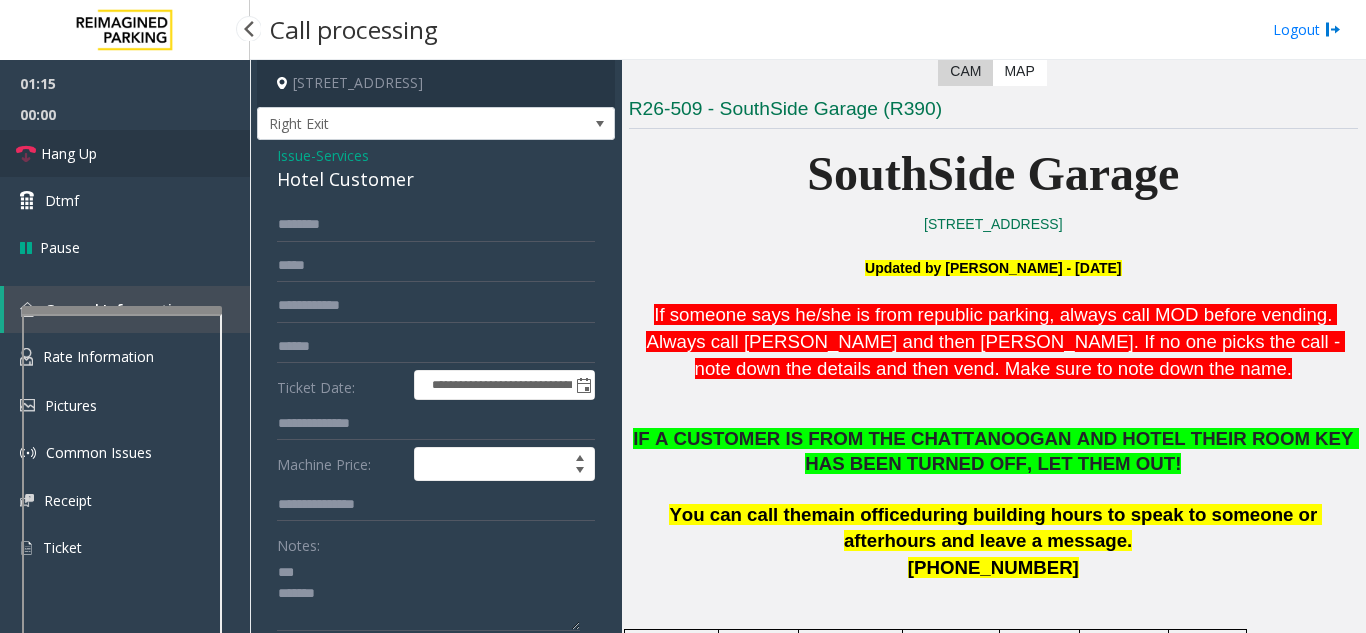 click on "Hang Up" at bounding box center [125, 153] 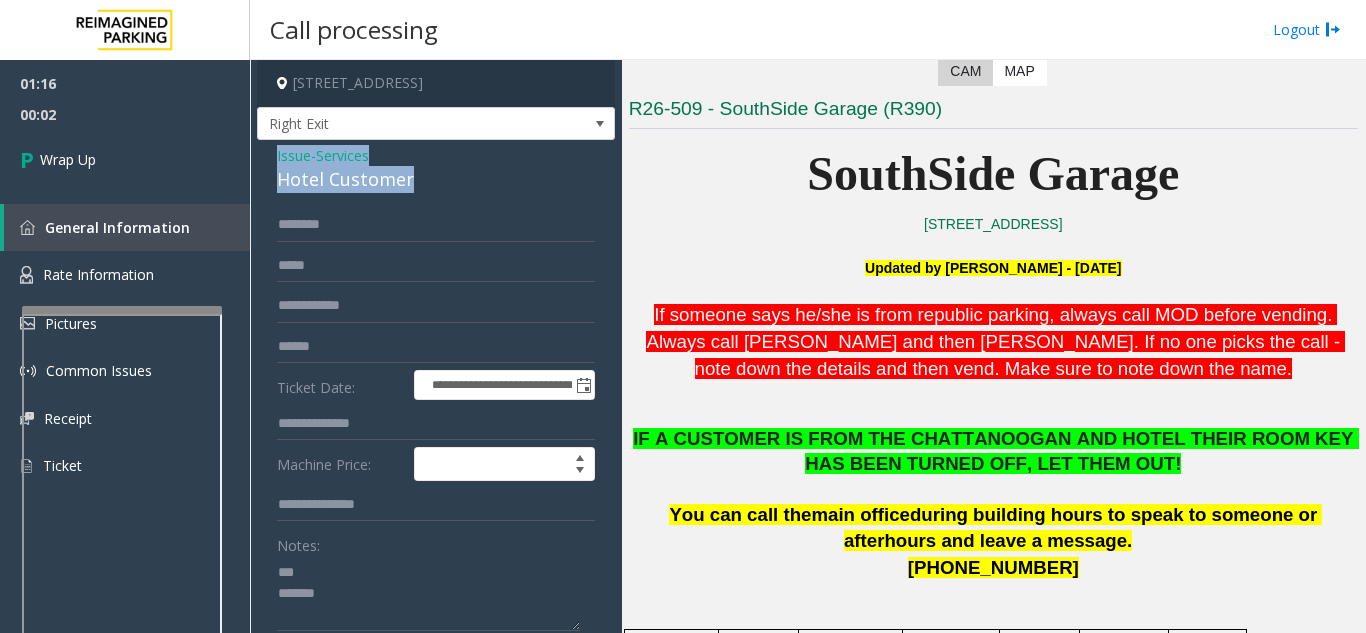 drag, startPoint x: 271, startPoint y: 156, endPoint x: 505, endPoint y: 181, distance: 235.33168 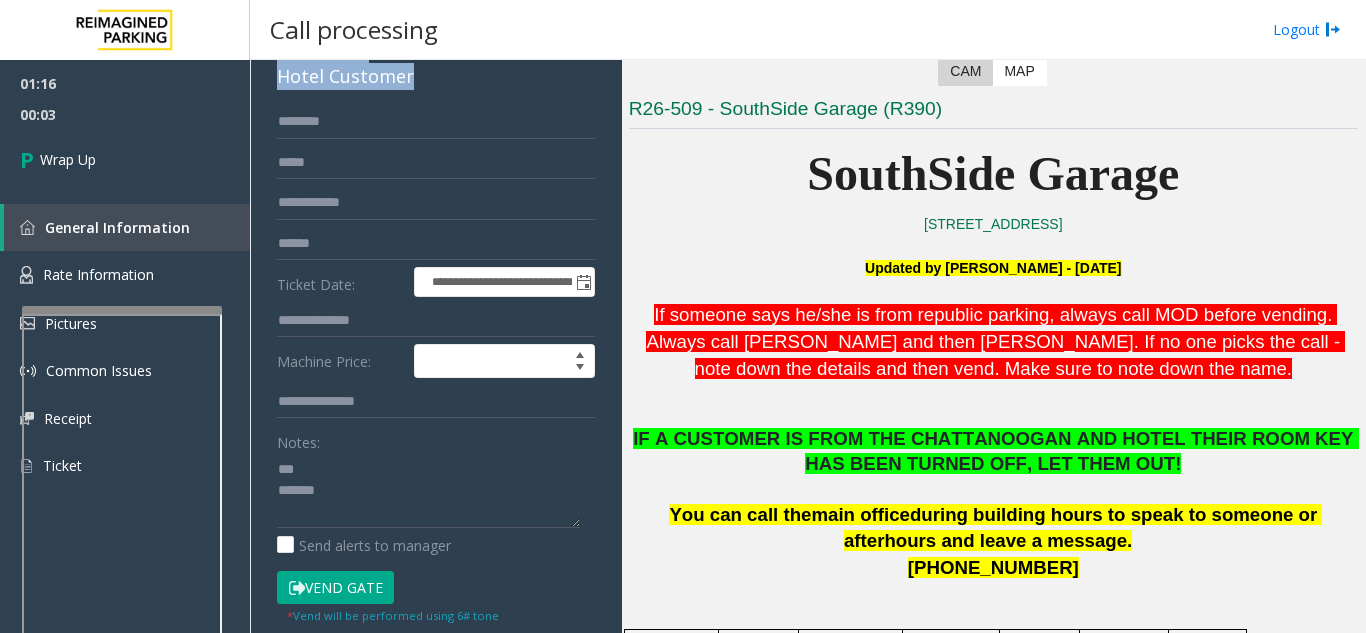 scroll, scrollTop: 200, scrollLeft: 0, axis: vertical 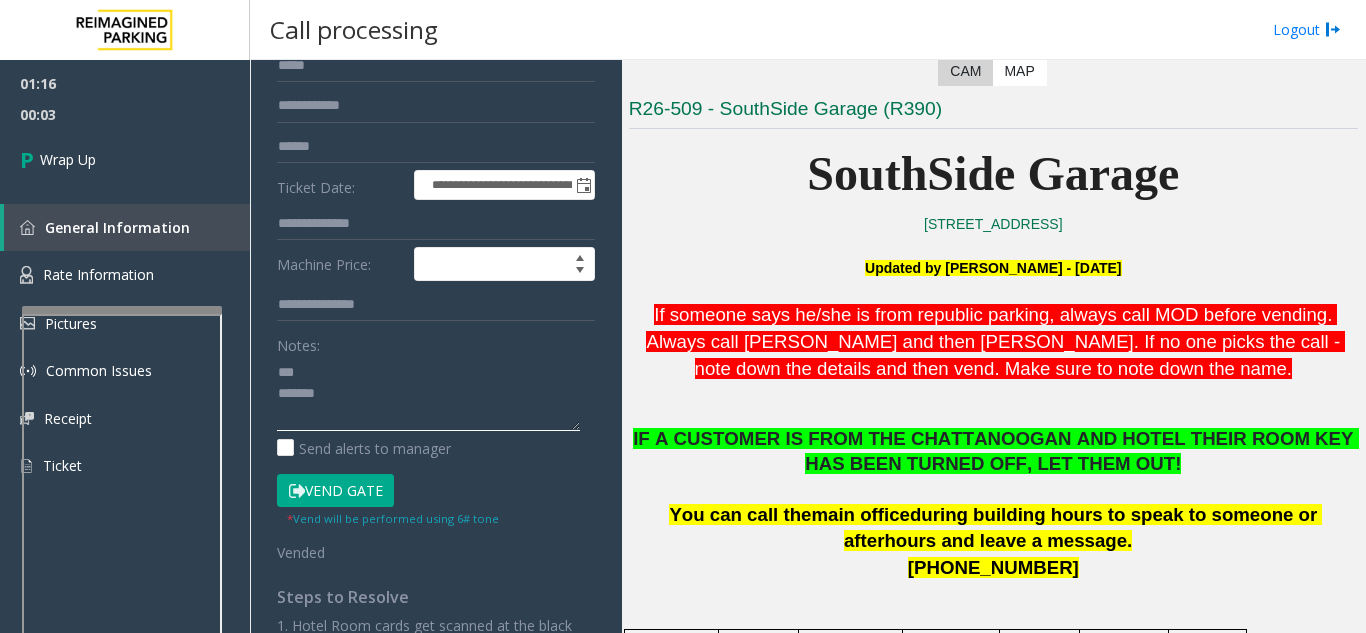 click 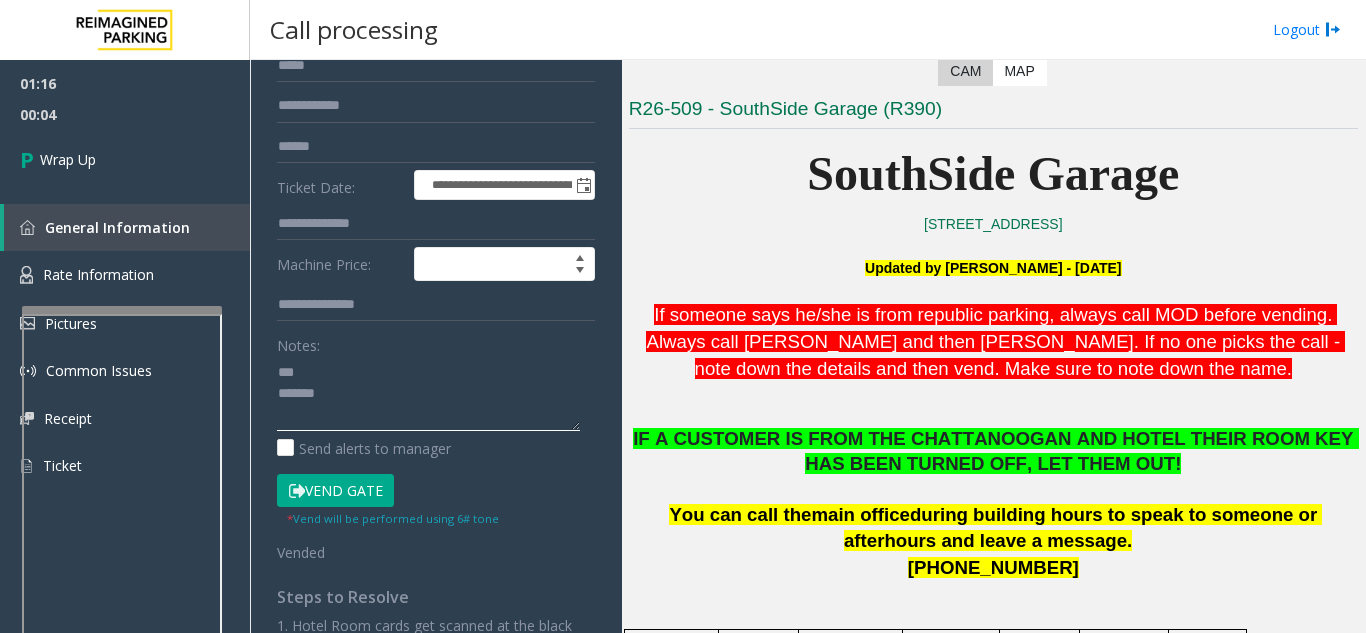 paste on "**********" 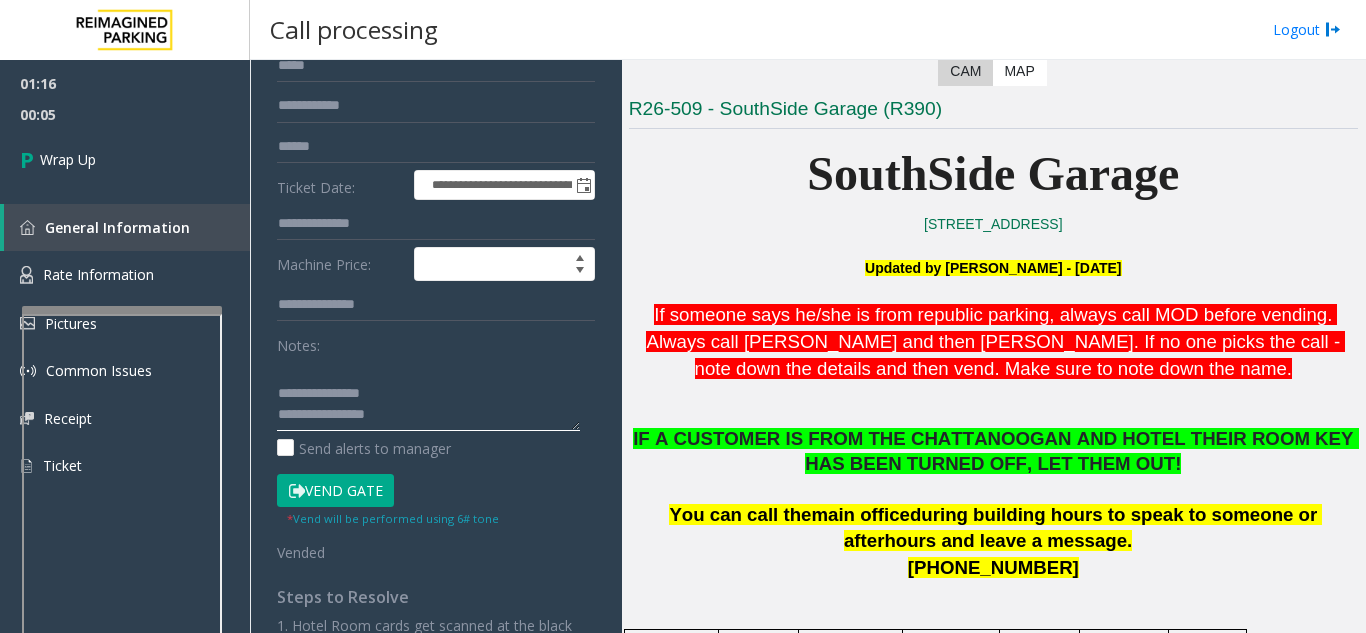 scroll, scrollTop: 78, scrollLeft: 0, axis: vertical 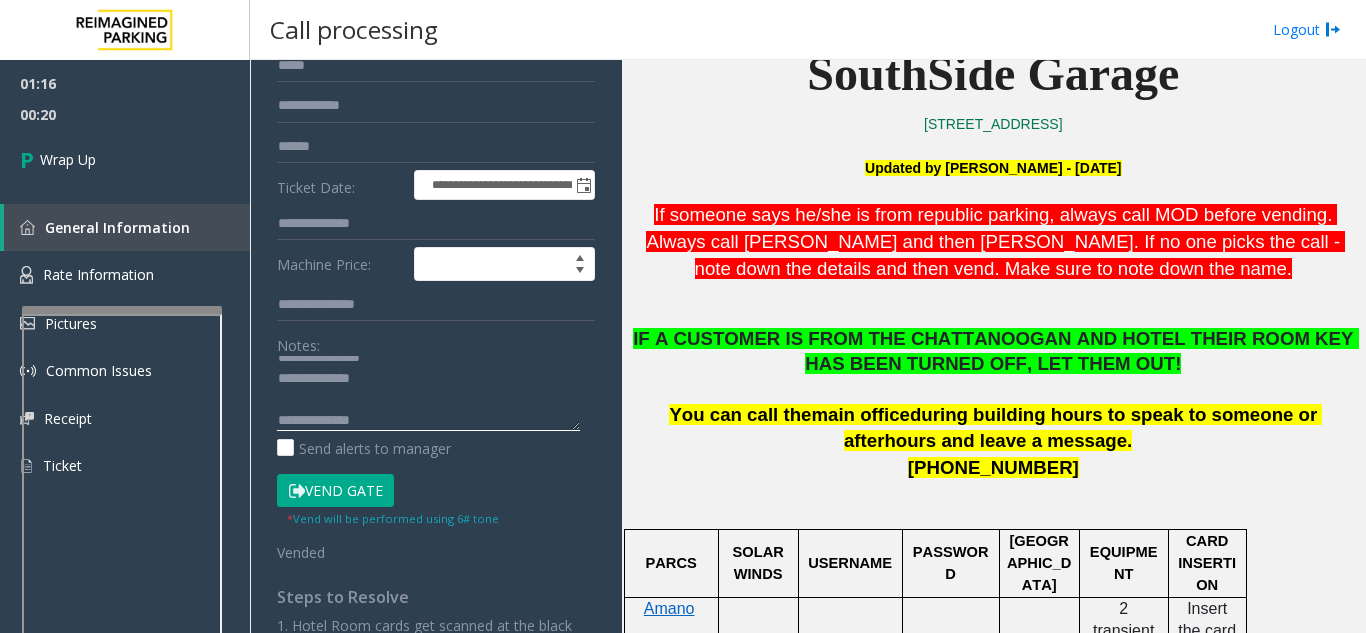 paste on "**********" 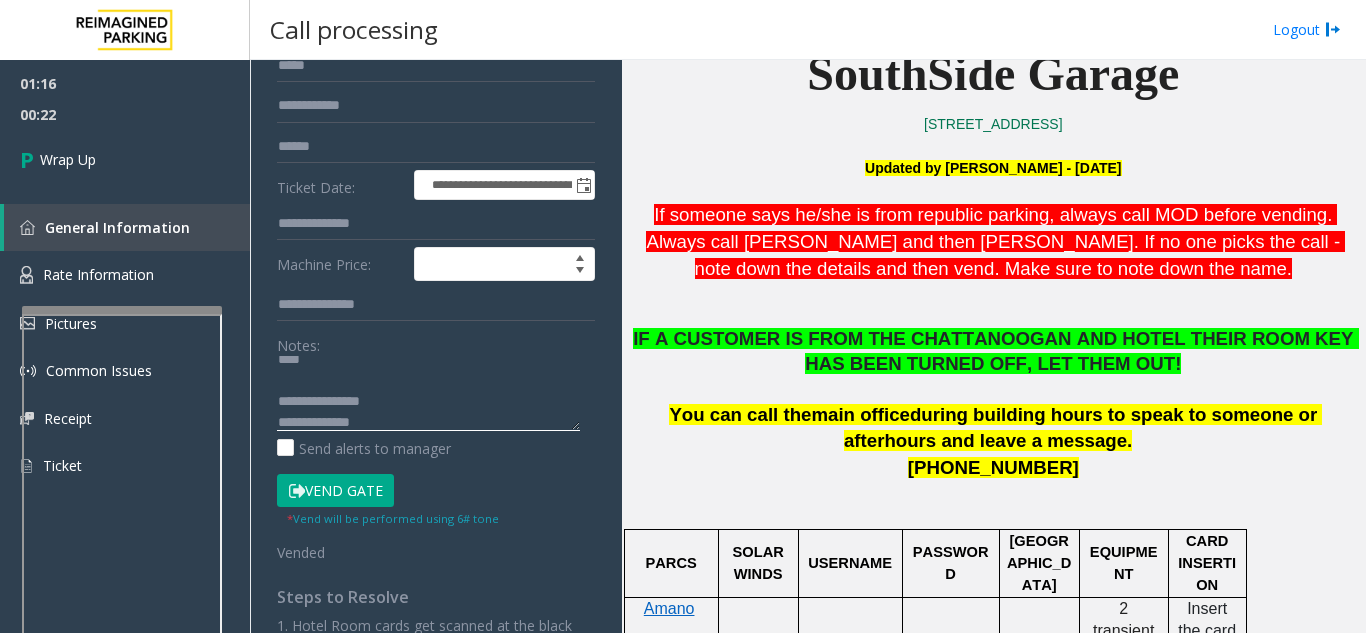 scroll, scrollTop: 0, scrollLeft: 0, axis: both 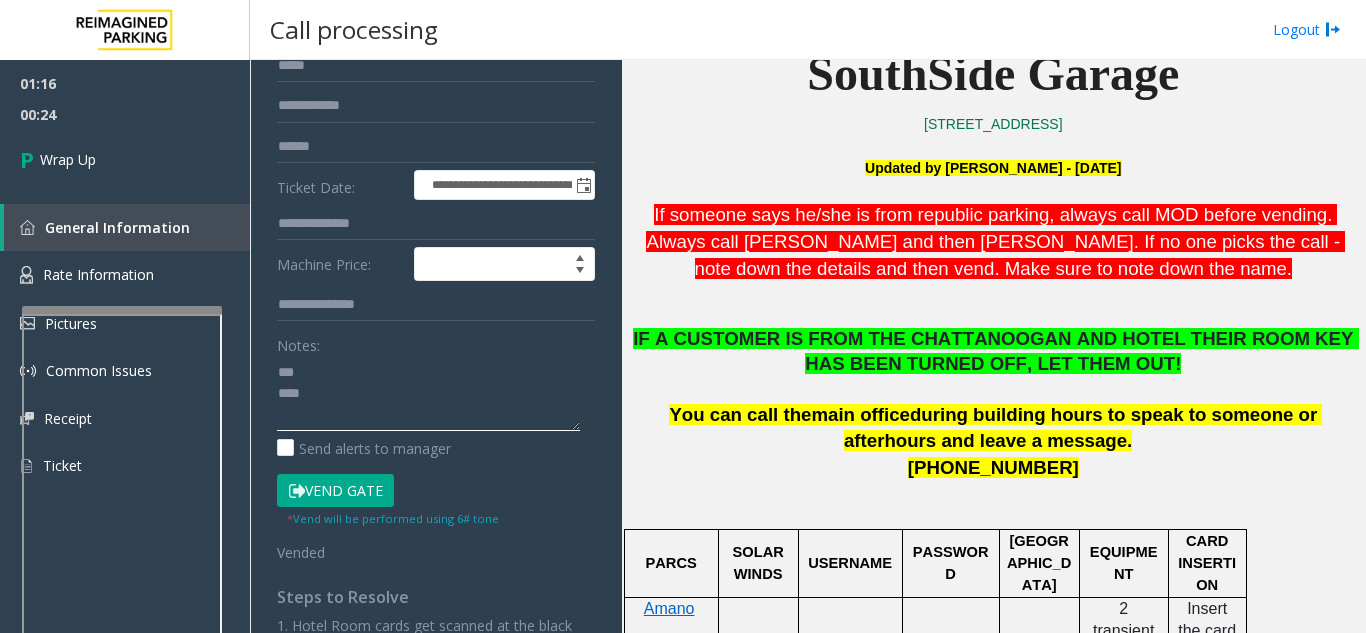 click 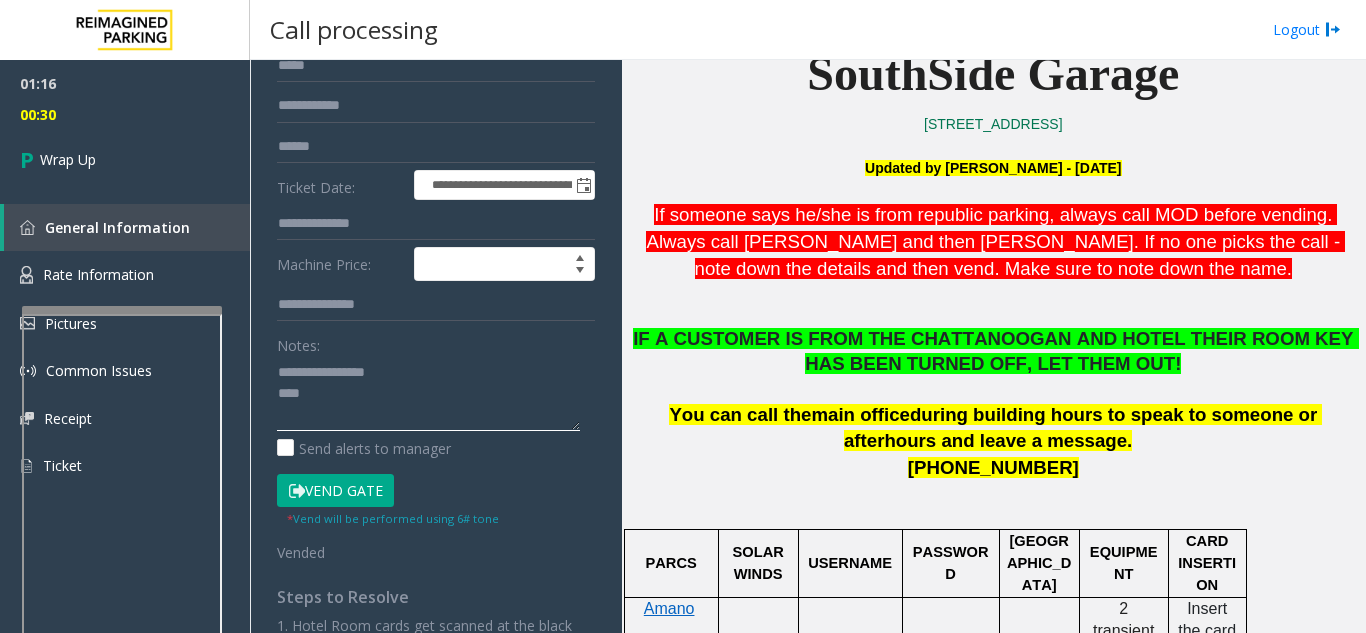 click 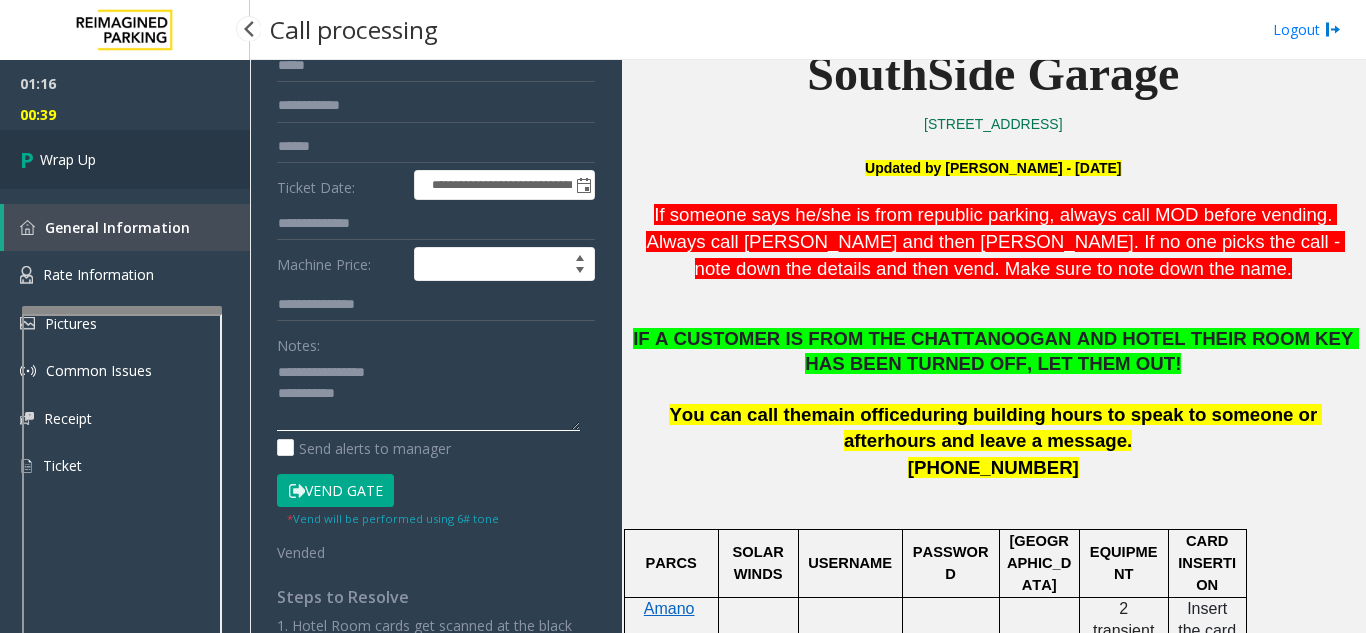 type on "**********" 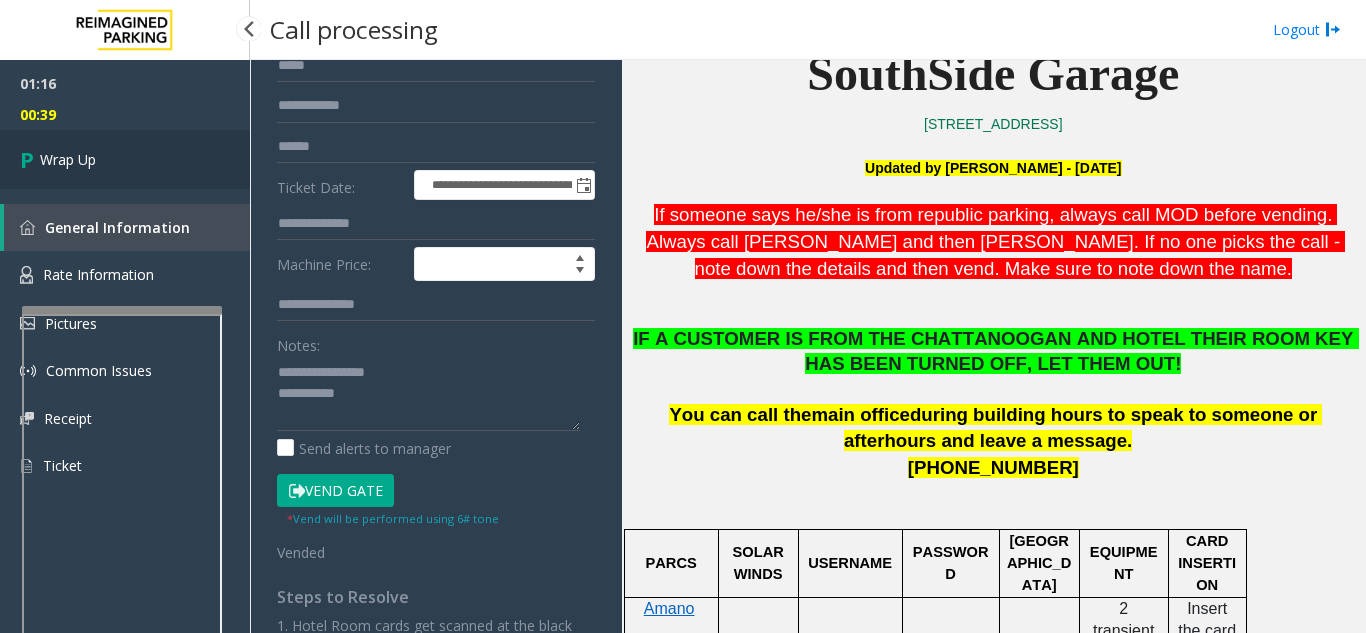 click on "Wrap Up" at bounding box center [125, 159] 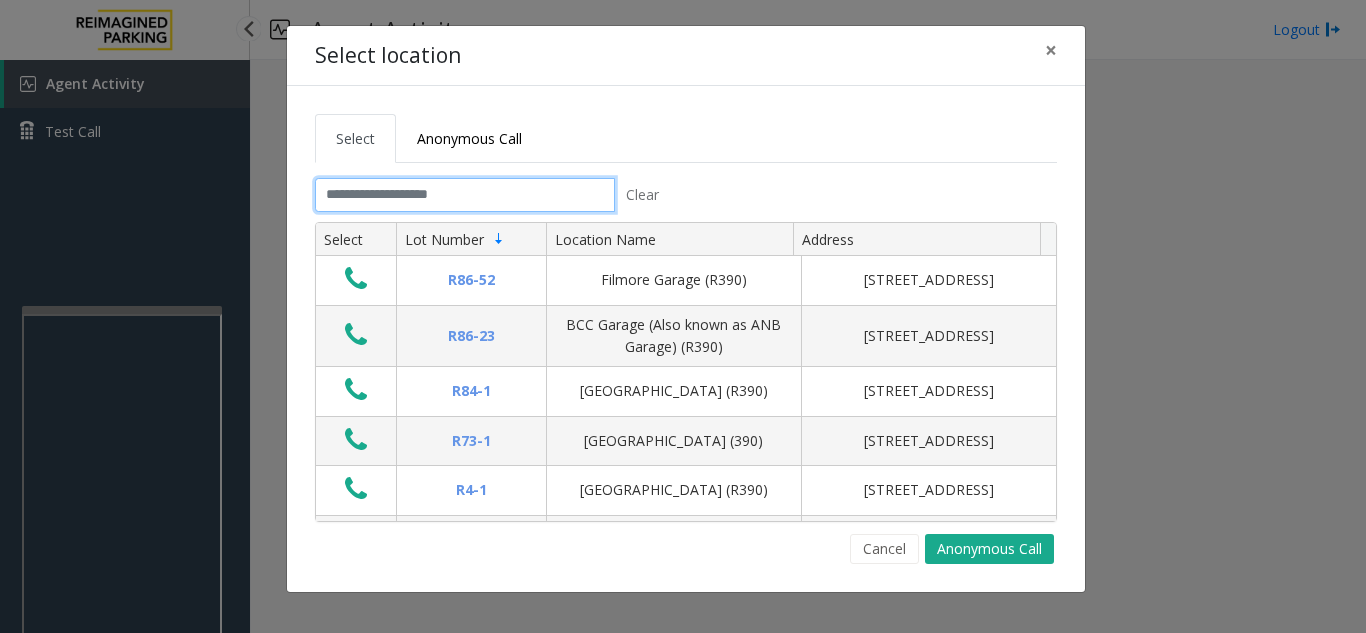 click 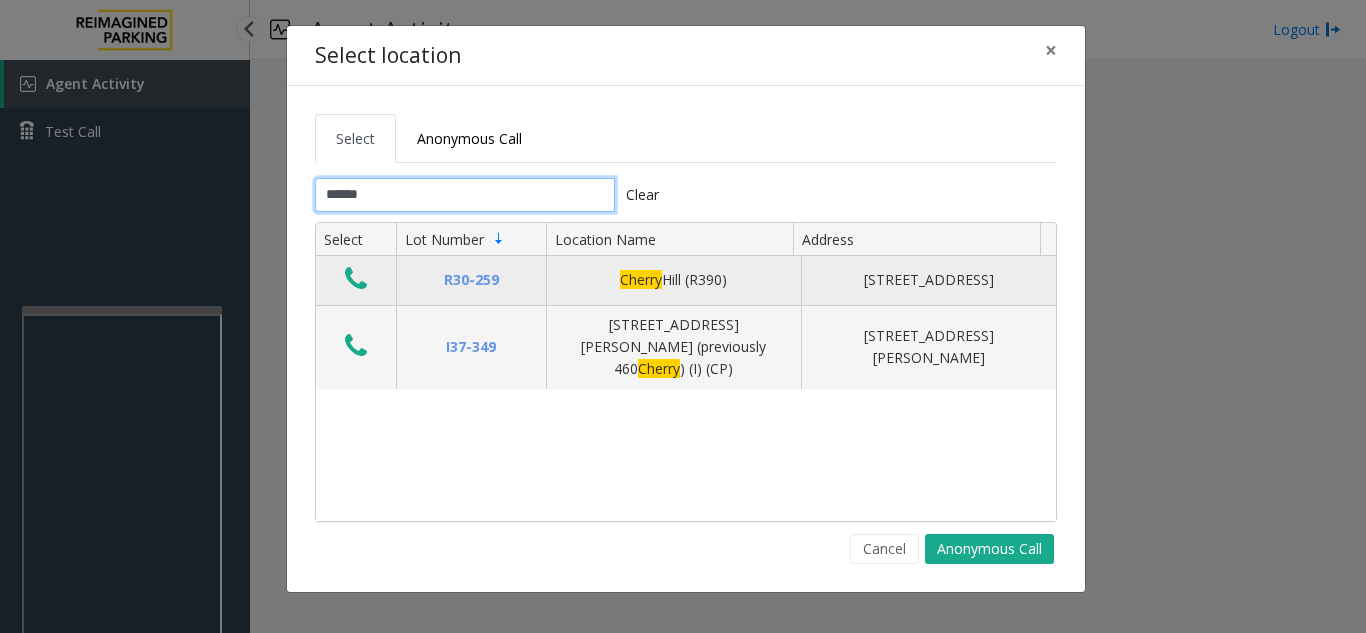type on "******" 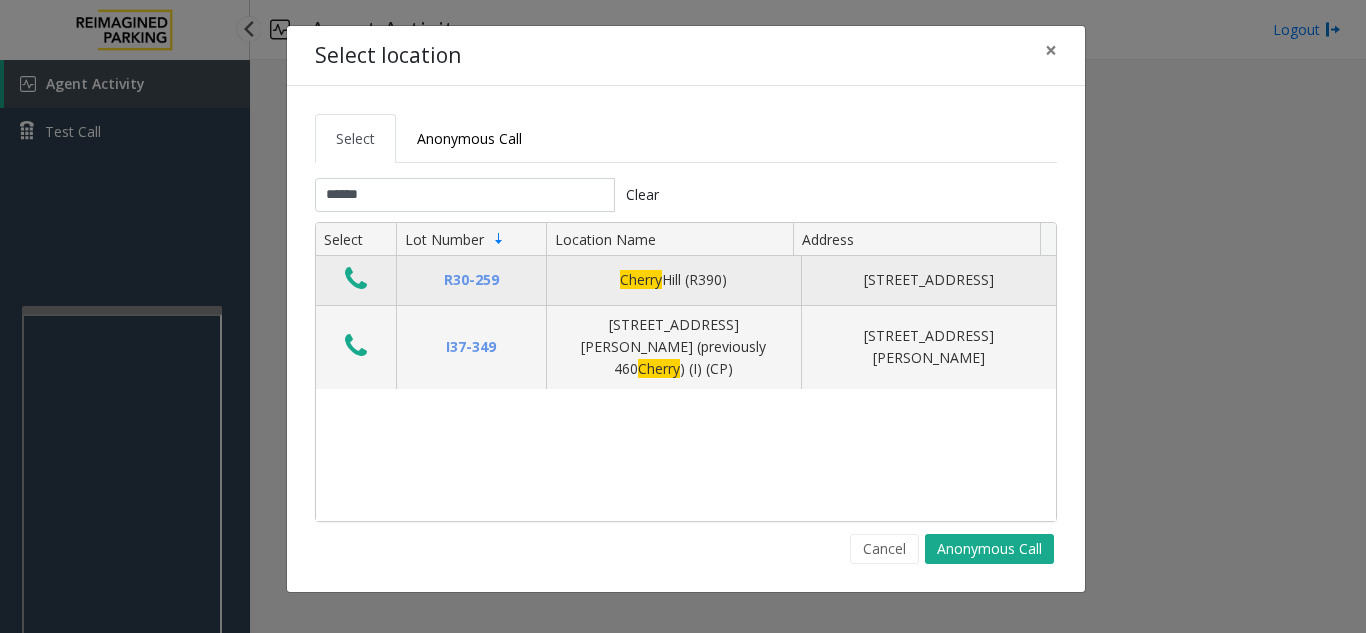 click 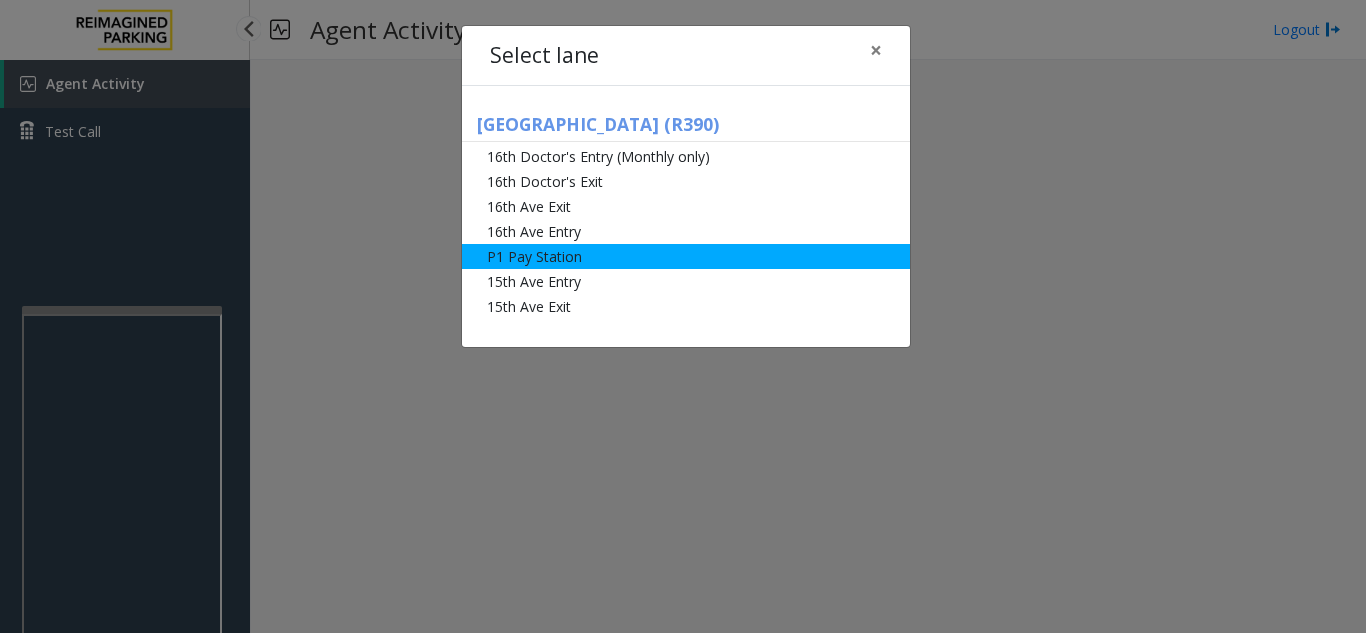 click on "P1 Pay Station" 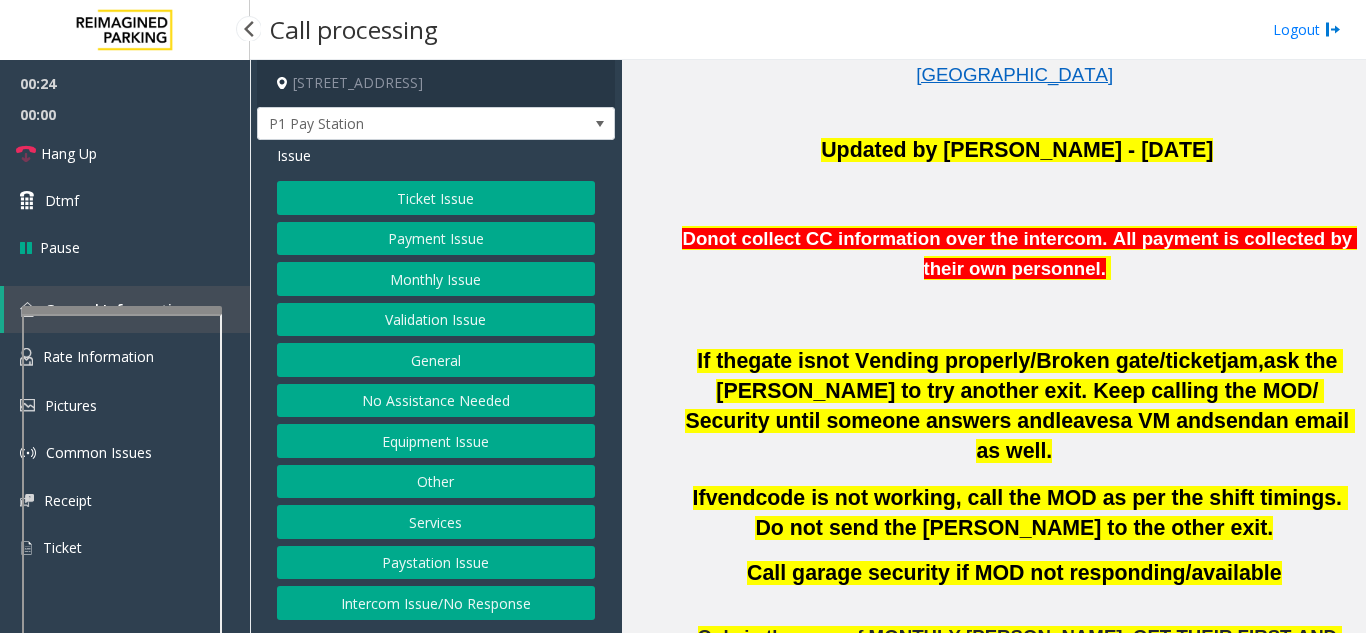 scroll, scrollTop: 600, scrollLeft: 0, axis: vertical 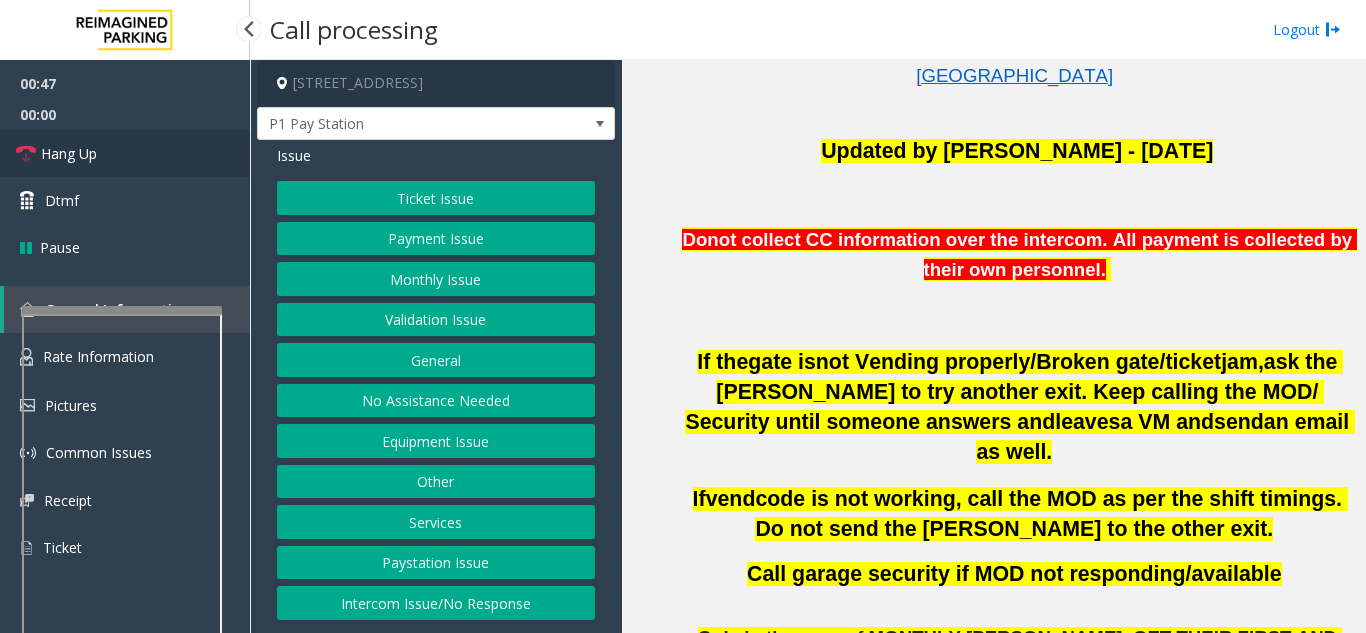 click on "Hang Up" at bounding box center (125, 153) 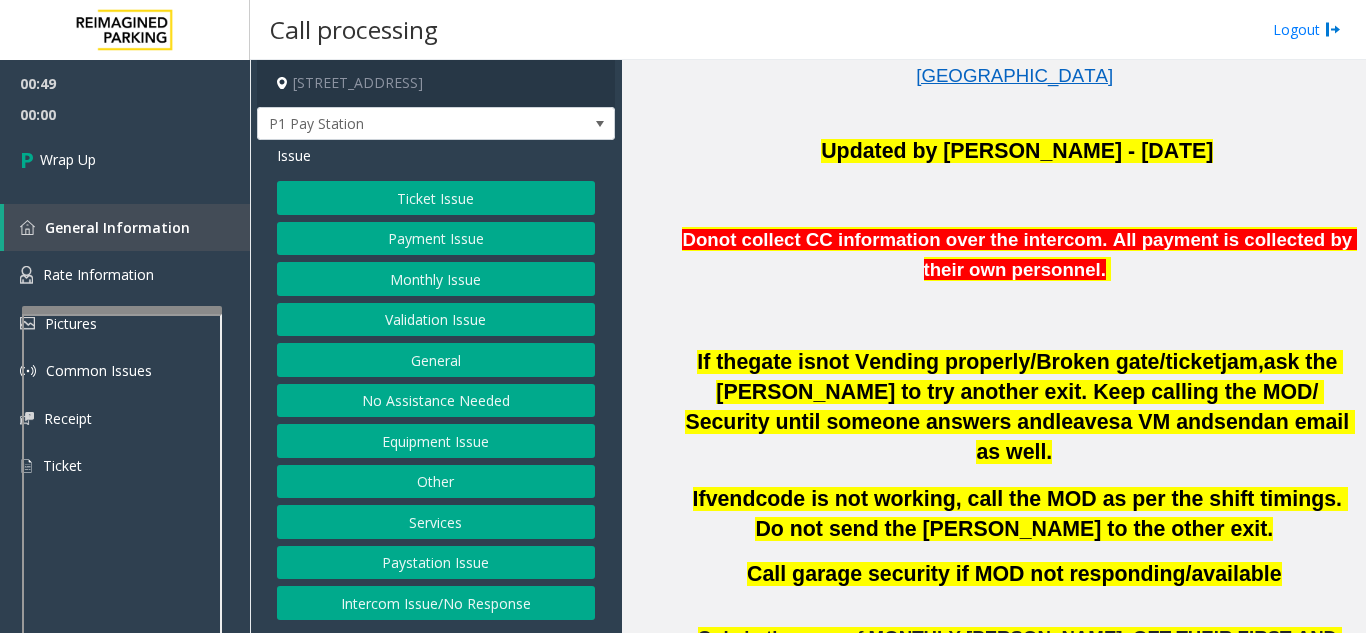 click on "Ticket Issue" 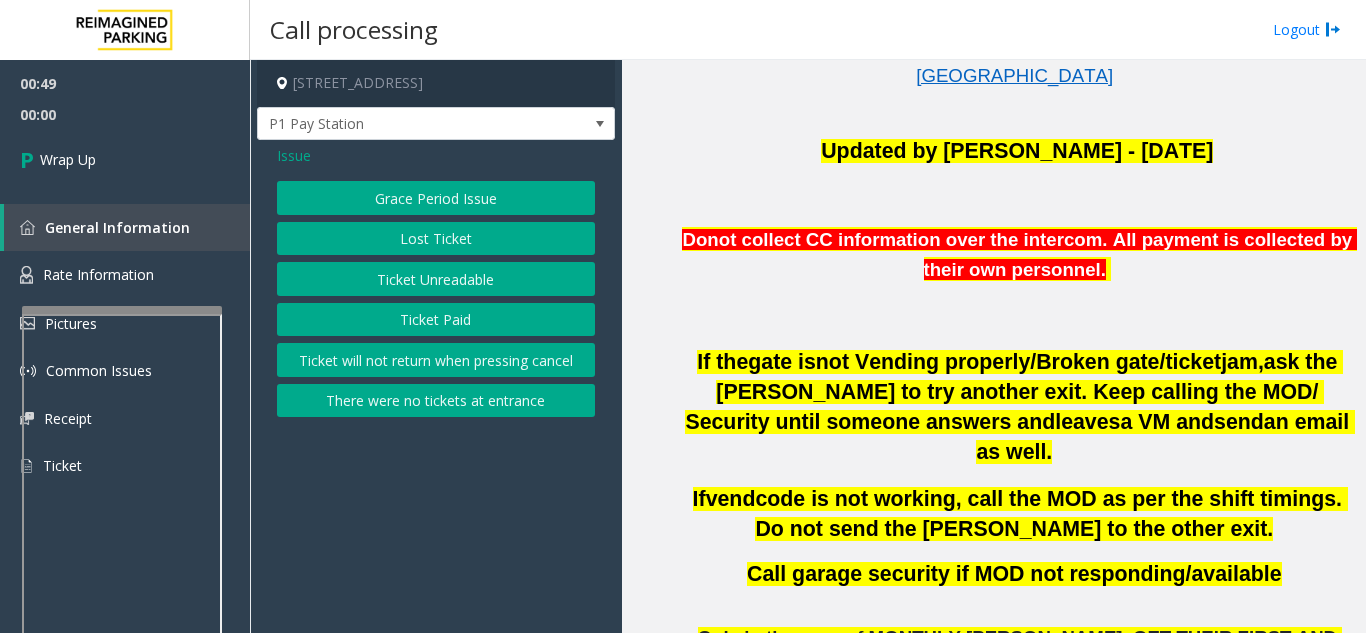 click on "Ticket Unreadable" 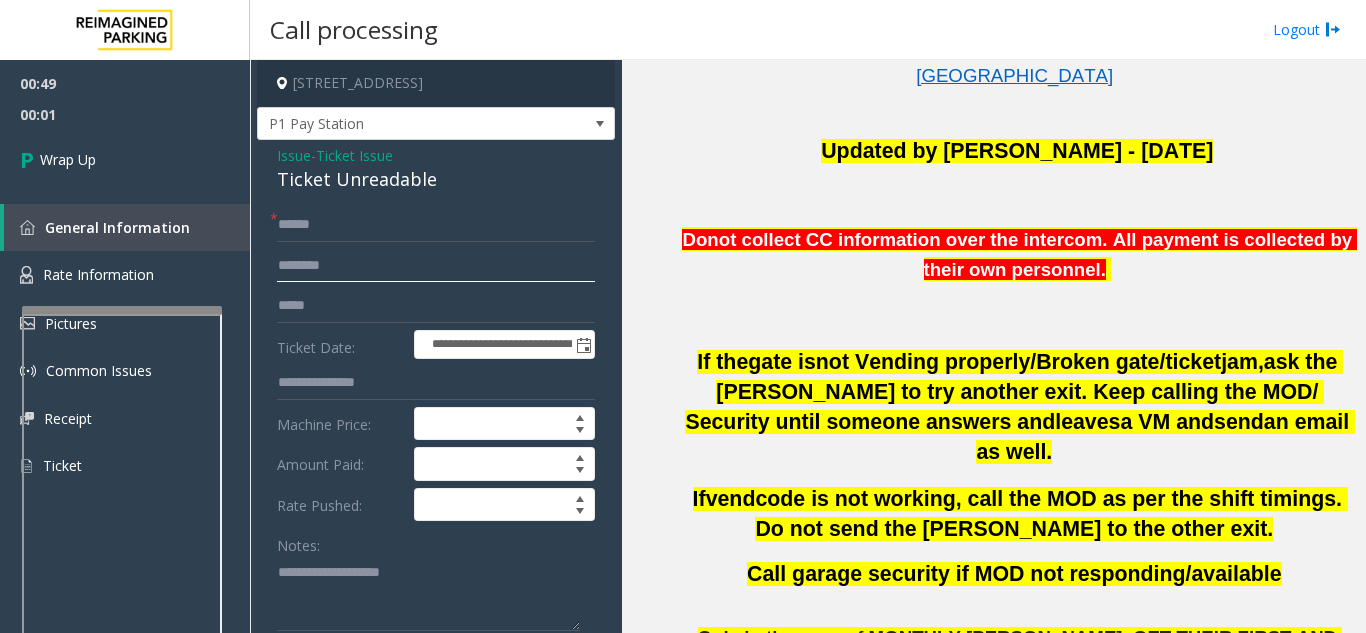 click 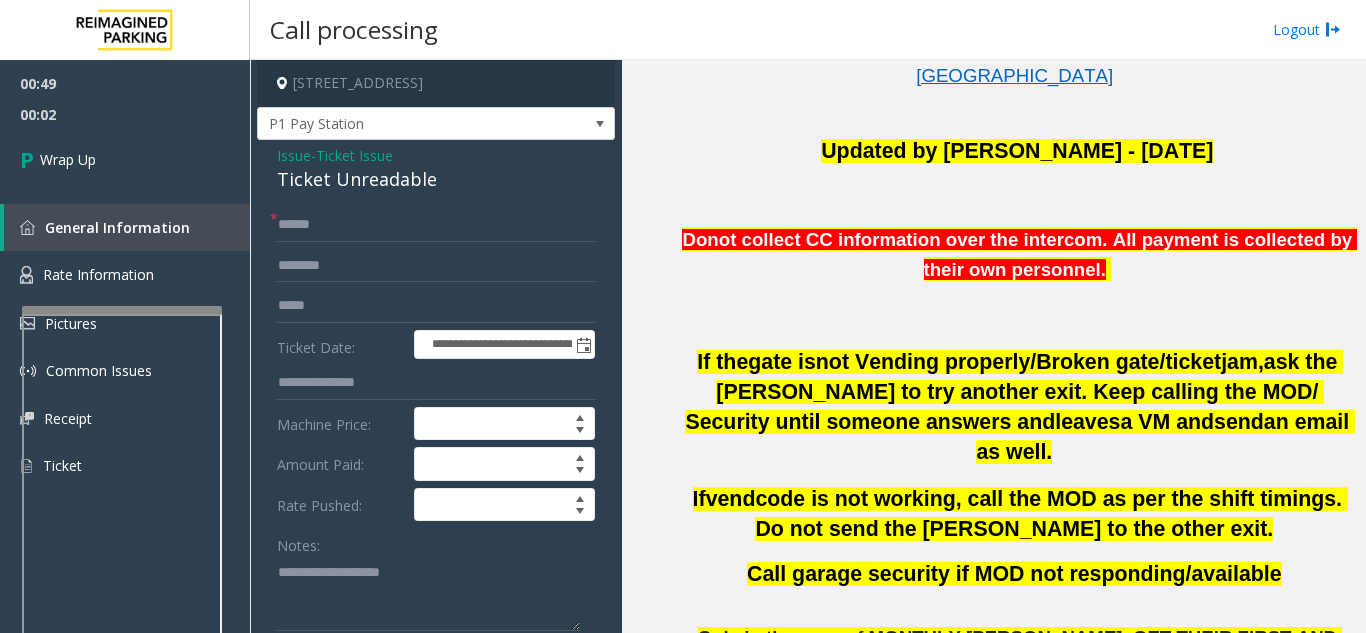 click on "**********" 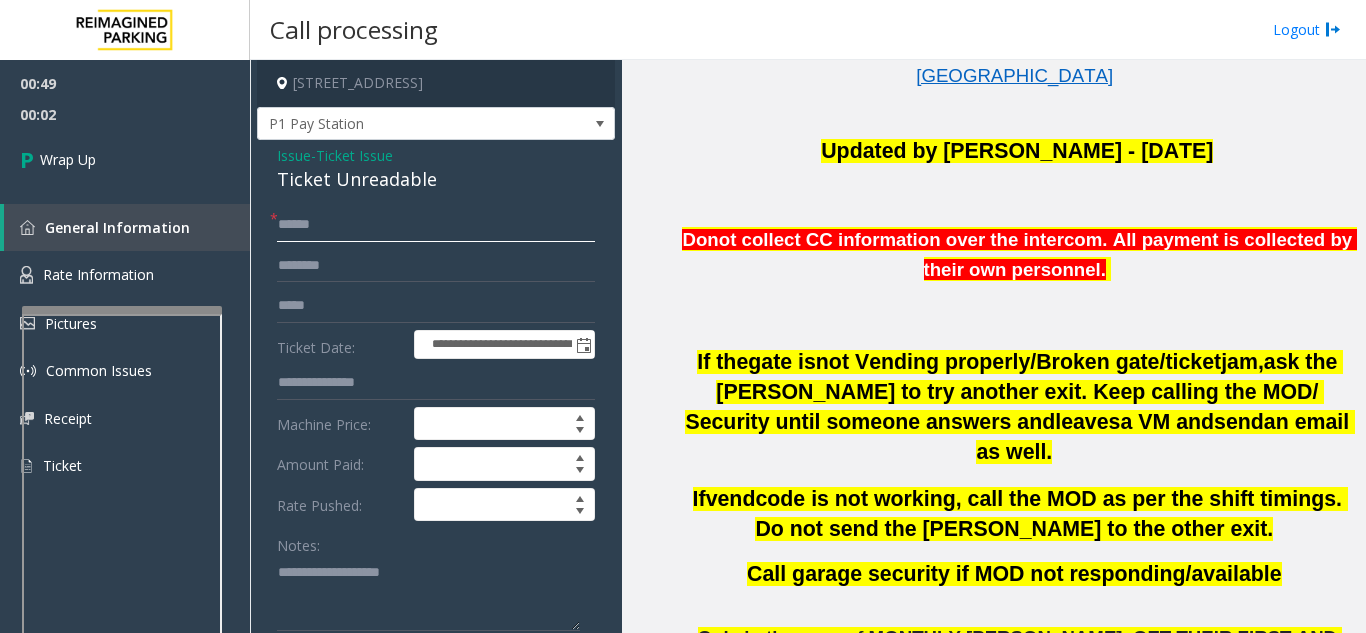 click 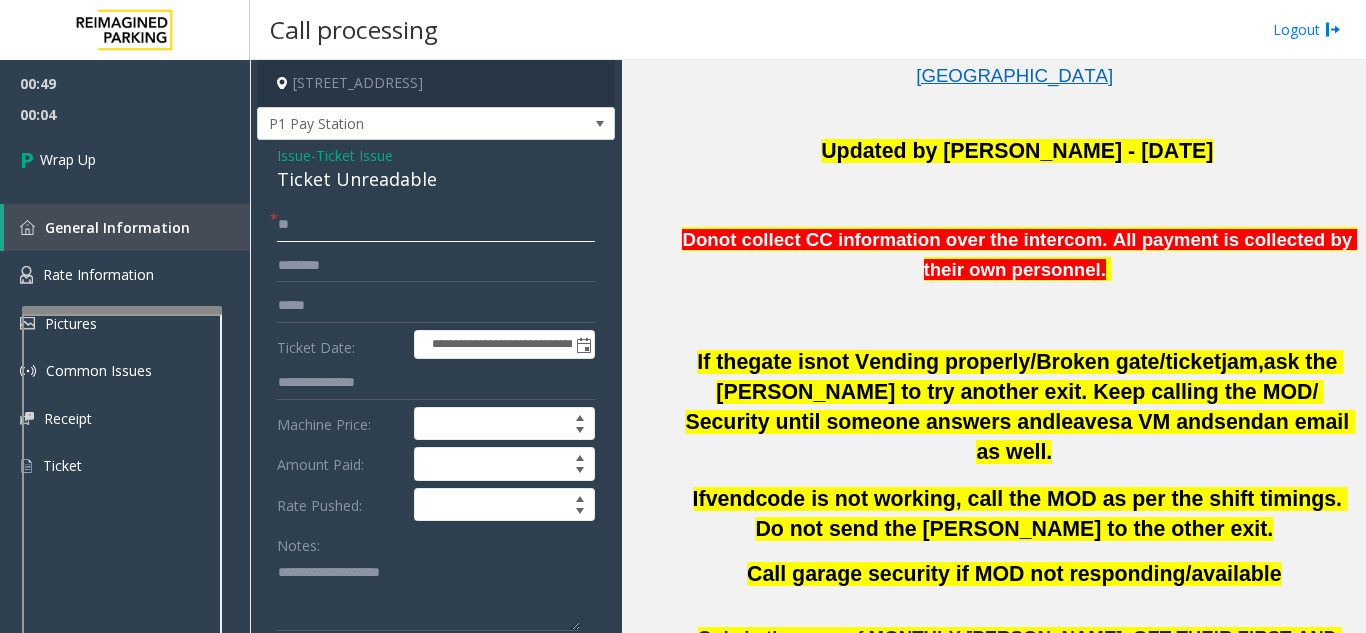 type on "**" 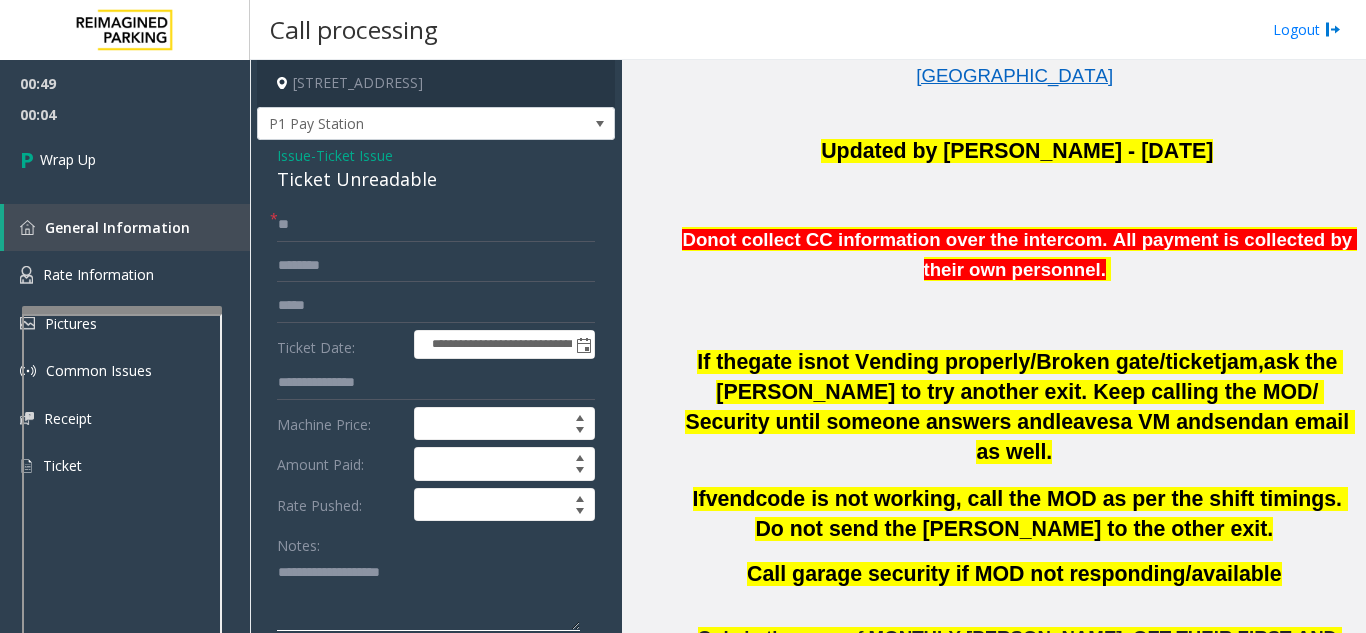 click 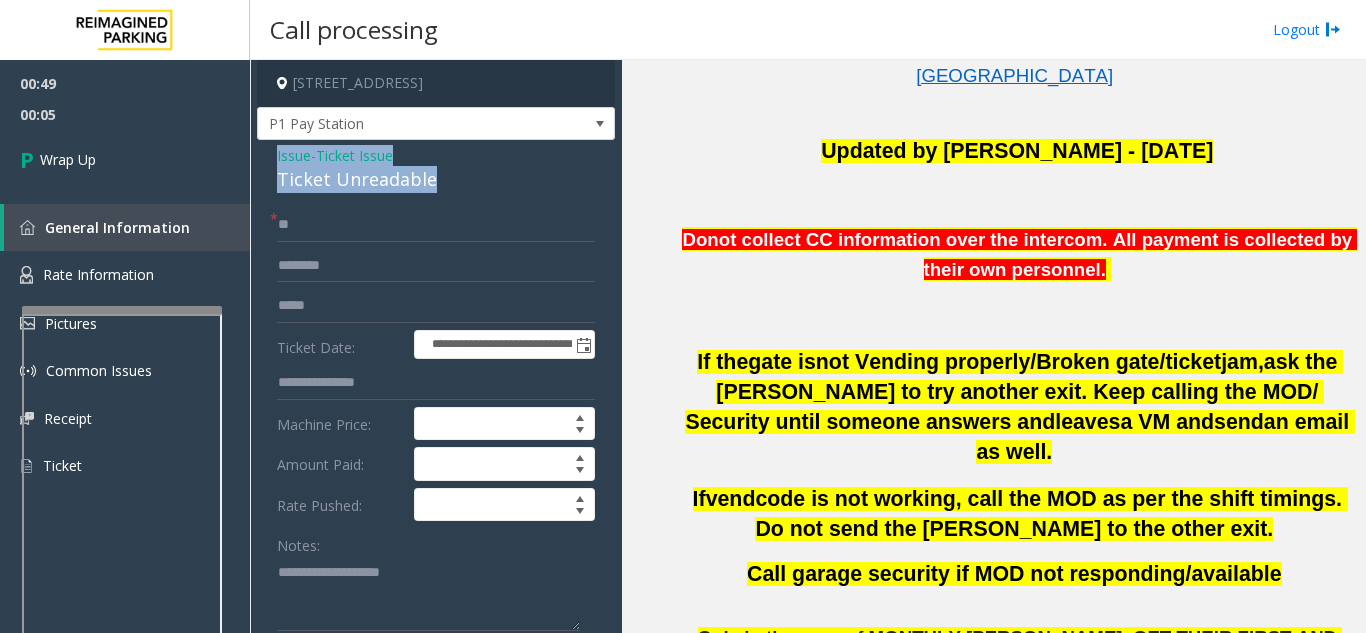 drag, startPoint x: 273, startPoint y: 151, endPoint x: 450, endPoint y: 178, distance: 179.04749 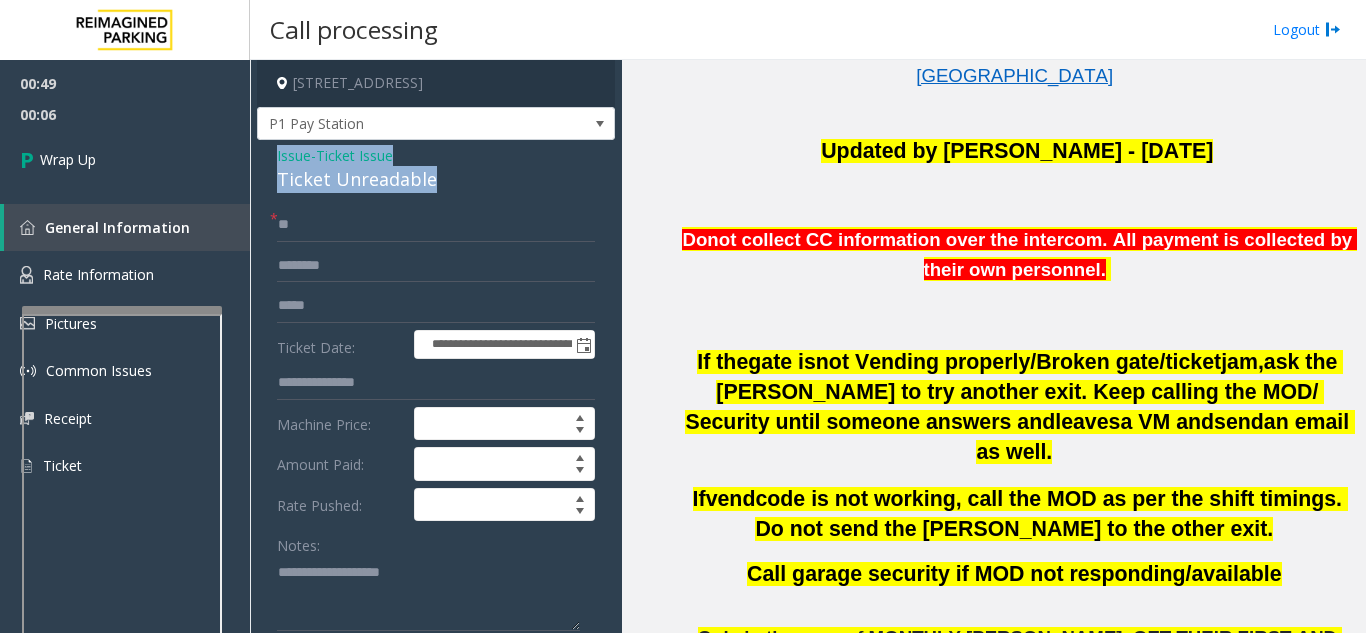 copy on "Issue  -  Ticket Issue Ticket Unreadable" 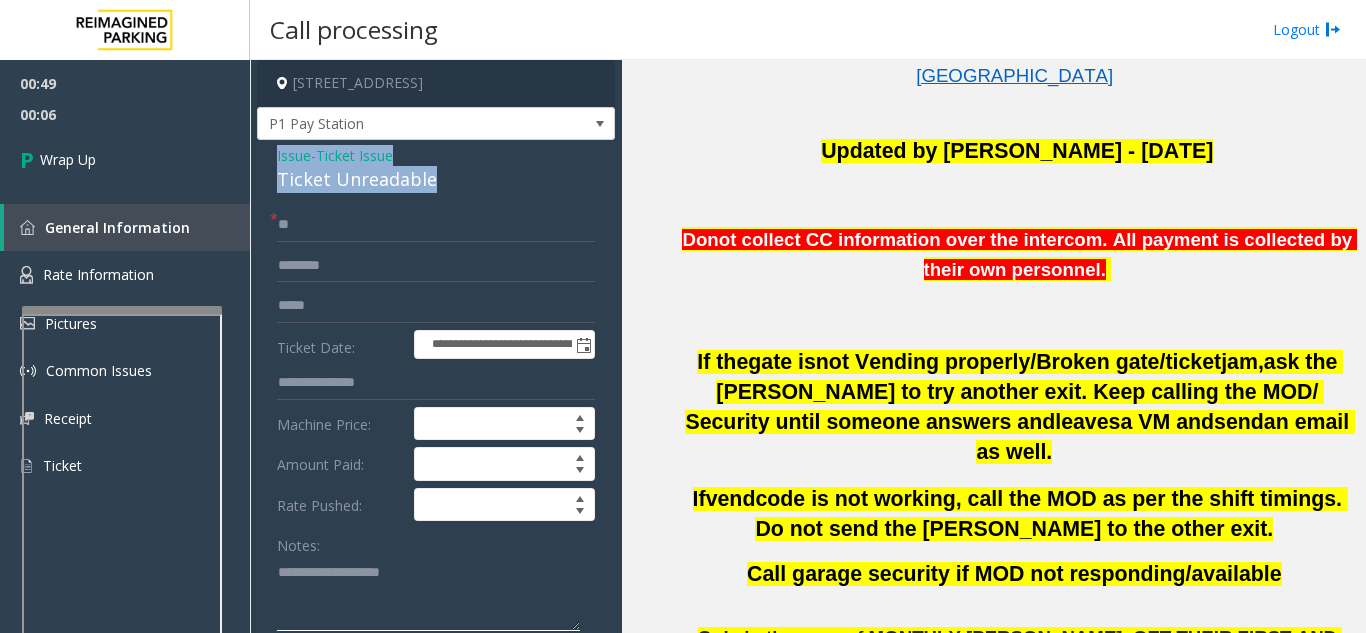 click 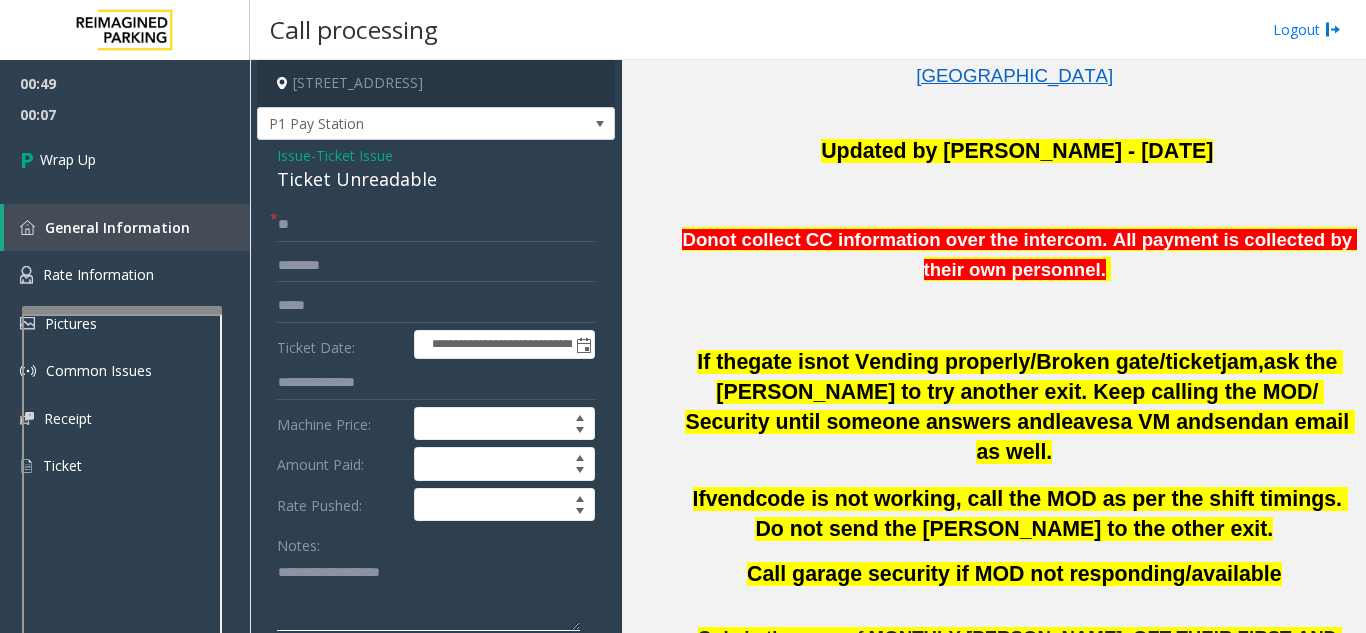 paste on "**********" 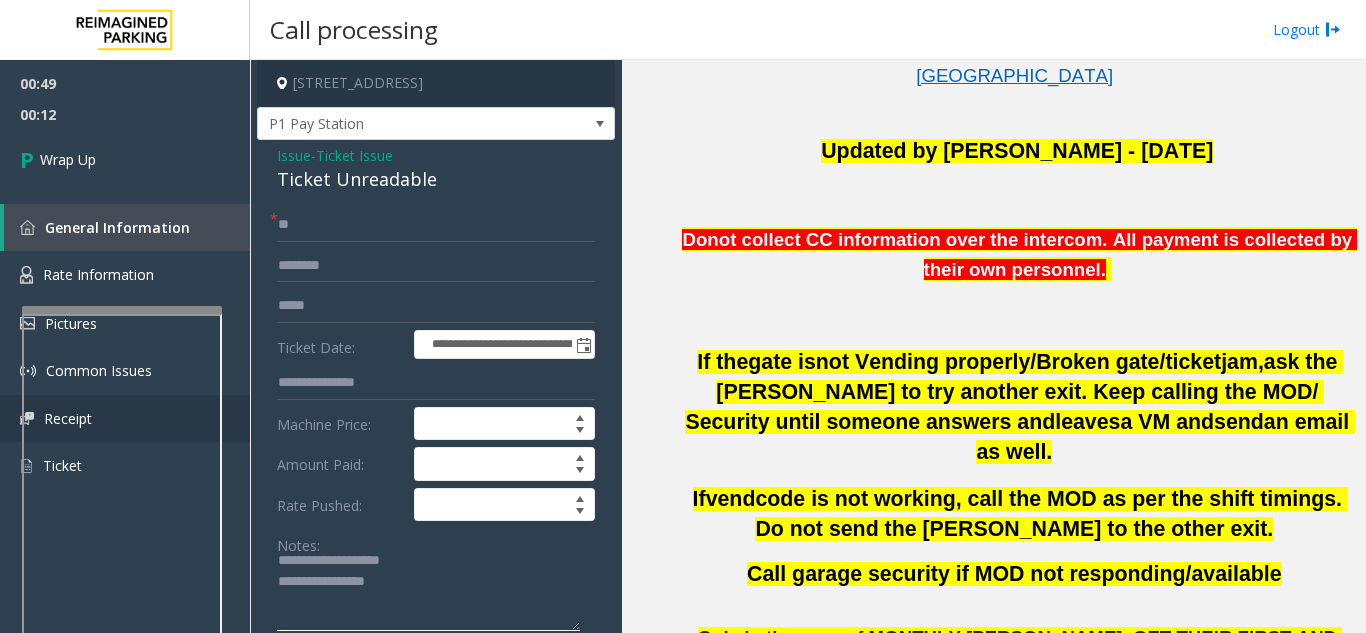 scroll, scrollTop: 0, scrollLeft: 0, axis: both 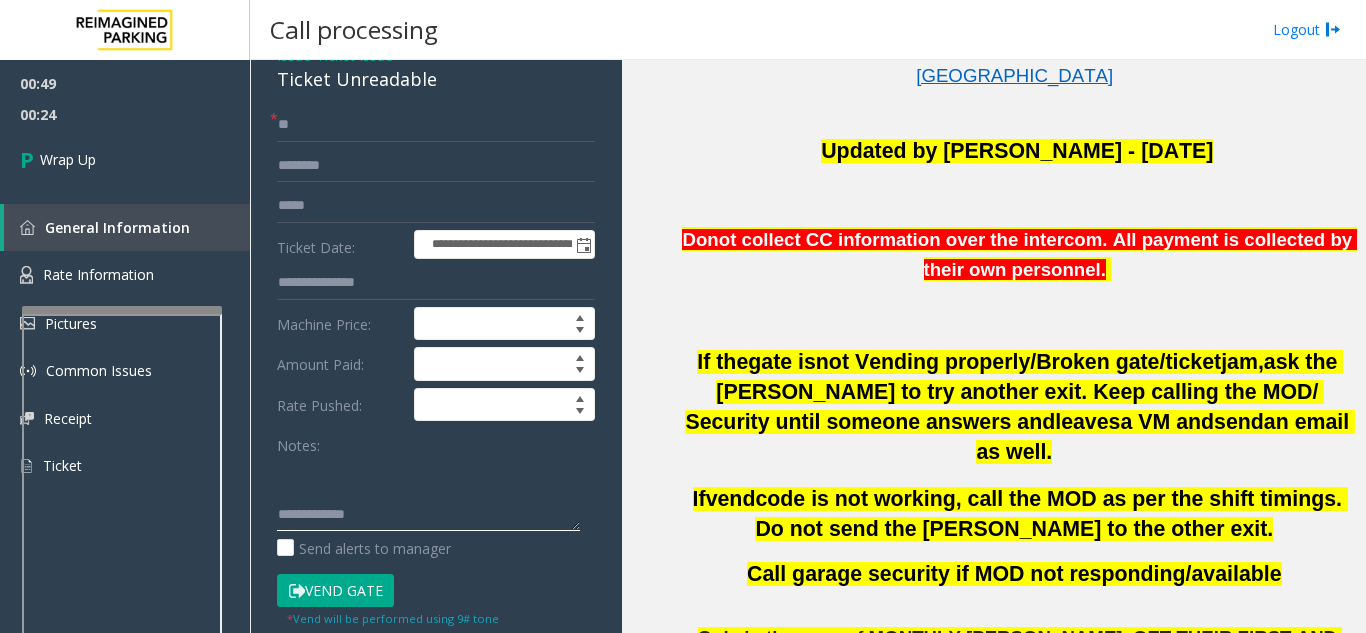 click 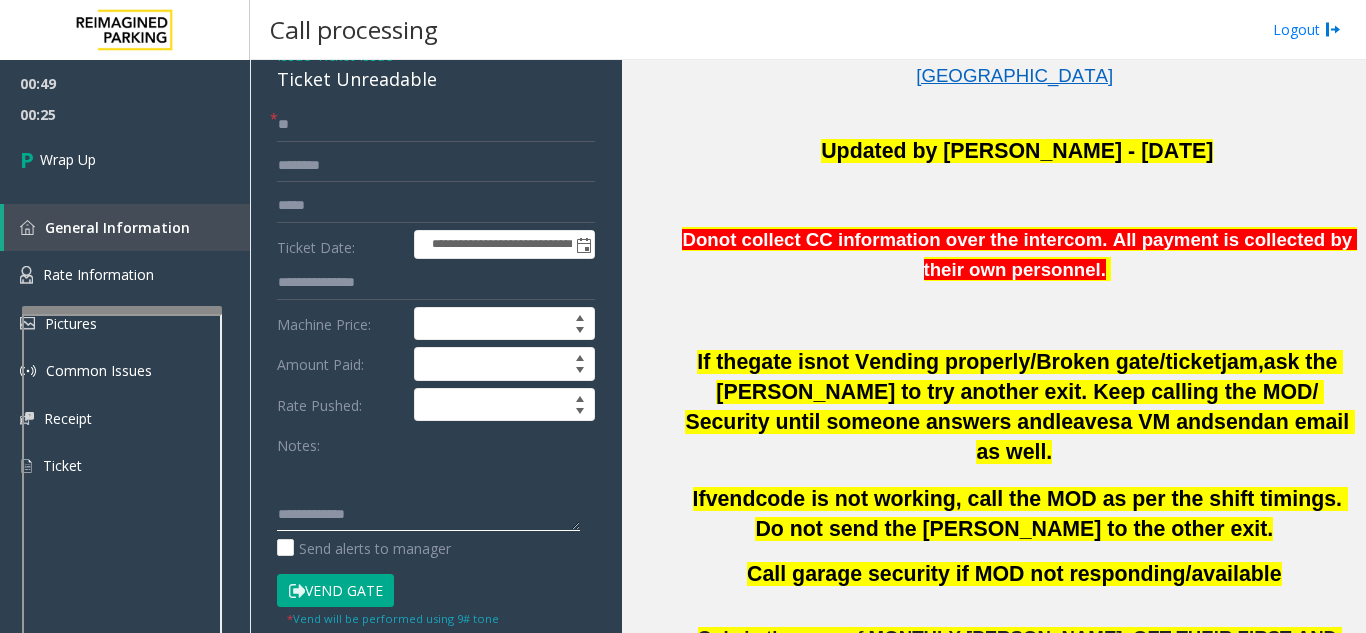 paste on "**********" 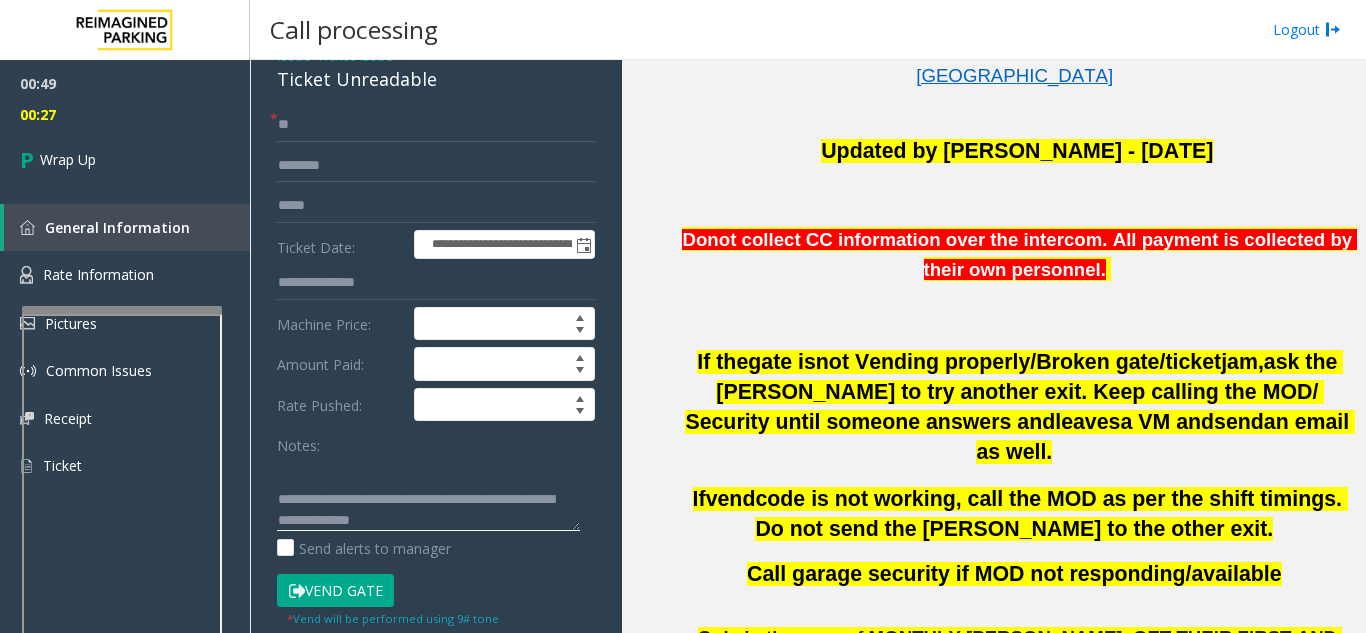 scroll, scrollTop: 0, scrollLeft: 0, axis: both 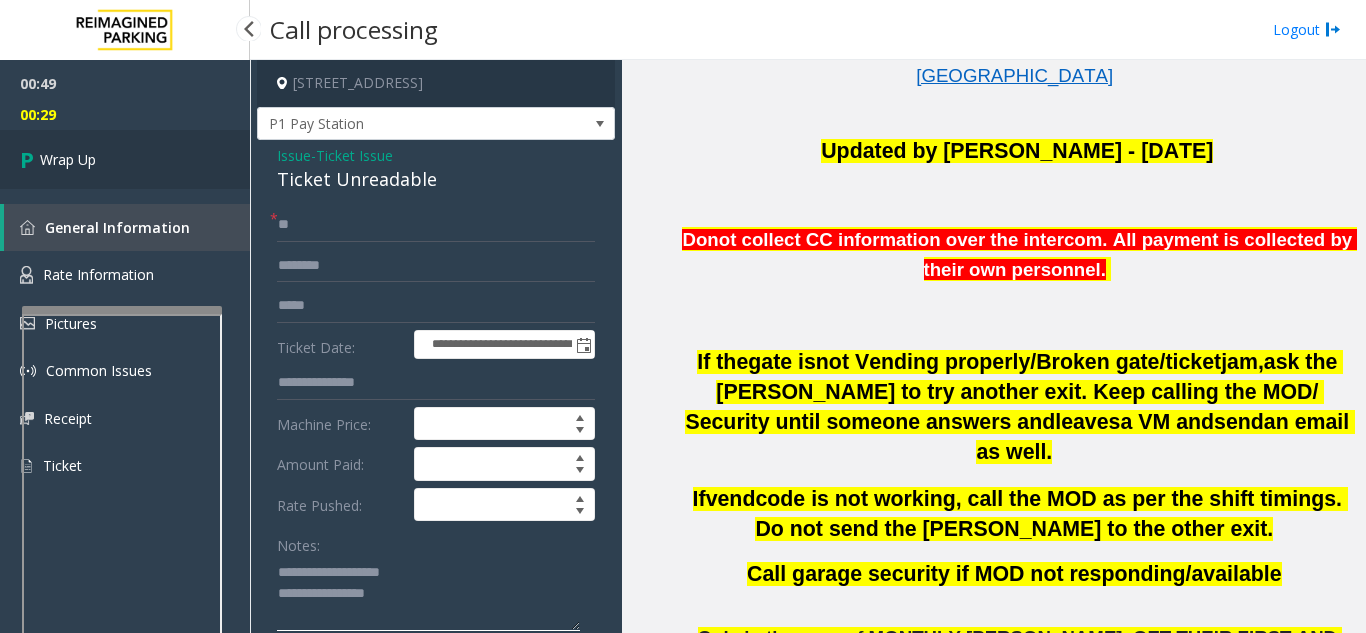 type on "**********" 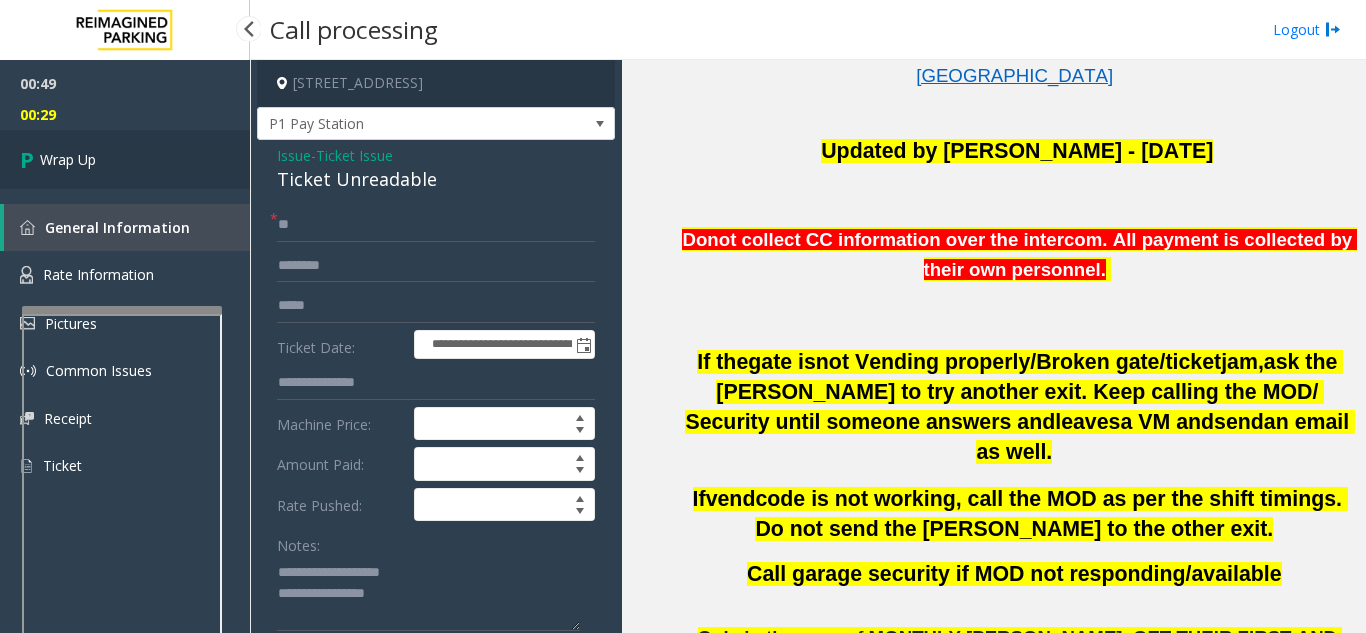 click on "Wrap Up" at bounding box center (125, 159) 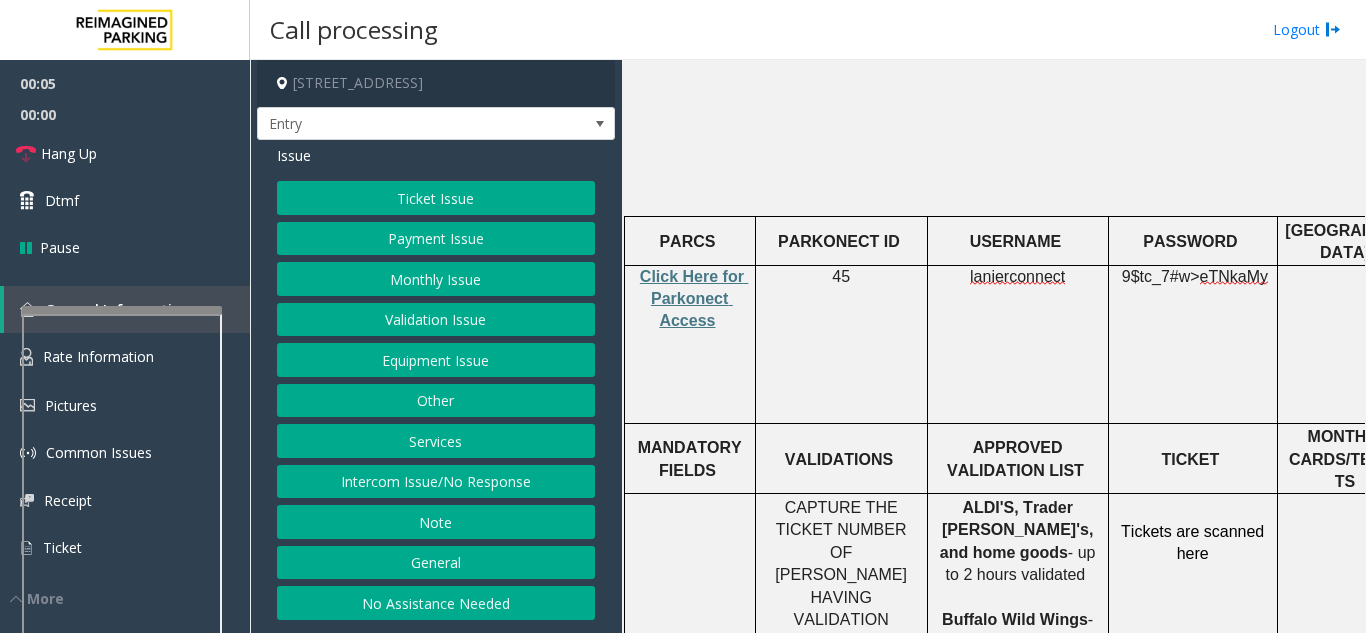 scroll, scrollTop: 500, scrollLeft: 0, axis: vertical 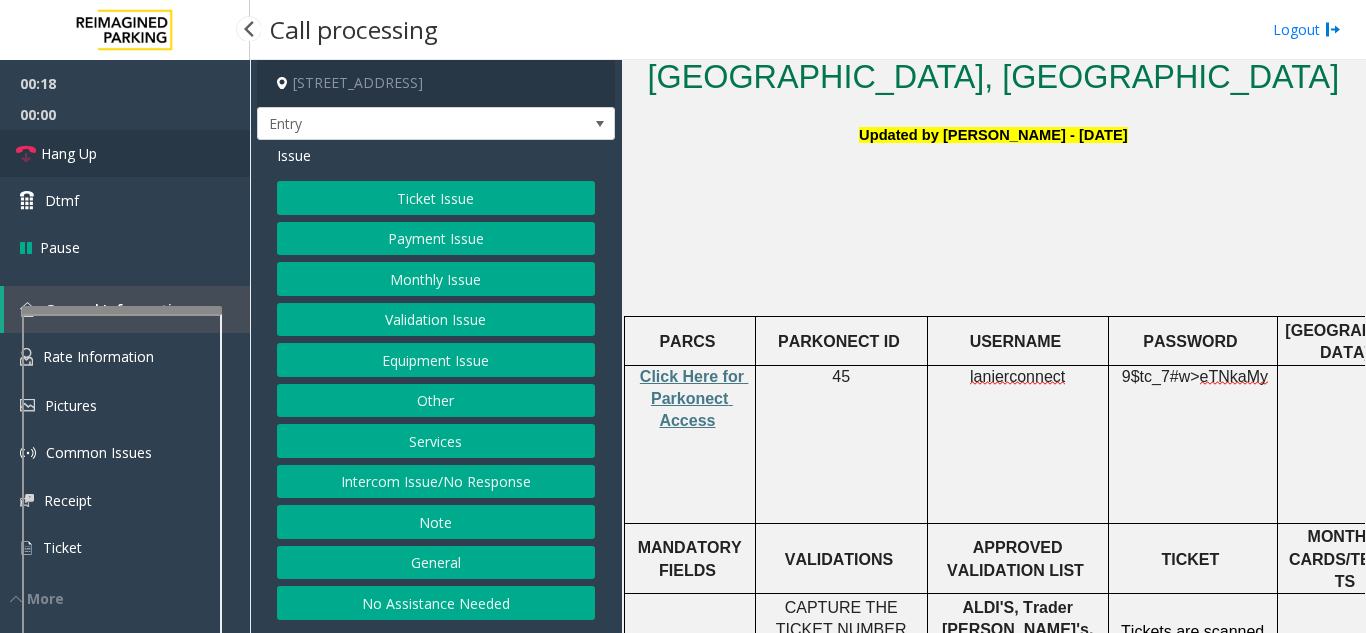 click on "Hang Up" at bounding box center (125, 153) 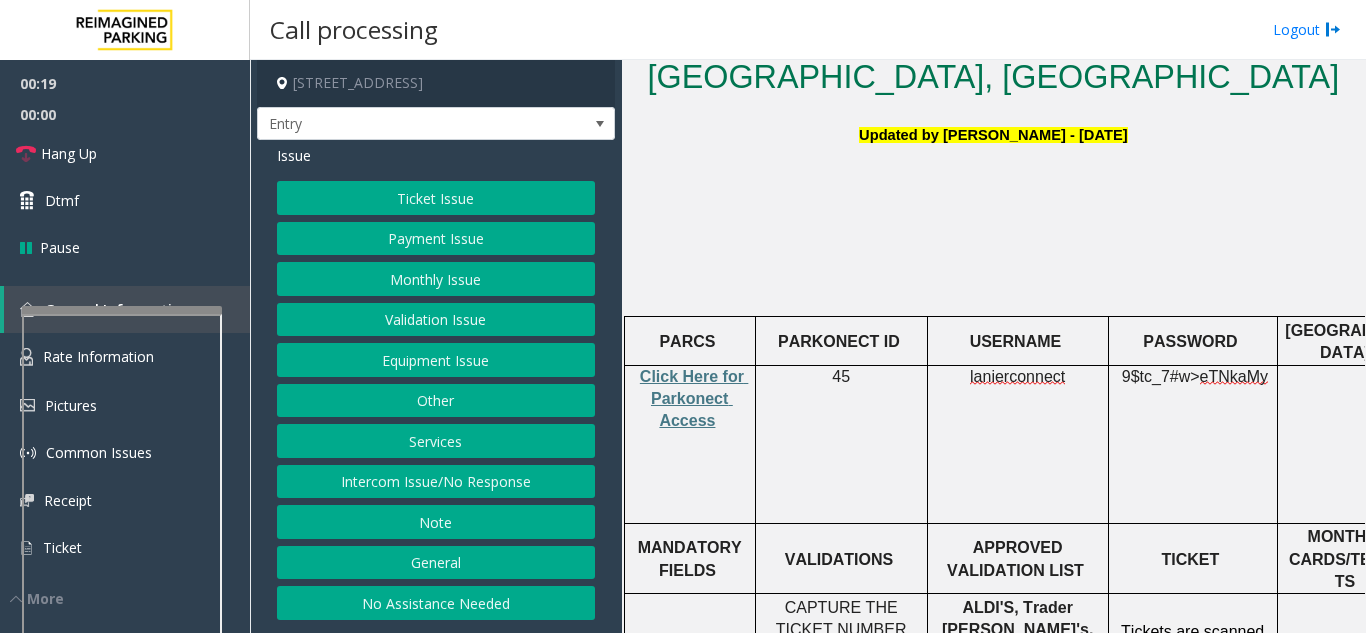 click on "Intercom Issue/No Response" 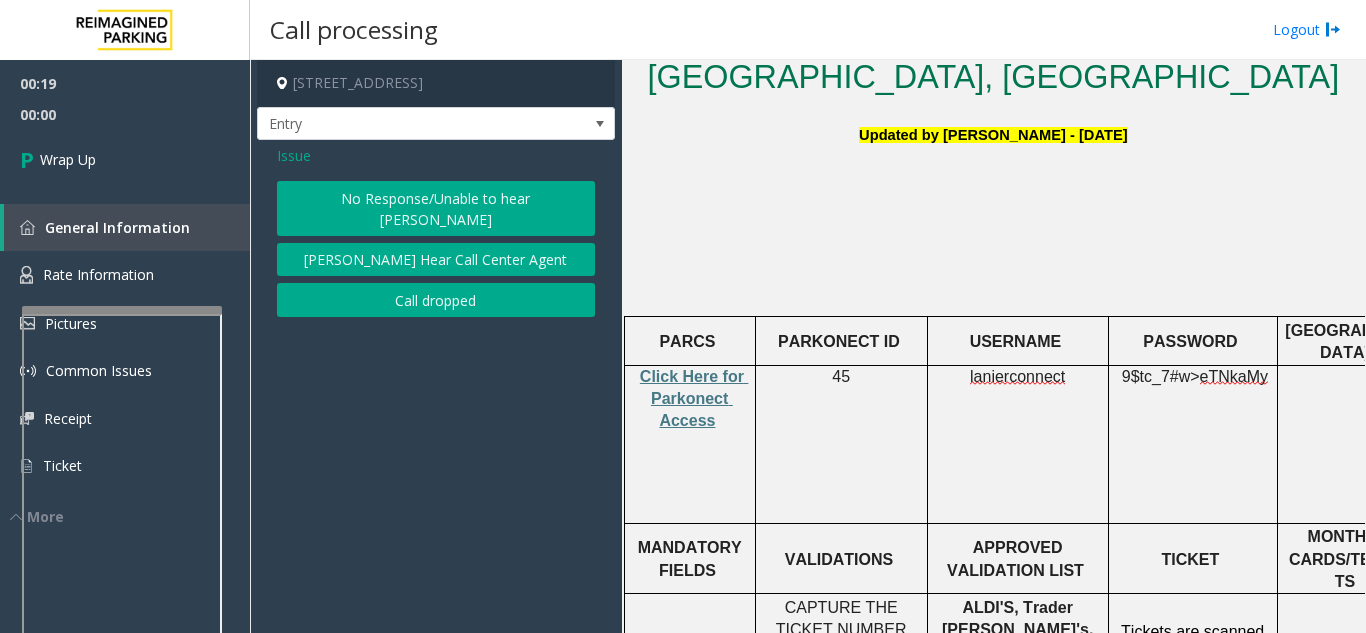 click on "No Response/Unable to hear [PERSON_NAME]" 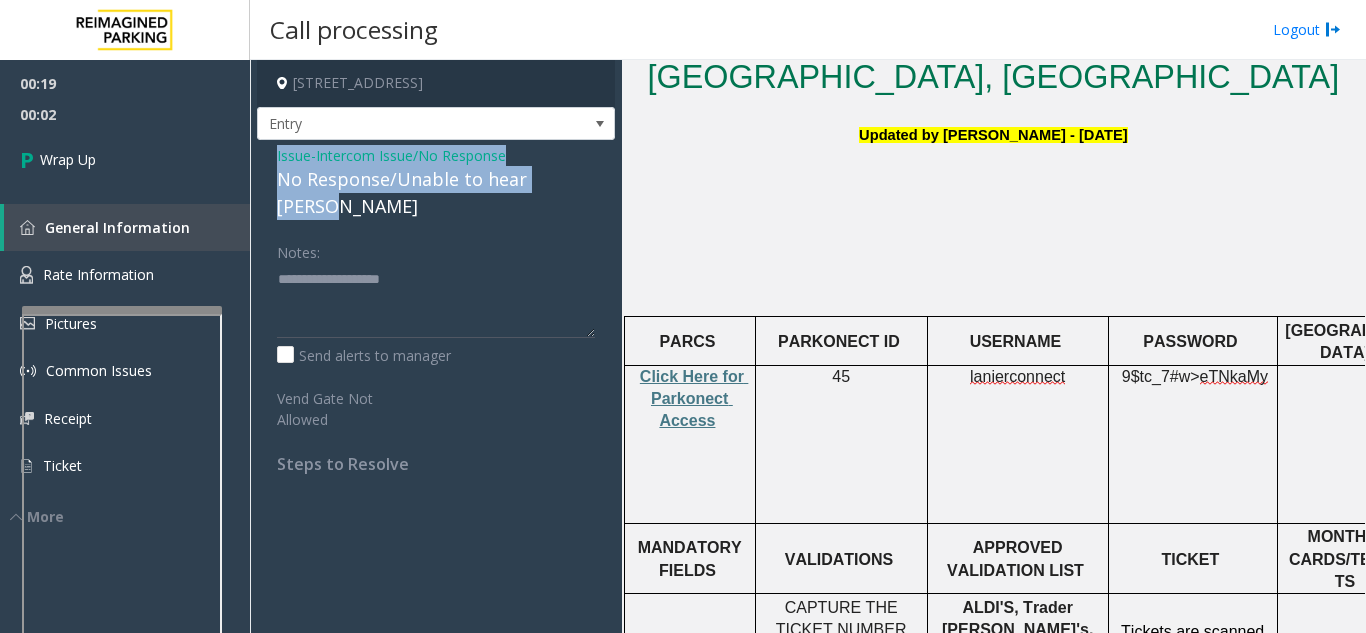 drag, startPoint x: 265, startPoint y: 149, endPoint x: 579, endPoint y: 173, distance: 314.91586 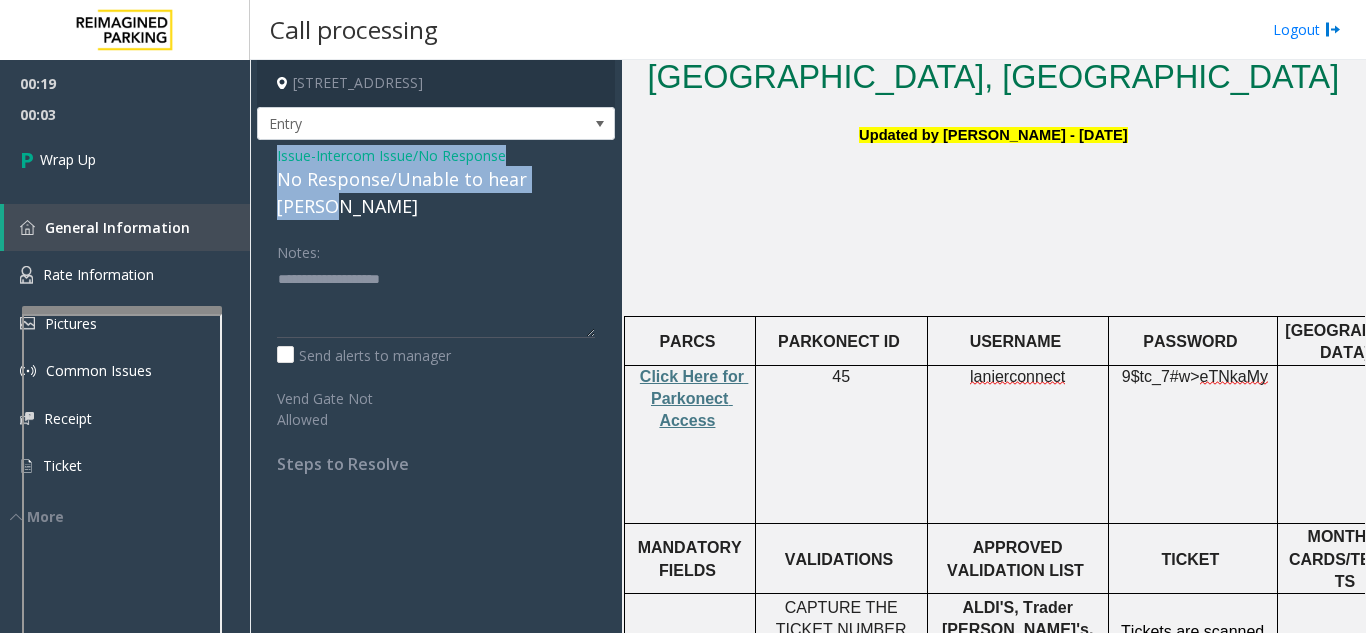 copy on "Issue  -  Intercom Issue/No Response No Response/Unable to hear [PERSON_NAME]" 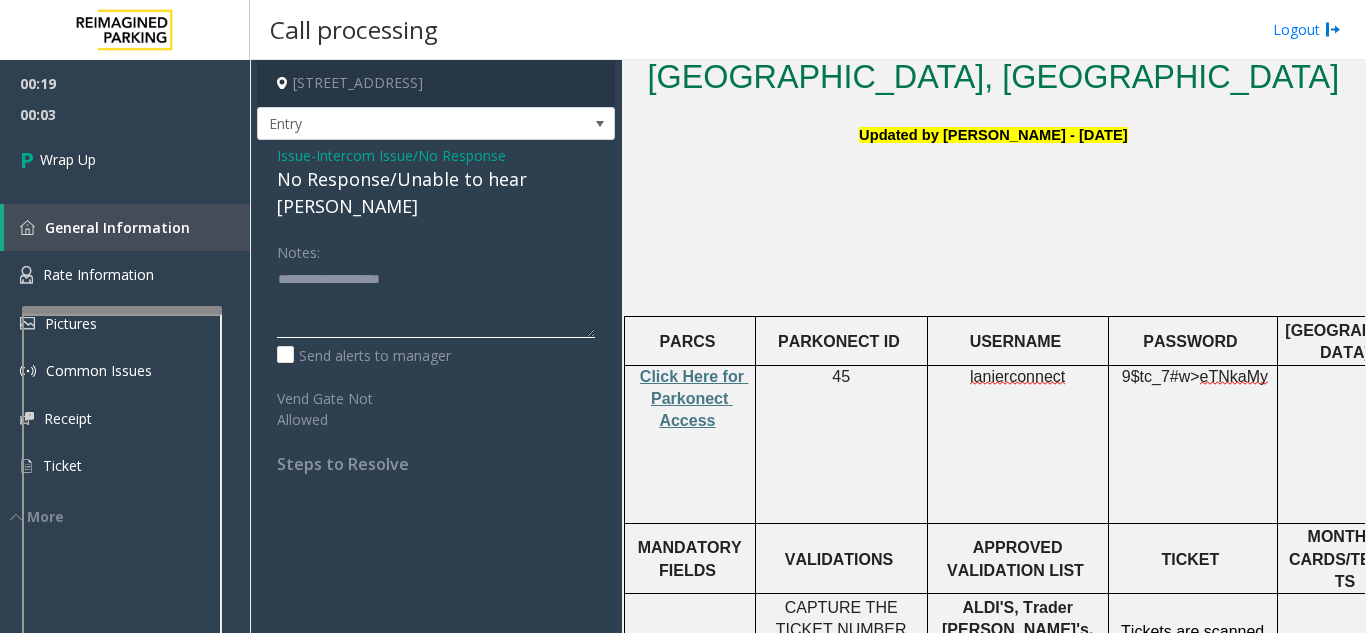 click 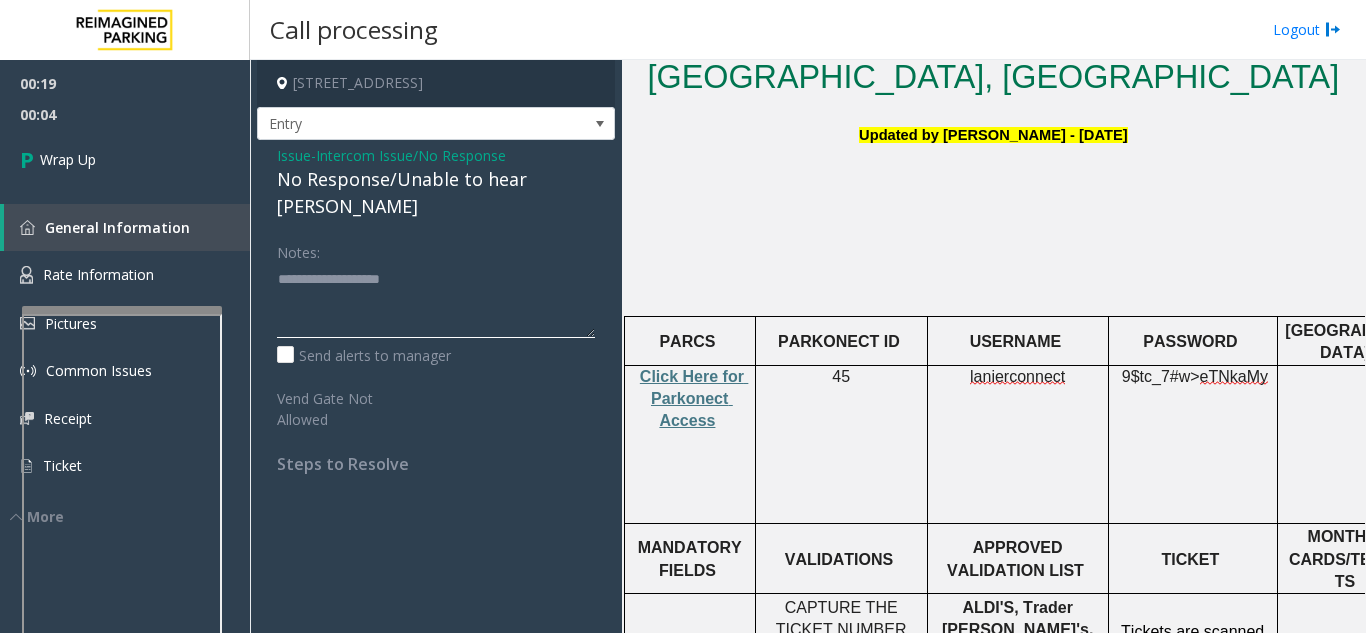 paste on "**********" 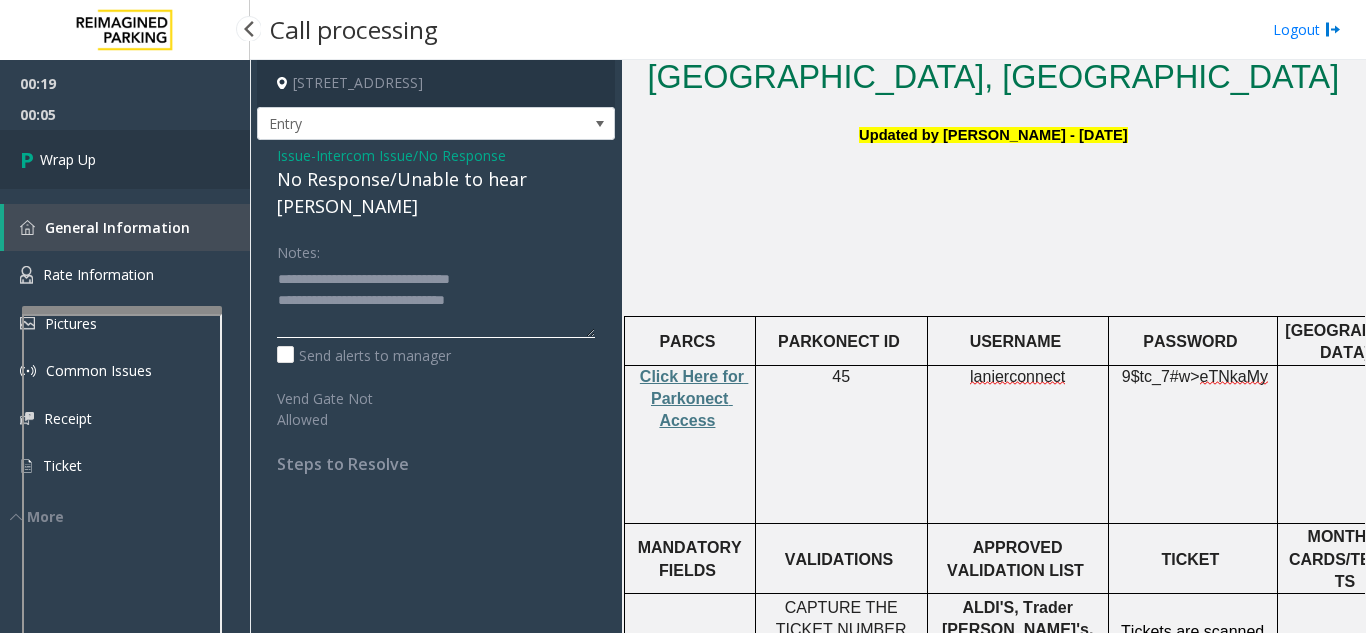 type on "**********" 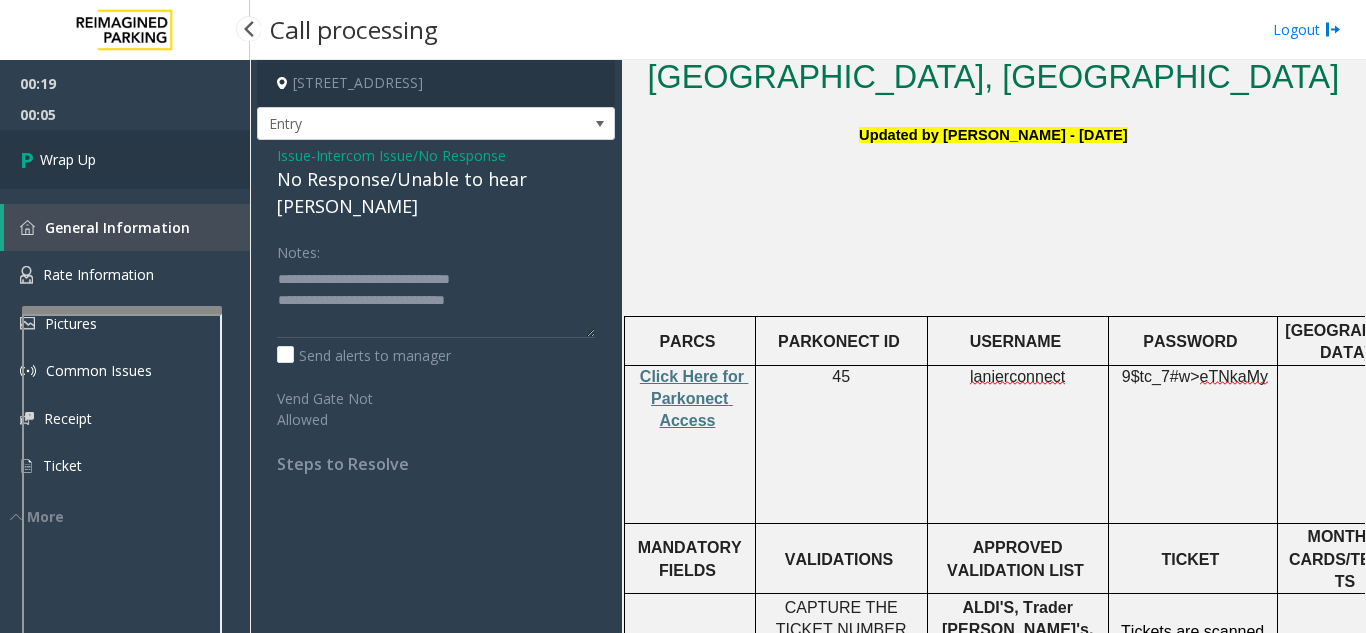 click on "Wrap Up" at bounding box center (68, 159) 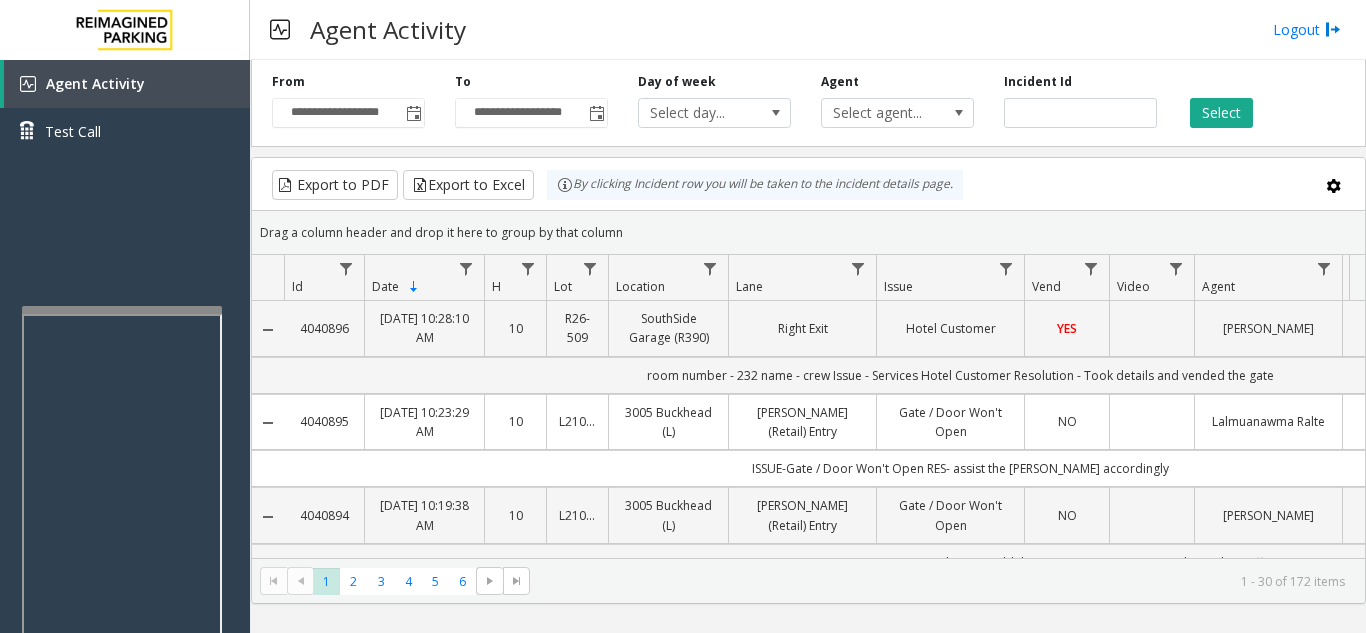 scroll, scrollTop: 200, scrollLeft: 0, axis: vertical 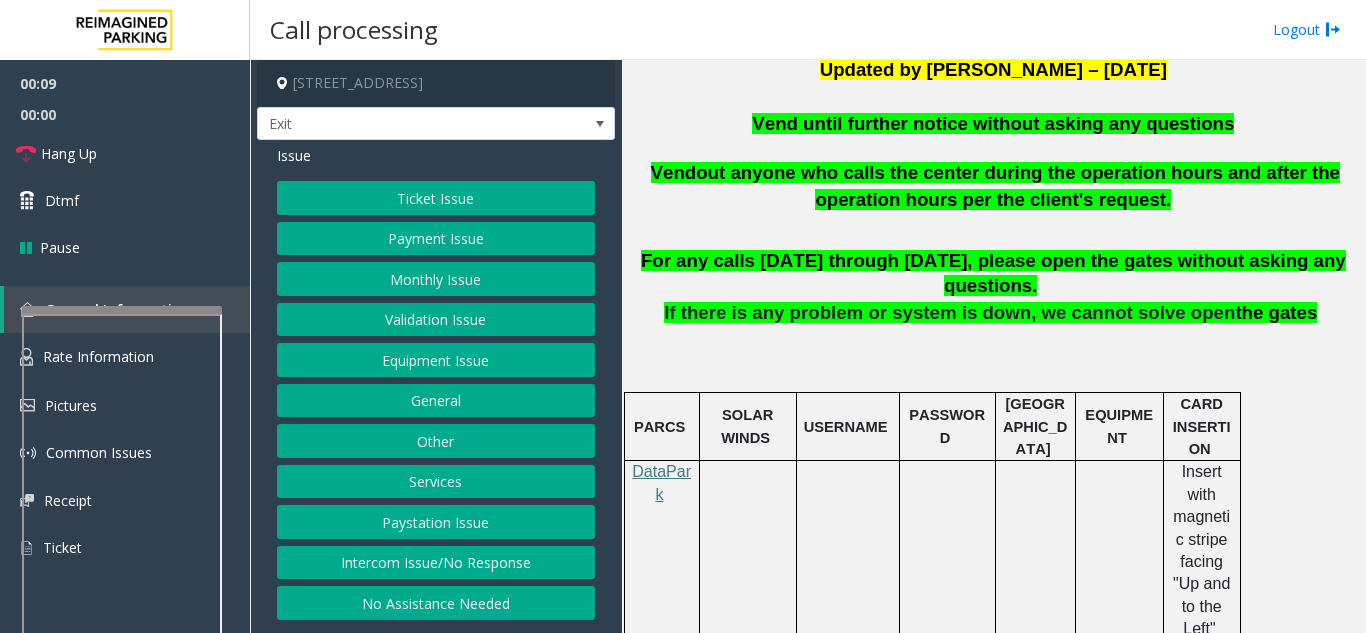drag, startPoint x: 455, startPoint y: 477, endPoint x: 418, endPoint y: 445, distance: 48.9183 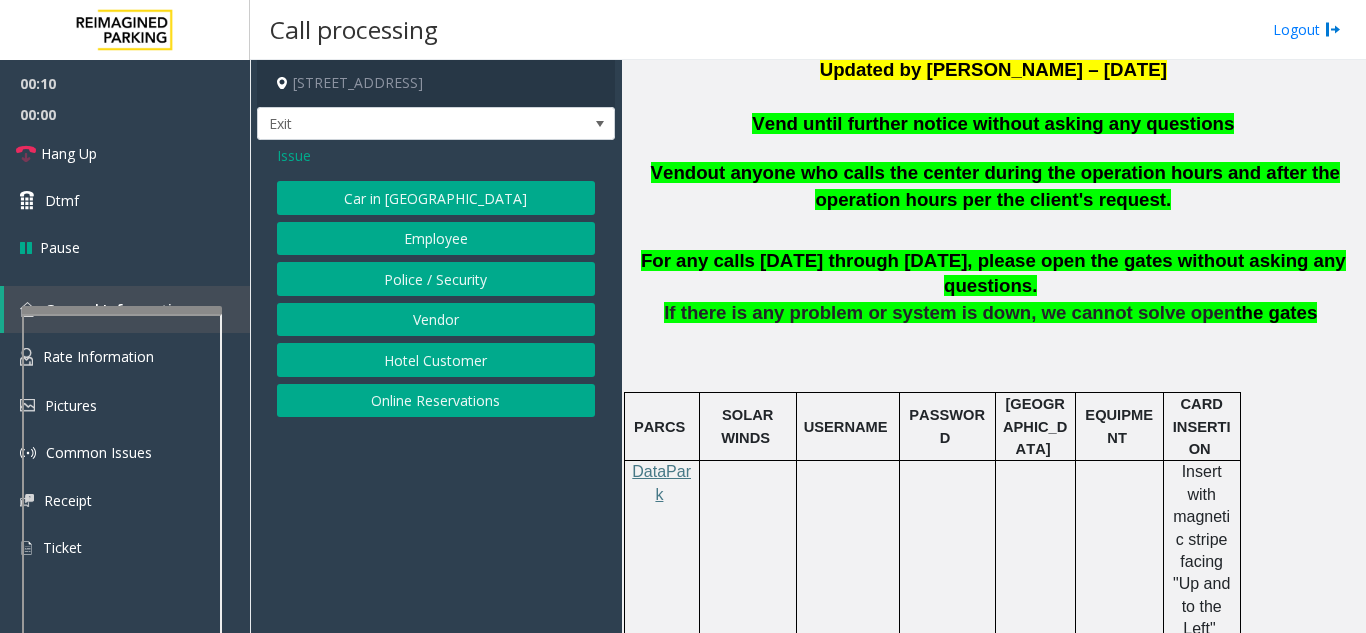 click on "Hotel Customer" 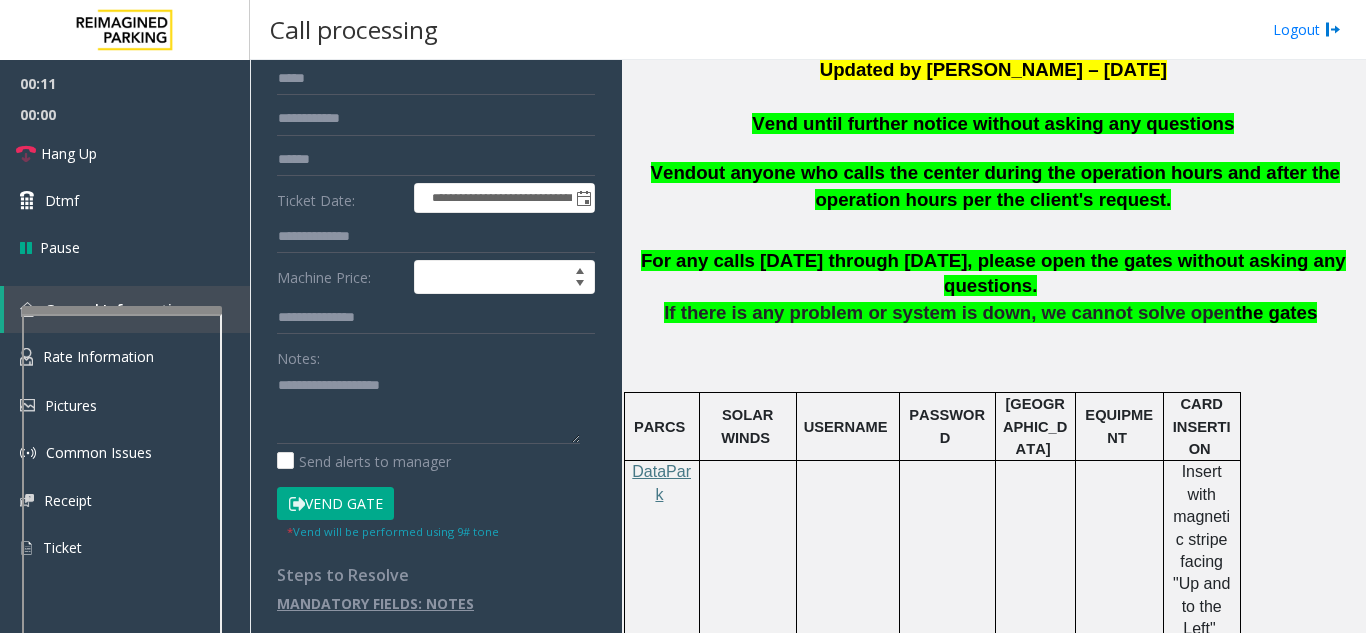 scroll, scrollTop: 188, scrollLeft: 0, axis: vertical 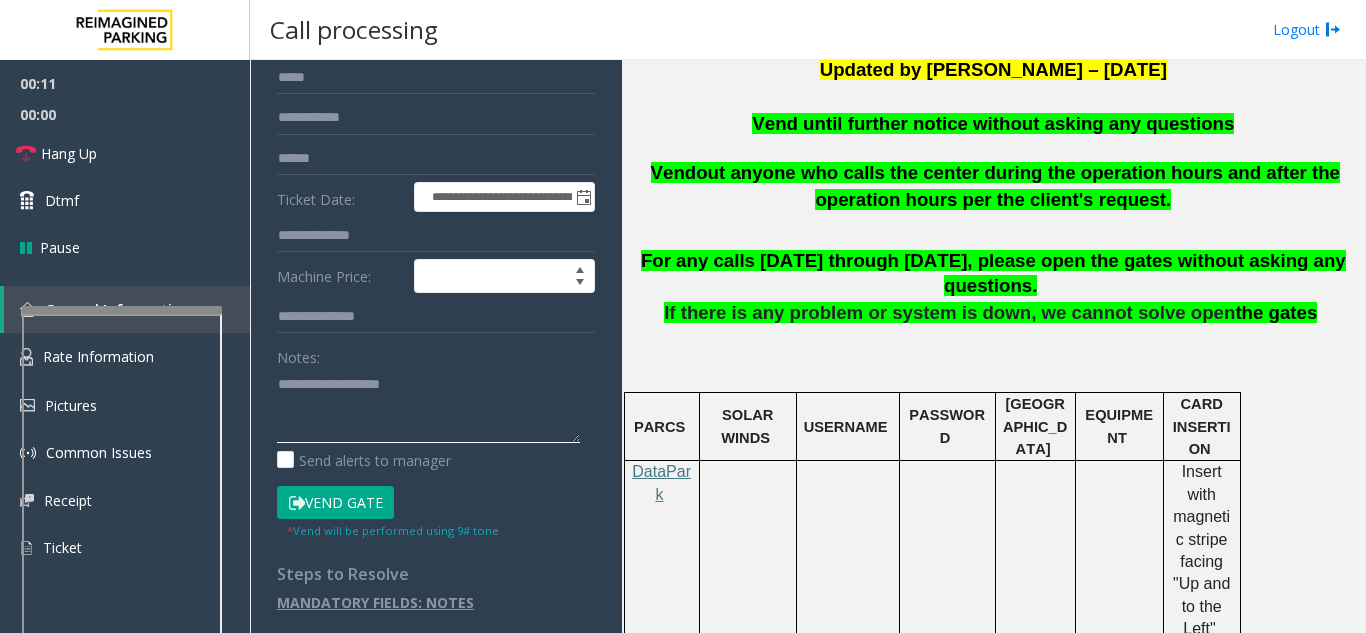click 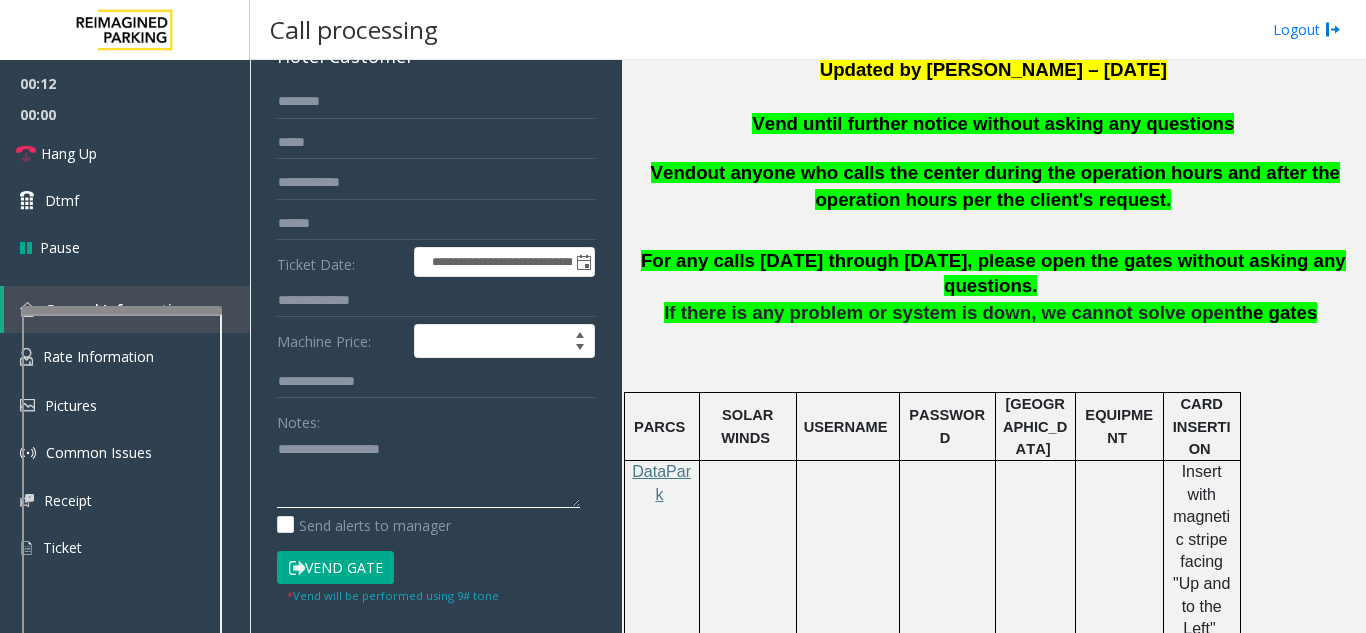 scroll, scrollTop: 88, scrollLeft: 0, axis: vertical 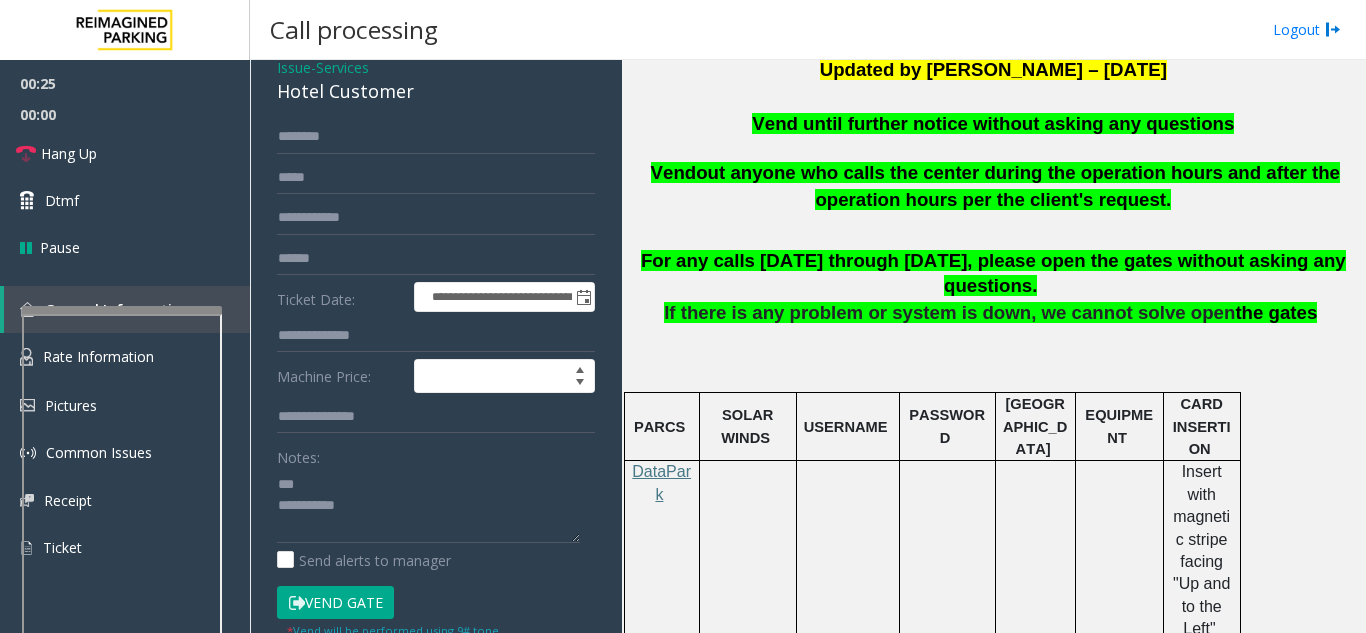 click on "Vend Gate" 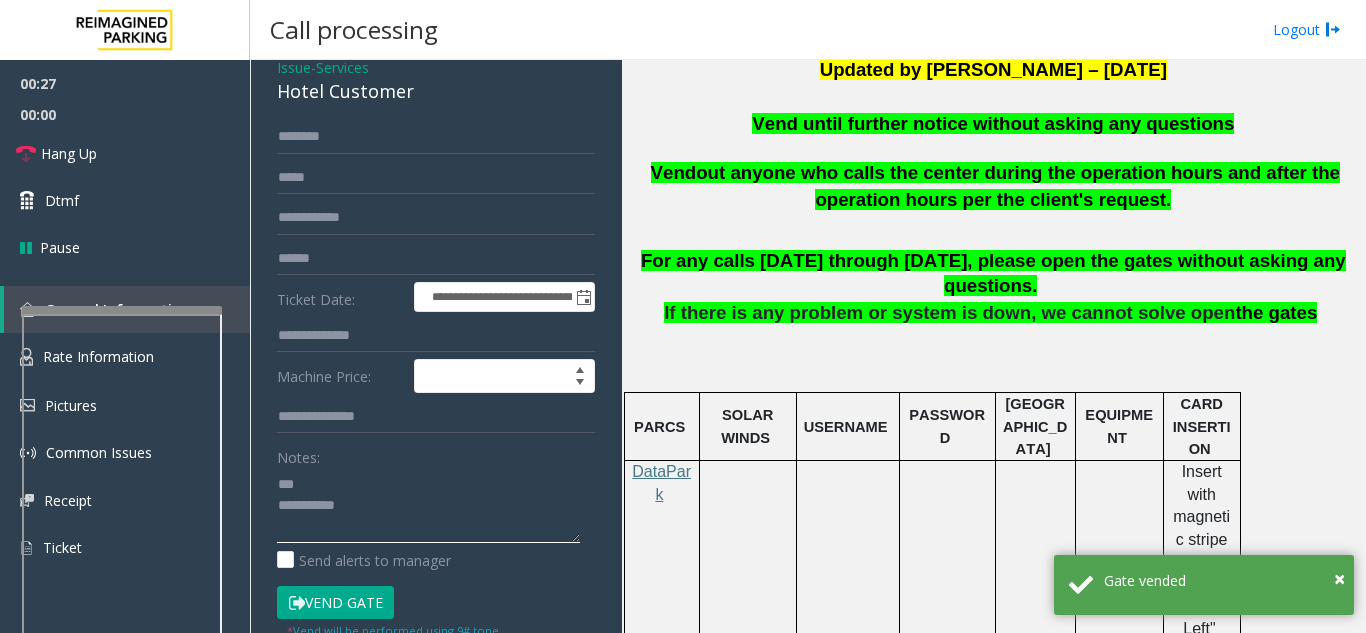click 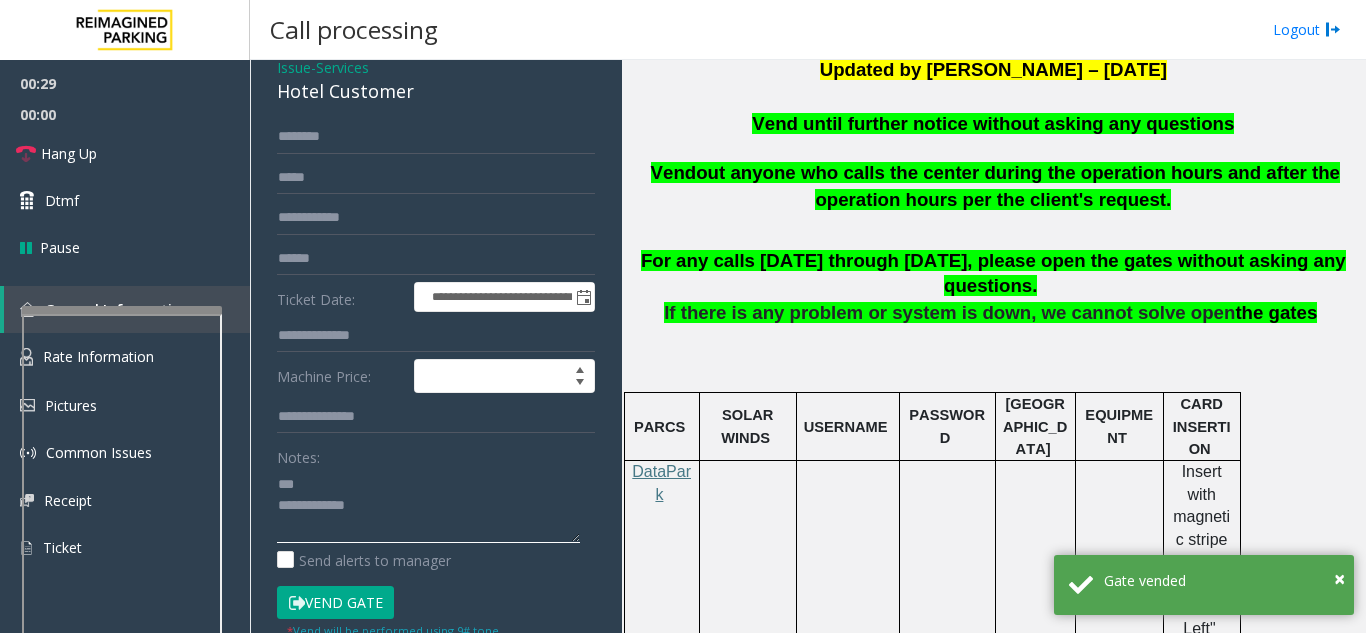 scroll, scrollTop: 15, scrollLeft: 0, axis: vertical 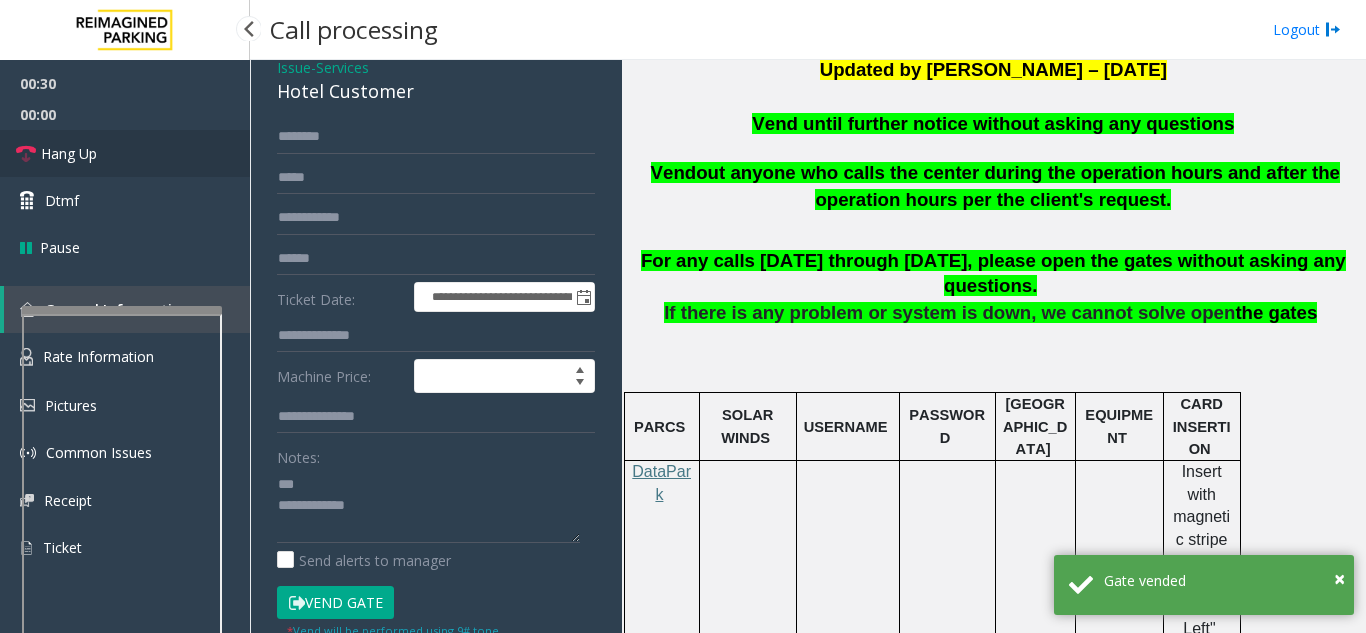 click on "Hang Up" at bounding box center (125, 153) 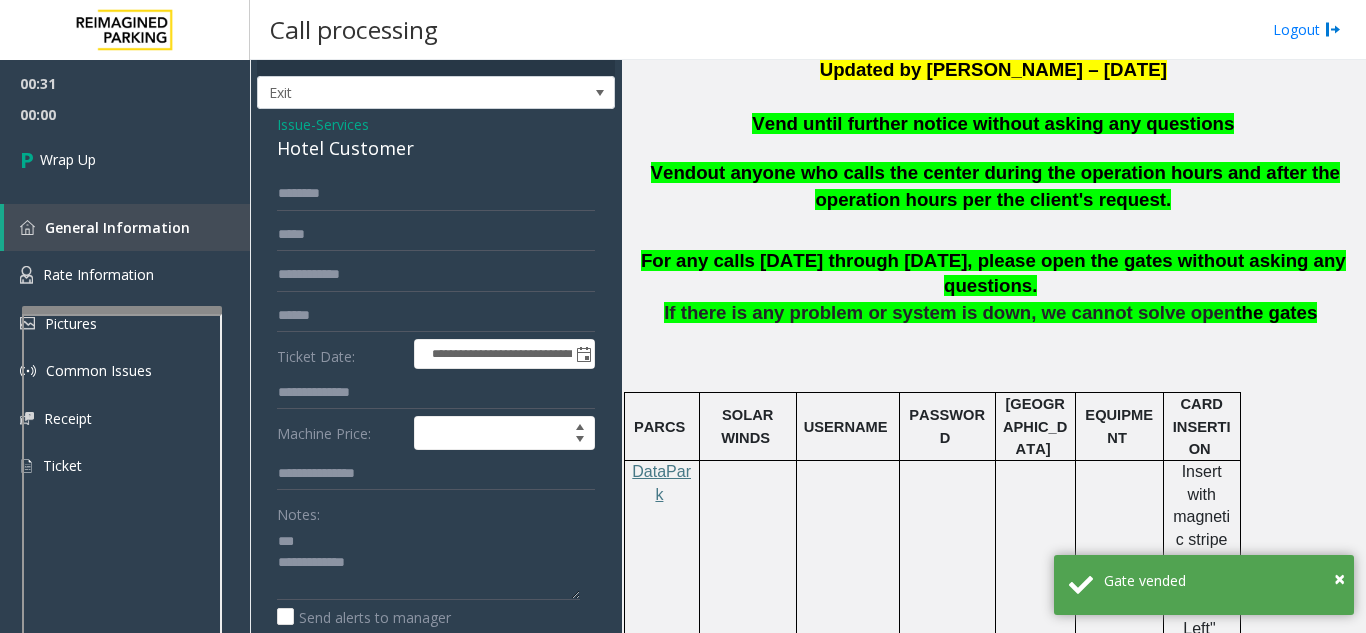 scroll, scrollTop: 0, scrollLeft: 0, axis: both 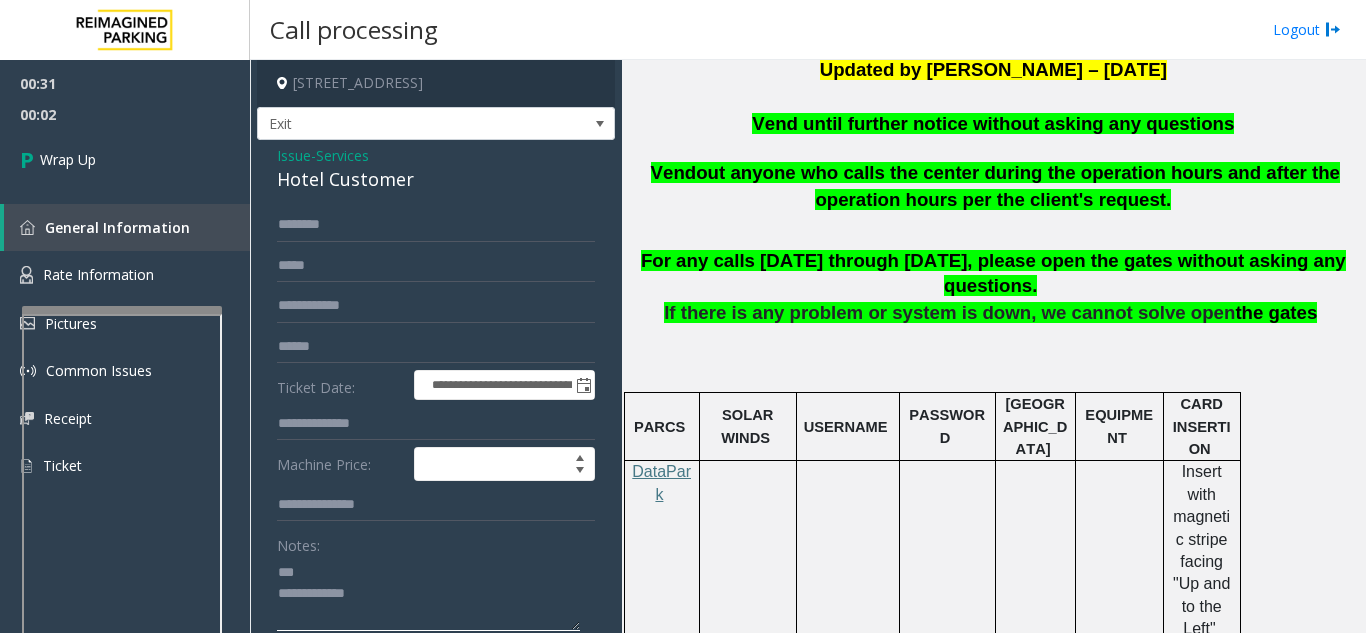 click 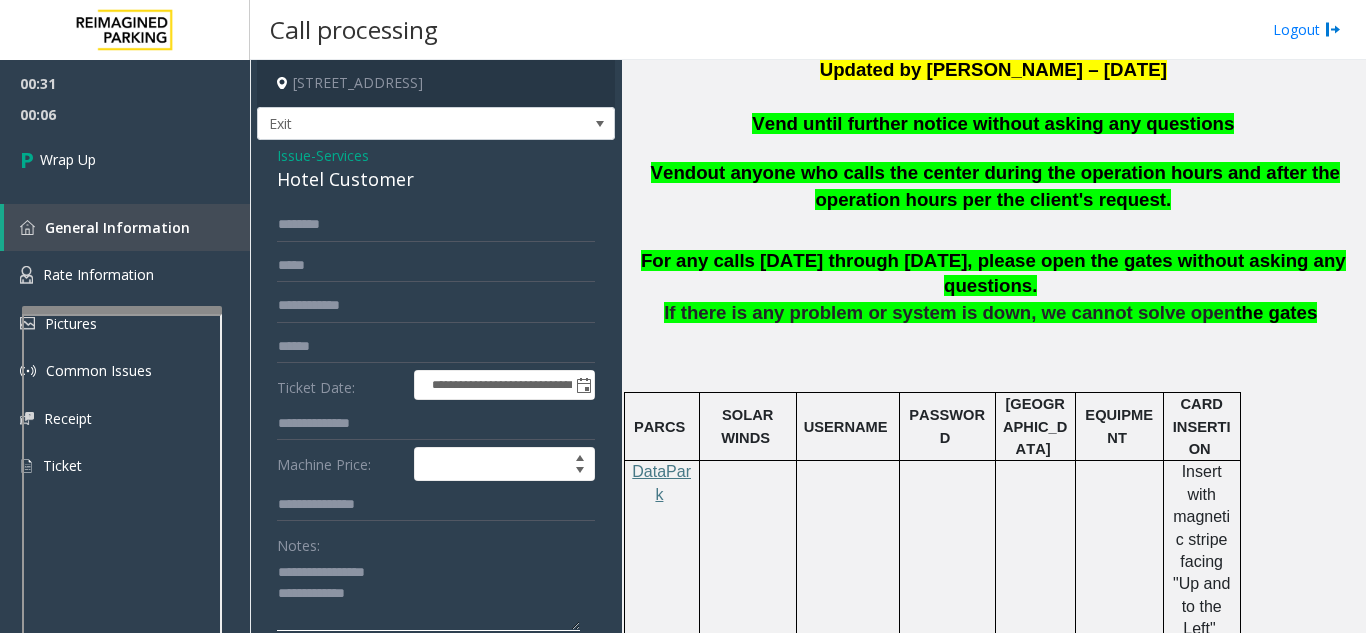 scroll, scrollTop: 21, scrollLeft: 0, axis: vertical 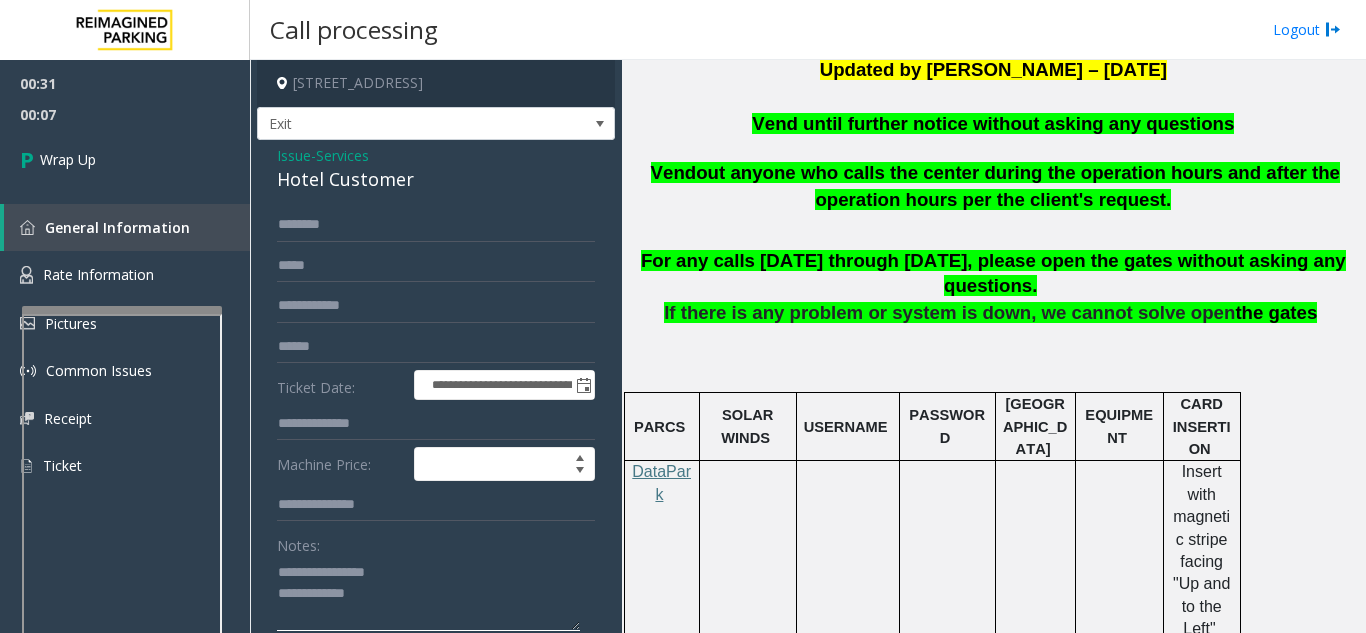 click 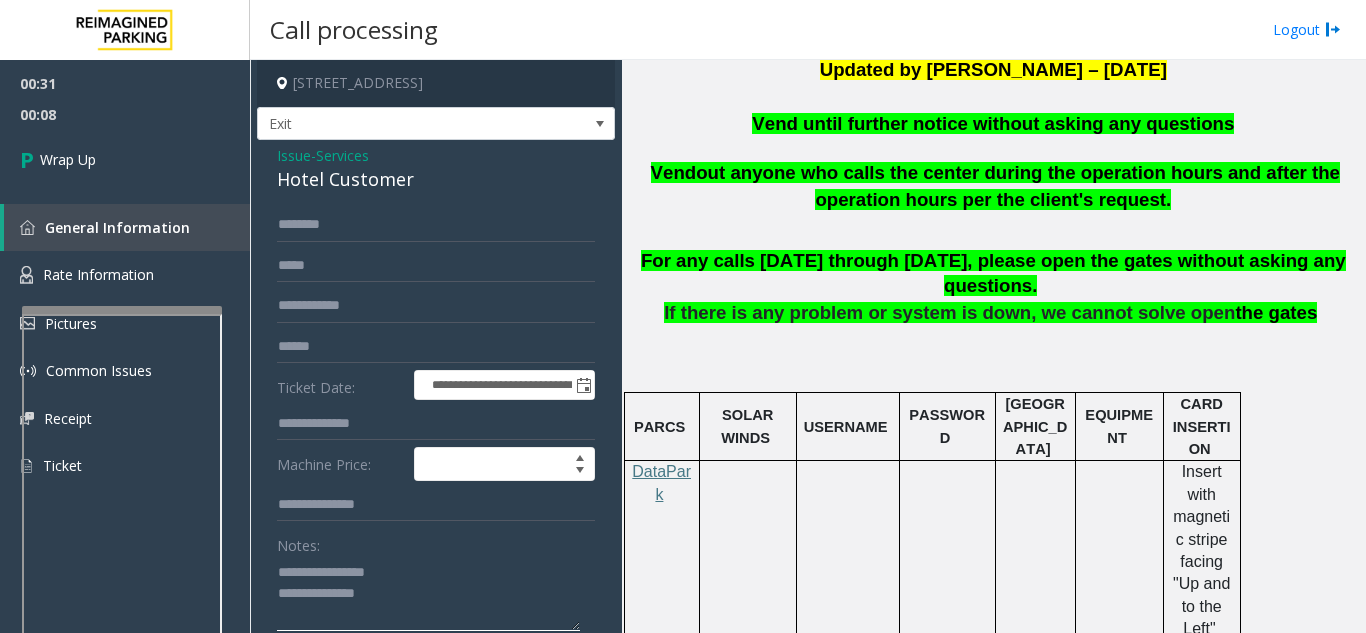 scroll, scrollTop: 36, scrollLeft: 0, axis: vertical 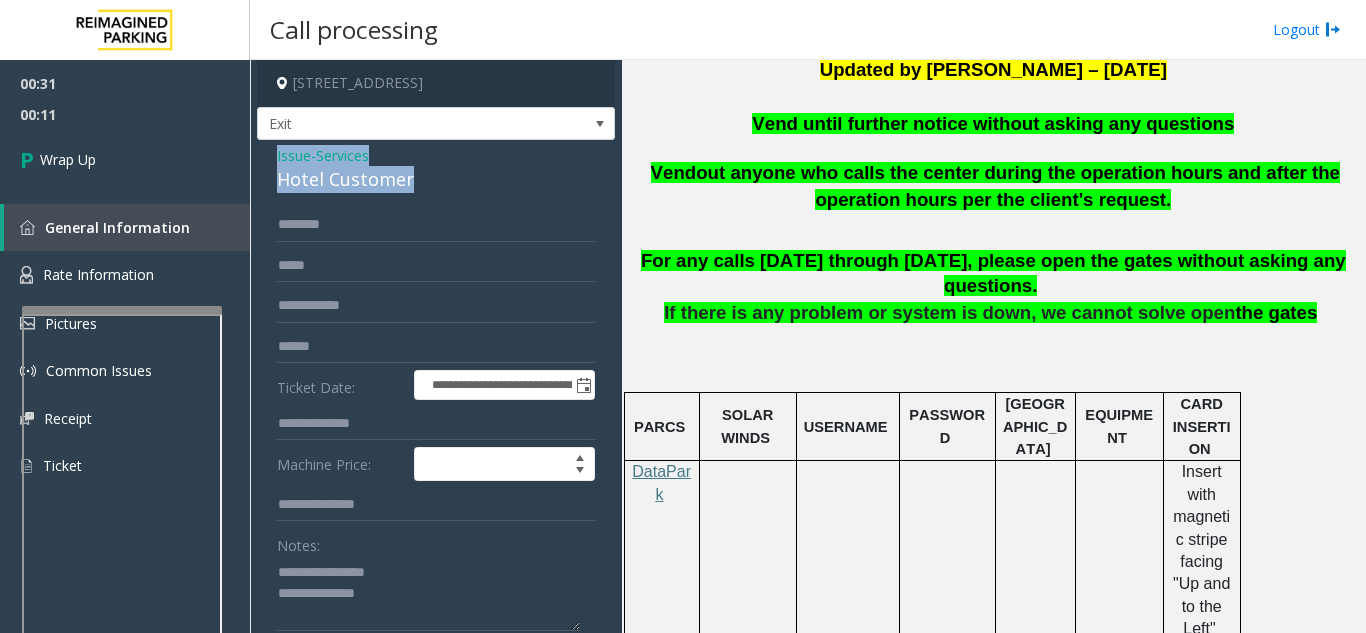 drag, startPoint x: 283, startPoint y: 160, endPoint x: 425, endPoint y: 169, distance: 142.28493 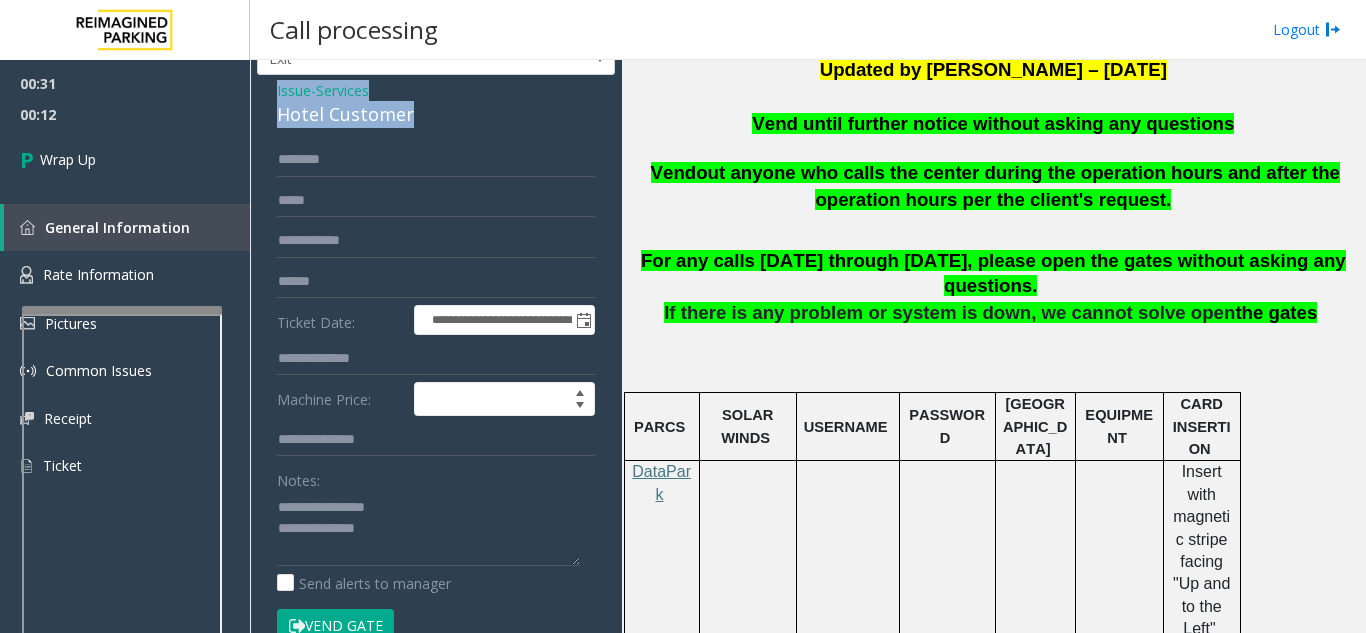 scroll, scrollTop: 100, scrollLeft: 0, axis: vertical 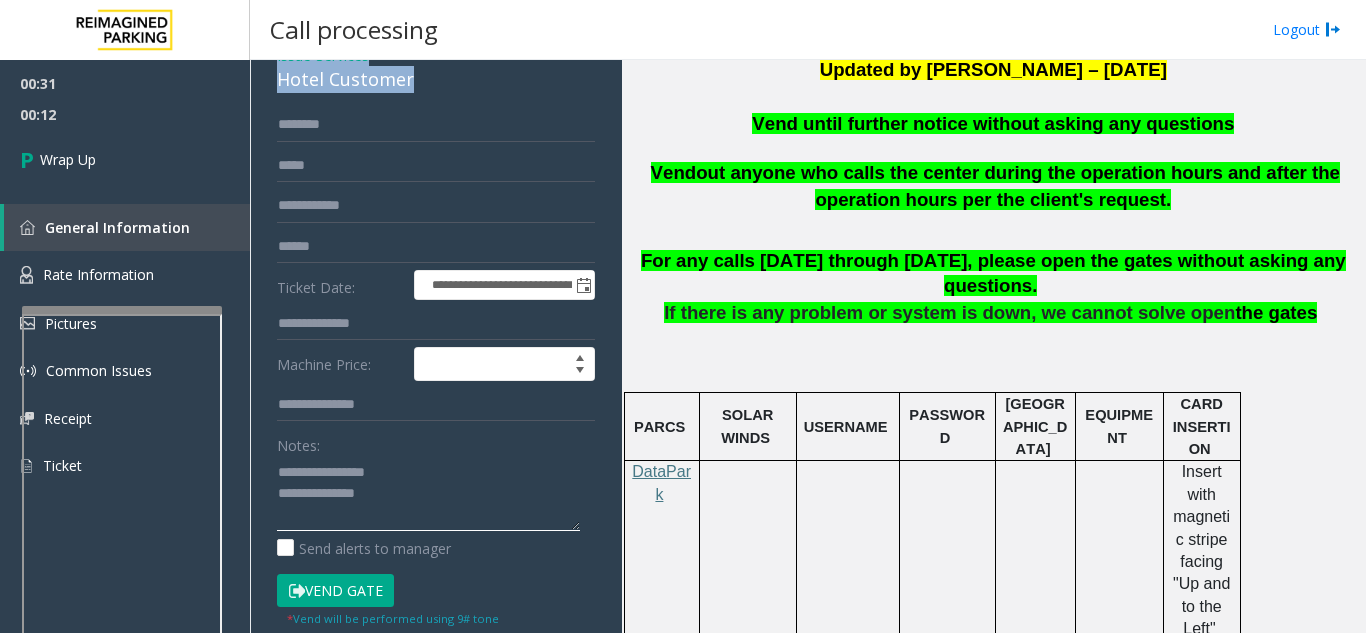 click 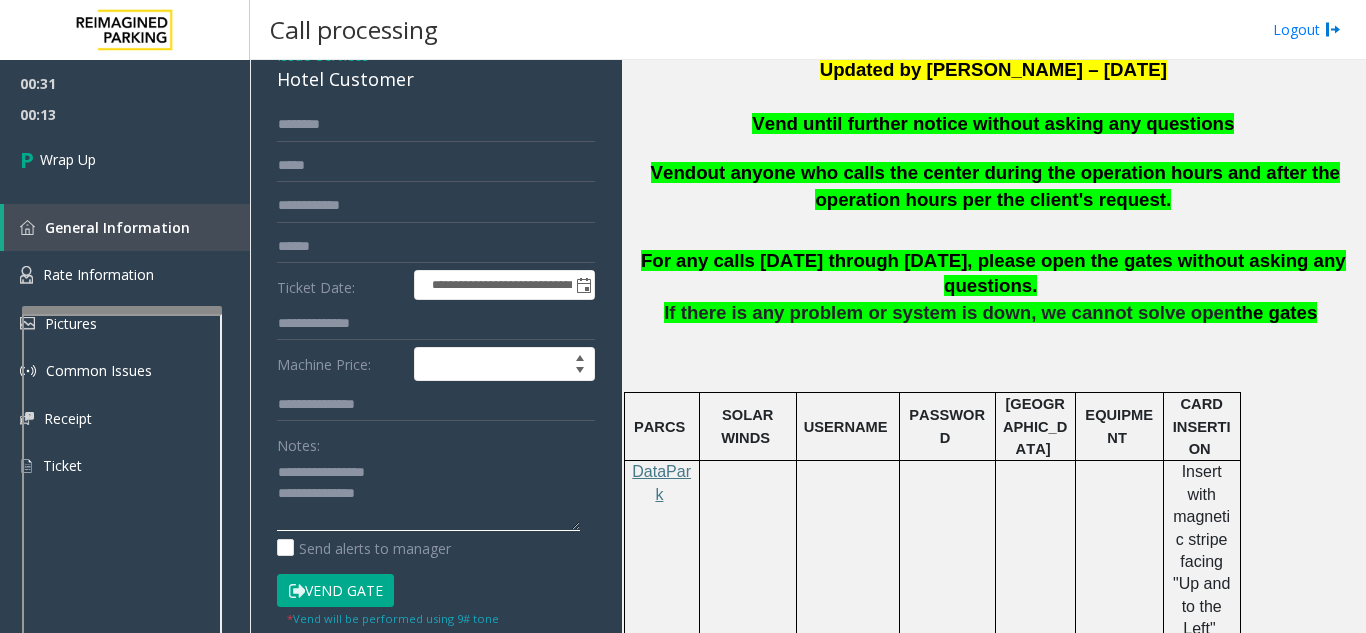 paste on "**********" 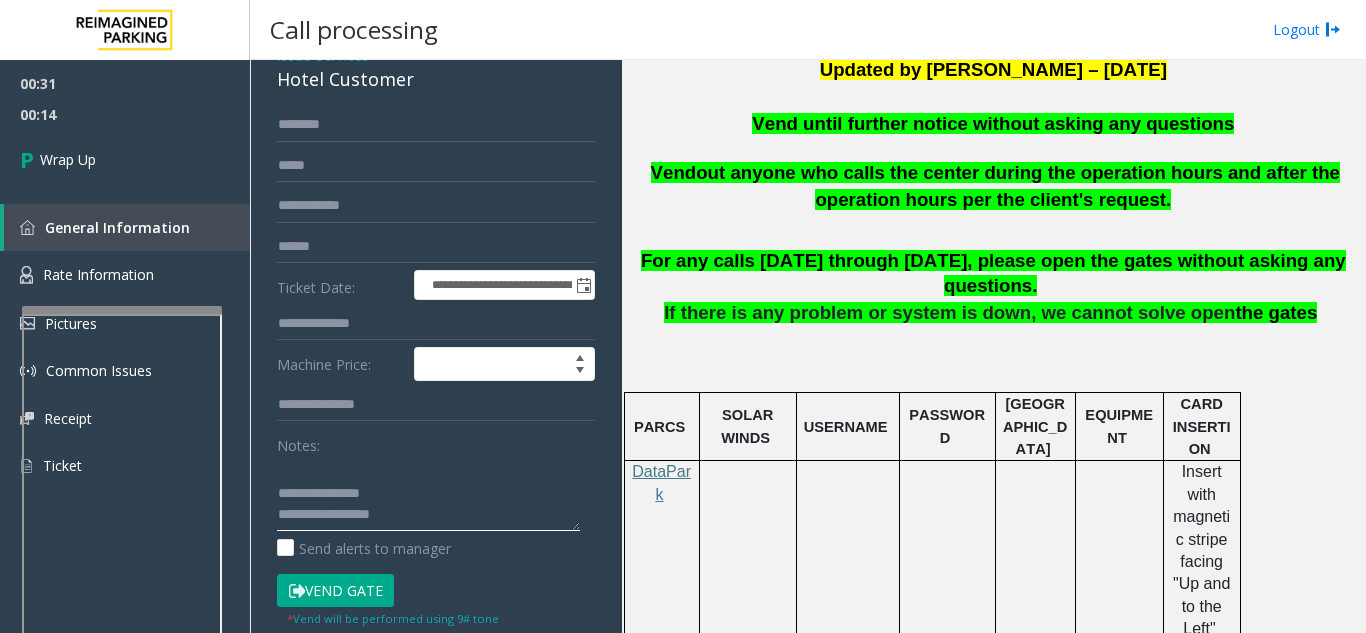 scroll, scrollTop: 78, scrollLeft: 0, axis: vertical 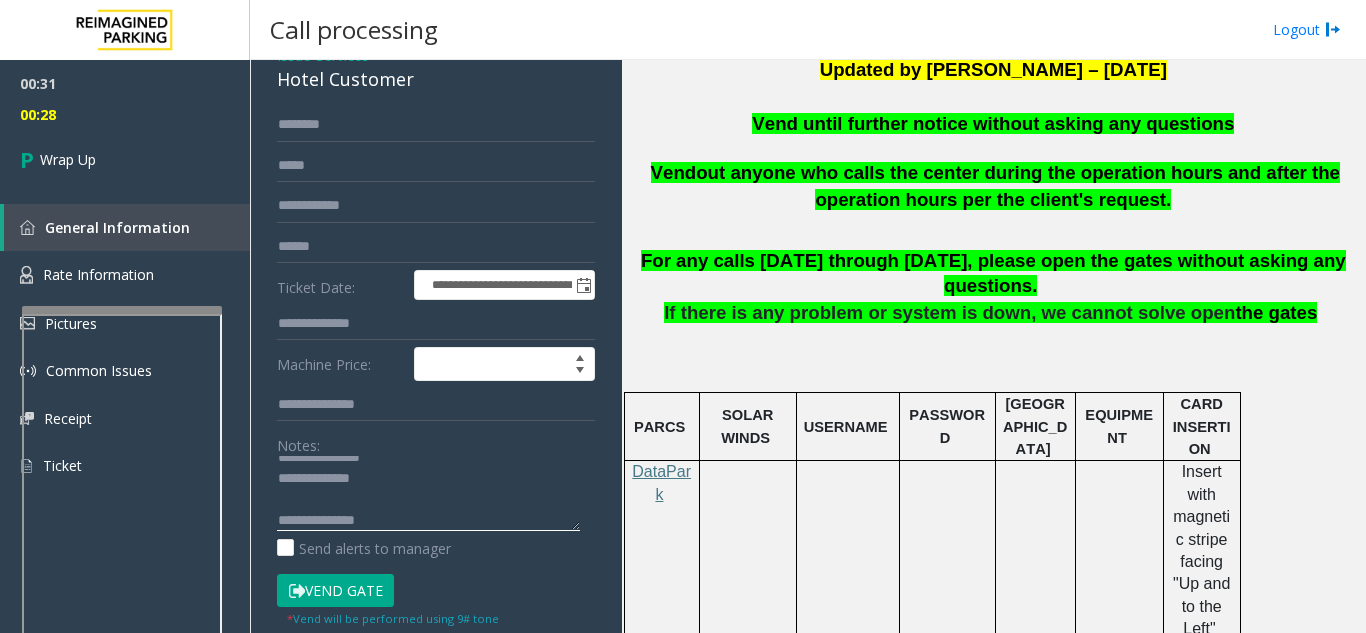paste on "**********" 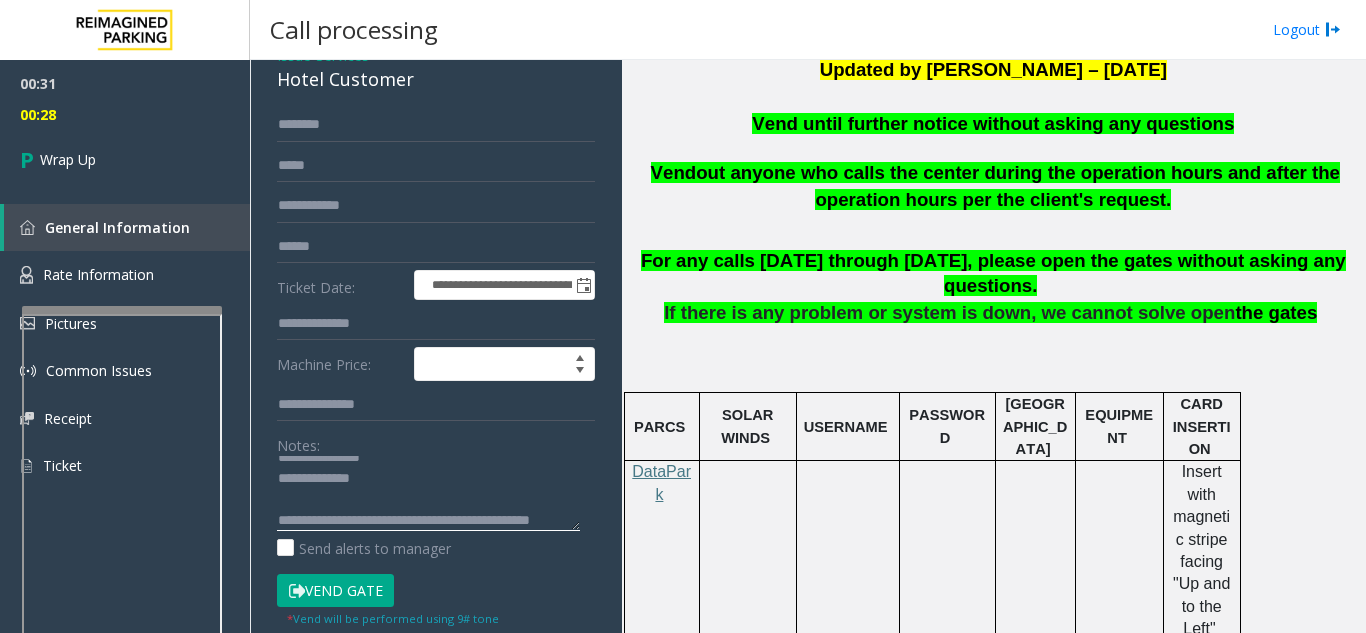 scroll, scrollTop: 99, scrollLeft: 0, axis: vertical 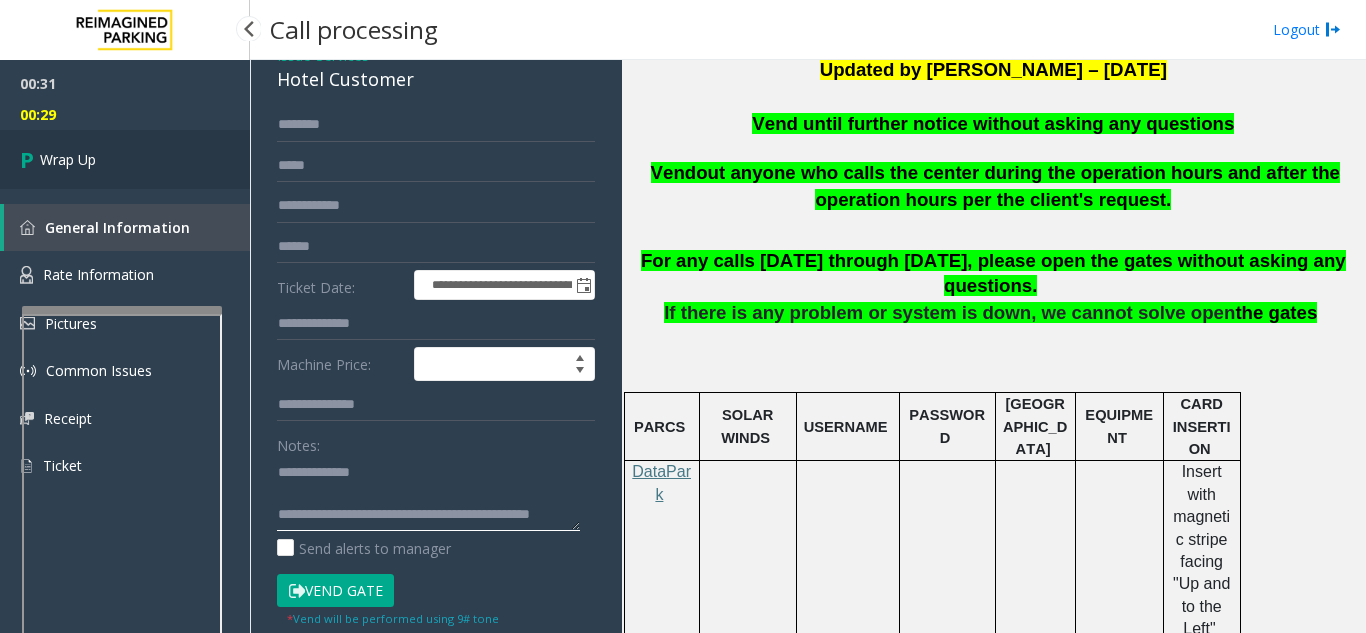 type on "**********" 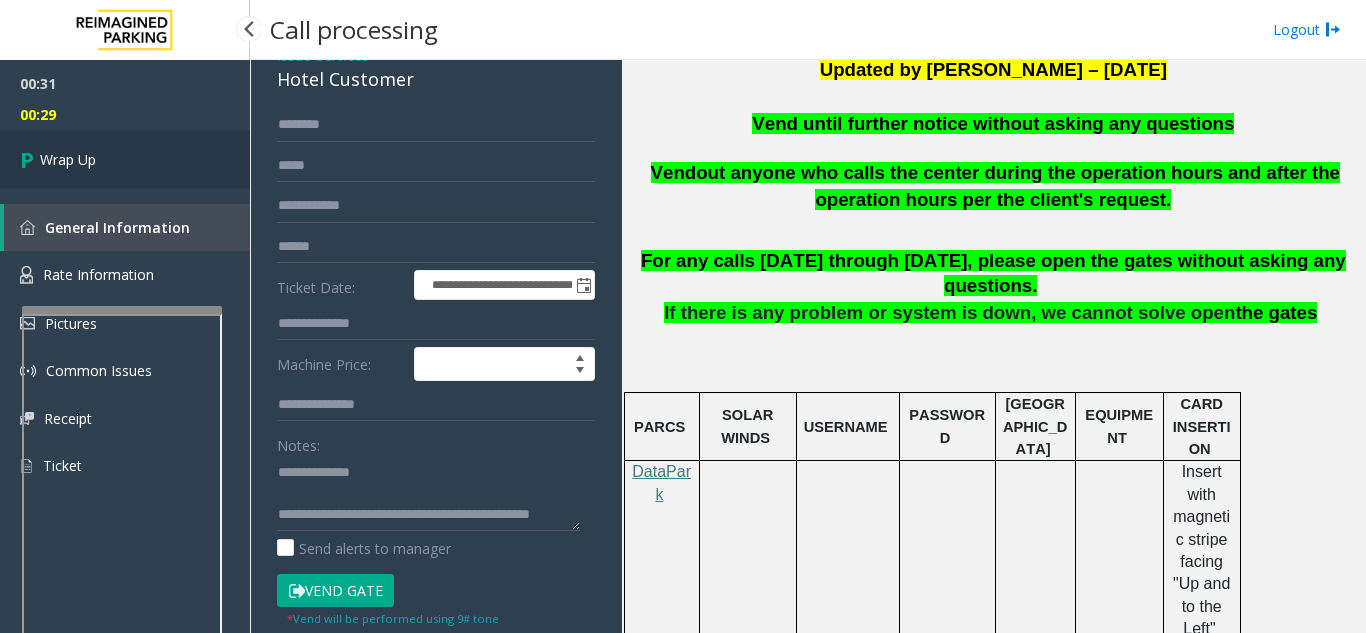 click on "Wrap Up" at bounding box center (125, 159) 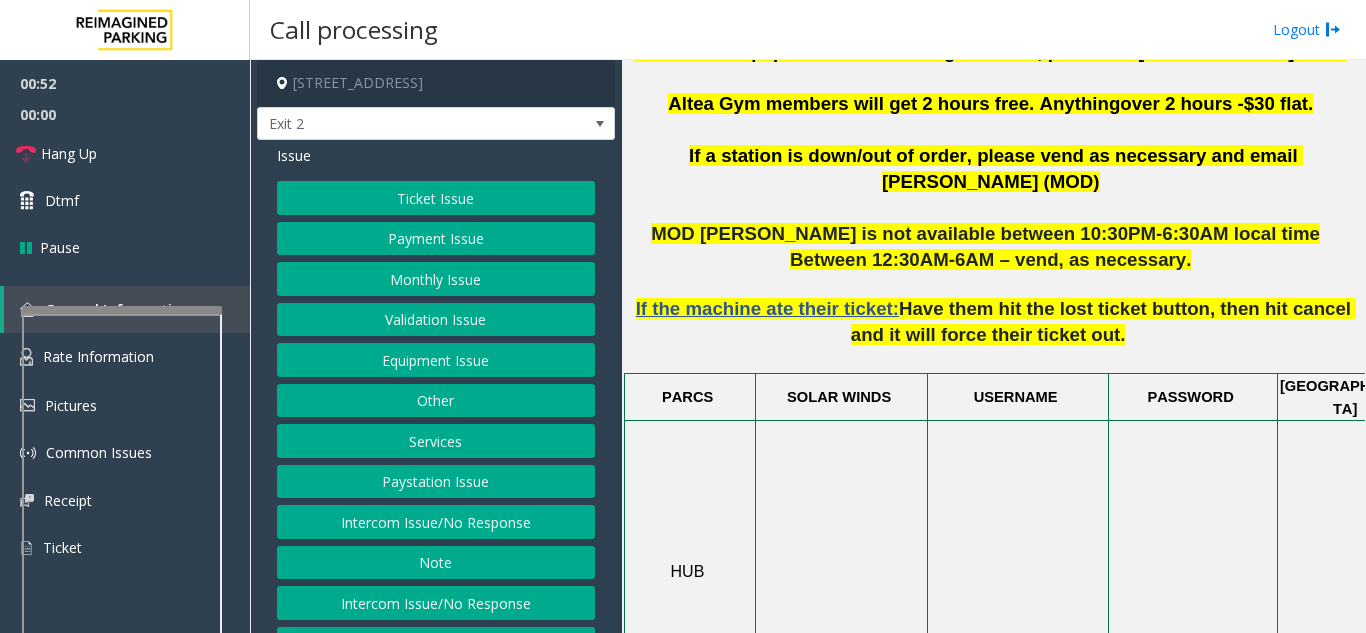 scroll, scrollTop: 900, scrollLeft: 0, axis: vertical 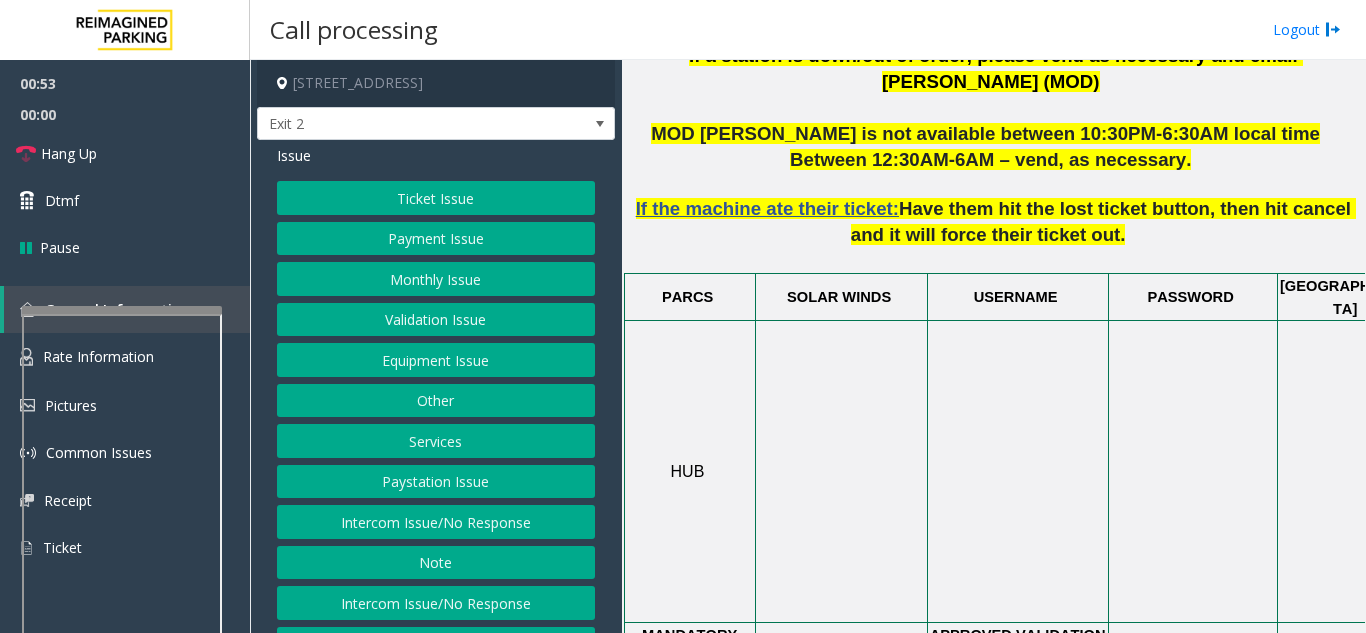 click on "Monthly Issue" 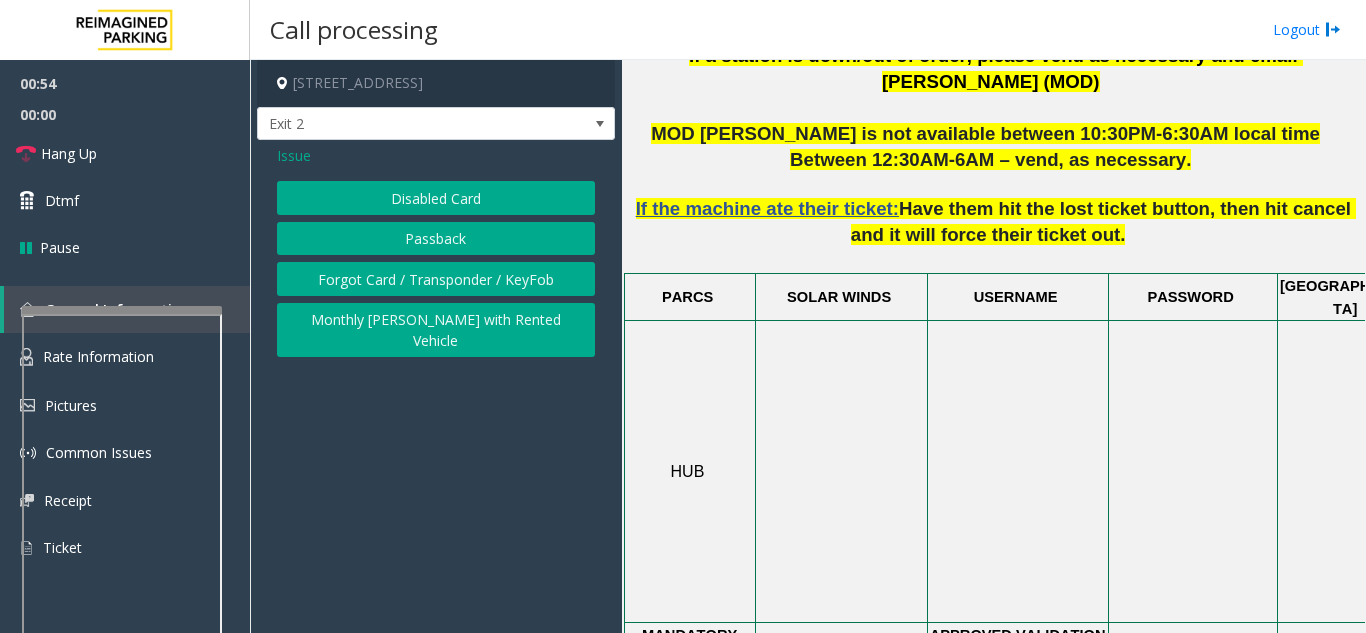 click on "Disabled Card" 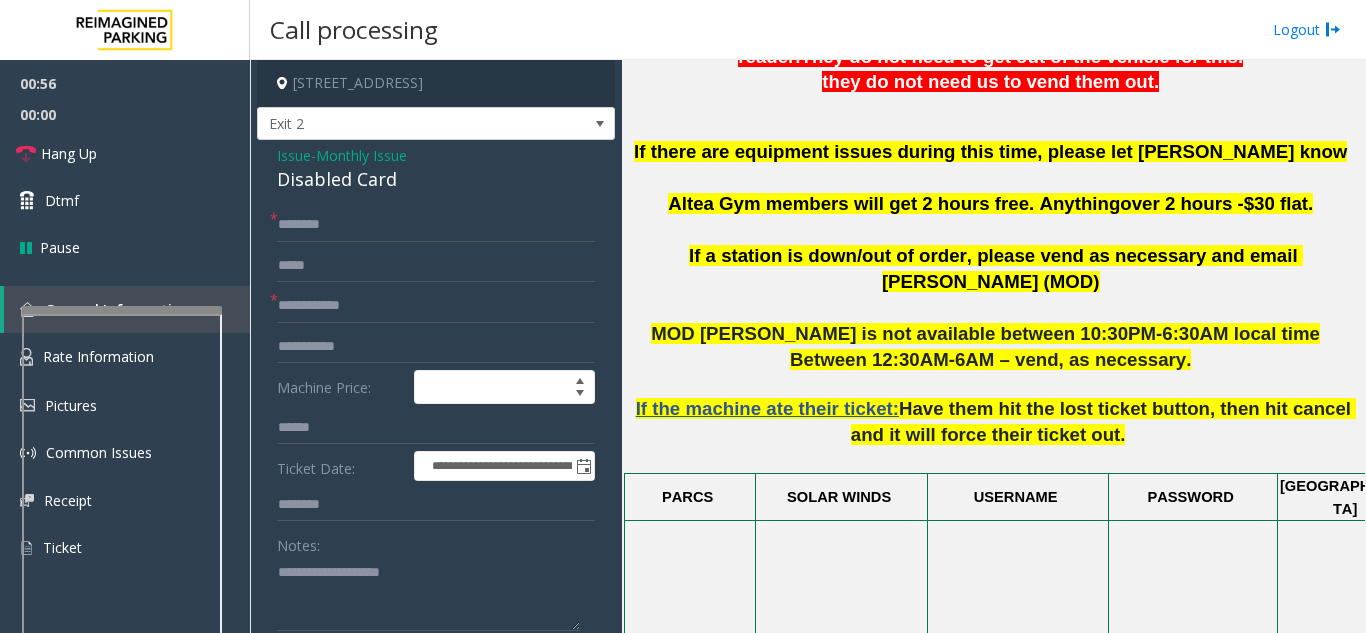 scroll, scrollTop: 500, scrollLeft: 0, axis: vertical 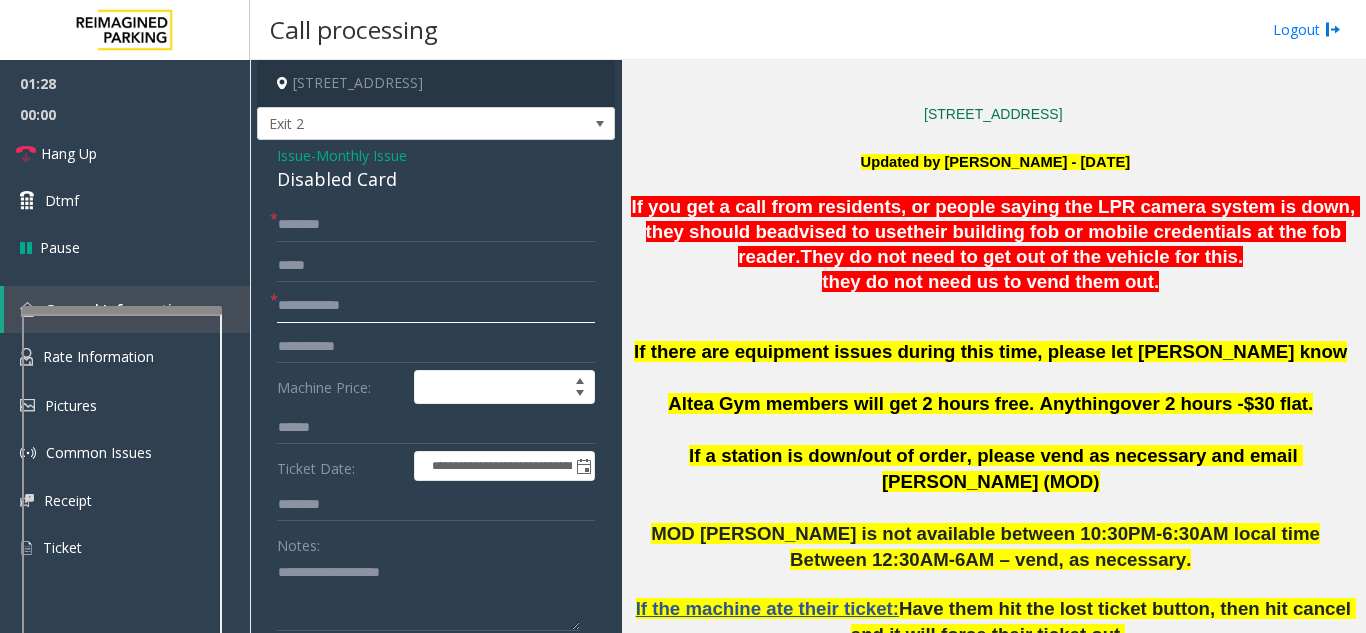 click 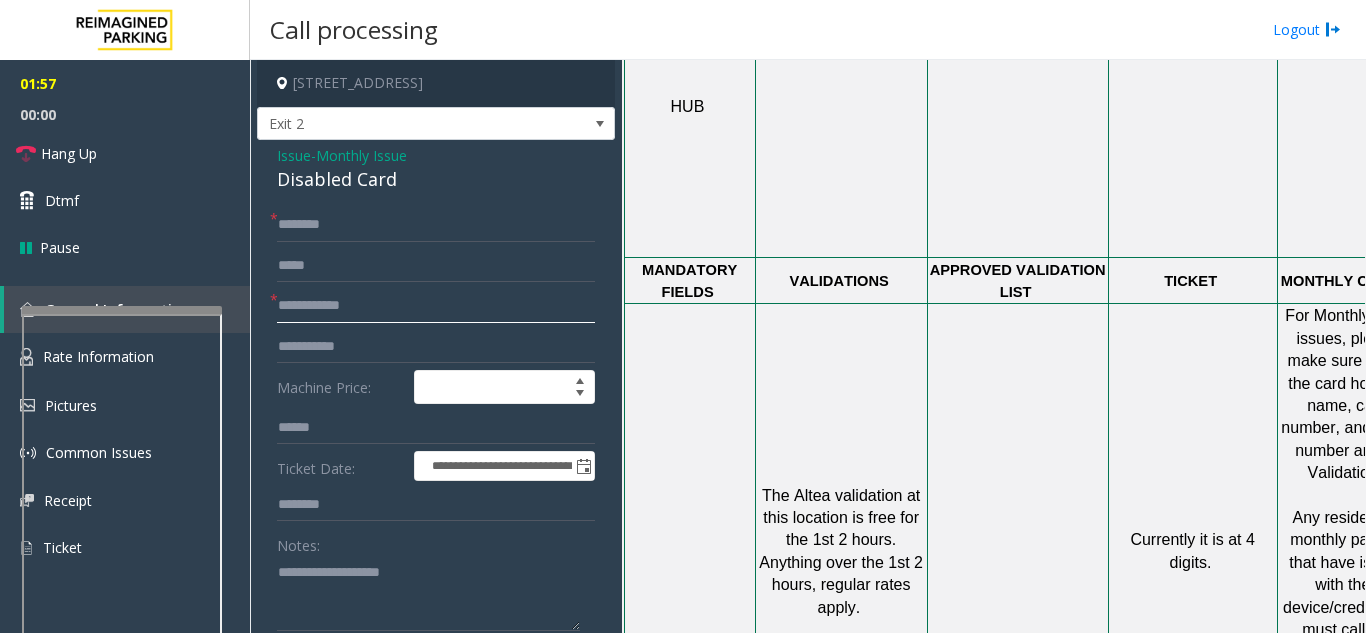 scroll, scrollTop: 1300, scrollLeft: 0, axis: vertical 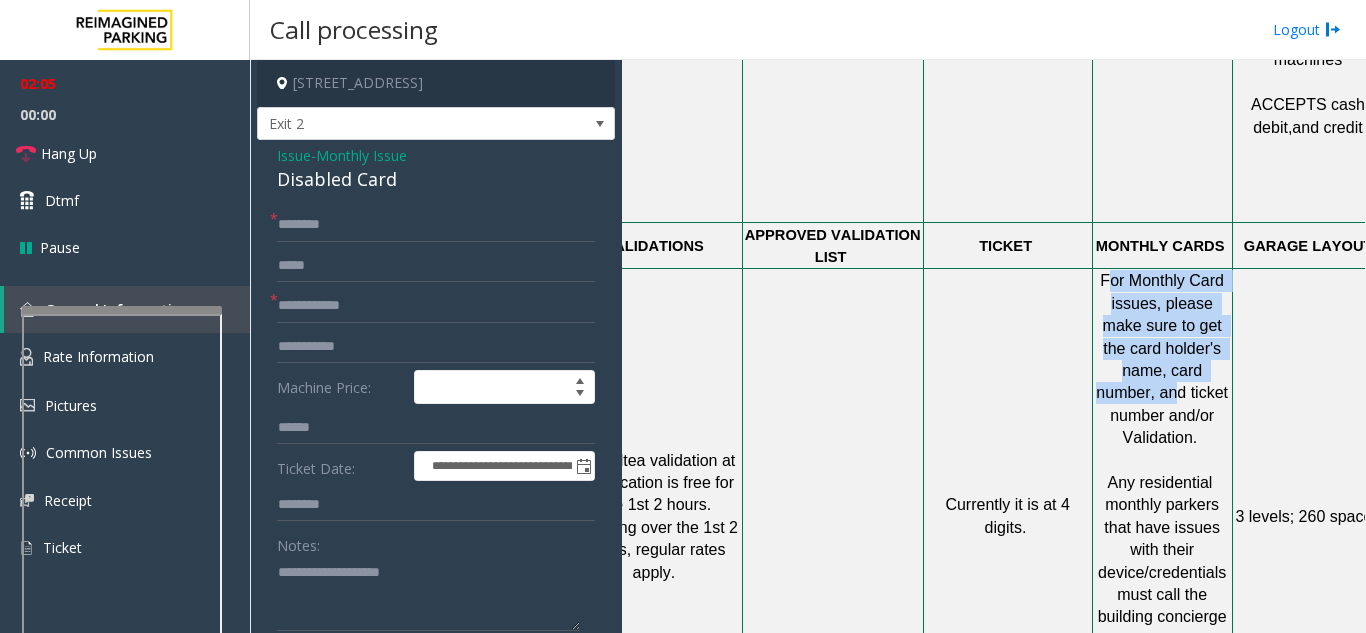 drag, startPoint x: 1111, startPoint y: 207, endPoint x: 1178, endPoint y: 305, distance: 118.71394 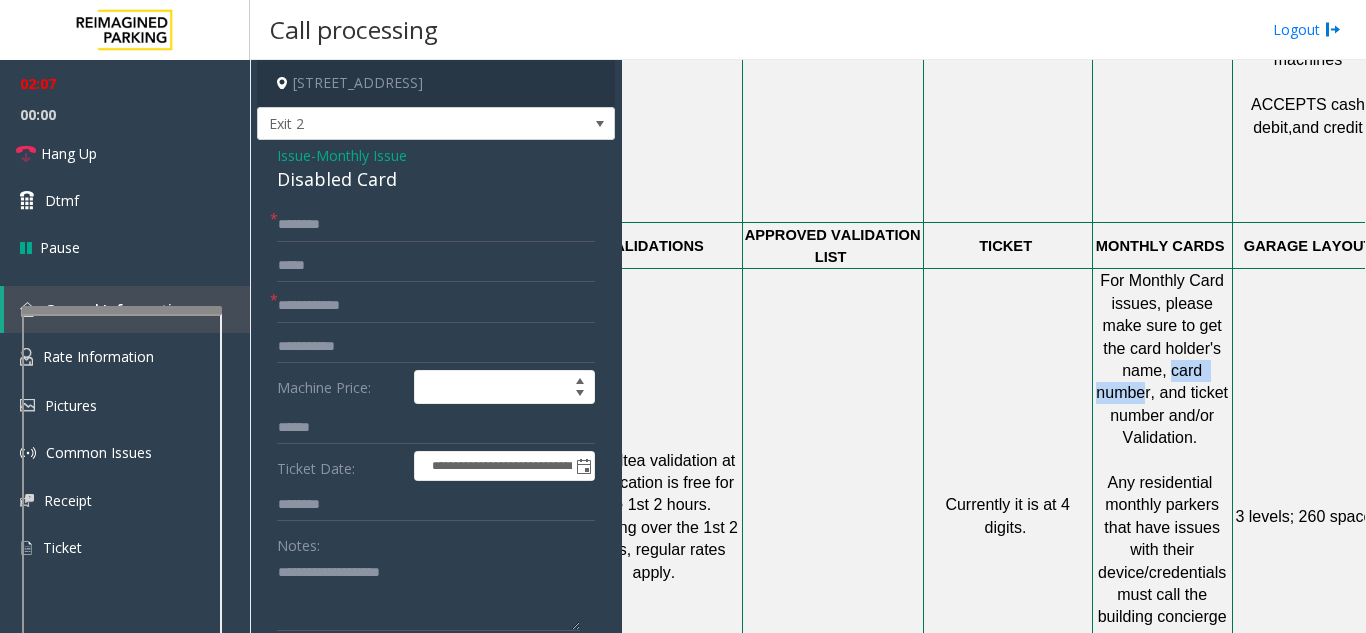 drag, startPoint x: 1199, startPoint y: 276, endPoint x: 1146, endPoint y: 309, distance: 62.433964 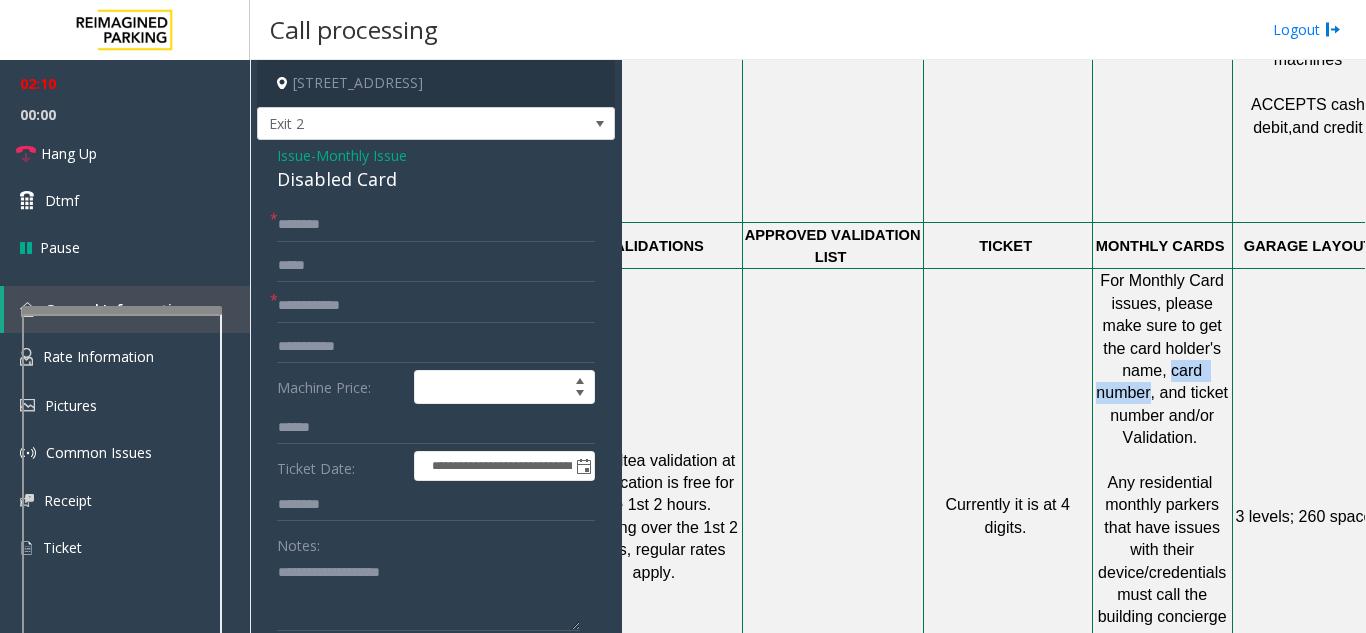 drag, startPoint x: 1151, startPoint y: 304, endPoint x: 1198, endPoint y: 276, distance: 54.708317 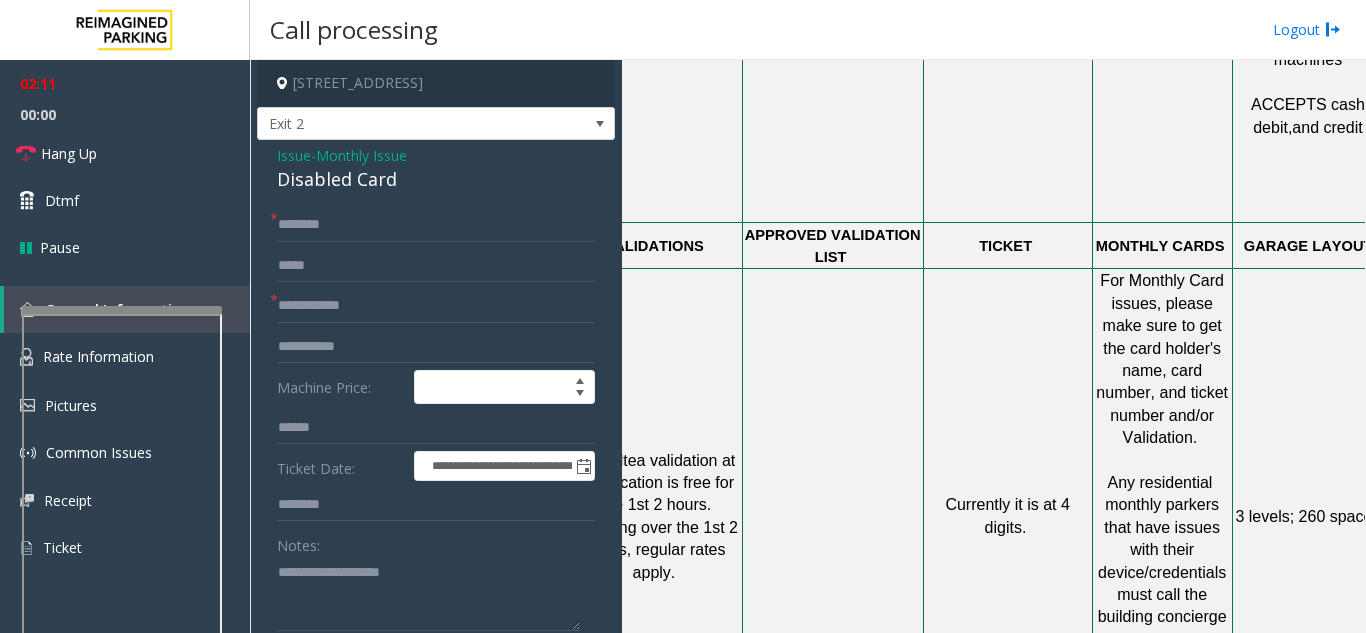 click on "For Monthly Card issues, please make sure to get the card holder's name, card number, and ticket number and/or Validation." 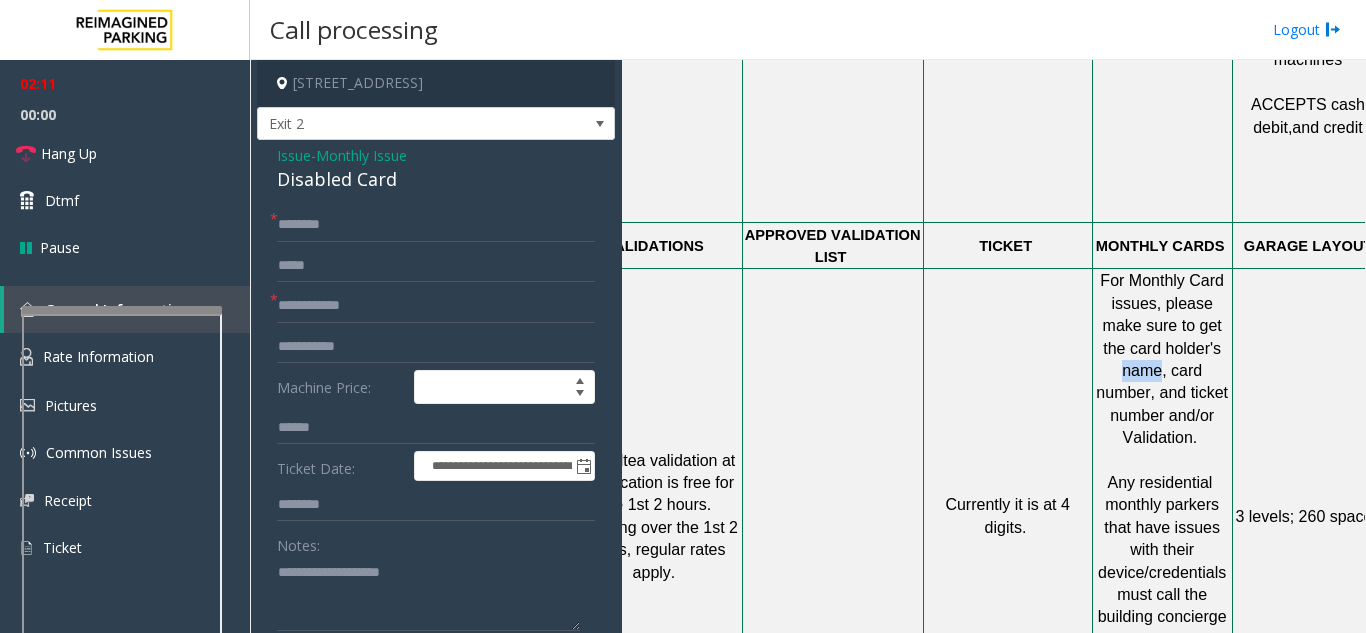 click on "For Monthly Card issues, please make sure to get the card holder's name, card number, and ticket number and/or Validation." 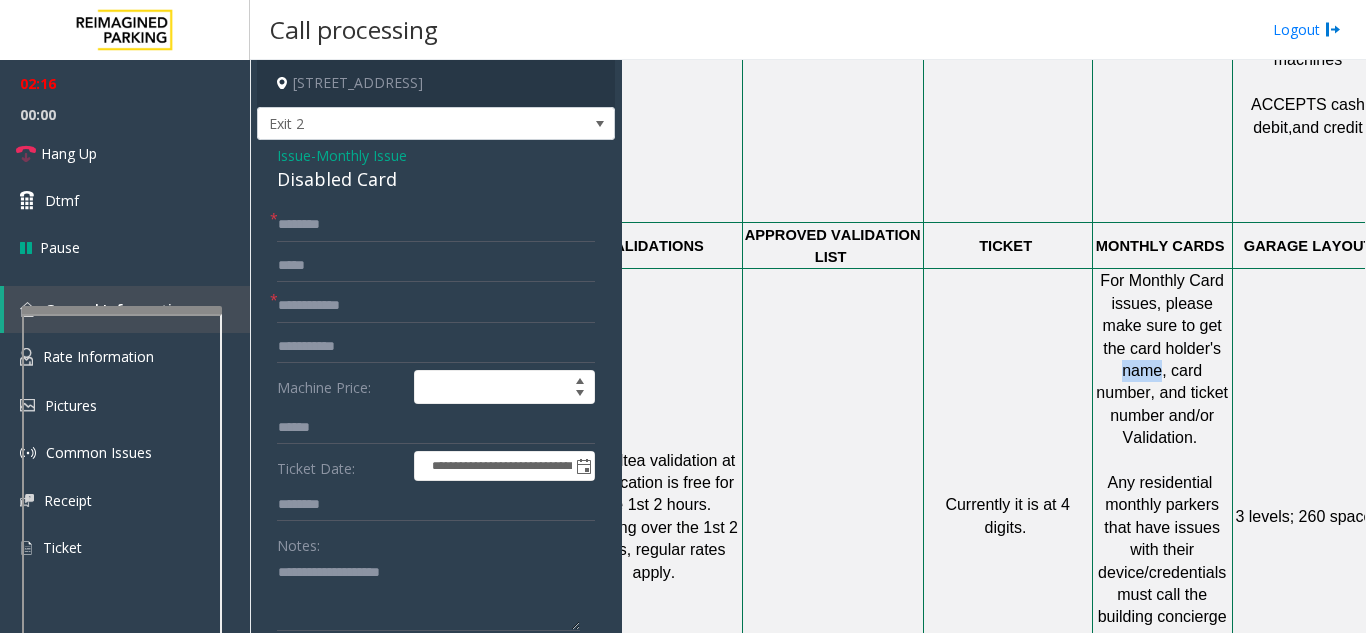 scroll, scrollTop: 1400, scrollLeft: 185, axis: both 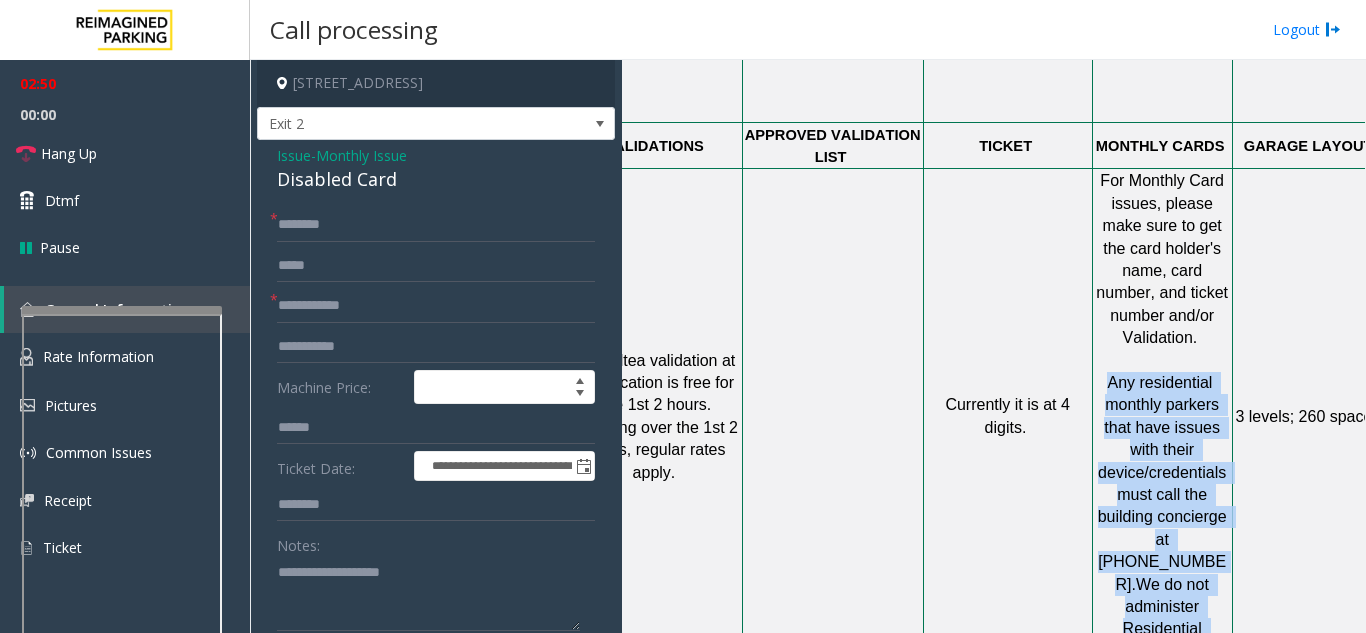 drag, startPoint x: 1206, startPoint y: 521, endPoint x: 1116, endPoint y: 293, distance: 245.12038 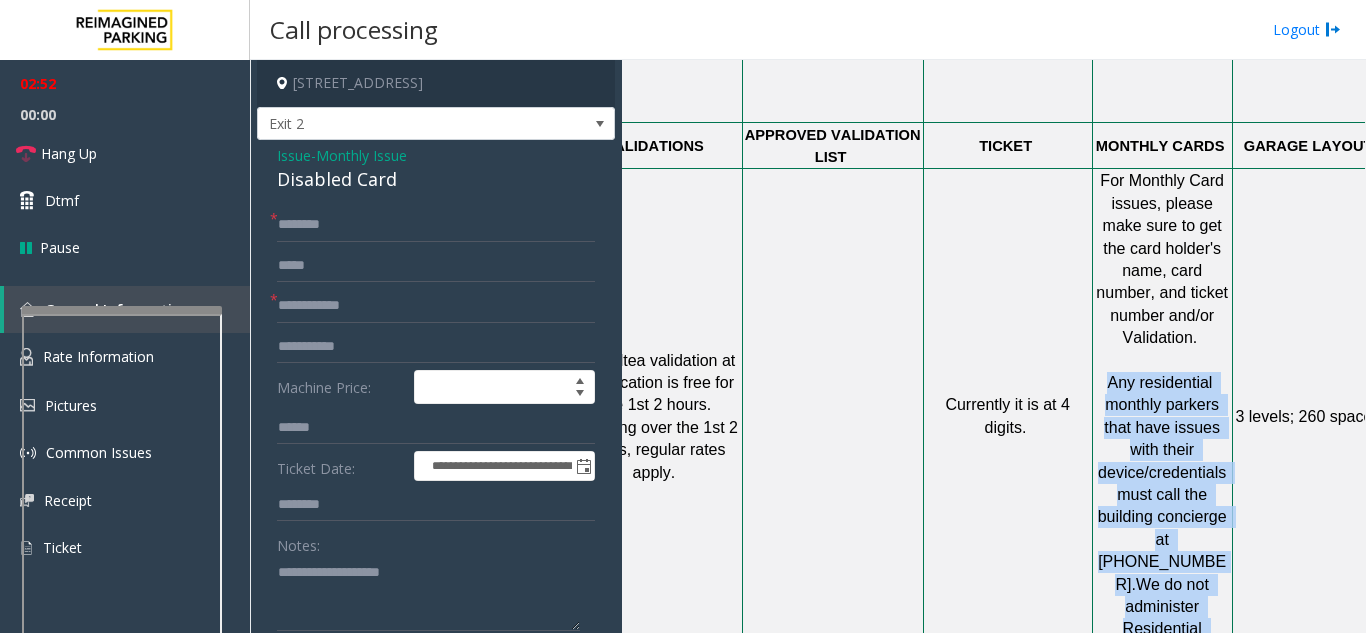 drag, startPoint x: 1154, startPoint y: 360, endPoint x: 1152, endPoint y: 372, distance: 12.165525 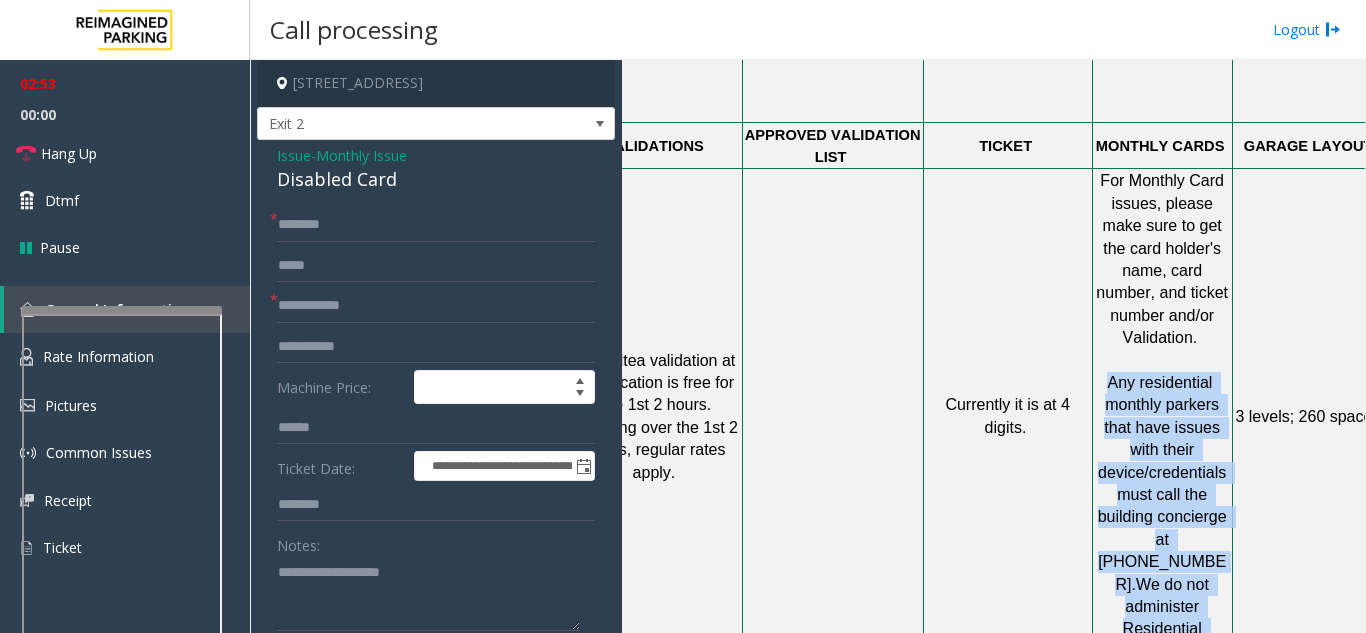 click on "monthly parkers that have issues with their device/credentials must call the building concierge at [PHONE_NUMBER]." 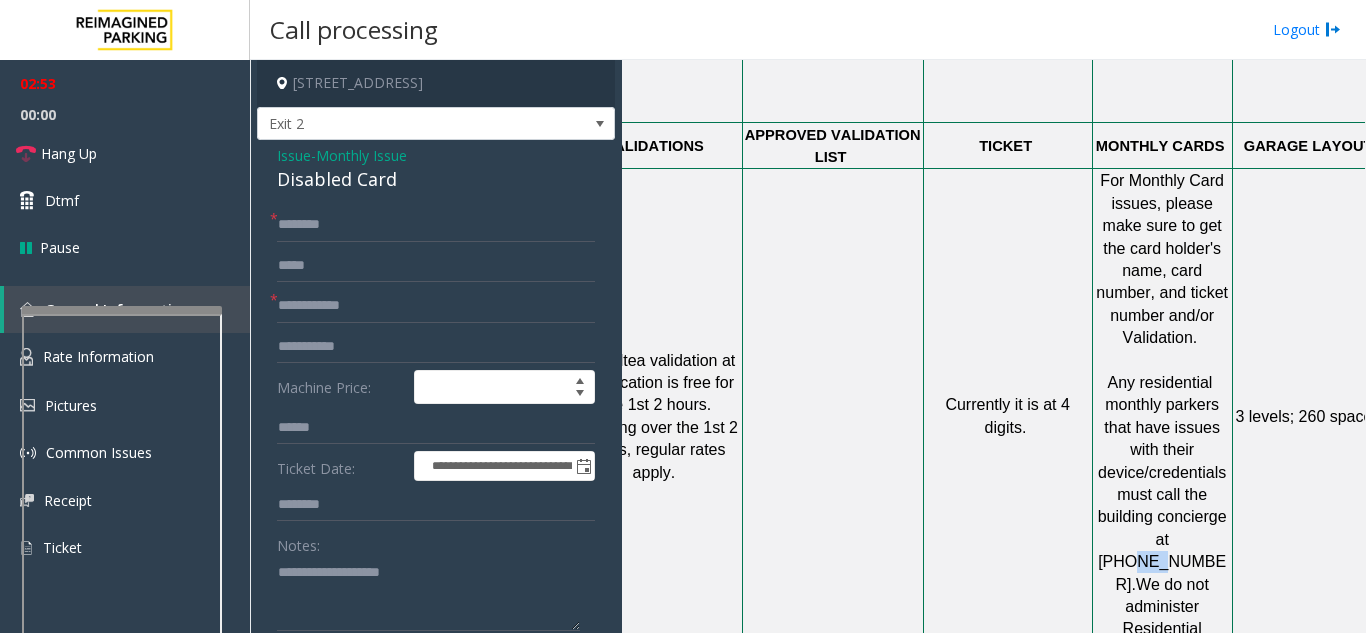 click on "monthly parkers that have issues with their device/credentials must call the building concierge at [PHONE_NUMBER]." 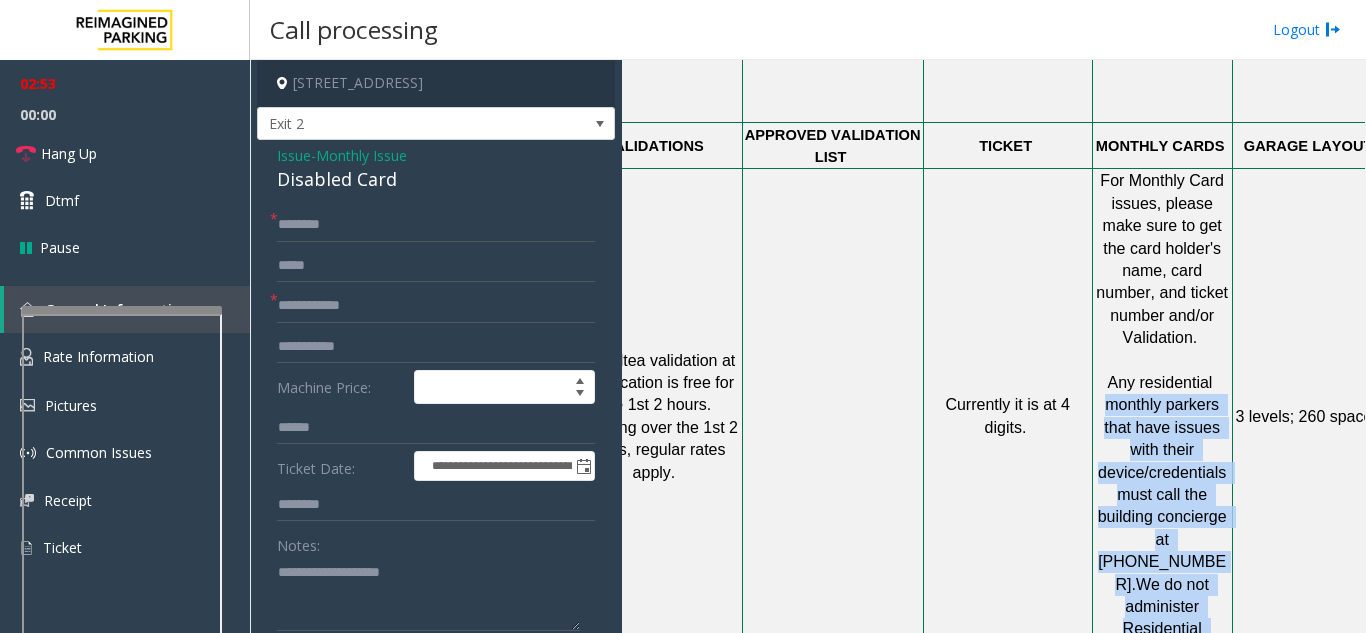 click on "monthly parkers that have issues with their device/credentials must call the building concierge at [PHONE_NUMBER]." 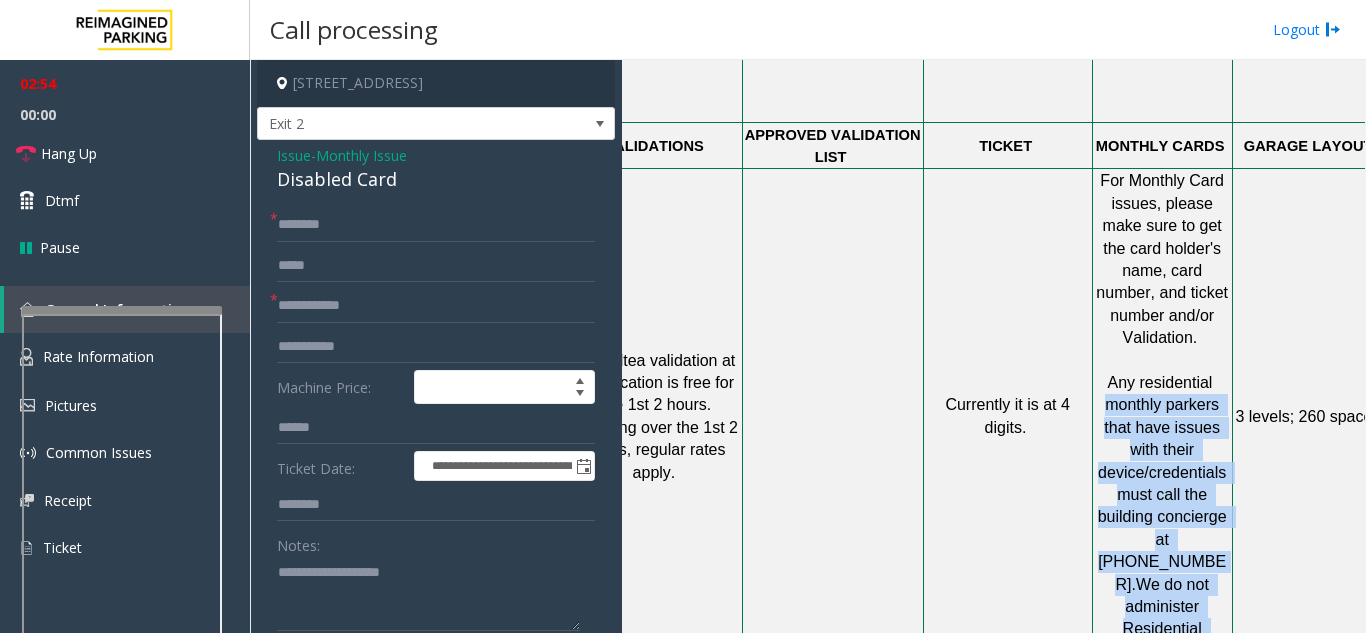 click on "monthly parkers that have issues with their device/credentials must call the building concierge at [PHONE_NUMBER]." 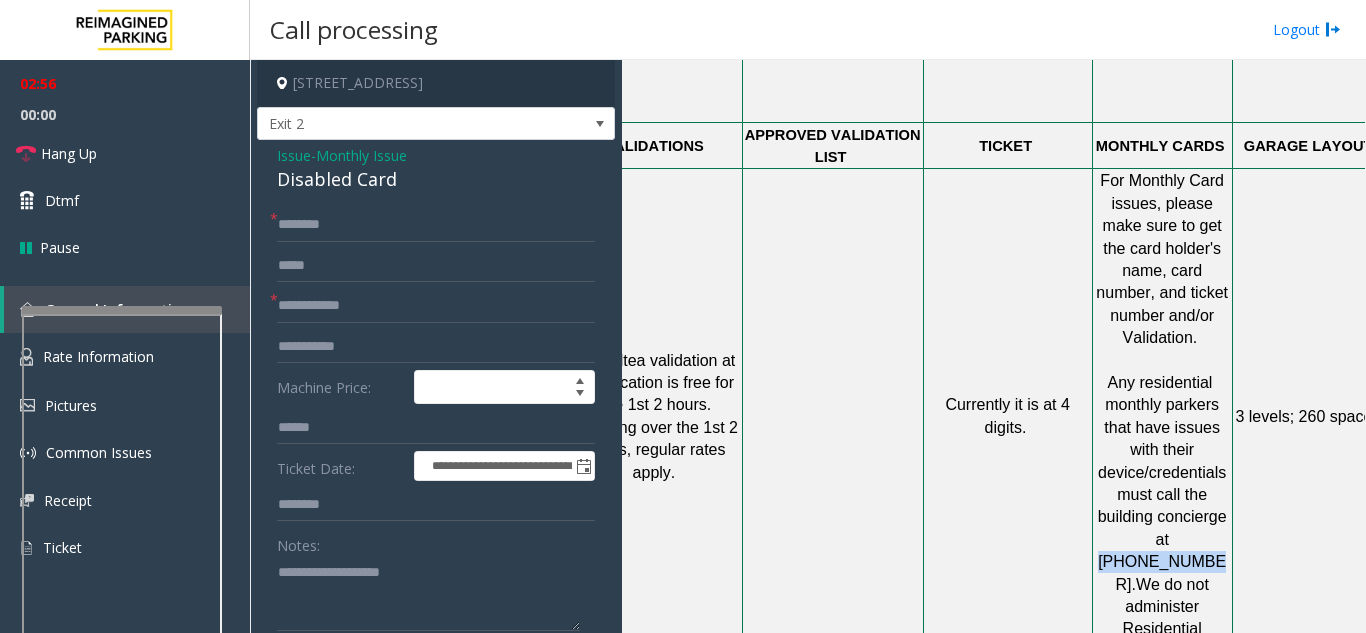drag, startPoint x: 1189, startPoint y: 449, endPoint x: 1101, endPoint y: 452, distance: 88.051125 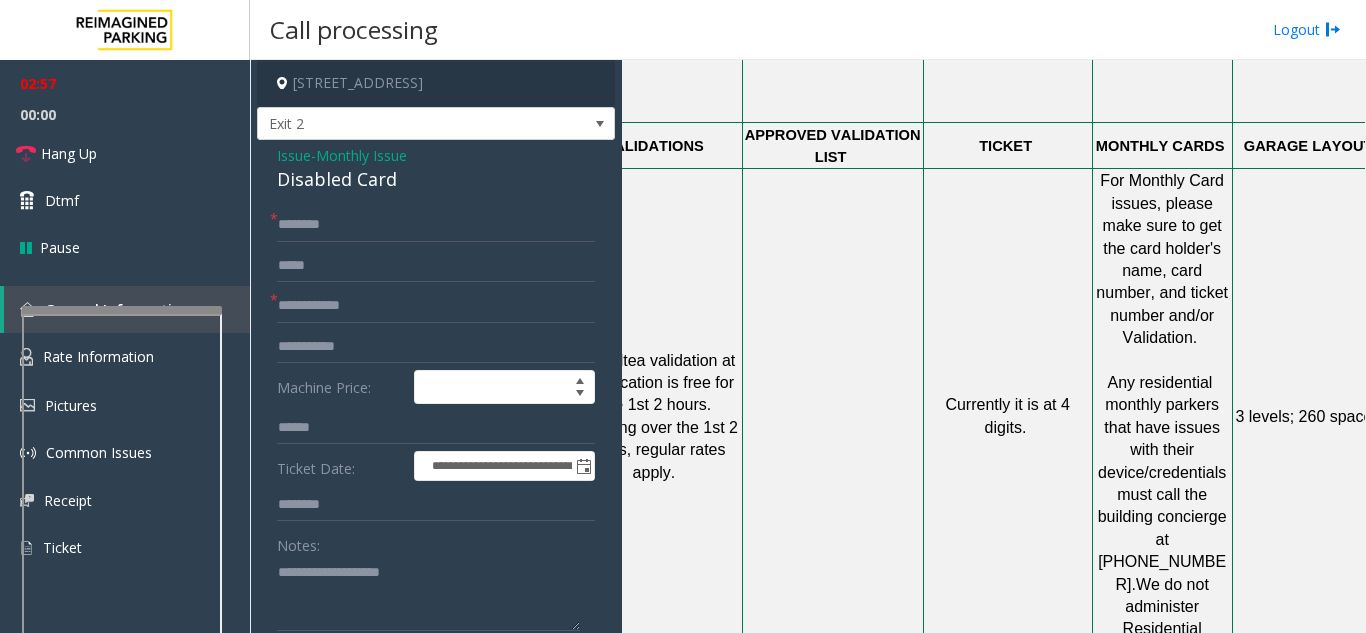 click on "monthly parkers that have issues with their device/credentials must call the building concierge at [PHONE_NUMBER]." 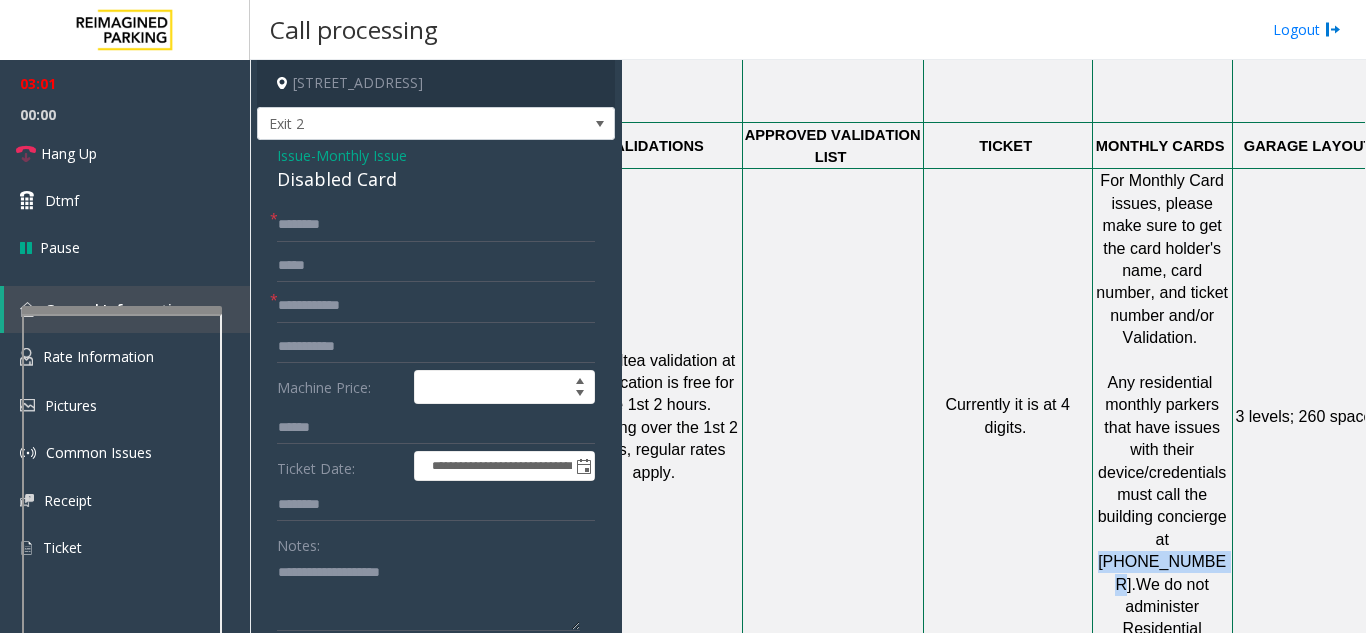 drag, startPoint x: 1098, startPoint y: 448, endPoint x: 1195, endPoint y: 445, distance: 97.04638 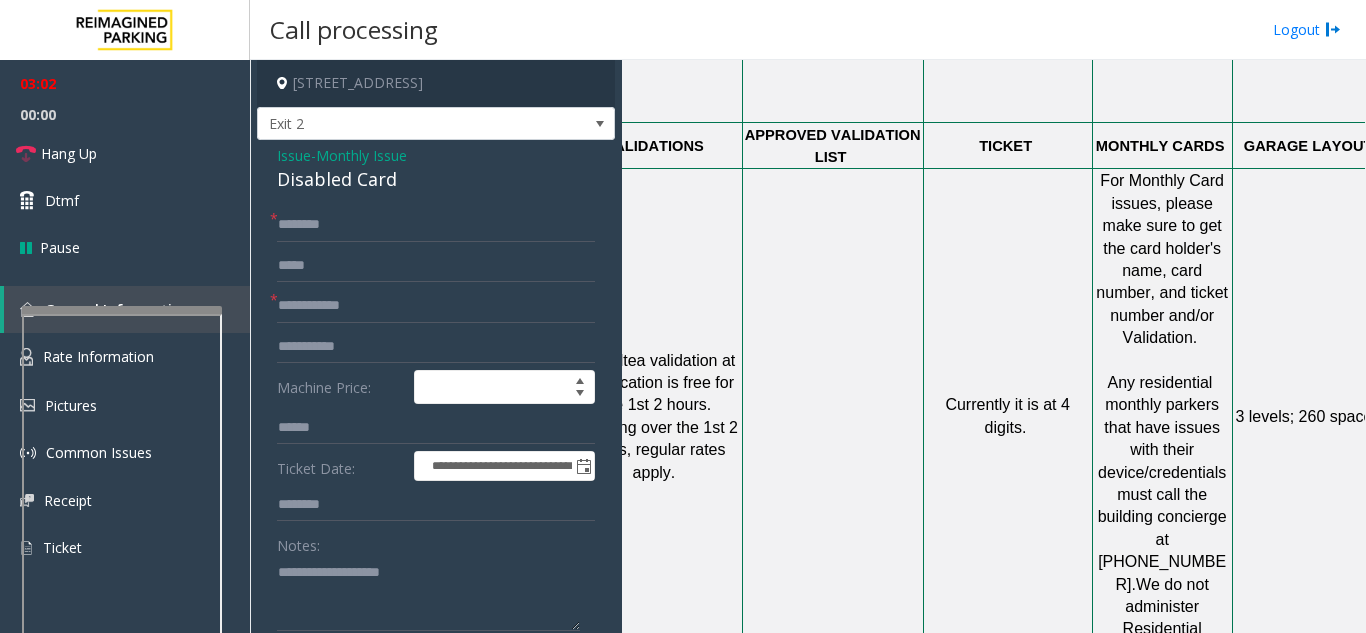 click on "We do not administer Residential monthly parking." 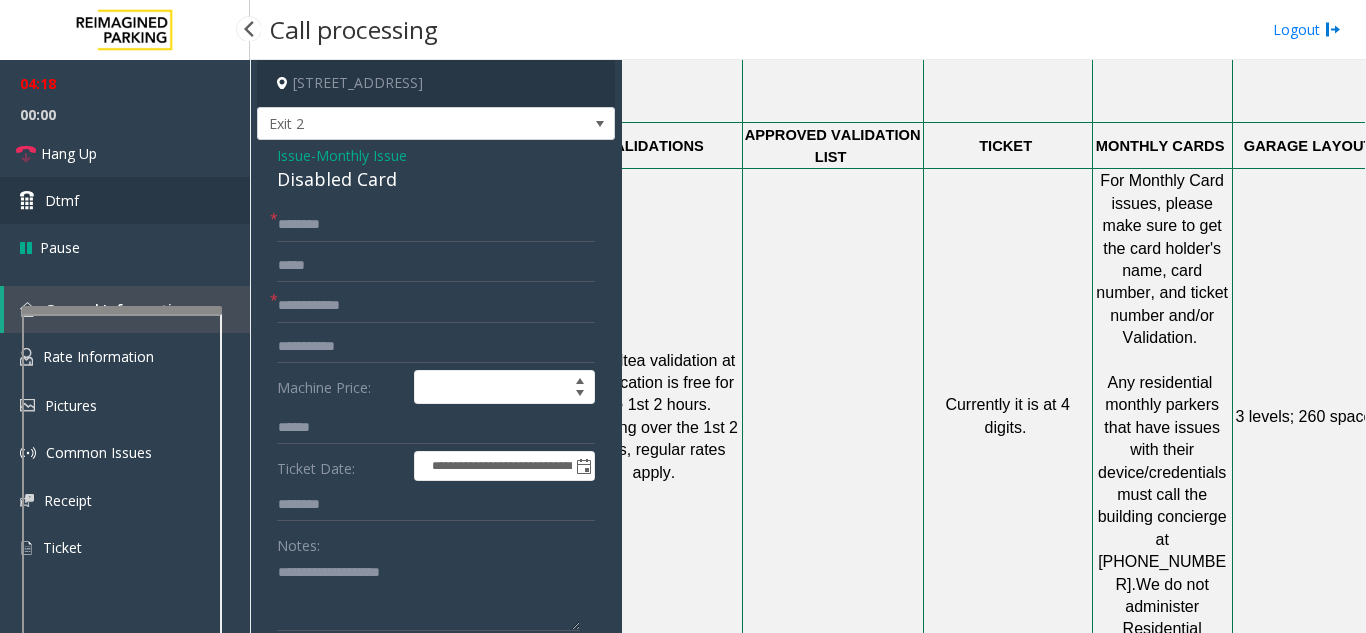 click on "Dtmf" at bounding box center [125, 200] 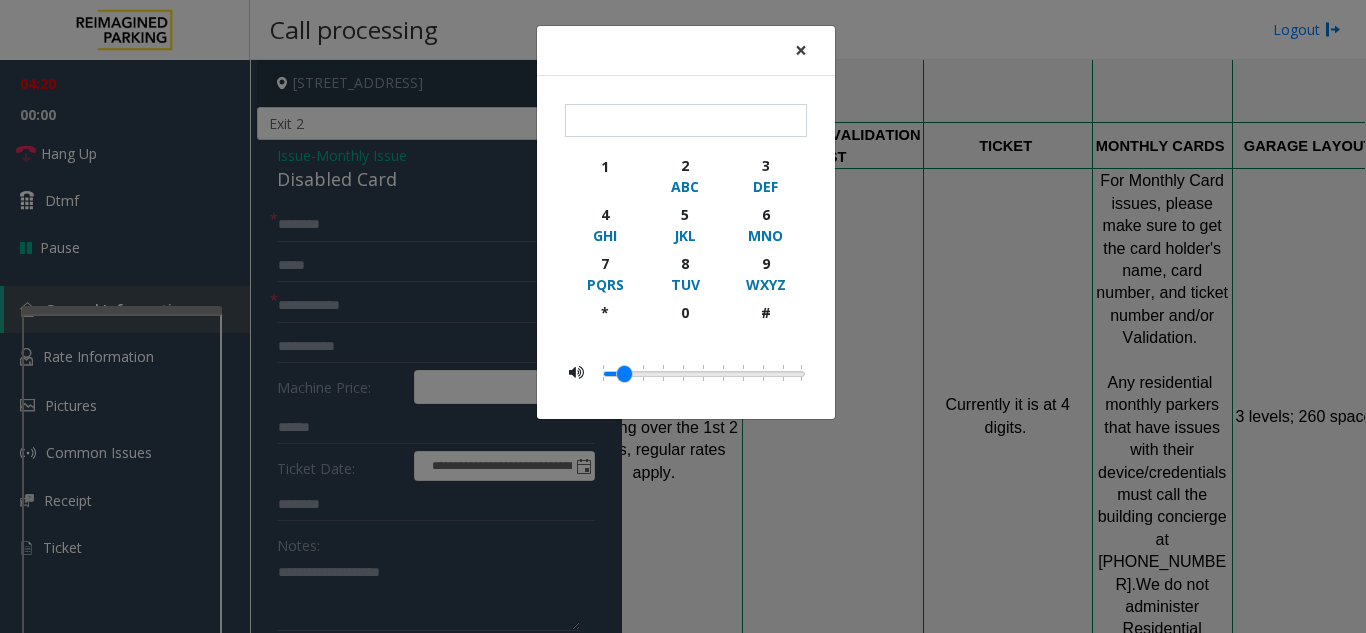 click on "×" 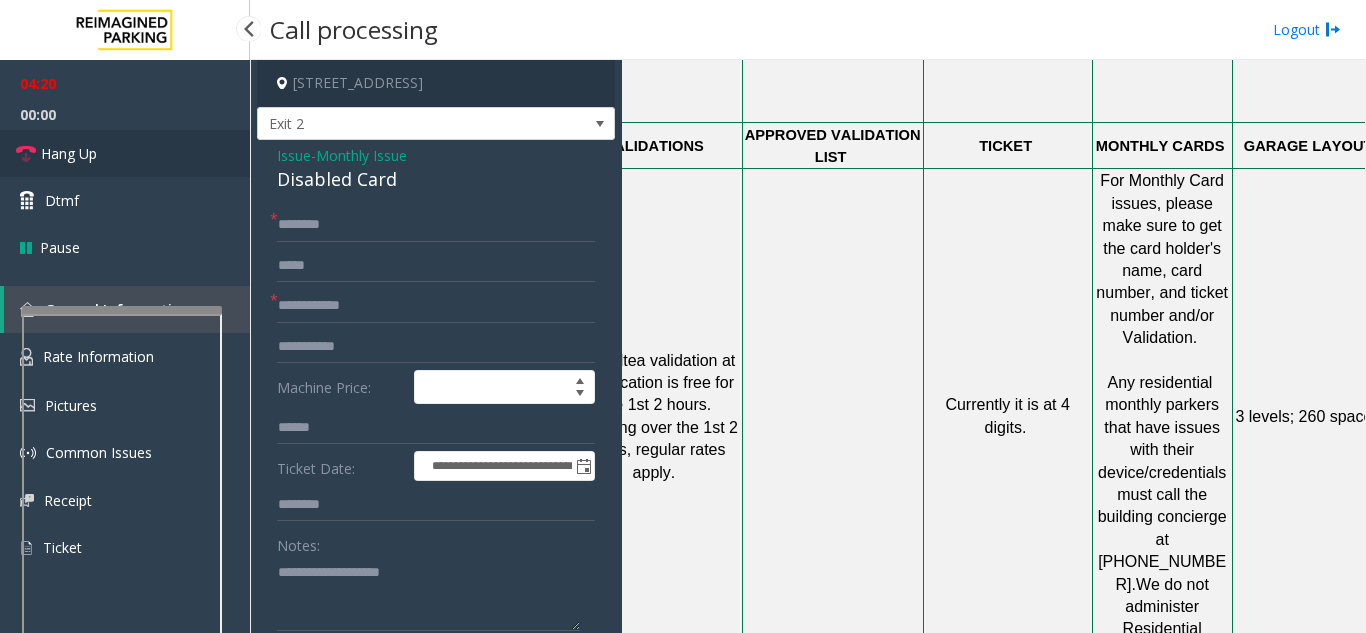click on "Hang Up" at bounding box center (125, 153) 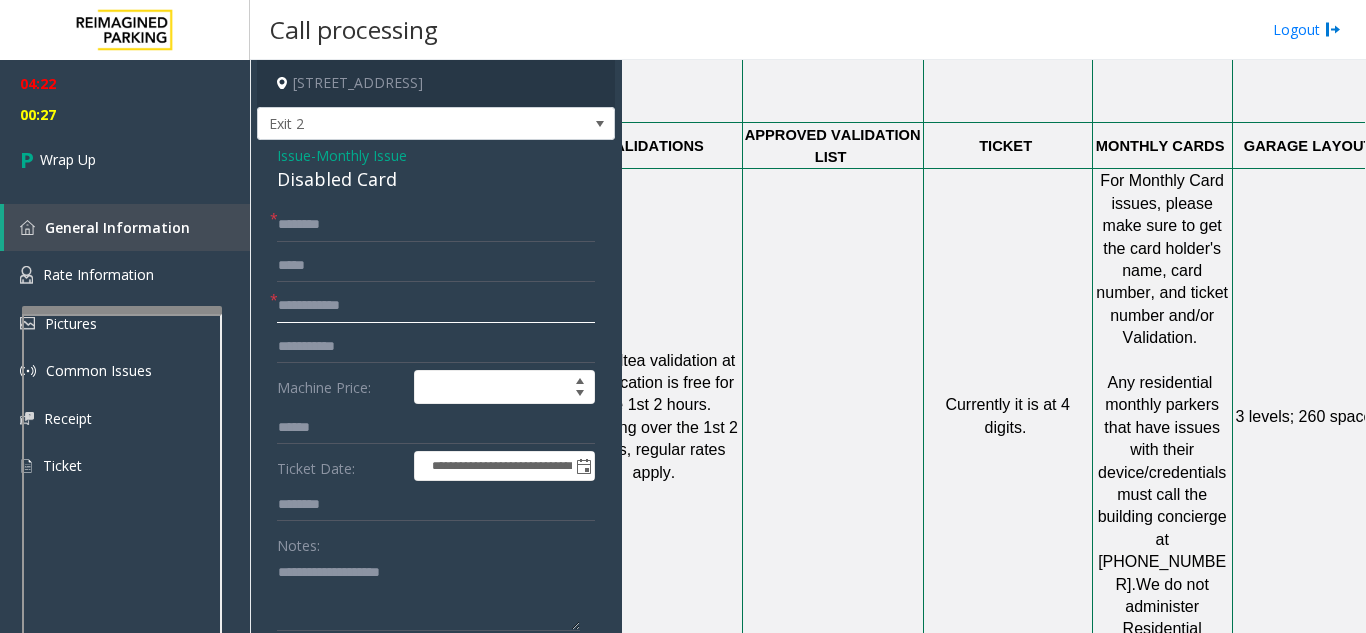 click 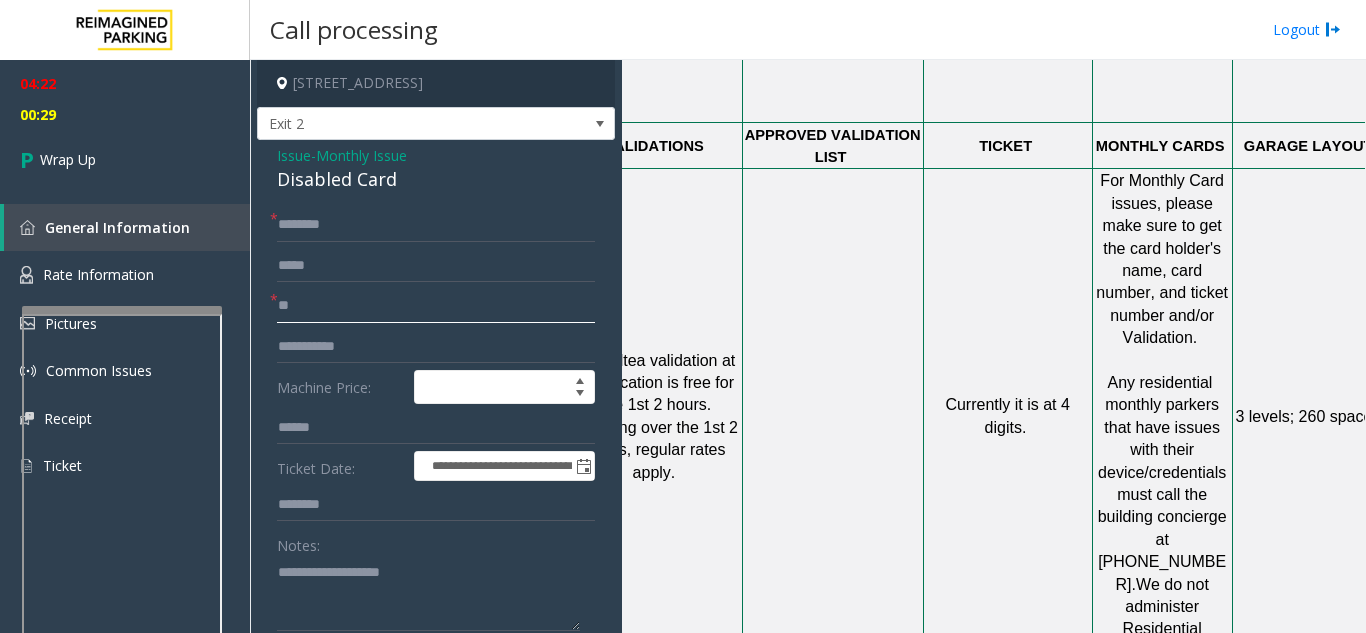 type on "**" 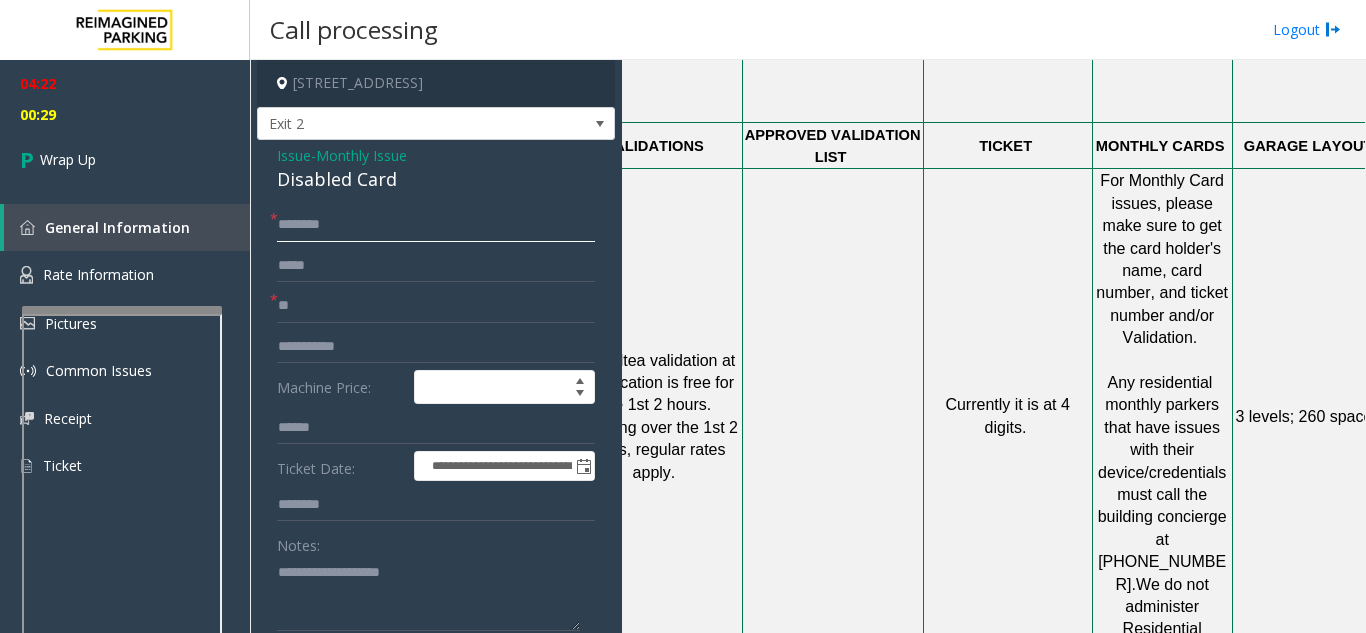 click 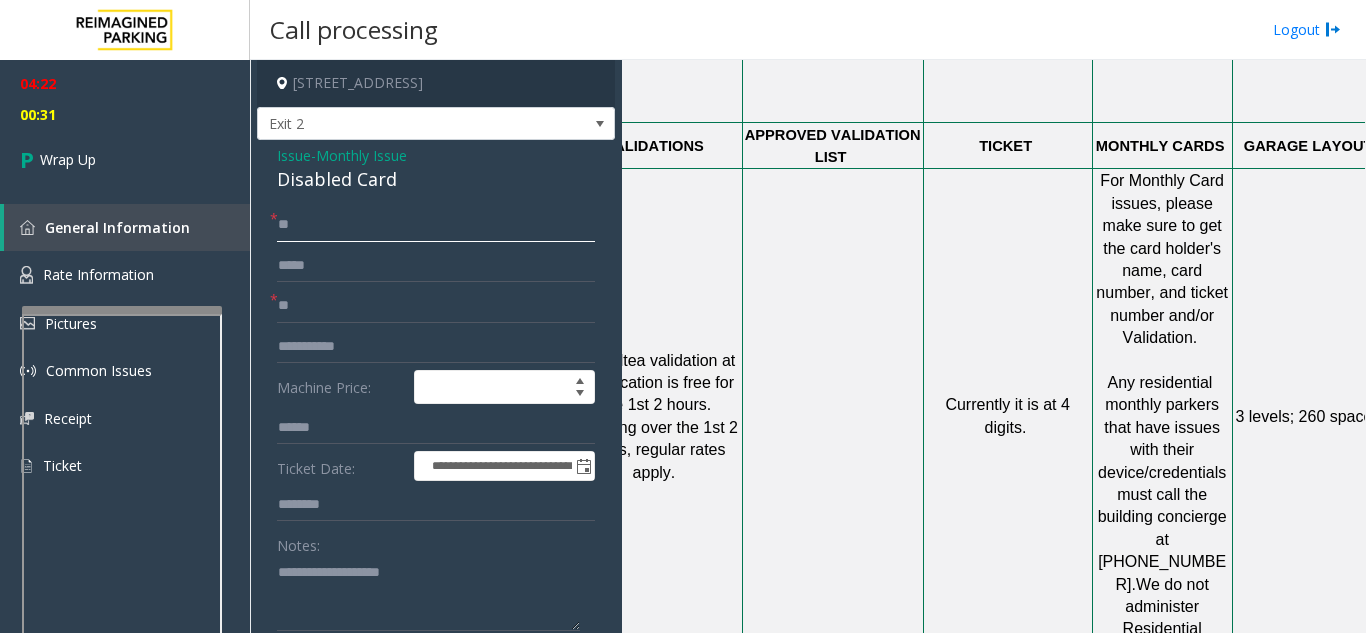 type on "**" 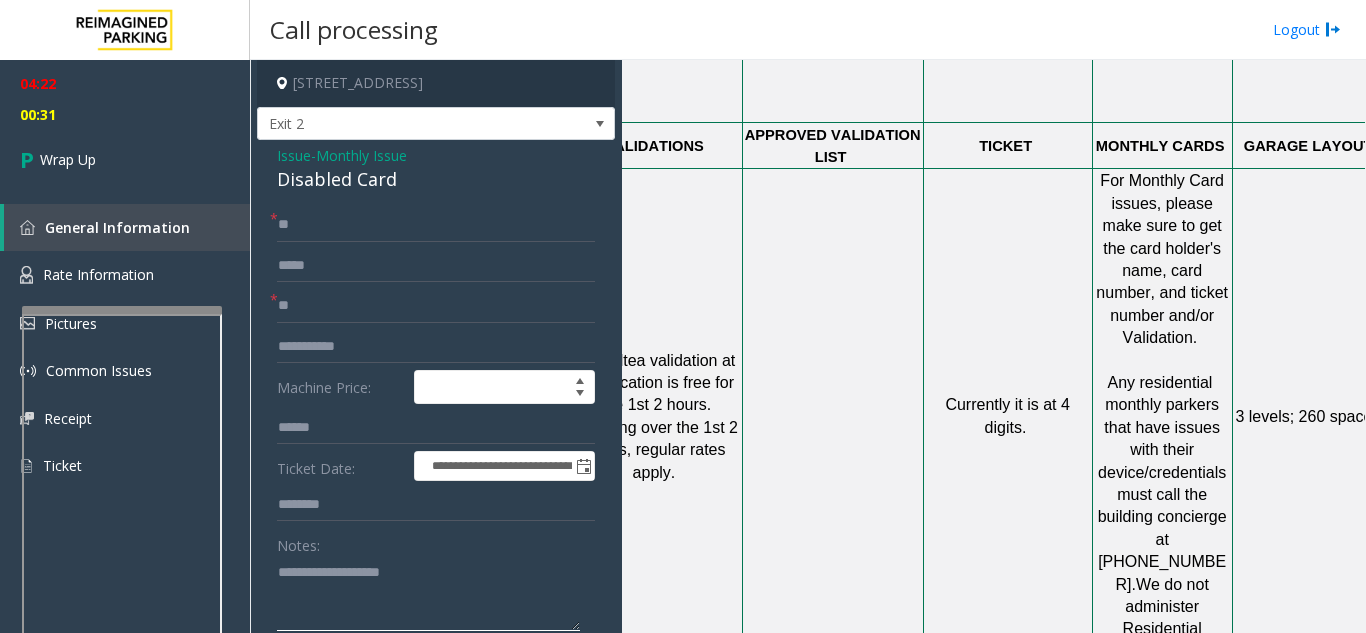 click 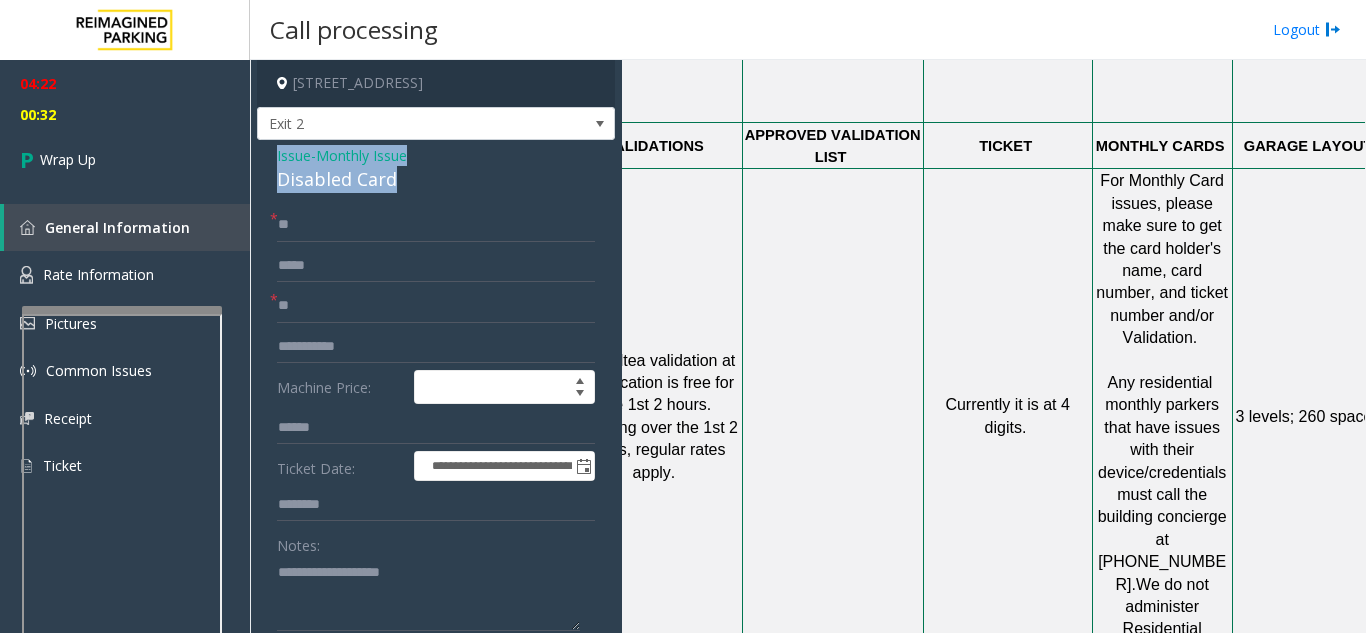 drag, startPoint x: 263, startPoint y: 156, endPoint x: 402, endPoint y: 180, distance: 141.05673 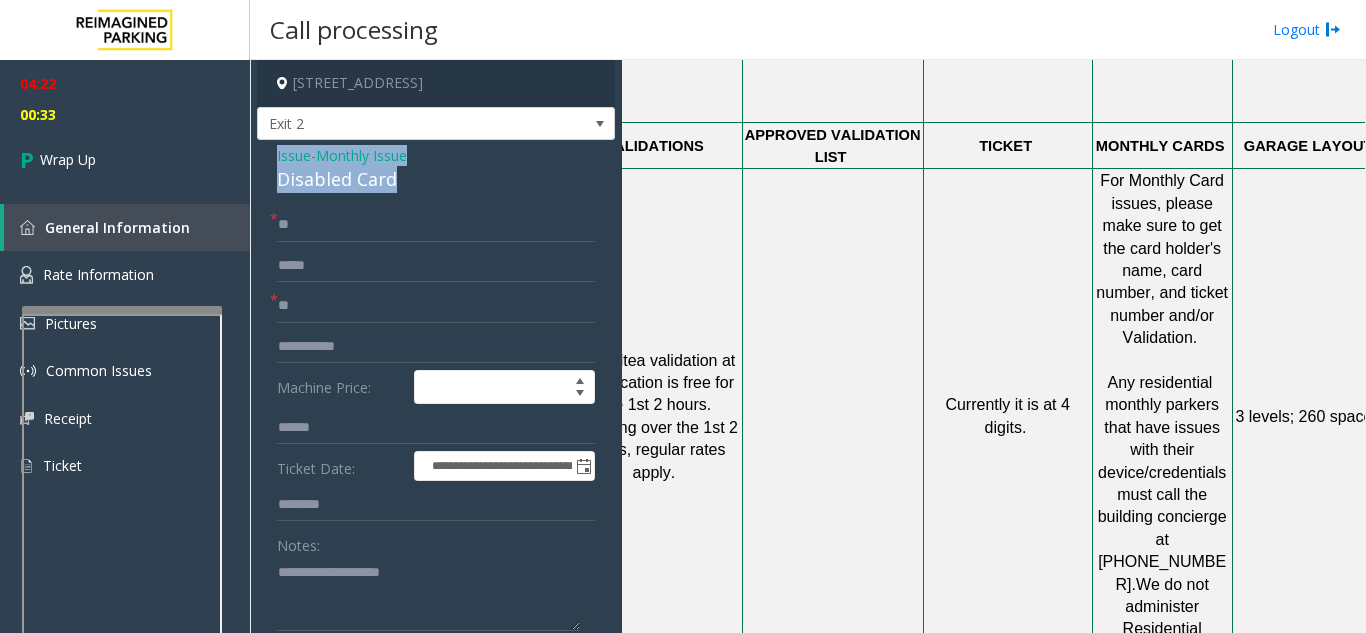 scroll, scrollTop: 200, scrollLeft: 0, axis: vertical 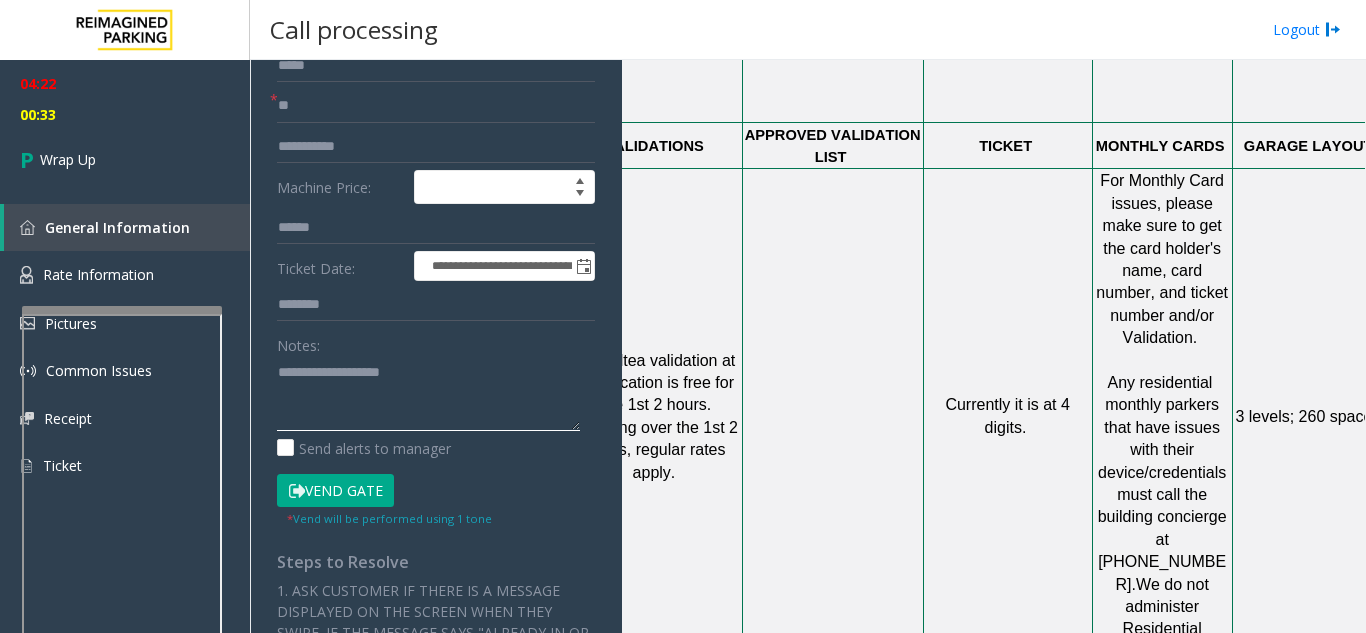 click 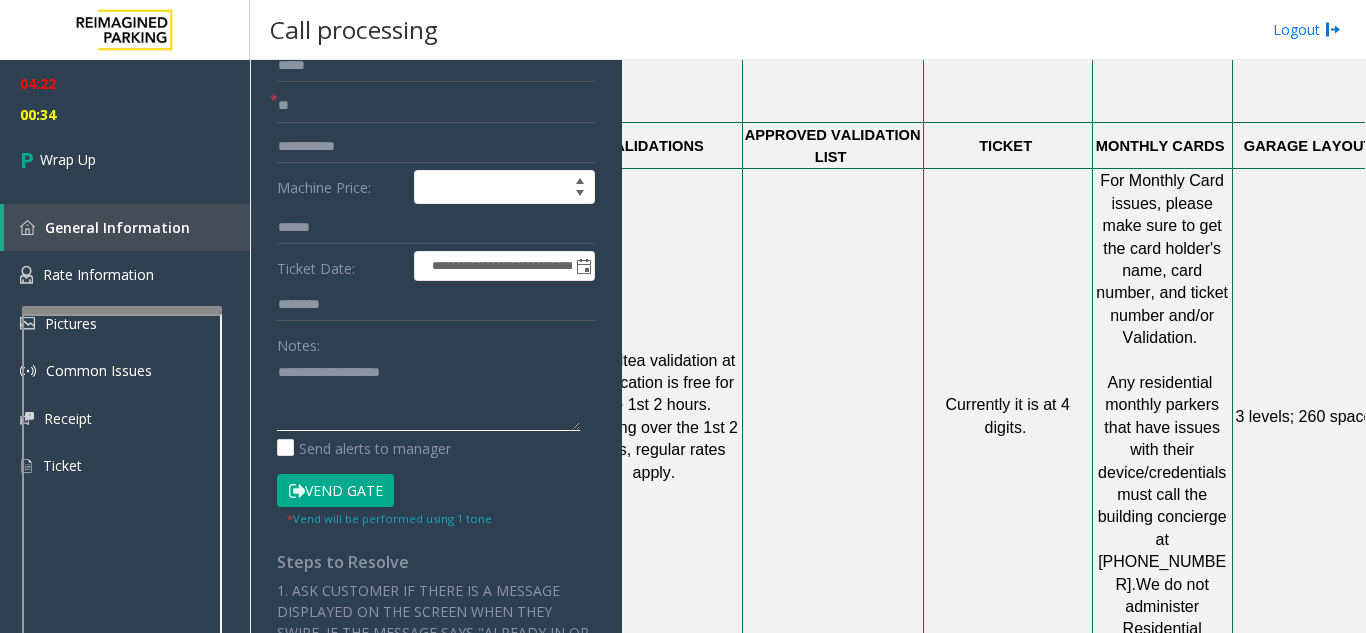 paste on "**********" 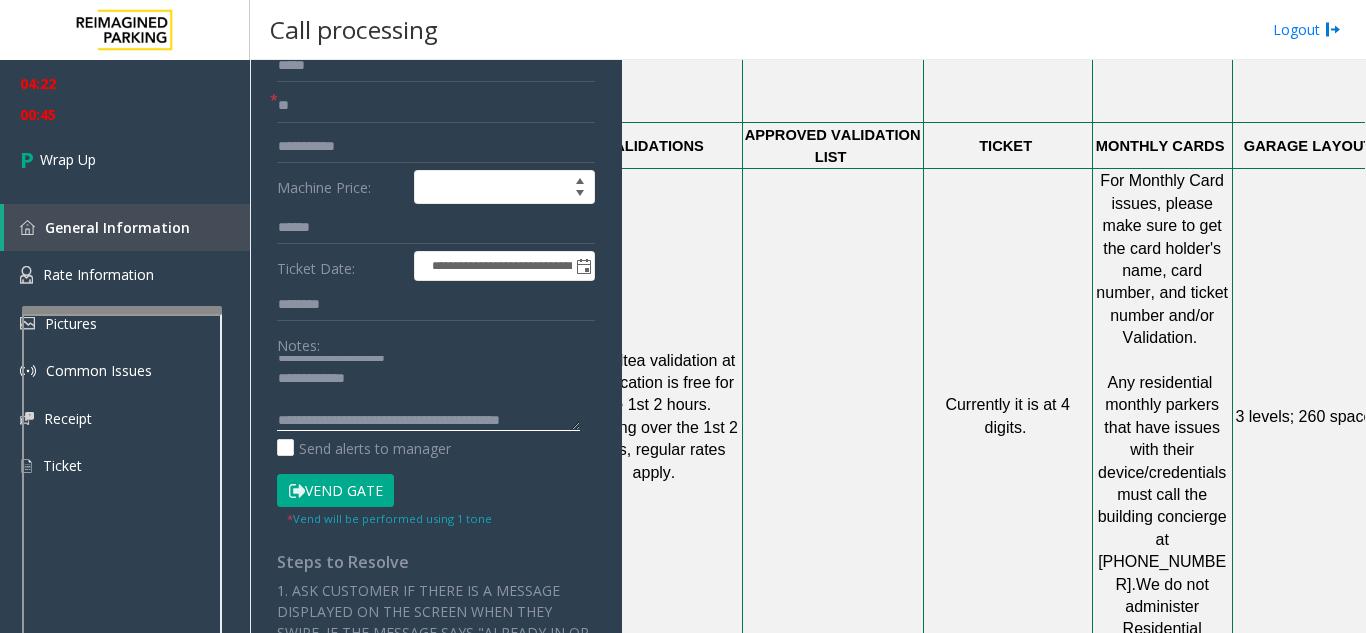 scroll, scrollTop: 36, scrollLeft: 0, axis: vertical 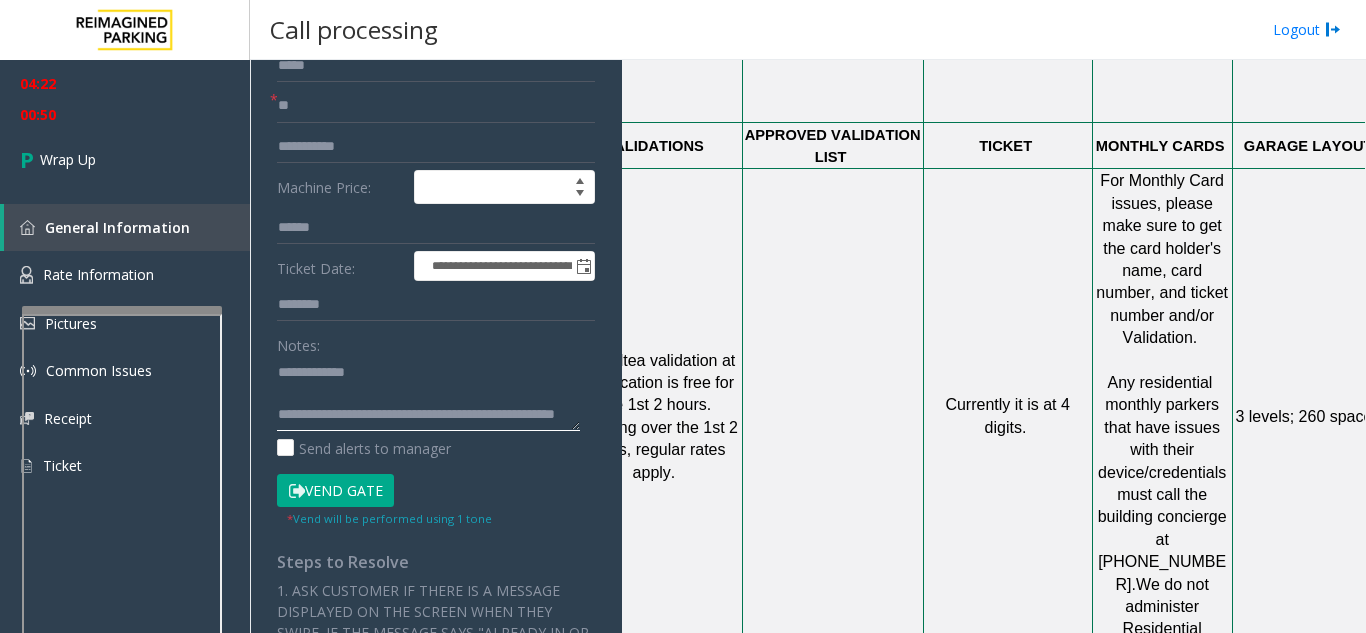 click 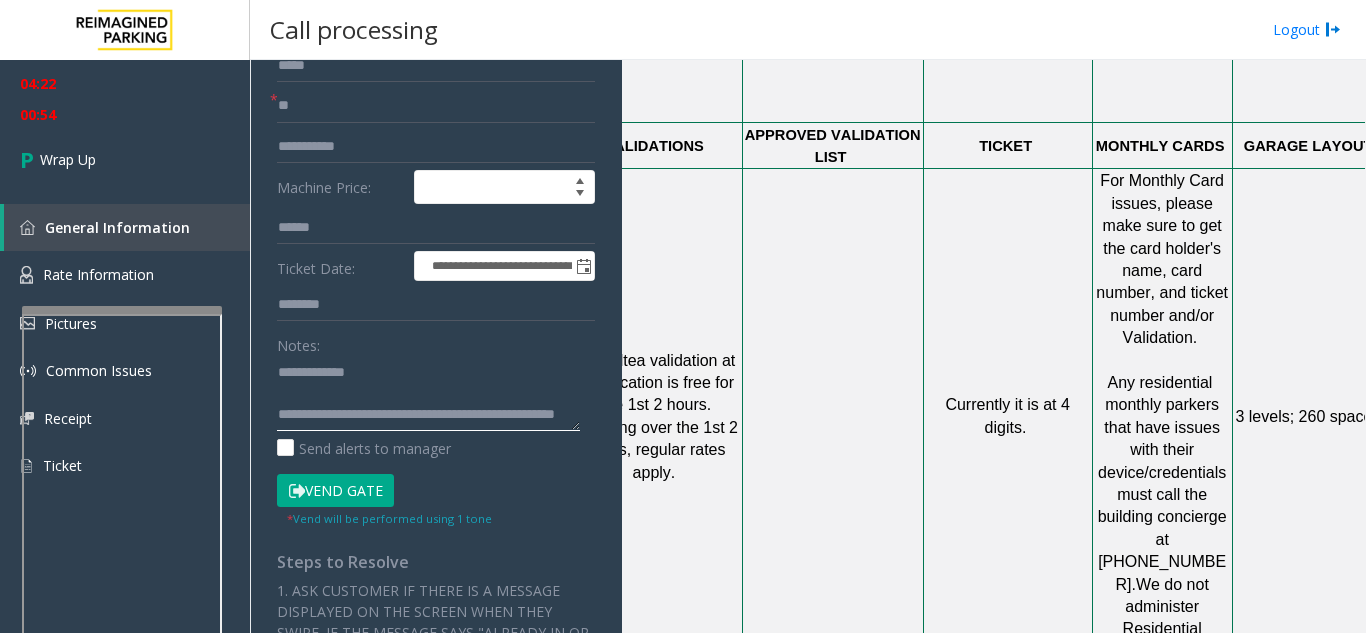 click 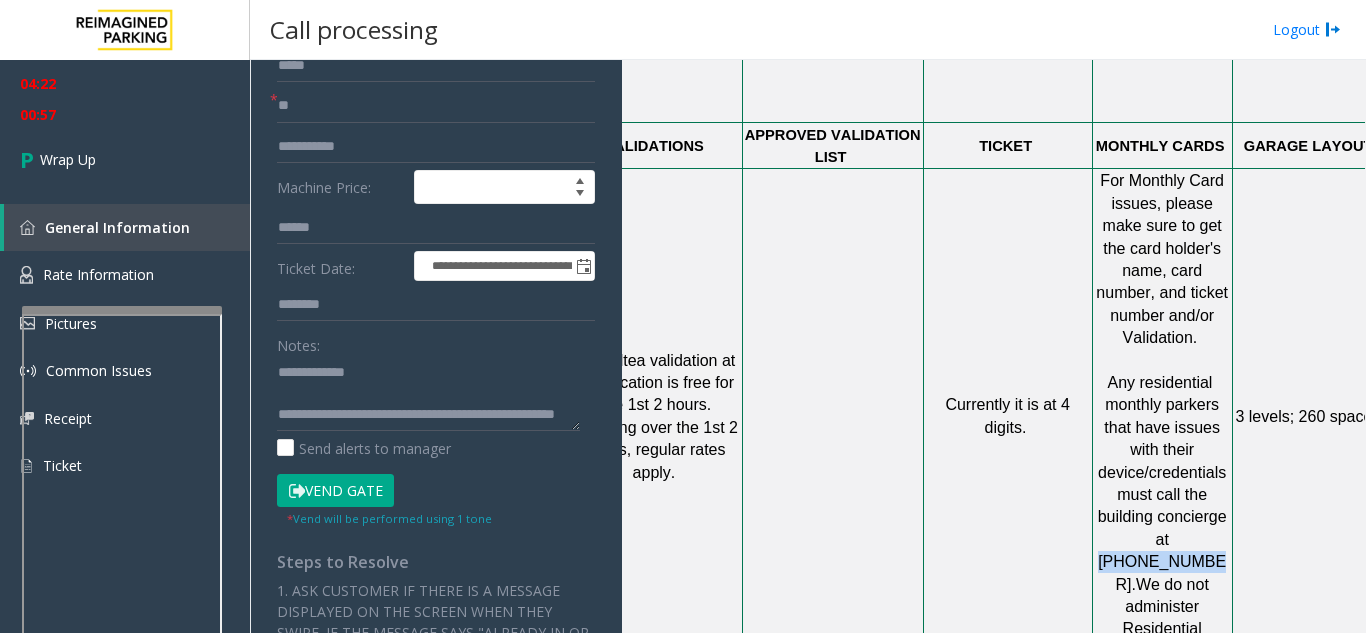 drag, startPoint x: 1098, startPoint y: 448, endPoint x: 1193, endPoint y: 451, distance: 95.047356 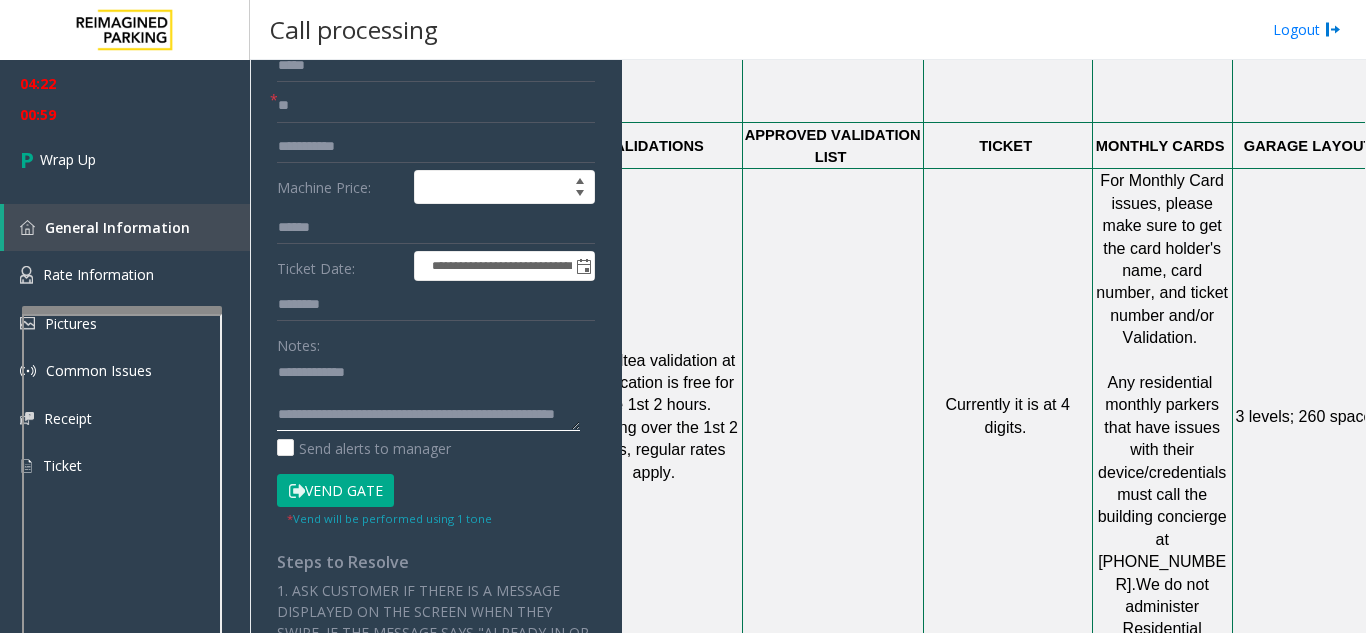 click 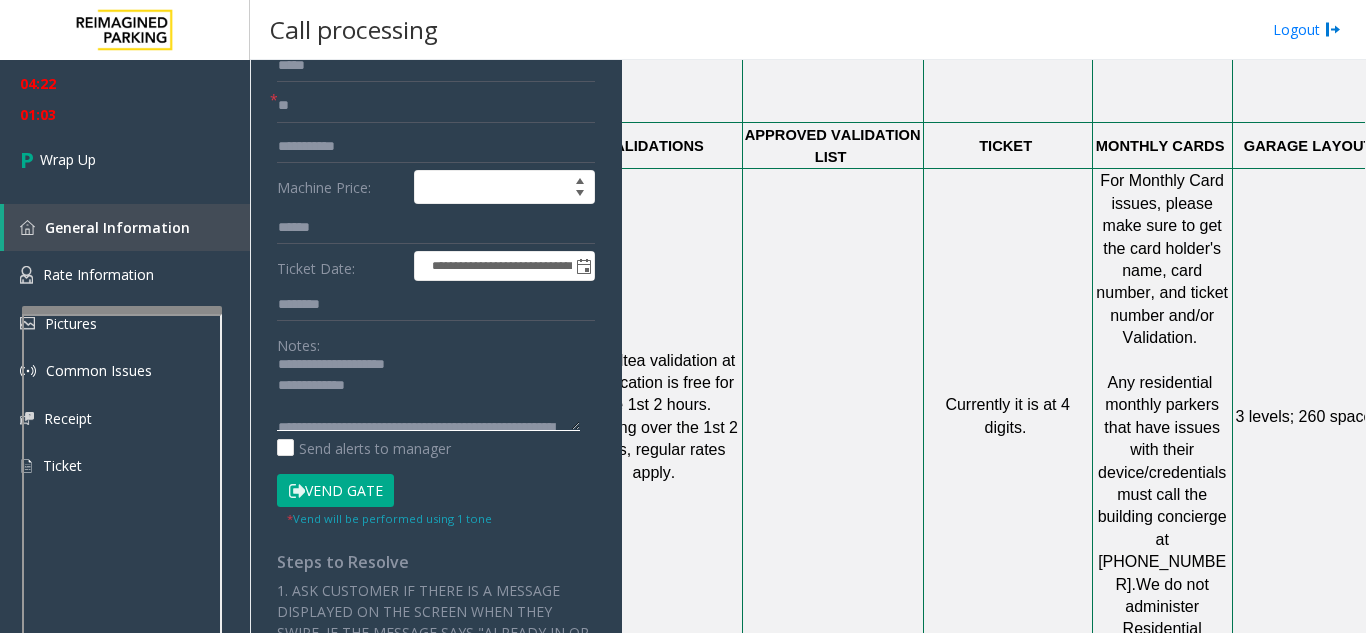 scroll, scrollTop: 0, scrollLeft: 0, axis: both 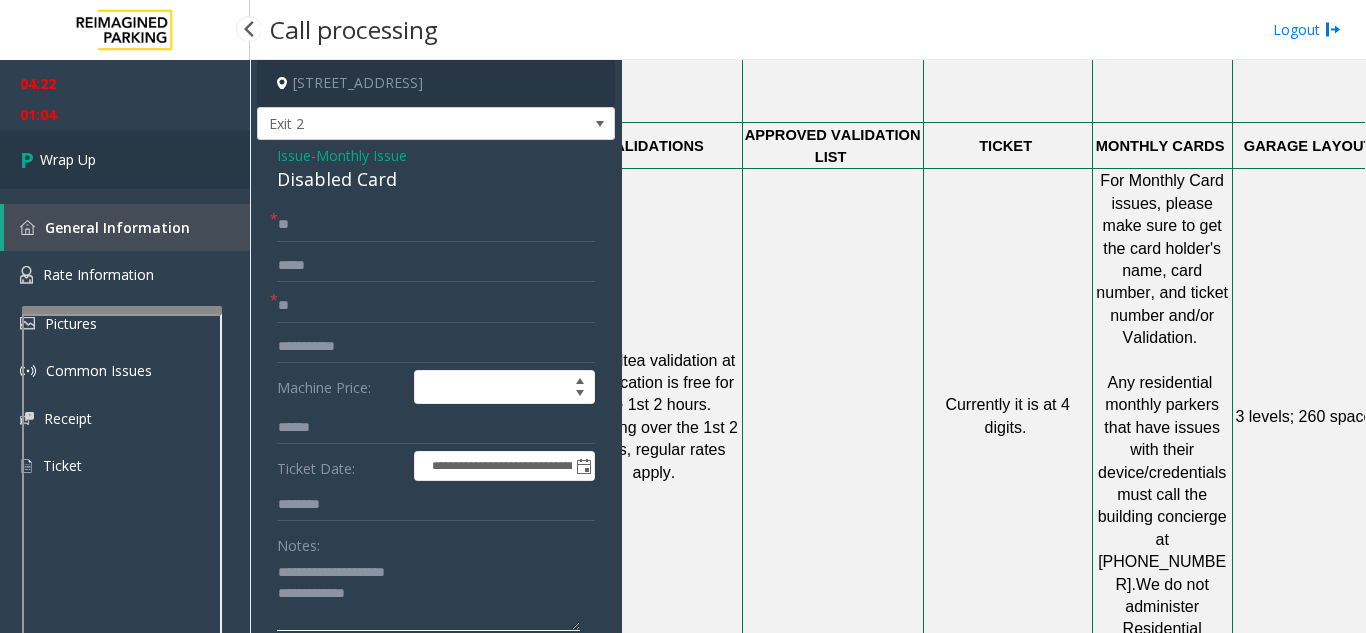 type on "**********" 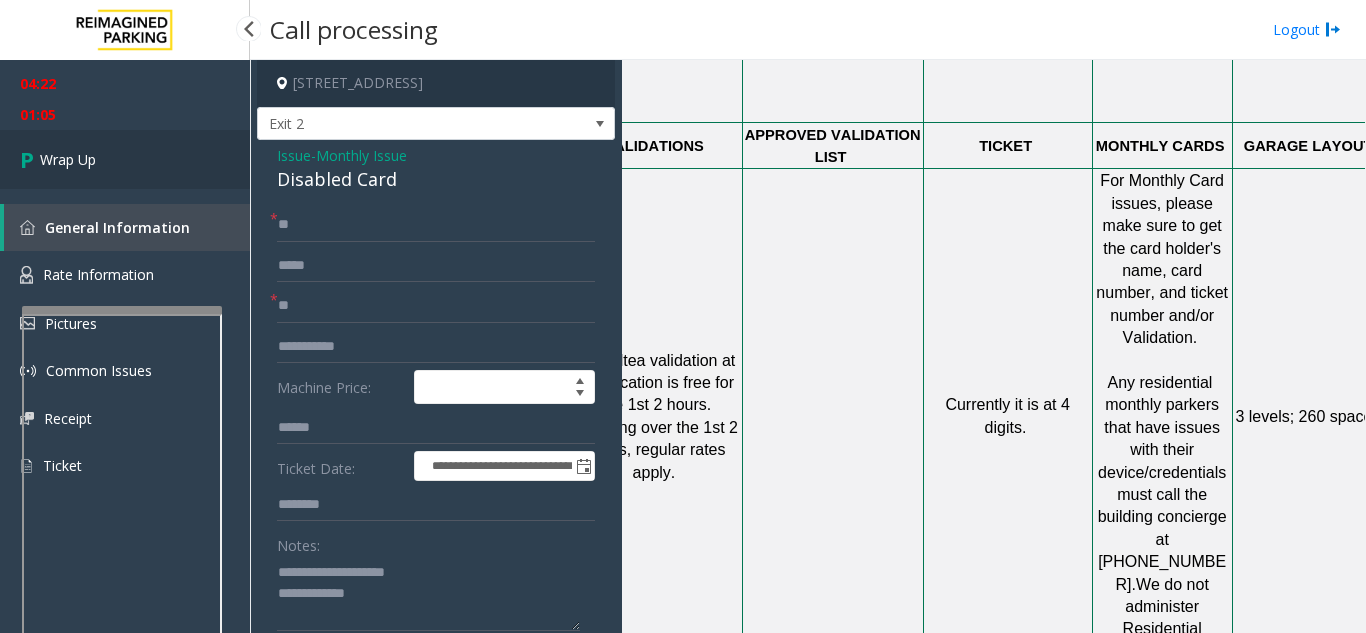 click on "Wrap Up" at bounding box center (125, 159) 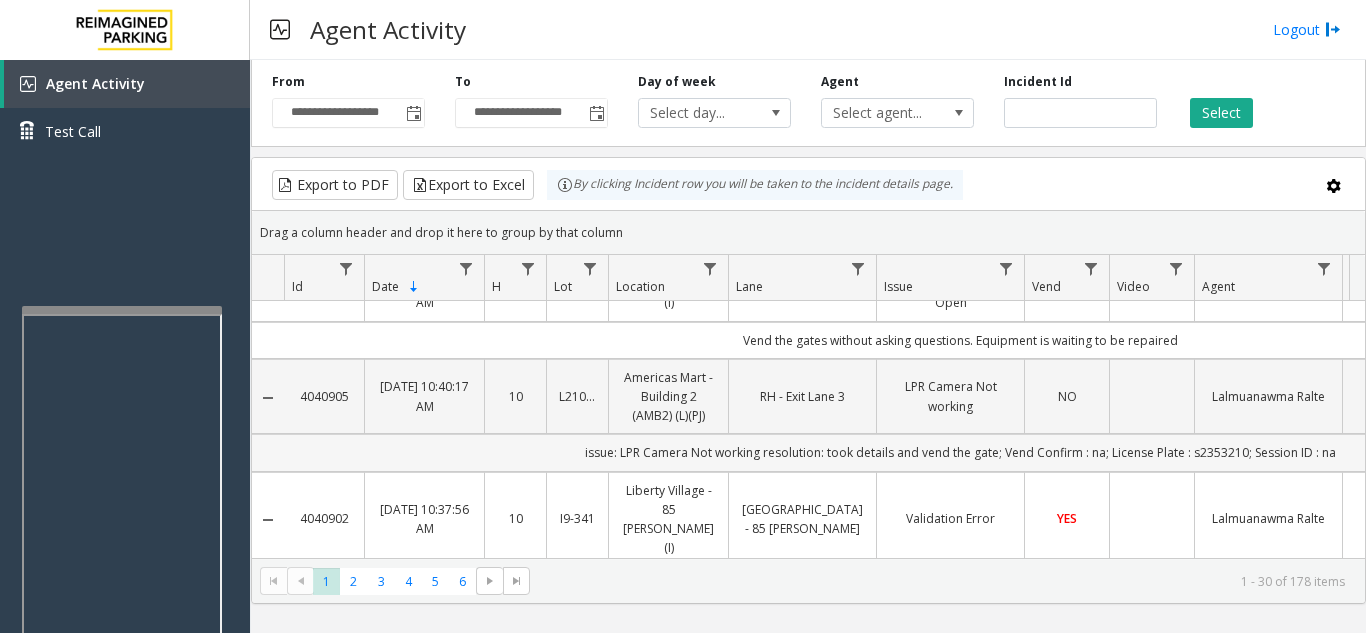 scroll, scrollTop: 0, scrollLeft: 0, axis: both 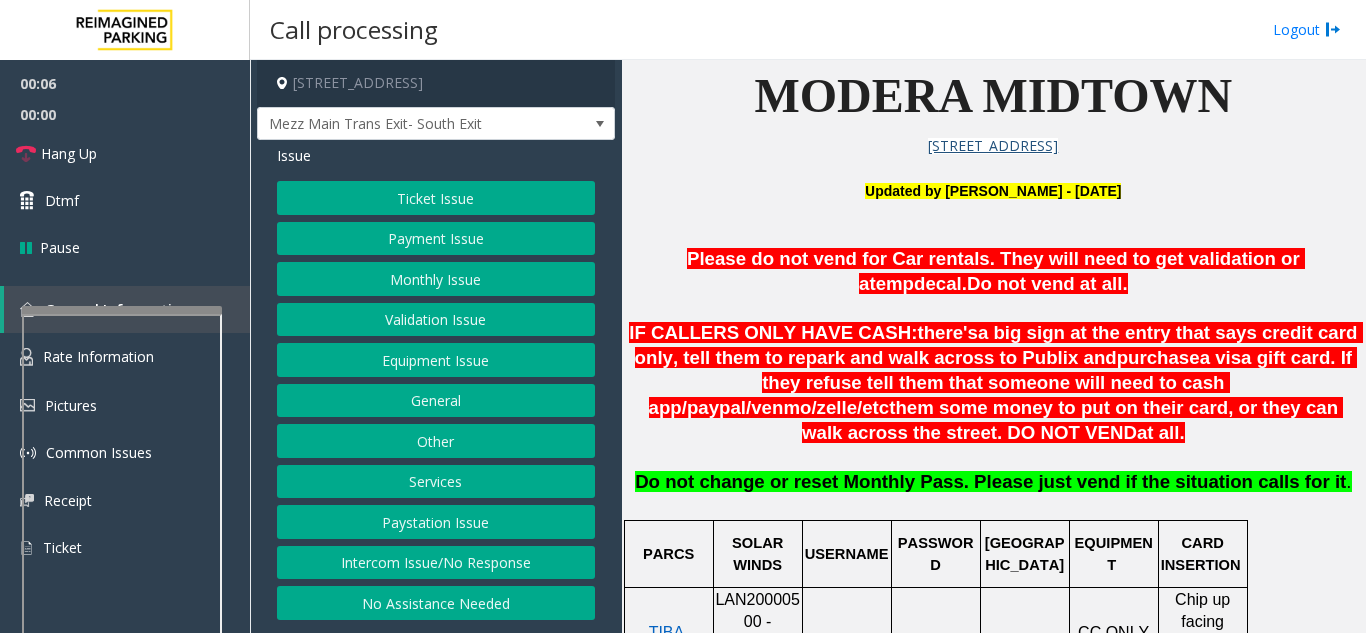 click on "Monthly Issue" 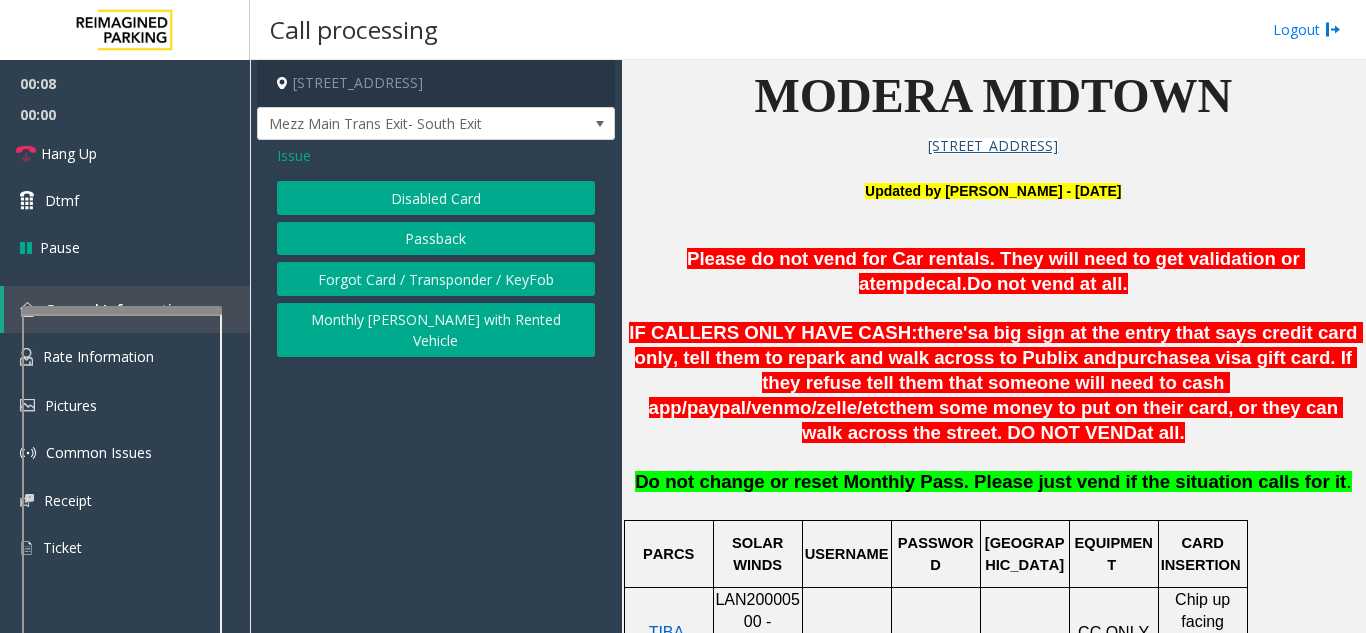 click on "Disabled Card" 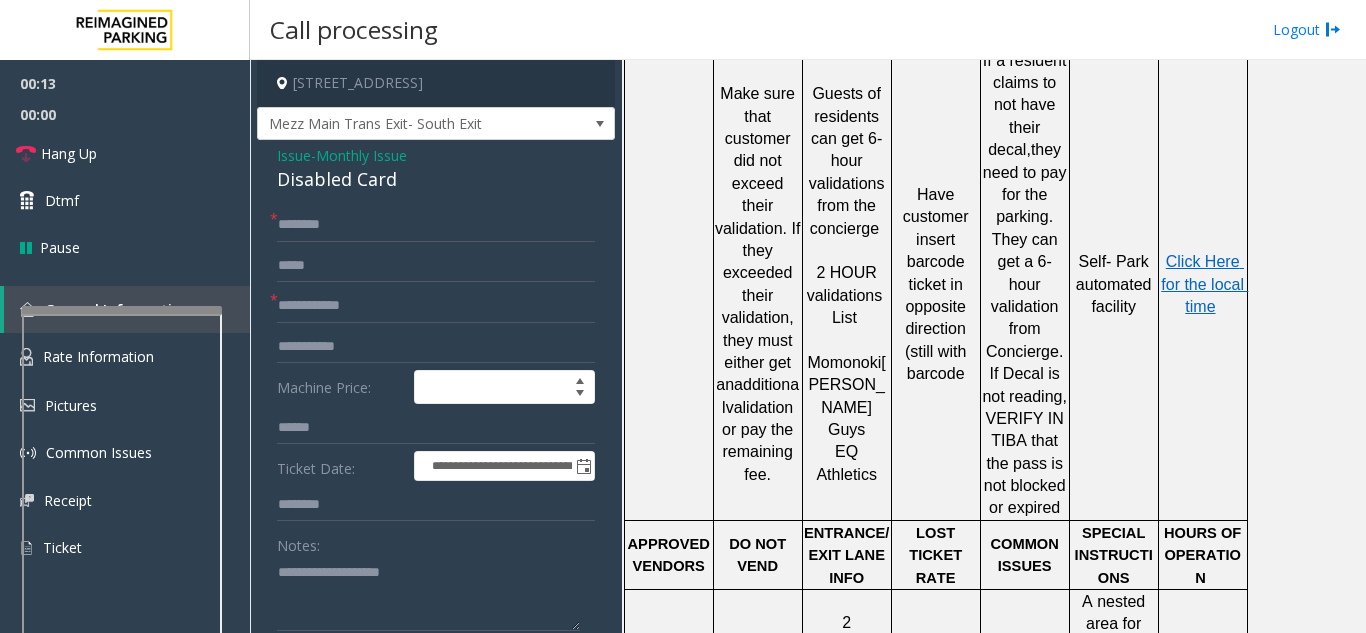 scroll, scrollTop: 1100, scrollLeft: 0, axis: vertical 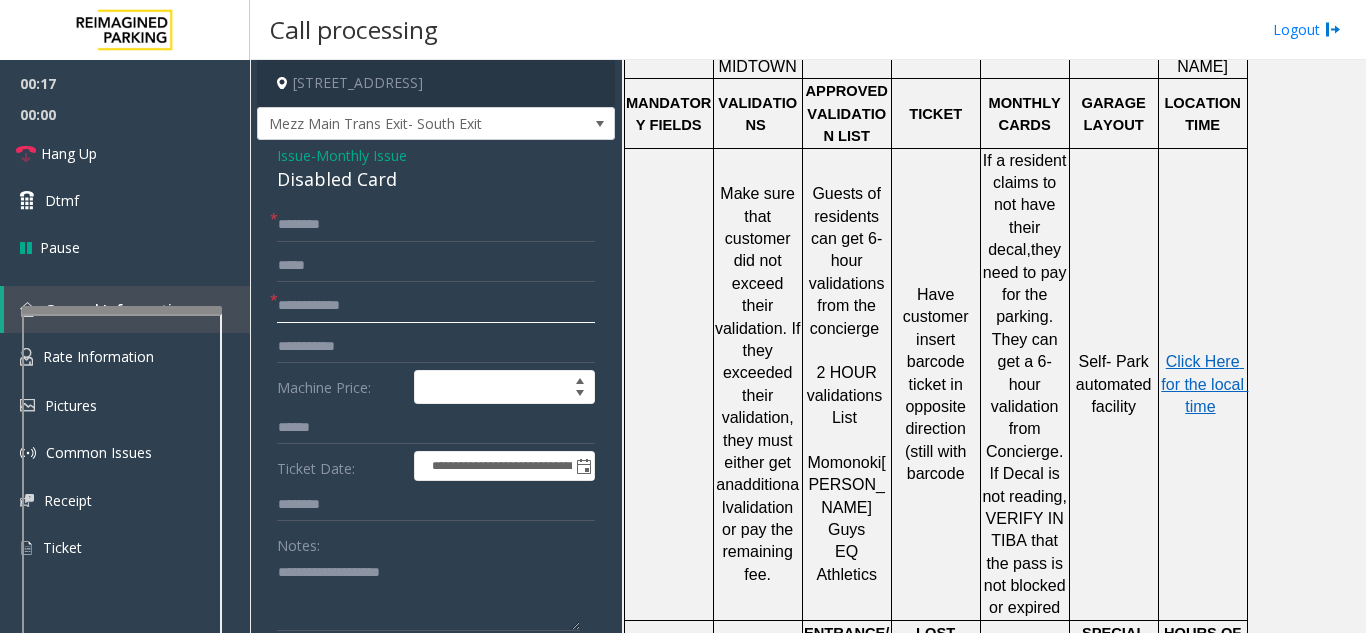 click 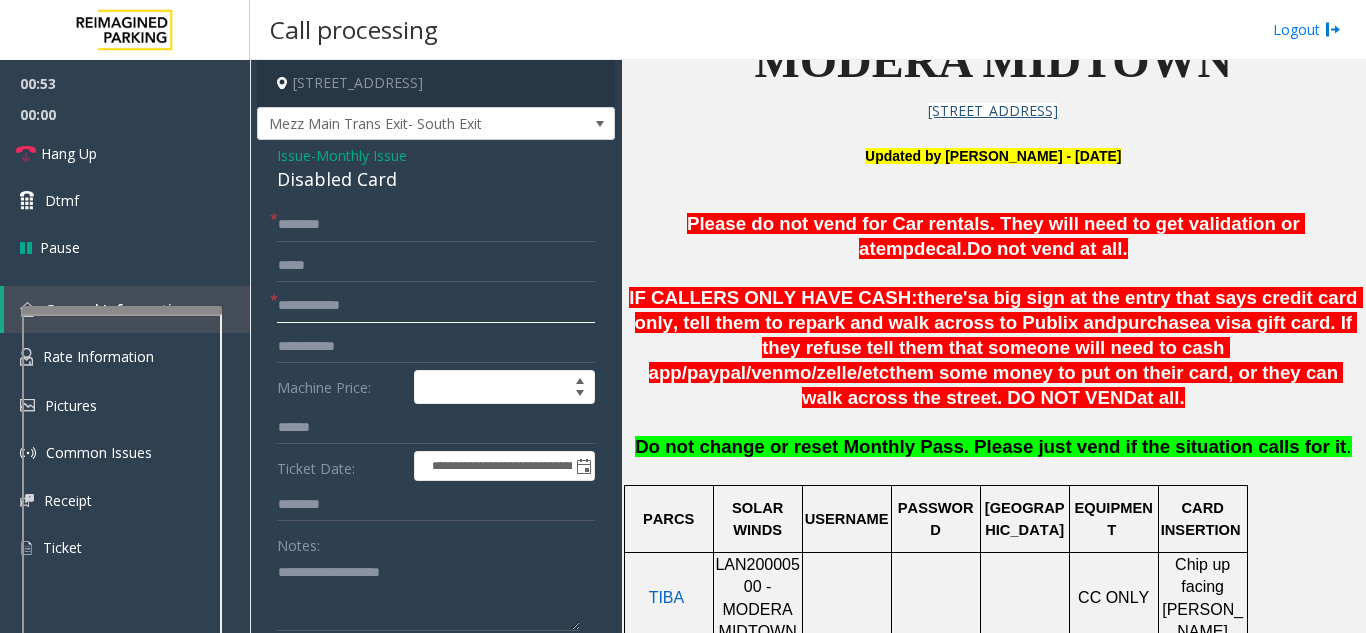 scroll, scrollTop: 500, scrollLeft: 0, axis: vertical 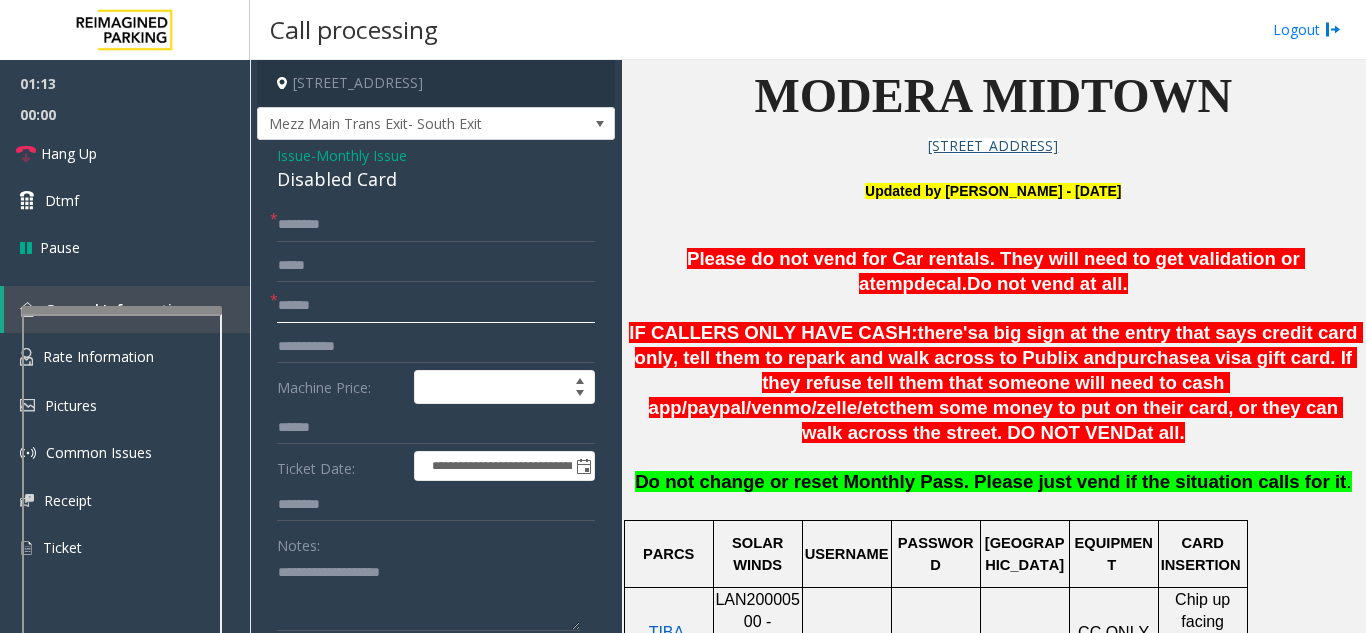 type on "******" 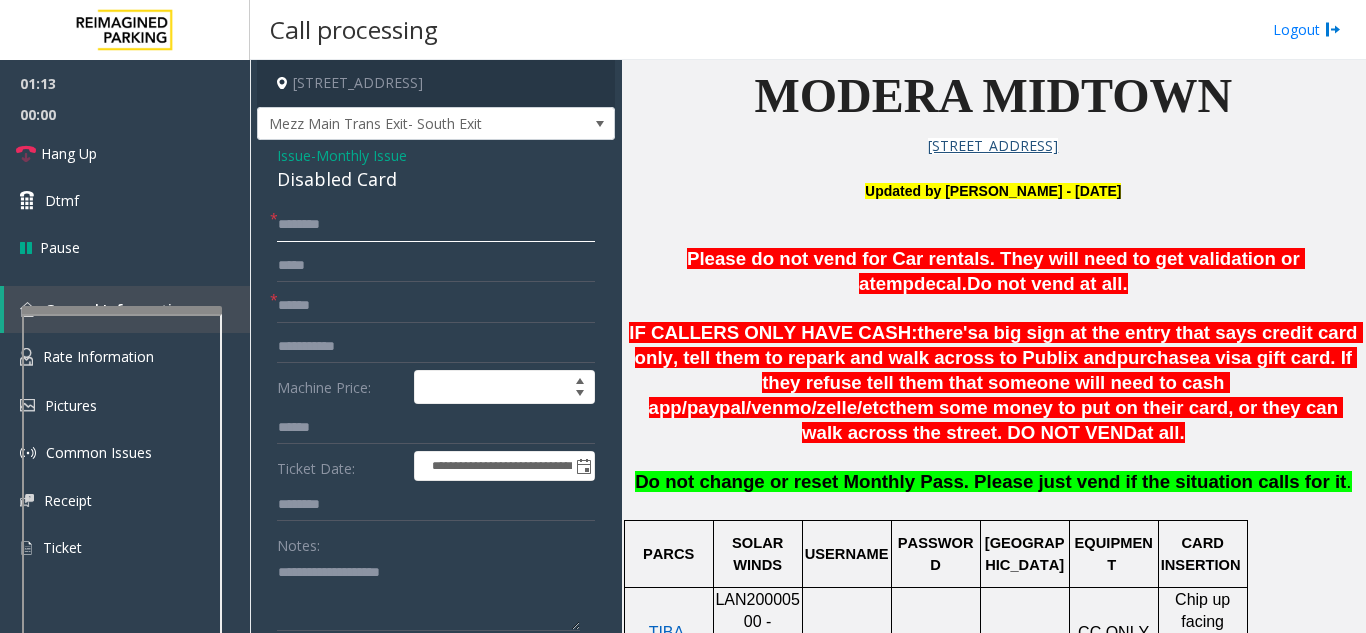 click 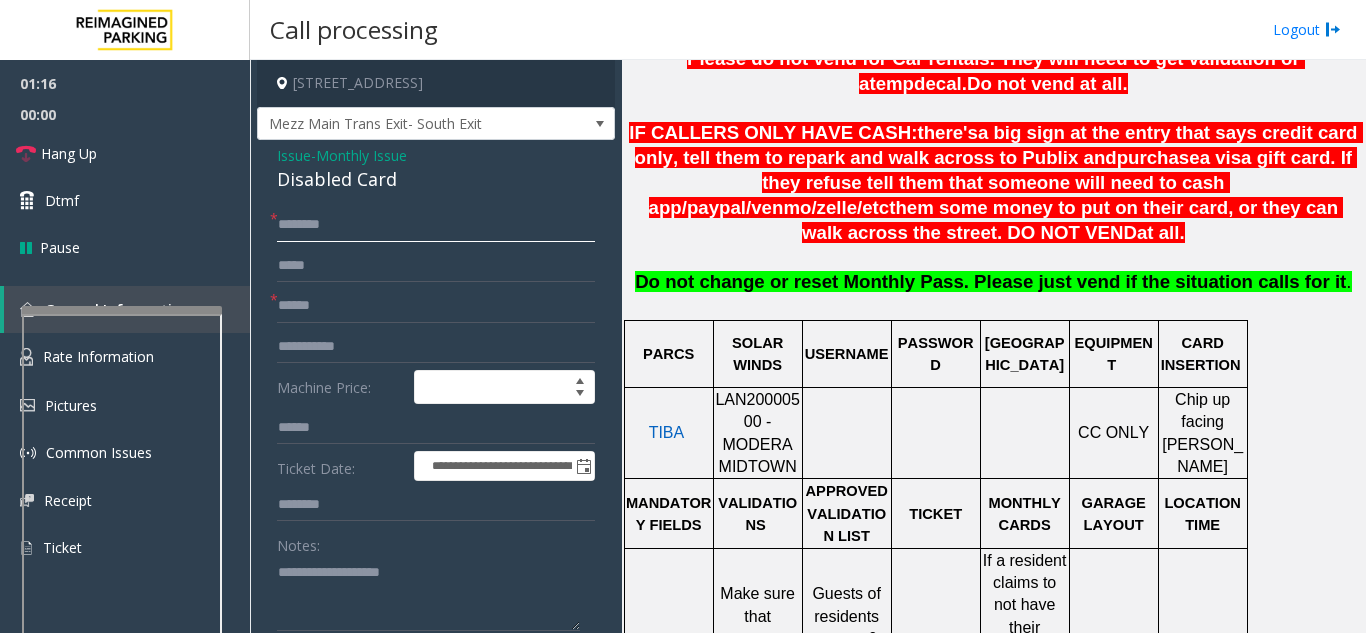 scroll, scrollTop: 600, scrollLeft: 0, axis: vertical 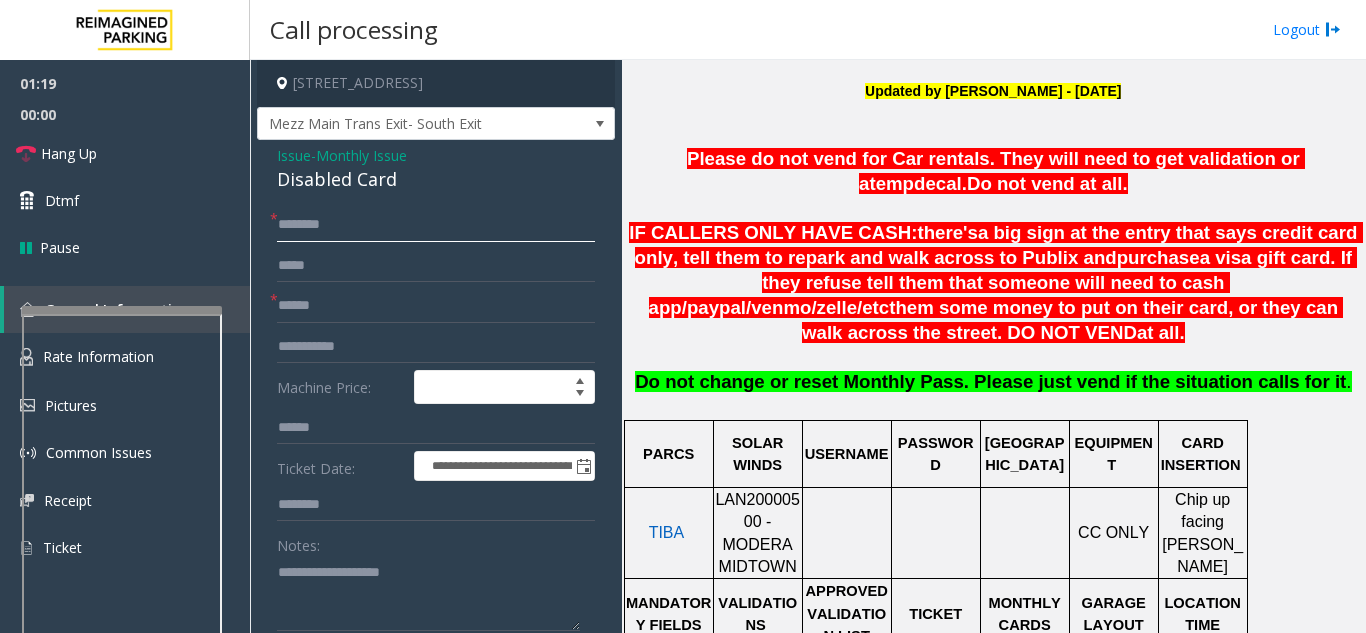 type on "*" 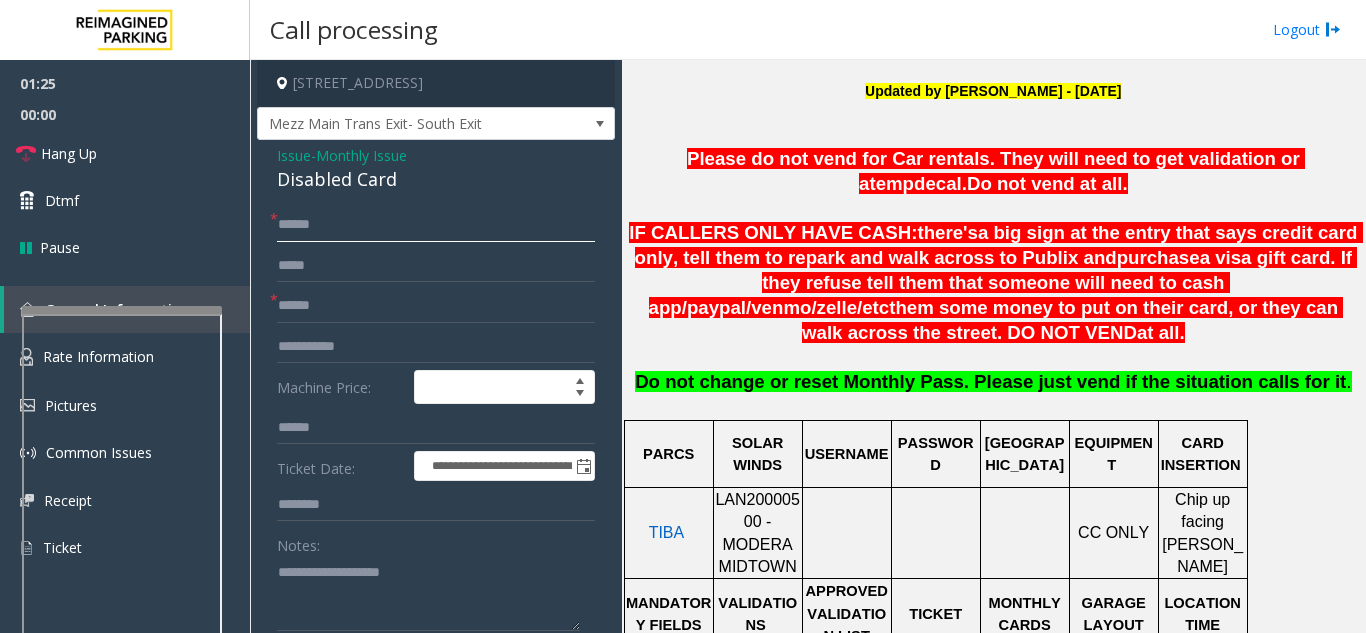 type on "******" 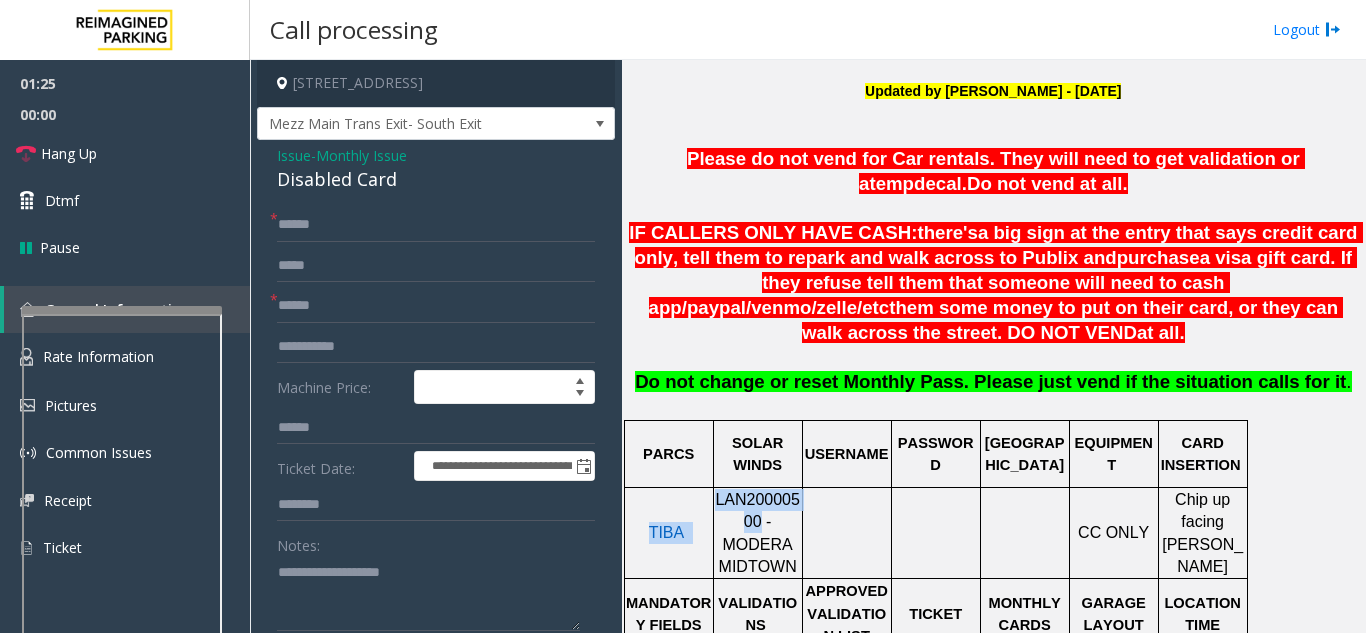 drag, startPoint x: 715, startPoint y: 478, endPoint x: 725, endPoint y: 491, distance: 16.40122 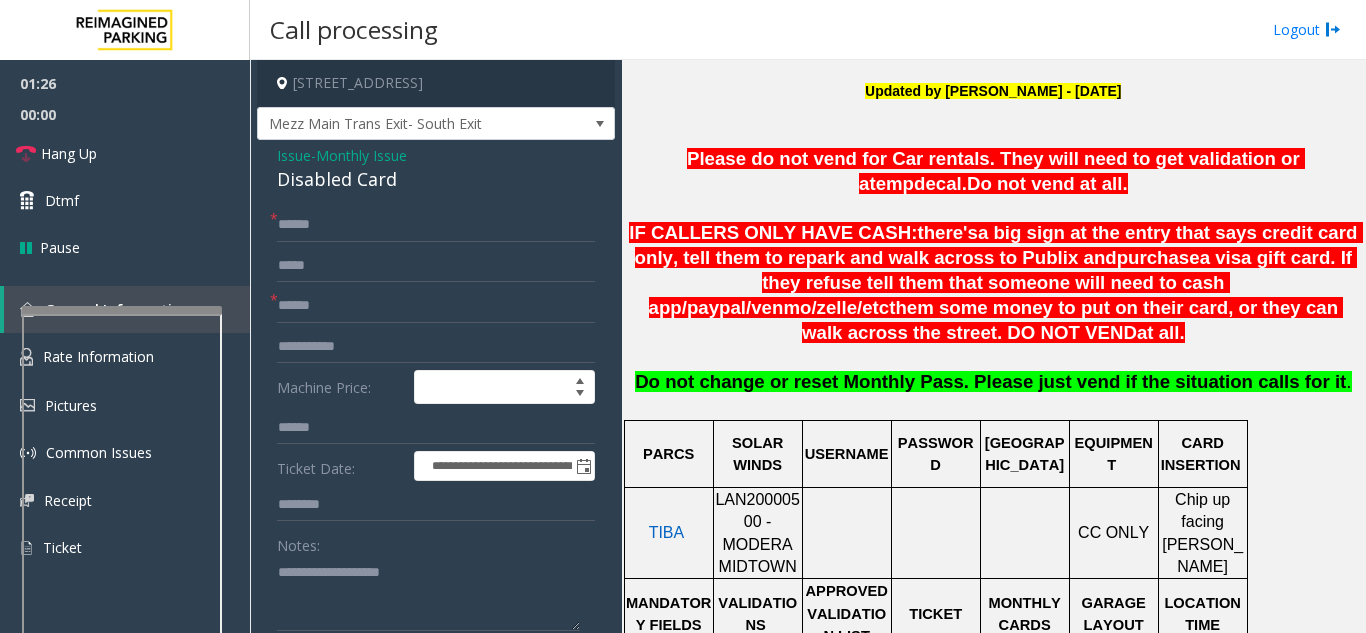 click 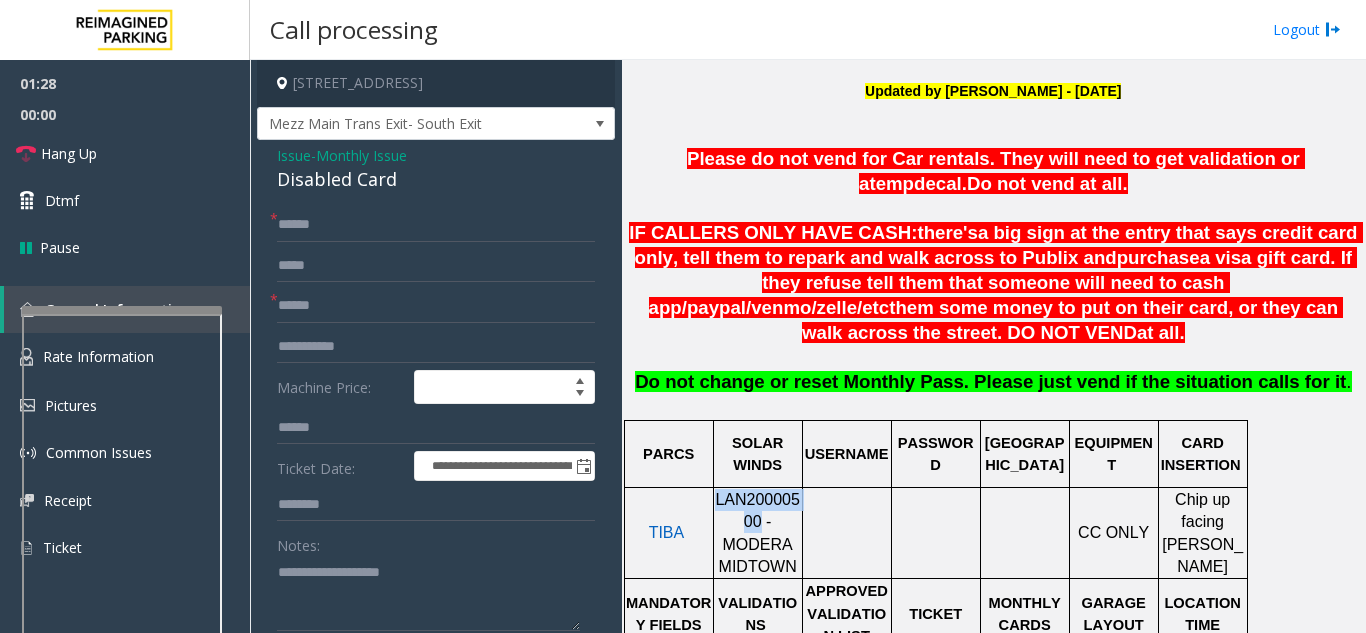 drag, startPoint x: 717, startPoint y: 477, endPoint x: 724, endPoint y: 492, distance: 16.552946 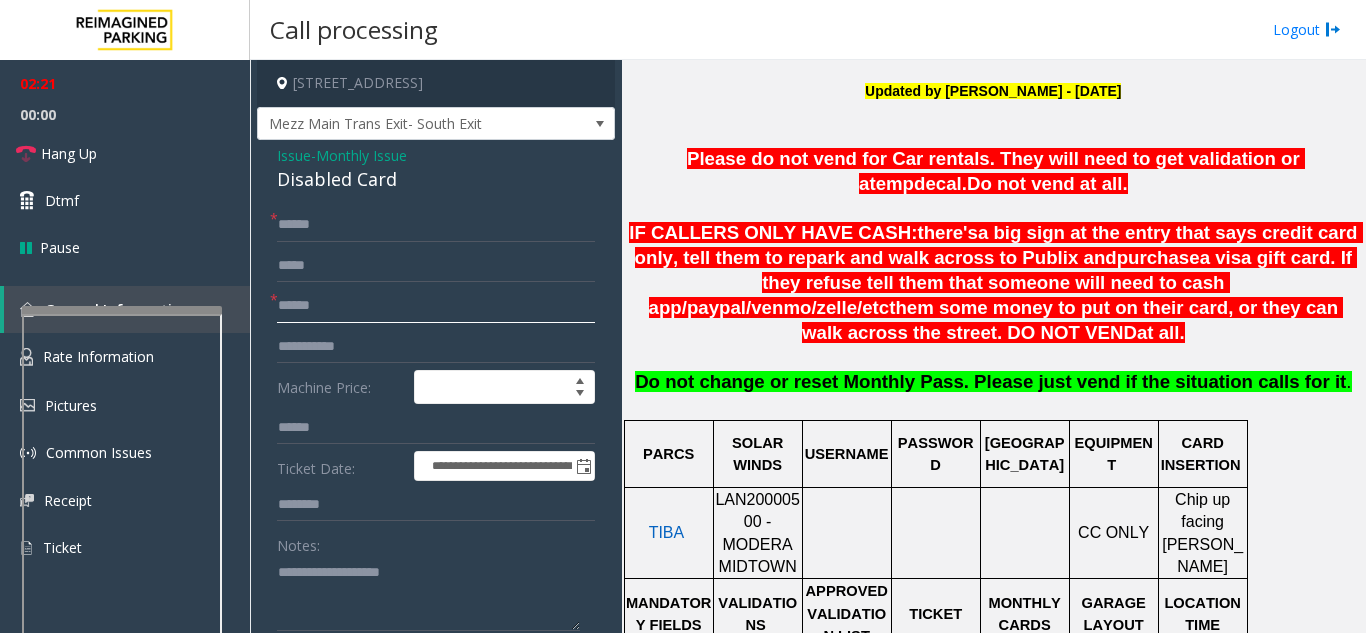 drag, startPoint x: 345, startPoint y: 302, endPoint x: 264, endPoint y: 292, distance: 81.61495 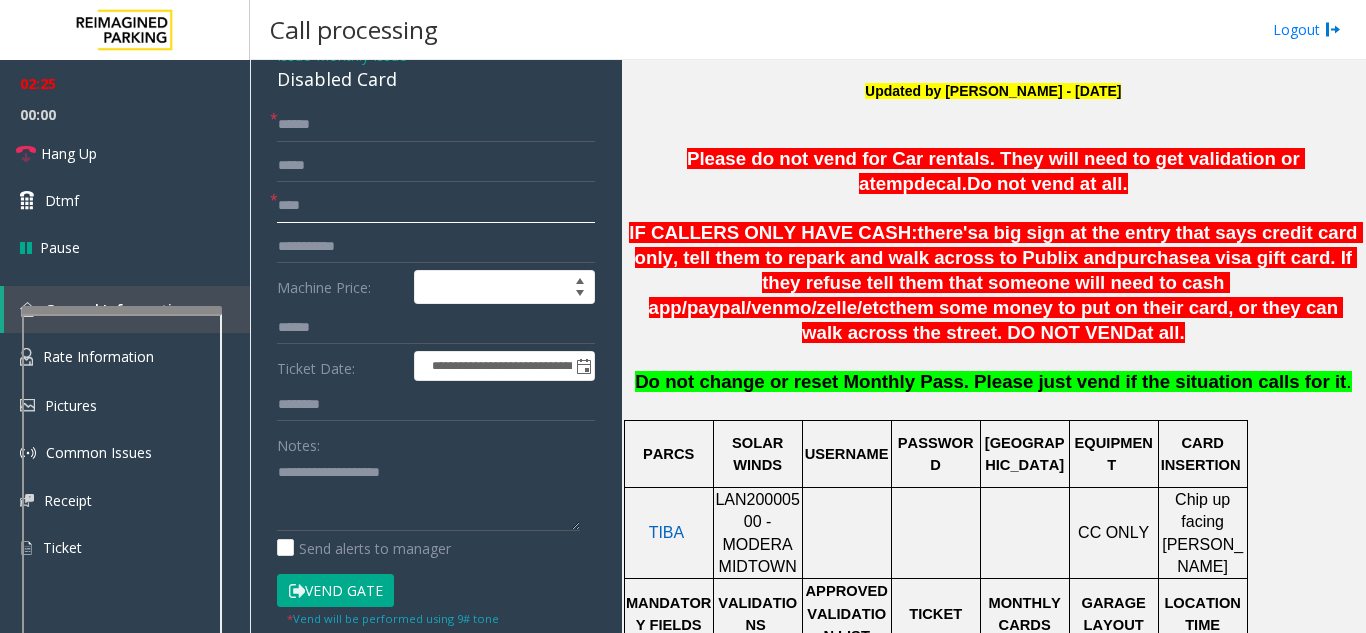 scroll, scrollTop: 300, scrollLeft: 0, axis: vertical 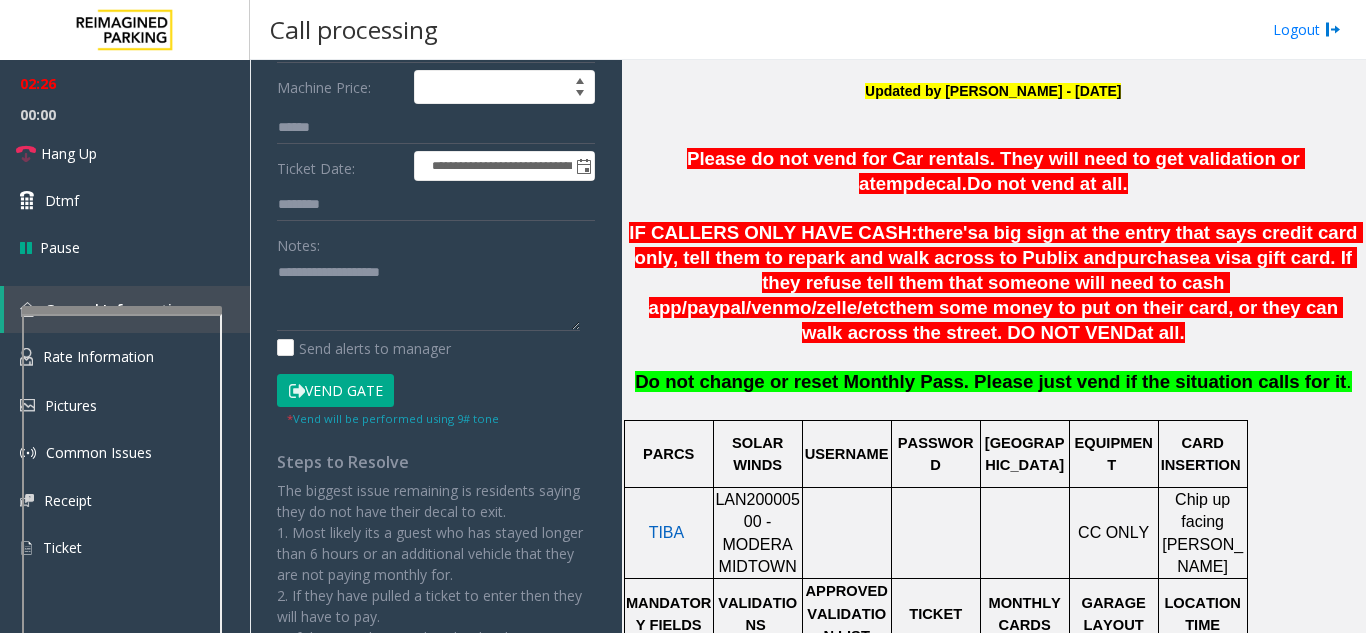 type on "****" 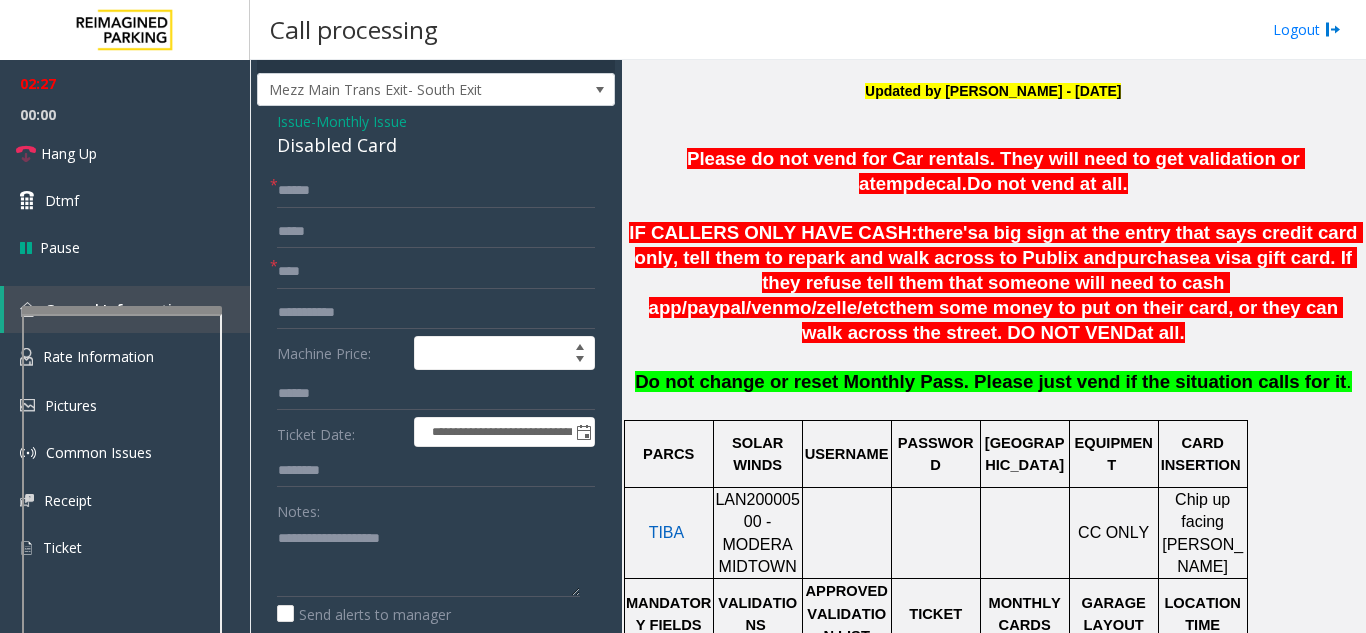 scroll, scrollTop: 0, scrollLeft: 0, axis: both 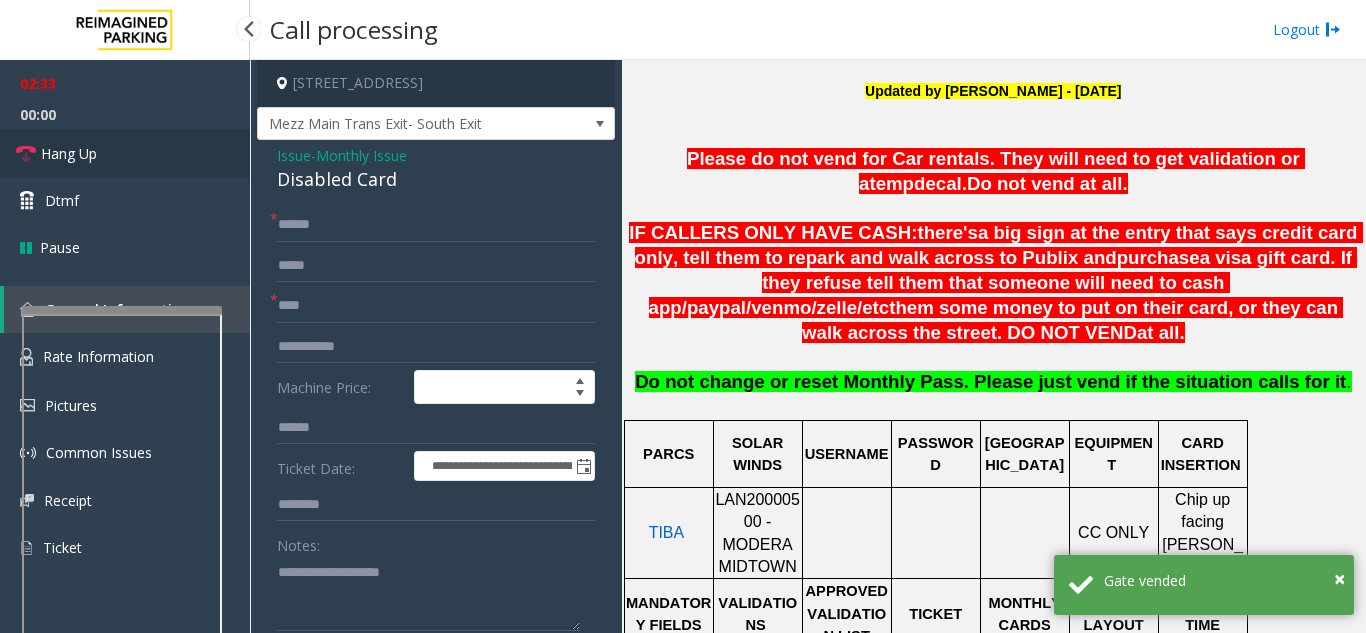 click on "Hang Up" at bounding box center [69, 153] 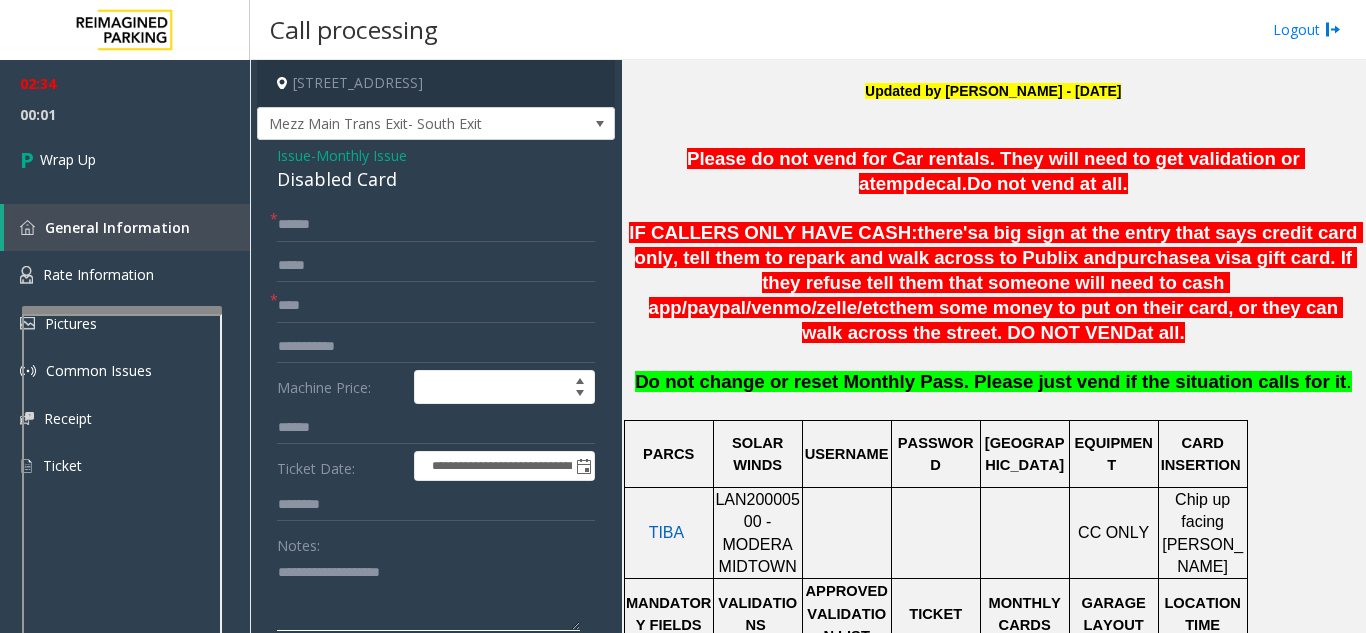 click 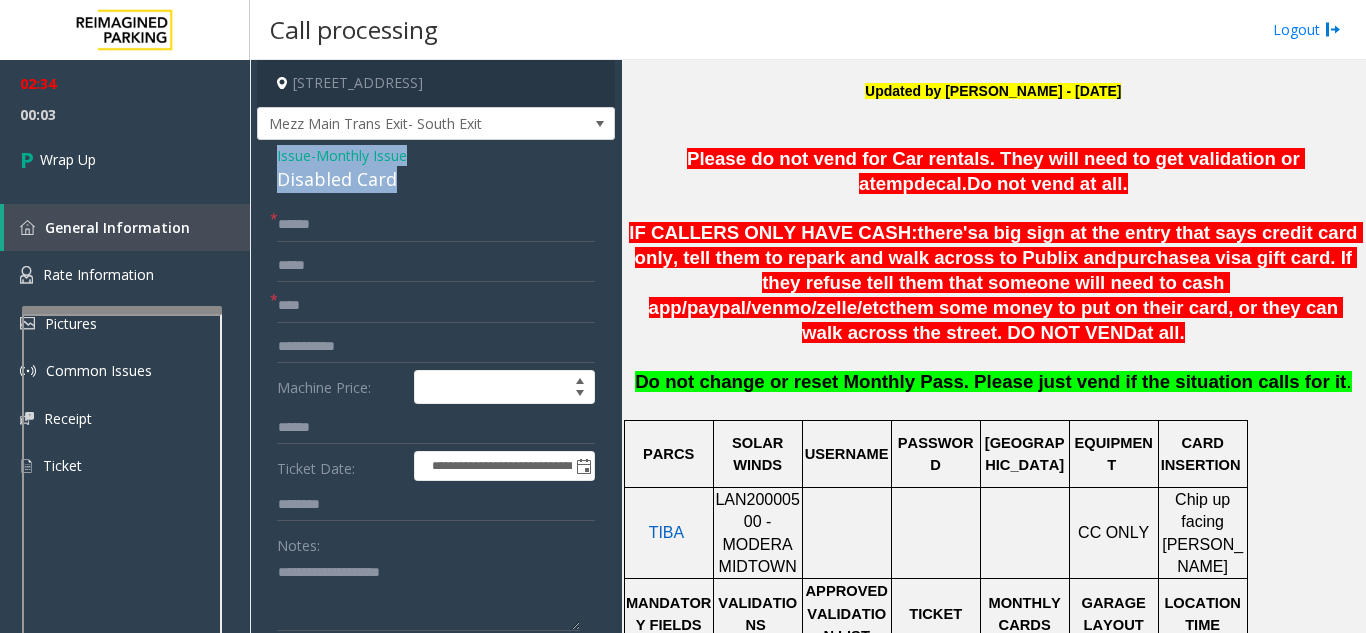 drag, startPoint x: 264, startPoint y: 154, endPoint x: 399, endPoint y: 174, distance: 136.47343 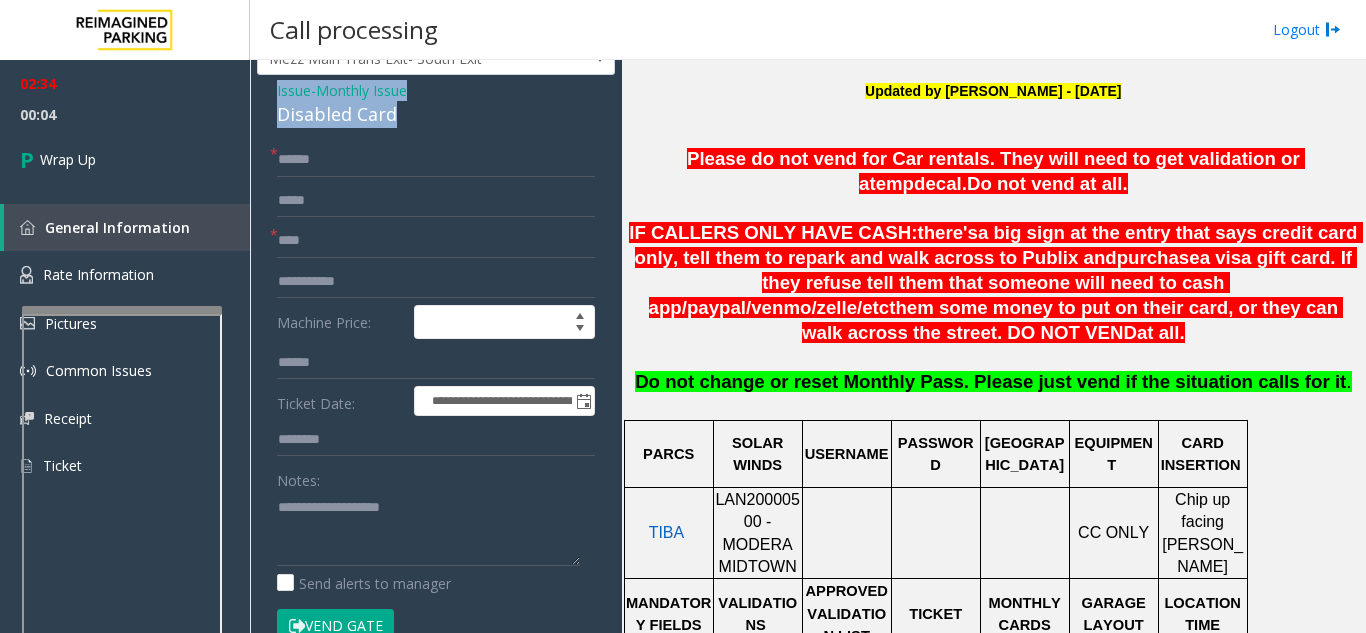 scroll, scrollTop: 100, scrollLeft: 0, axis: vertical 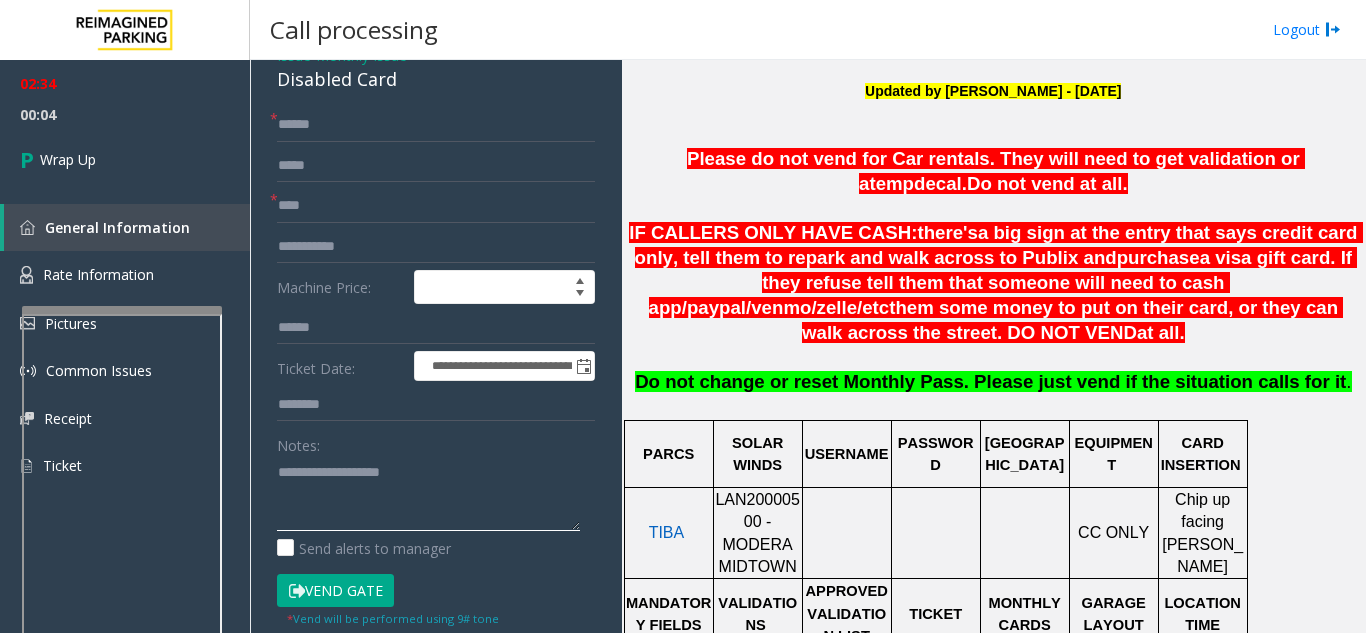 click 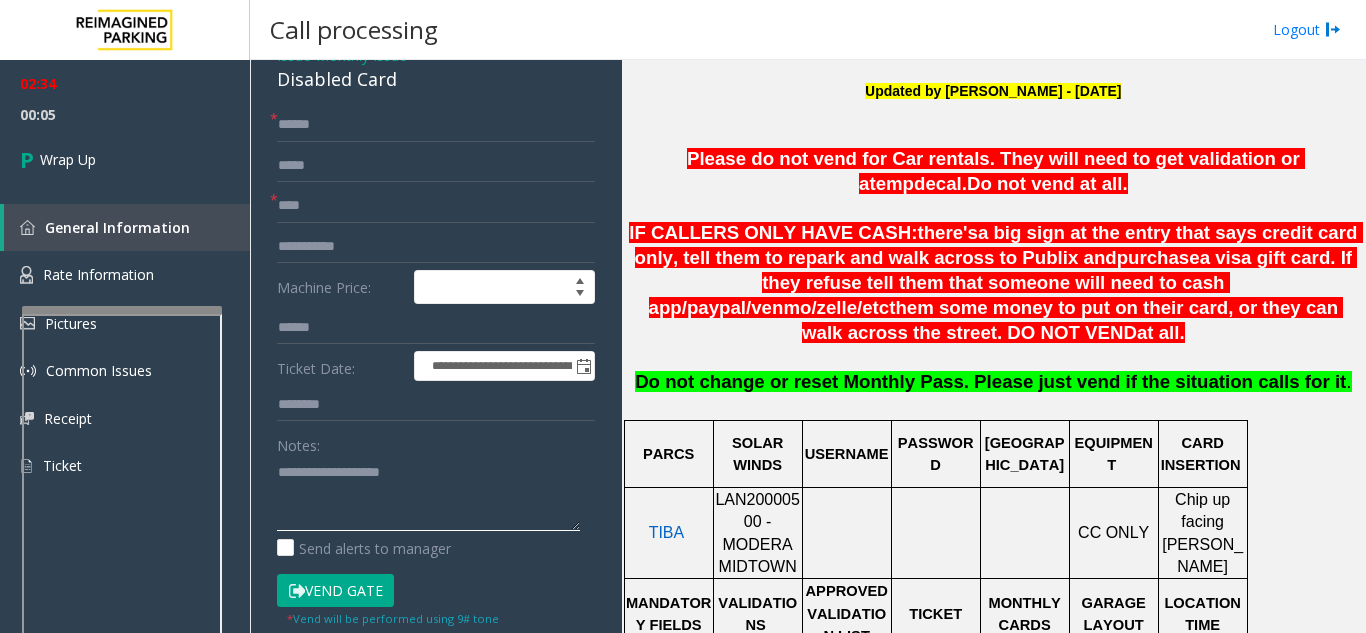 paste on "**********" 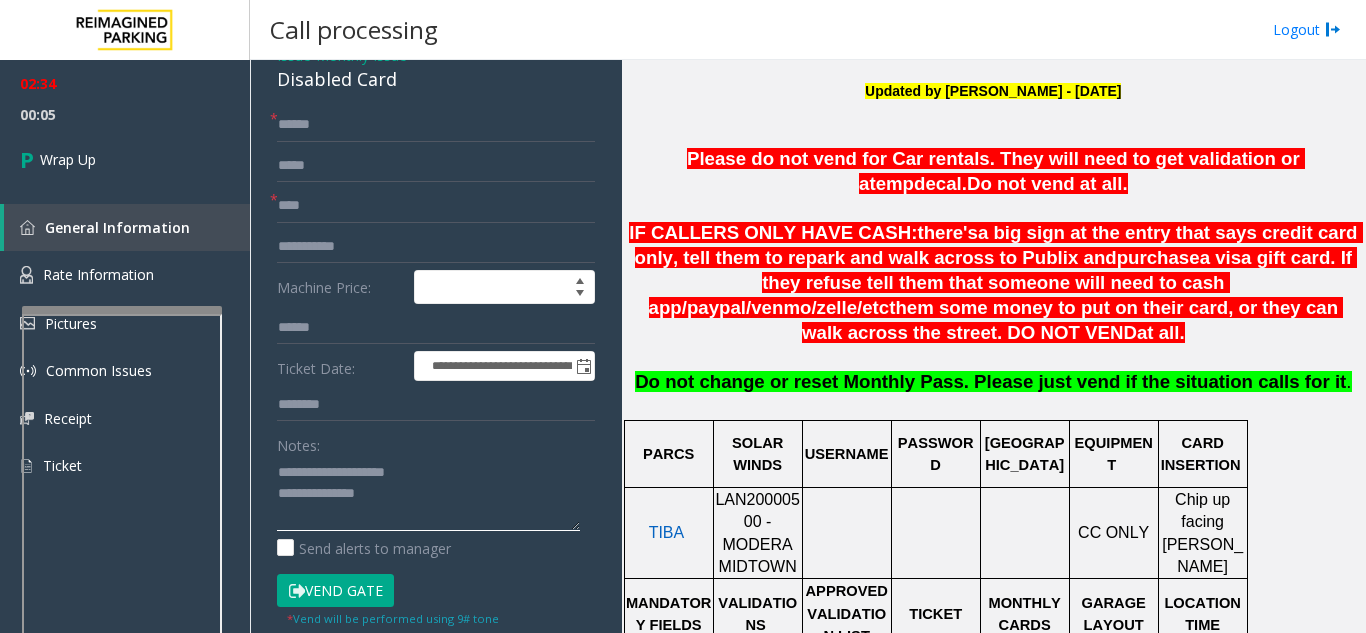 scroll, scrollTop: 15, scrollLeft: 0, axis: vertical 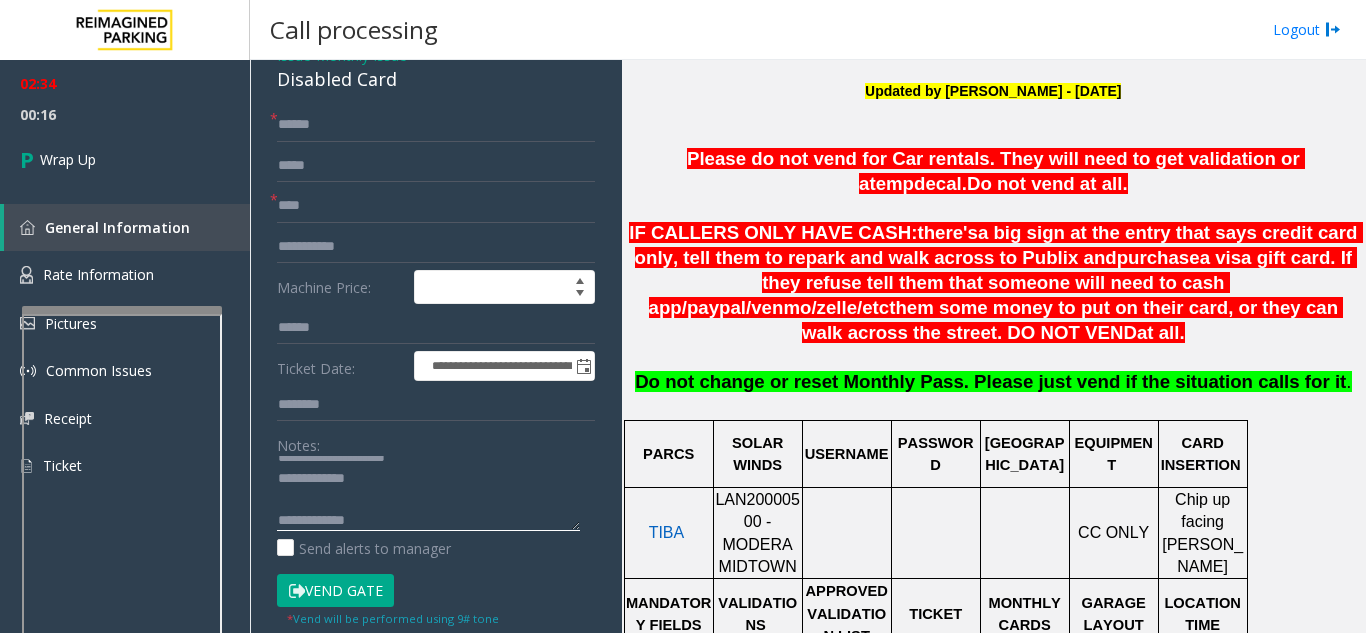 paste on "**********" 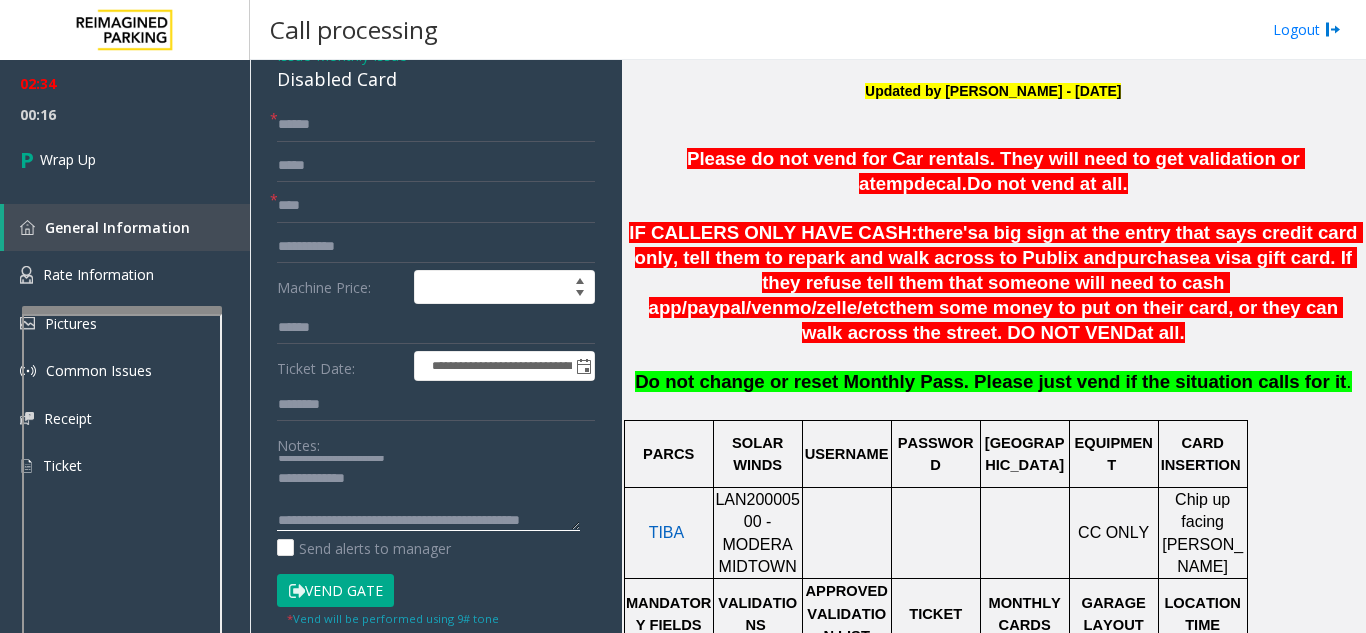 scroll, scrollTop: 36, scrollLeft: 0, axis: vertical 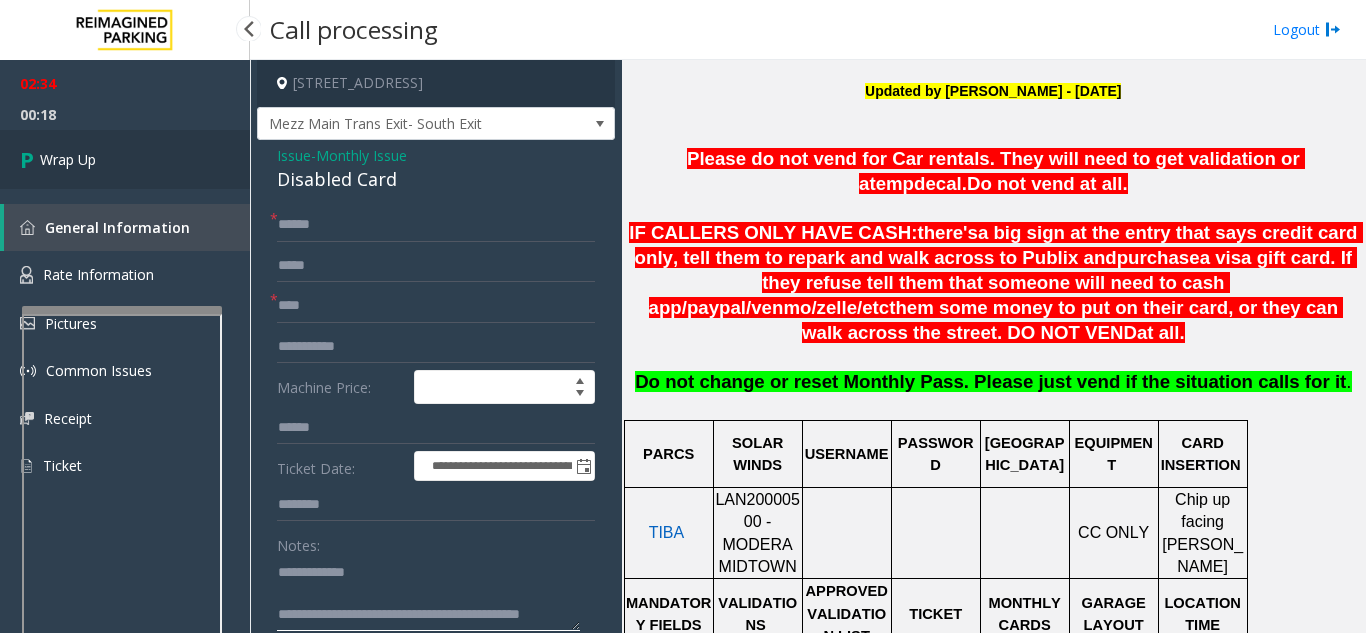 type on "**********" 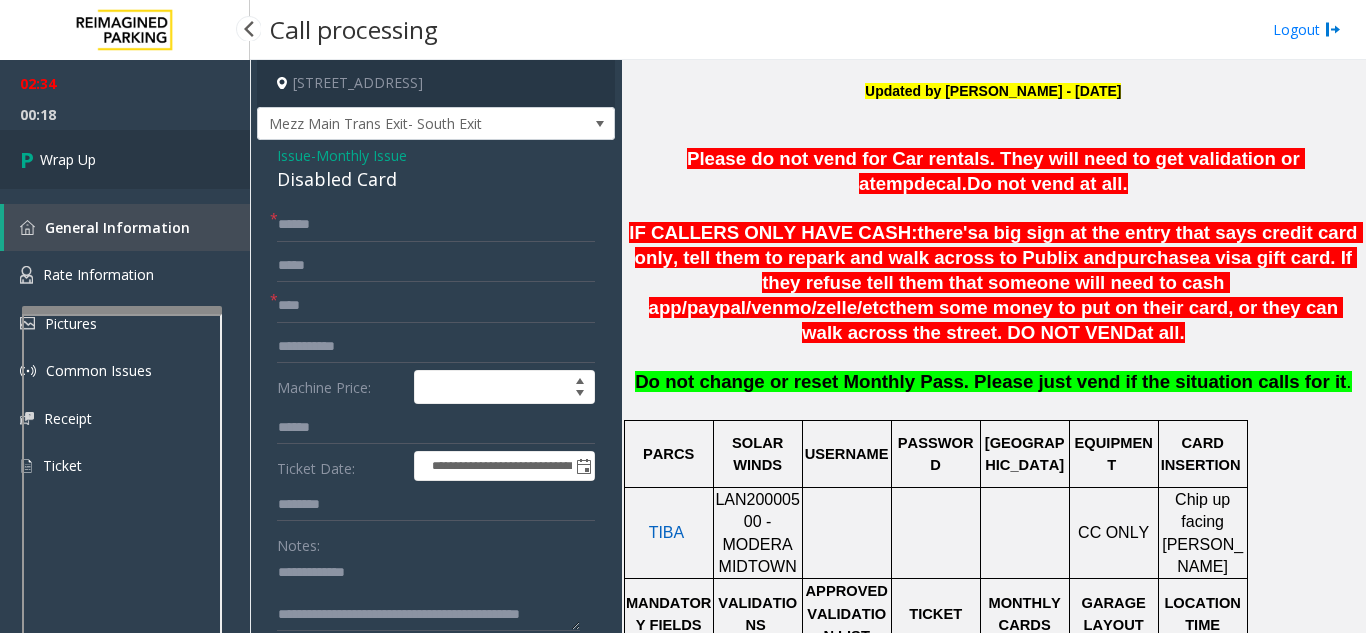 click on "Wrap Up" at bounding box center (125, 159) 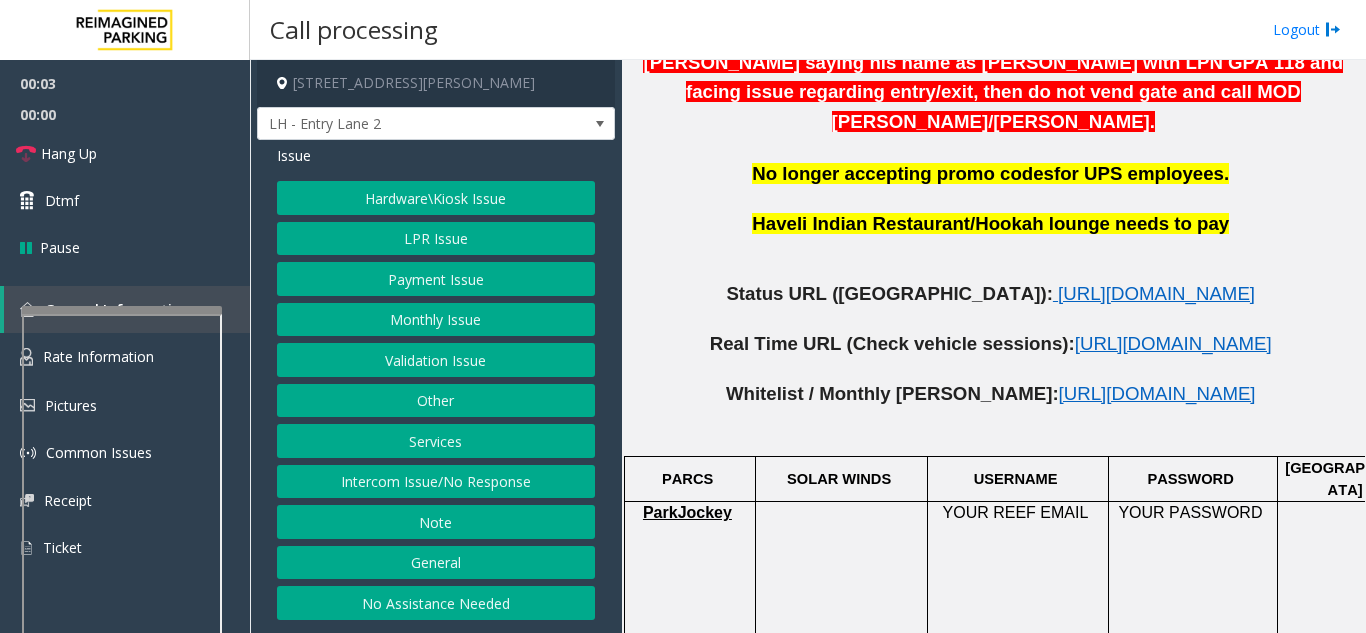 scroll, scrollTop: 900, scrollLeft: 0, axis: vertical 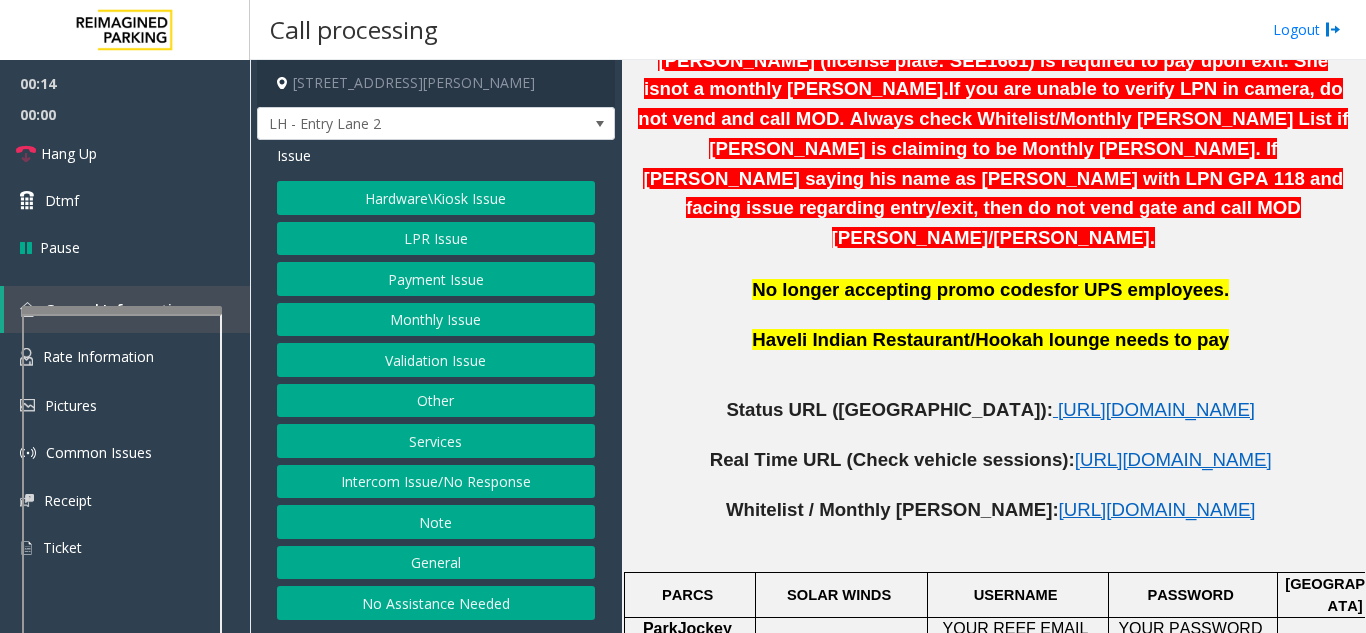 click on "Intercom Issue/No Response" 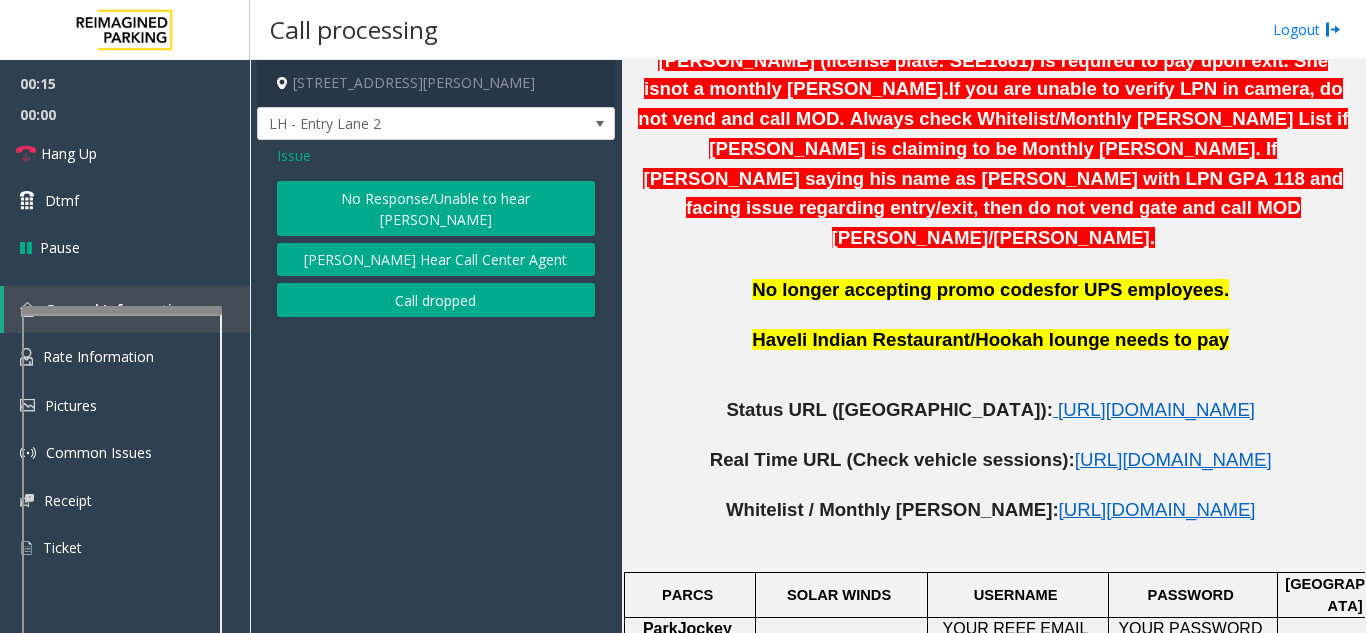 click on "No Response/Unable to hear [PERSON_NAME]" 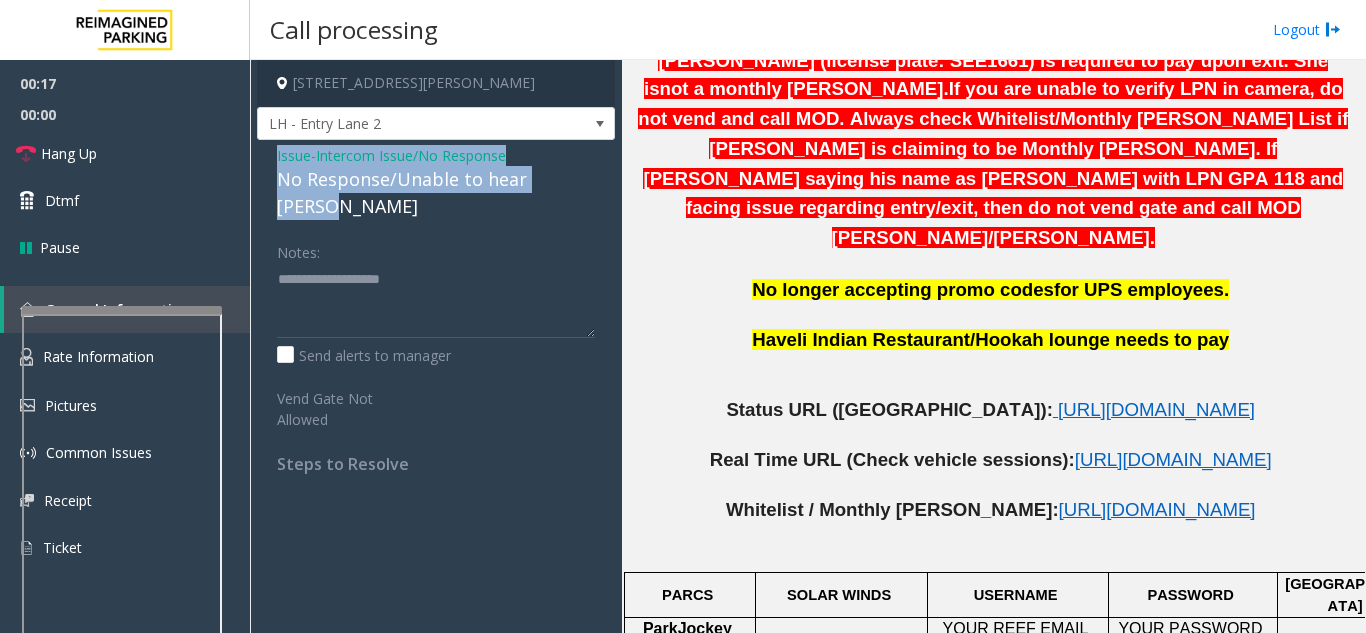 drag, startPoint x: 269, startPoint y: 152, endPoint x: 577, endPoint y: 175, distance: 308.85757 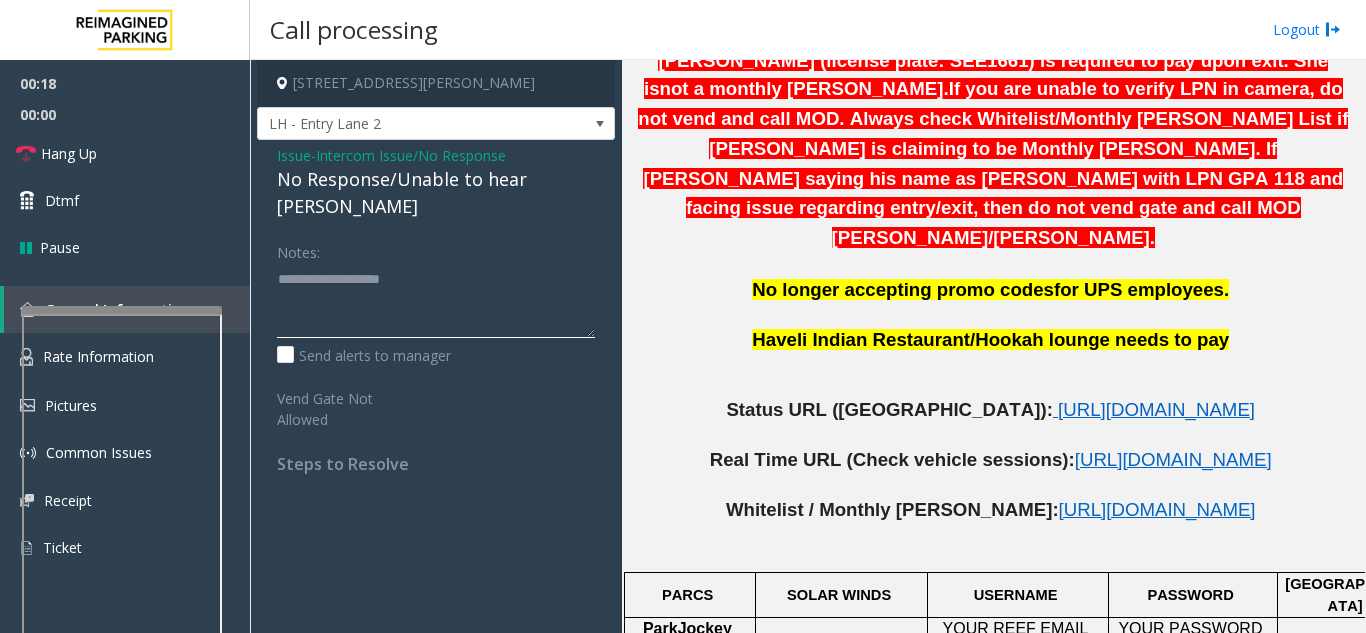click 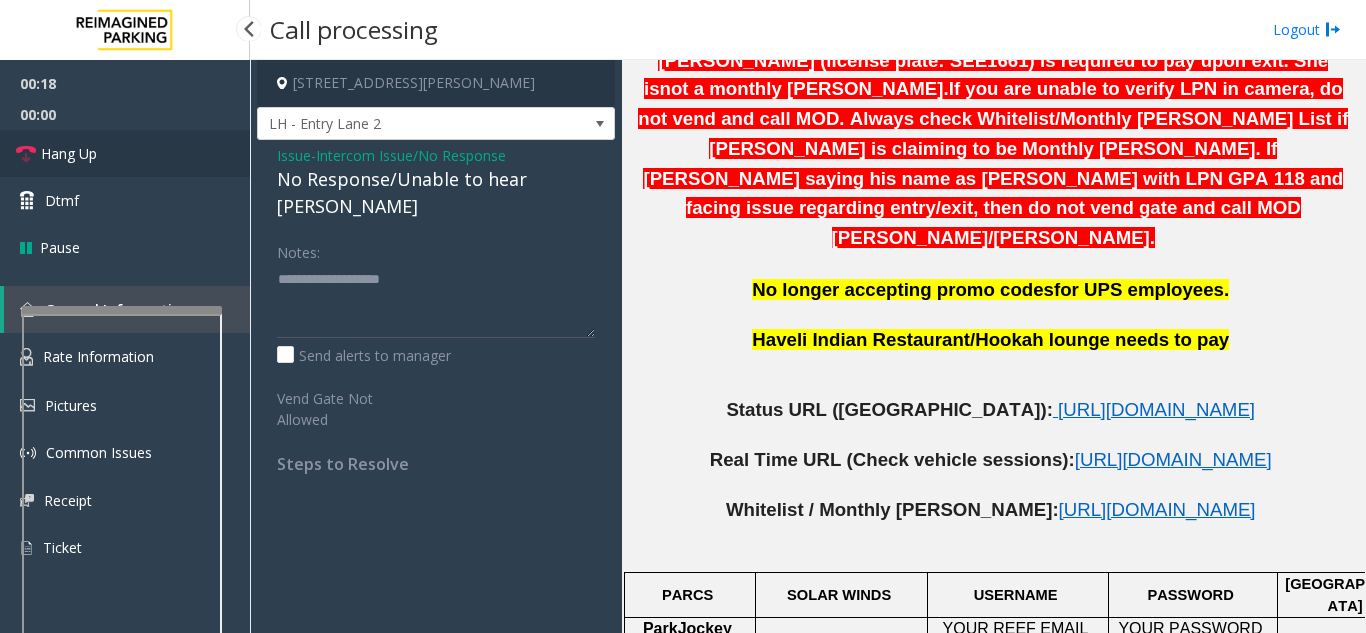 click on "Hang Up" at bounding box center (125, 153) 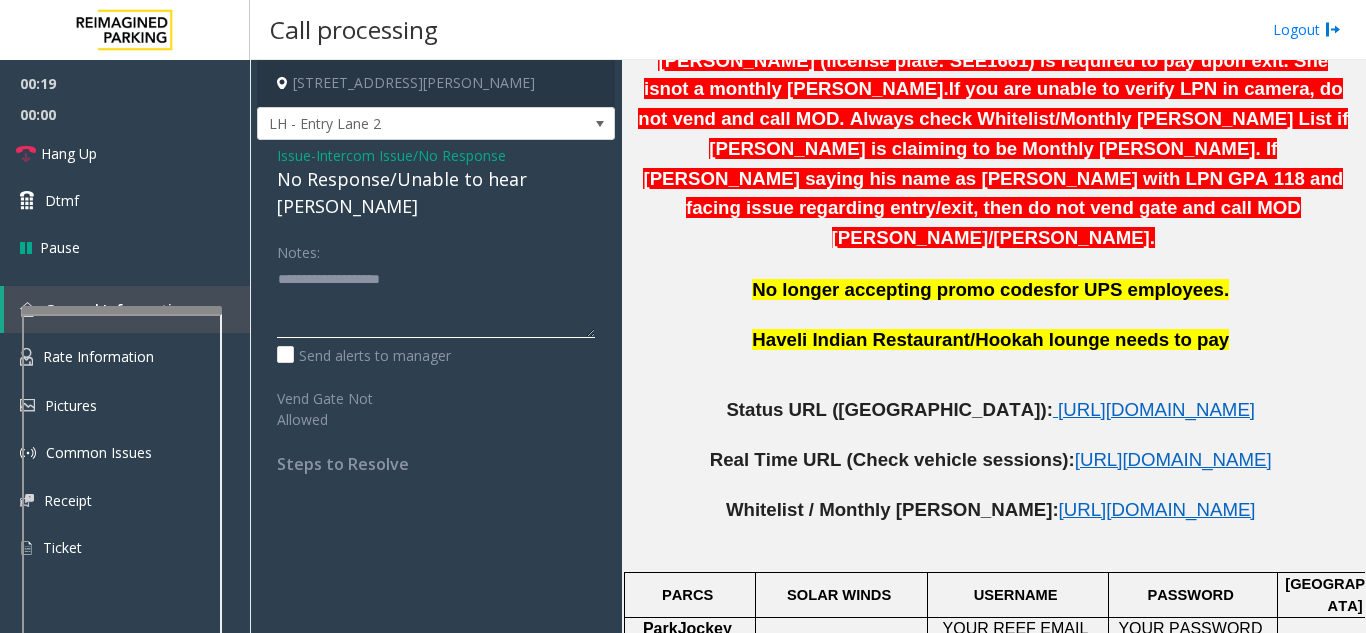 click 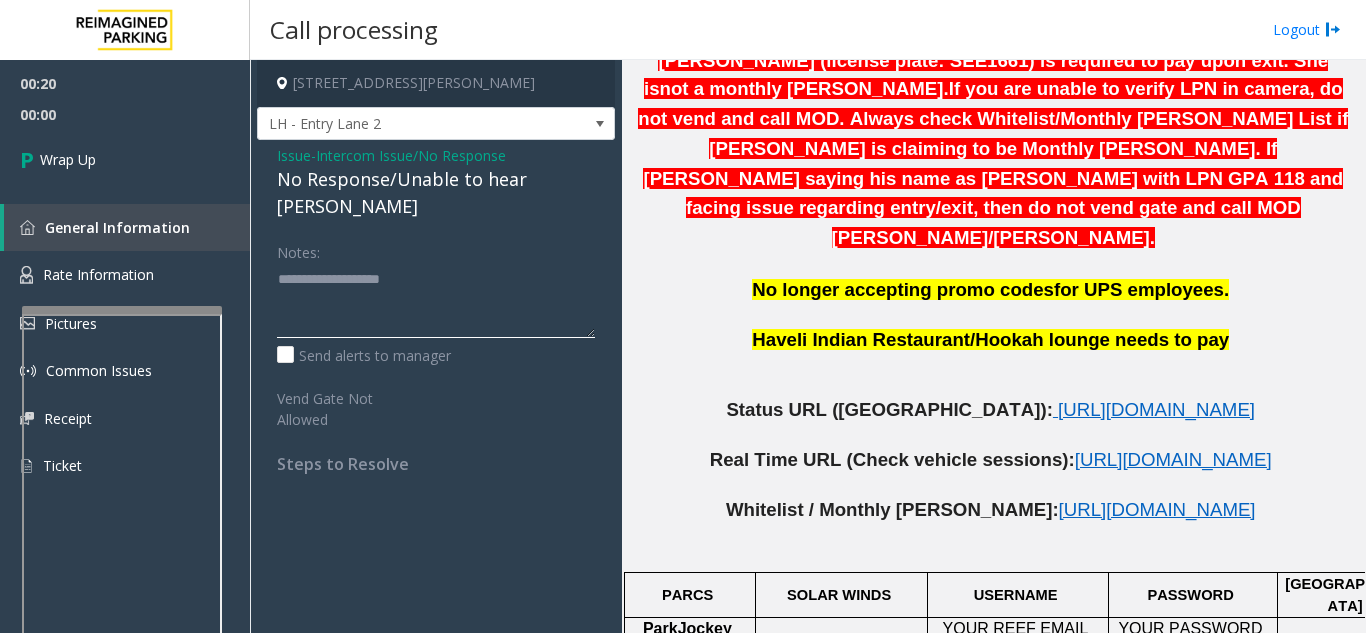 paste on "**********" 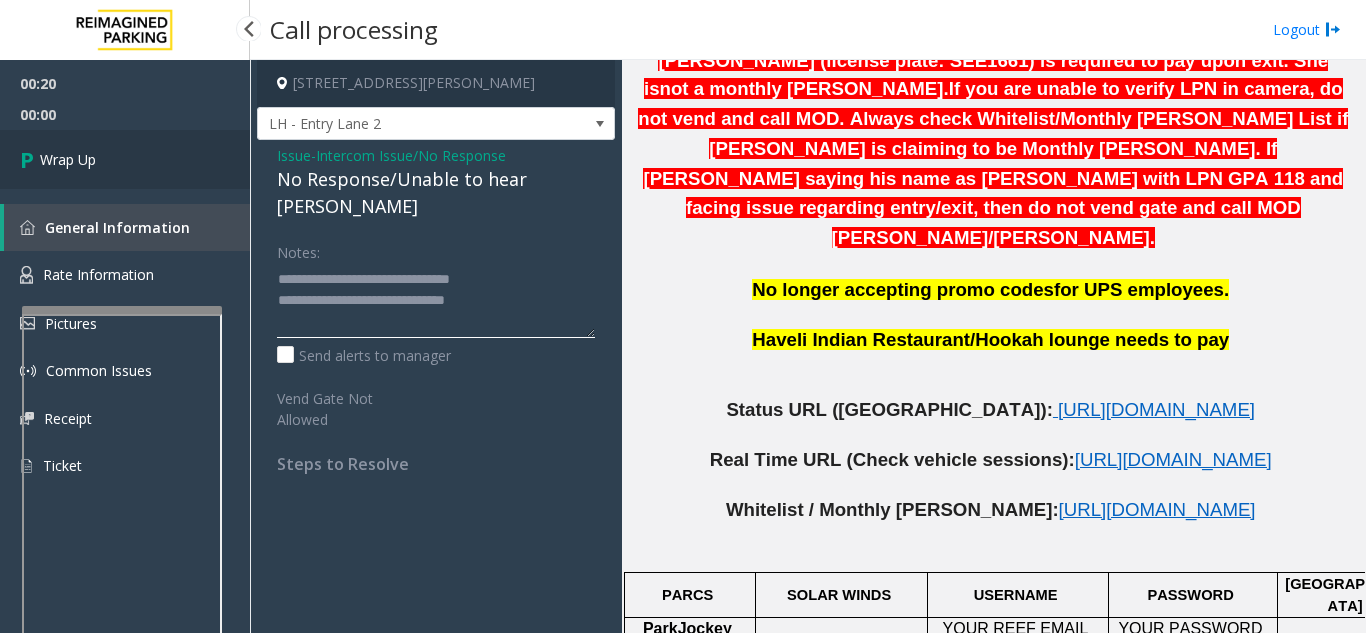 type on "**********" 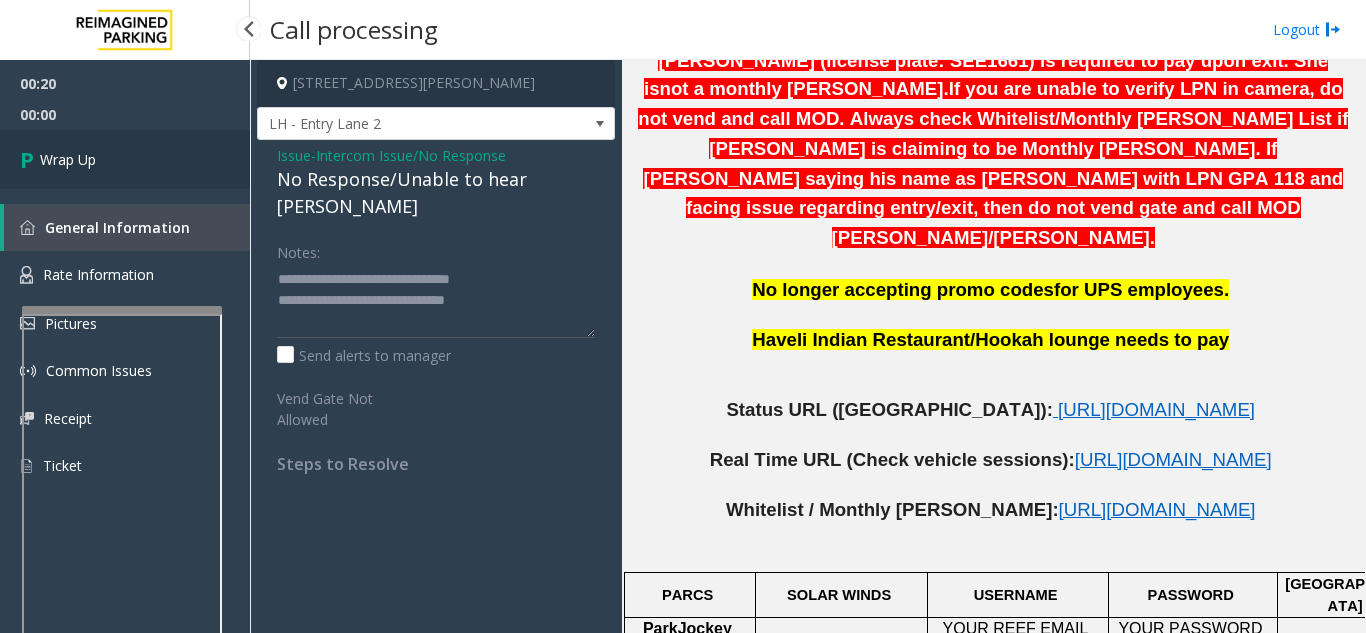 click on "Wrap Up" at bounding box center (125, 159) 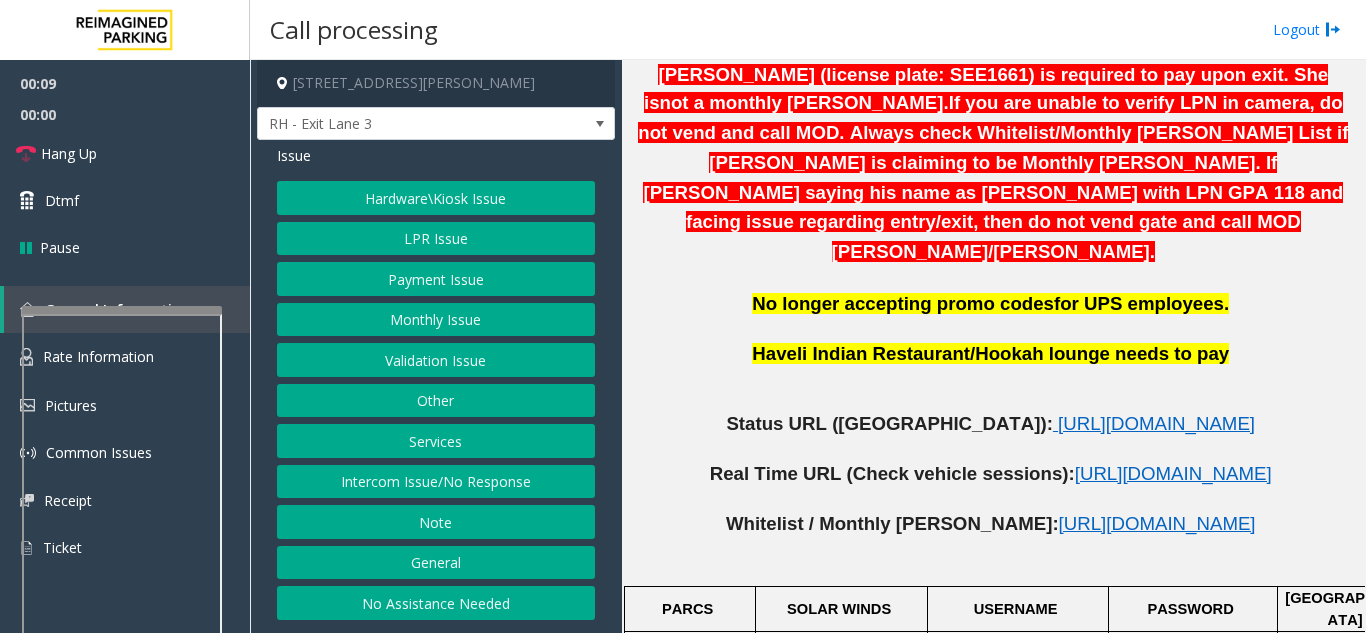 scroll, scrollTop: 1000, scrollLeft: 0, axis: vertical 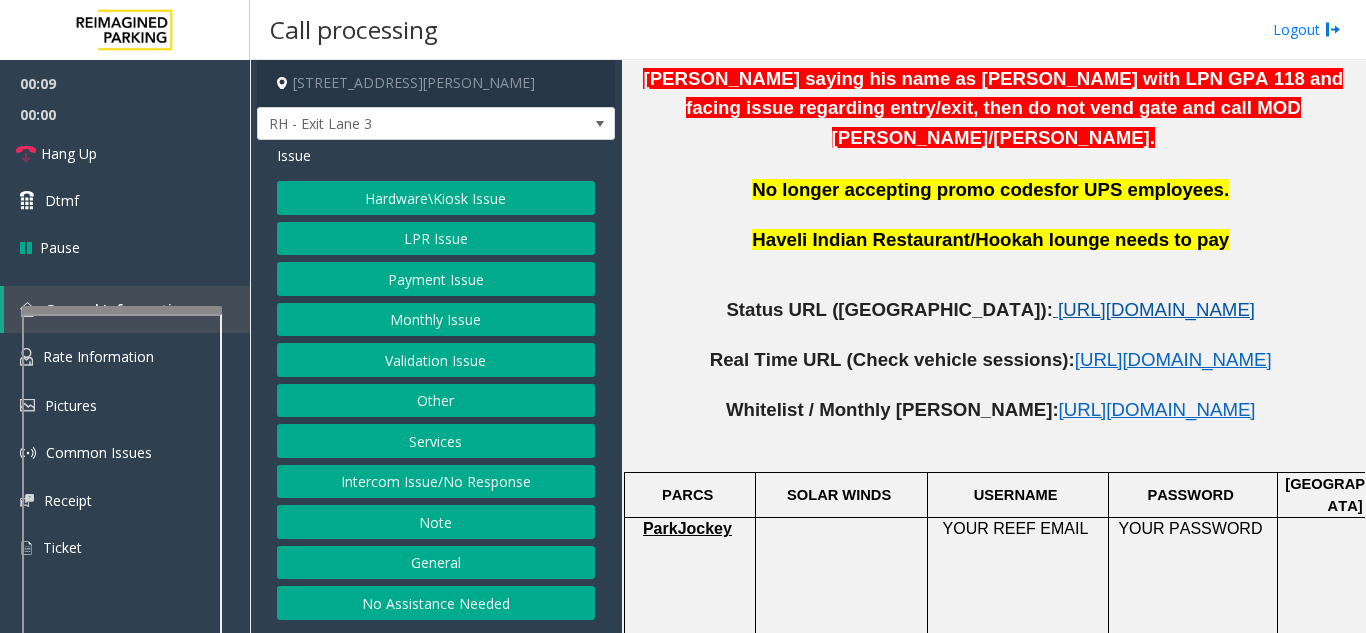 click on "[URL][DOMAIN_NAME]" 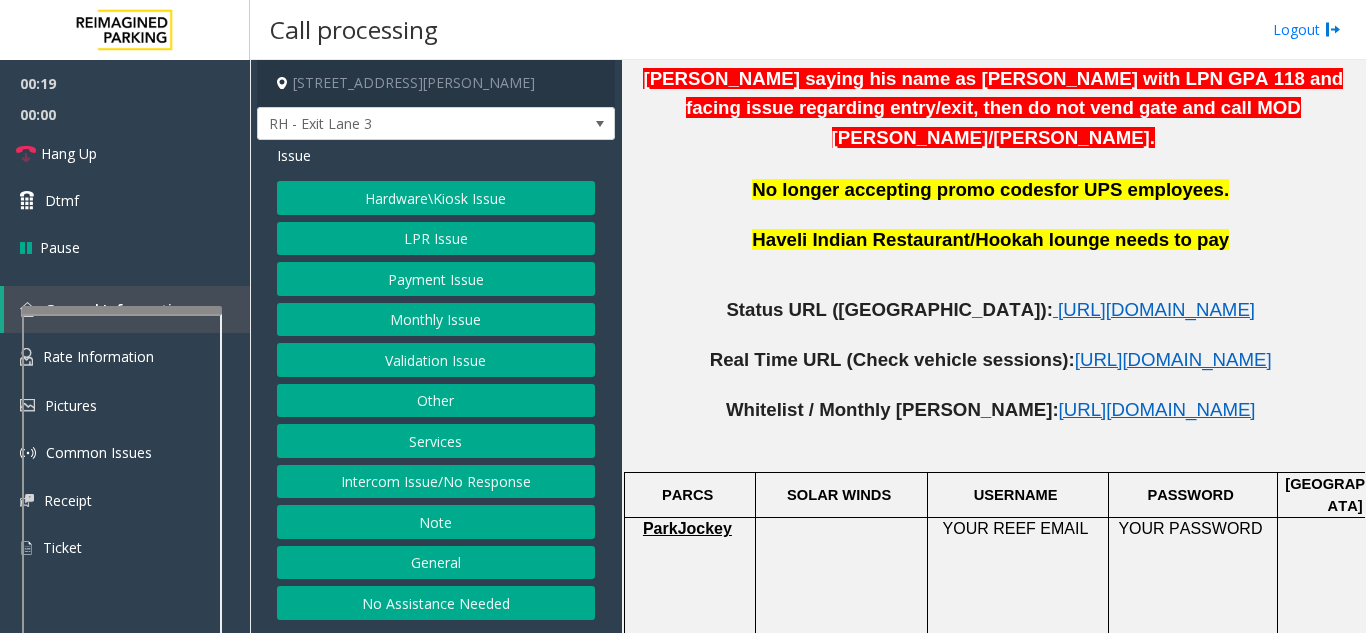click on "Payment Issue" 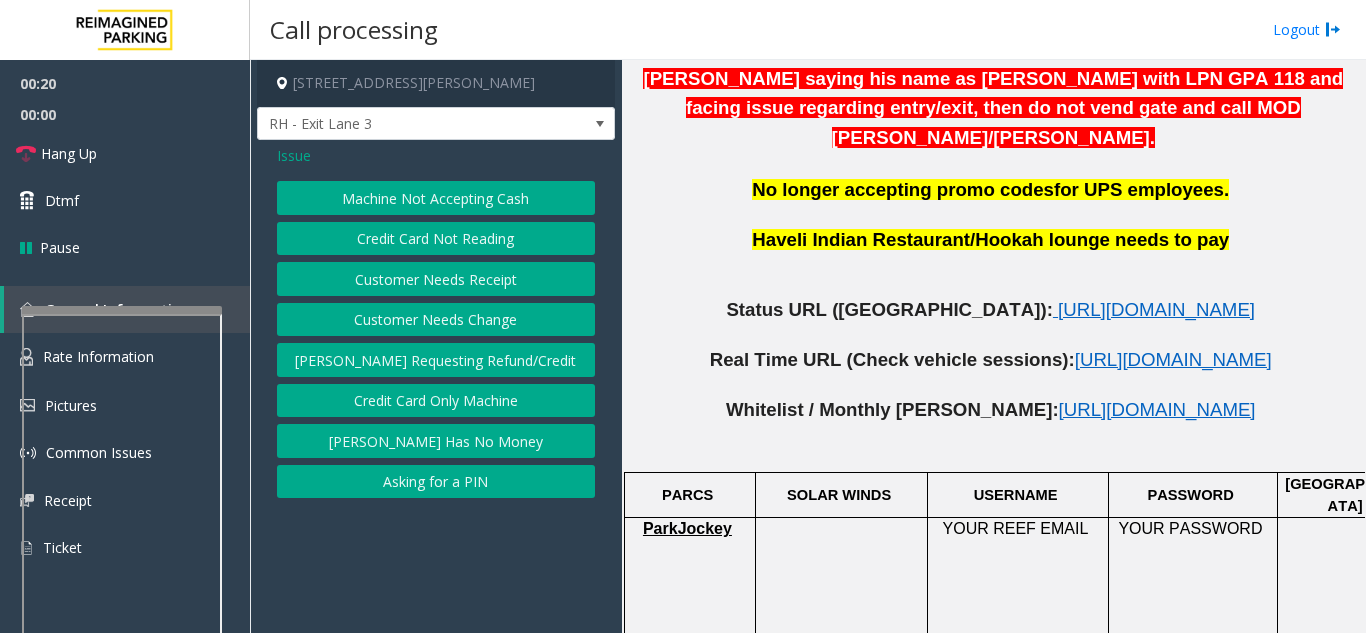 click on "Issue" 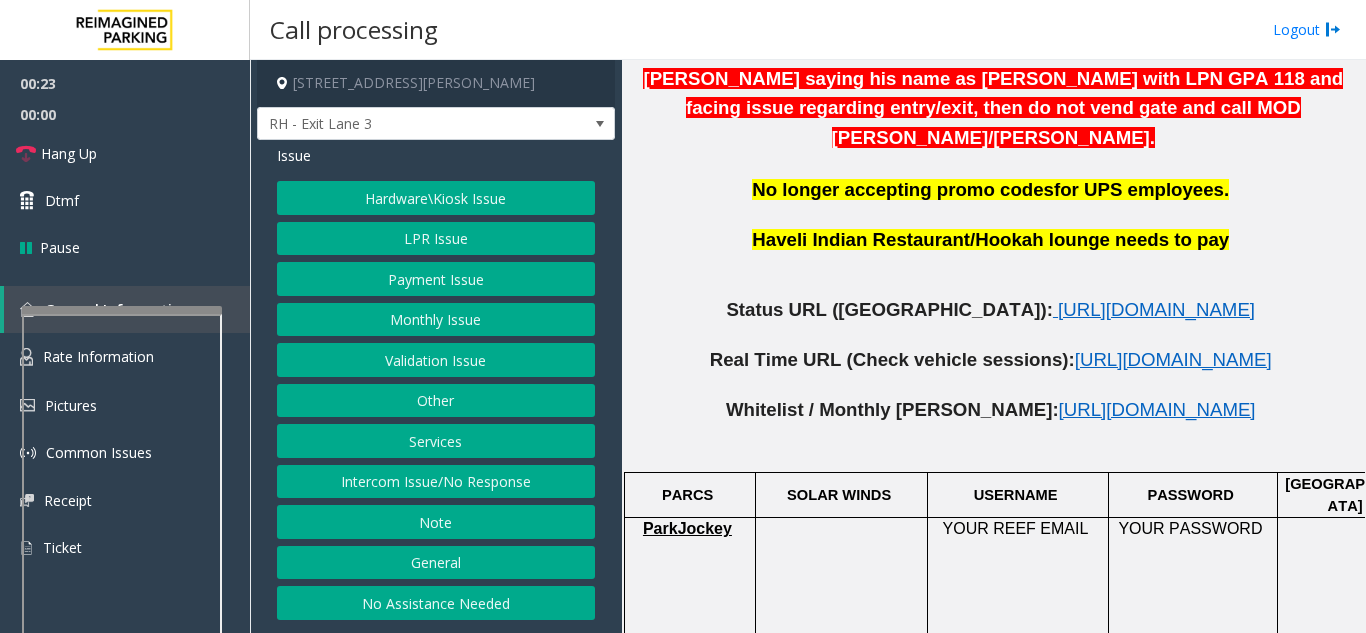 click on "Hardware\Kiosk Issue" 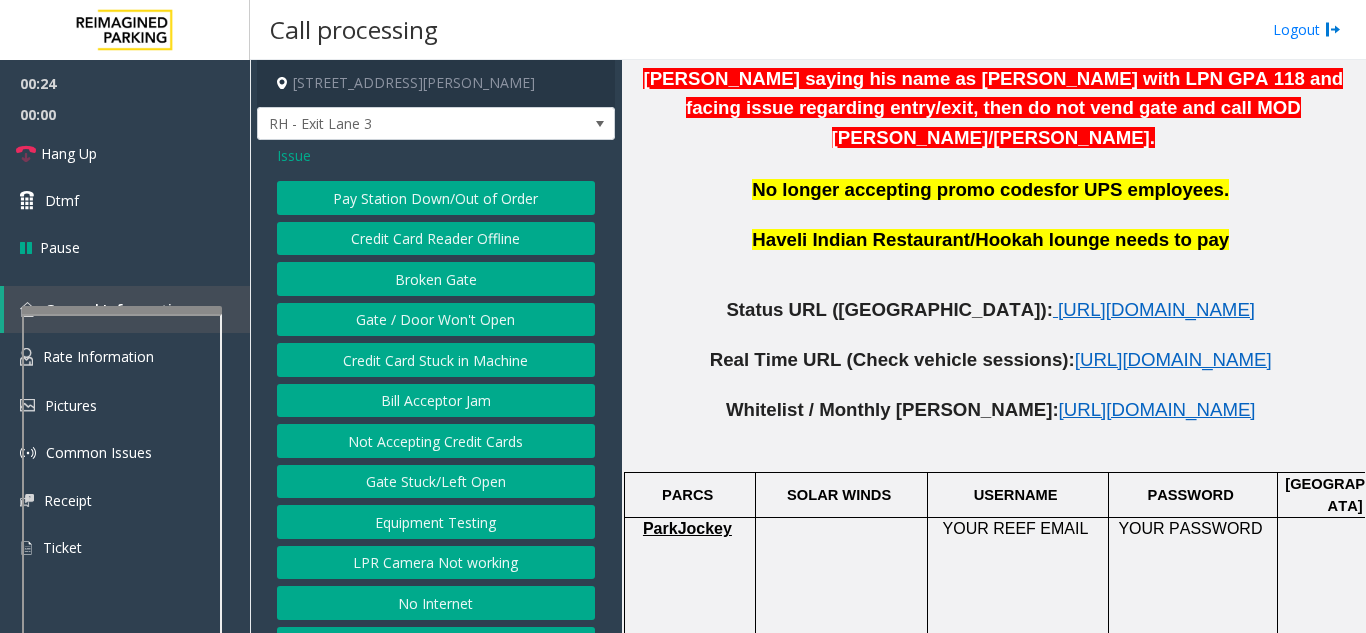 click on "Issue" 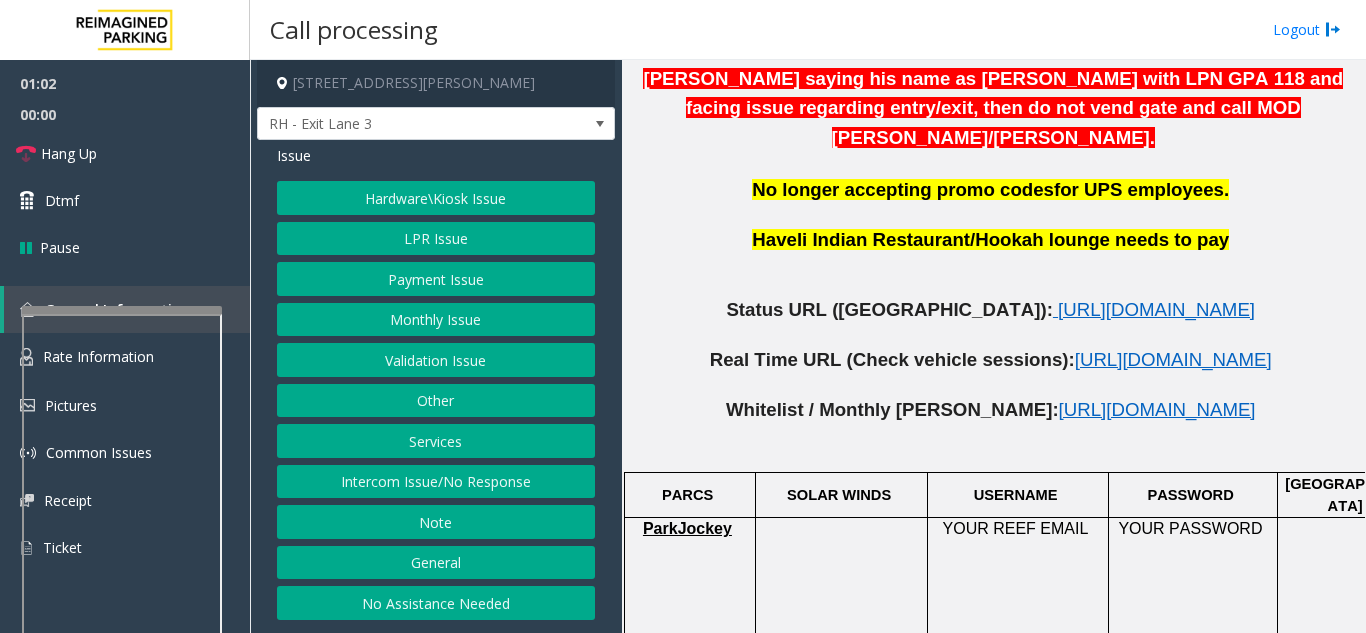 click on "Hardware\Kiosk Issue" 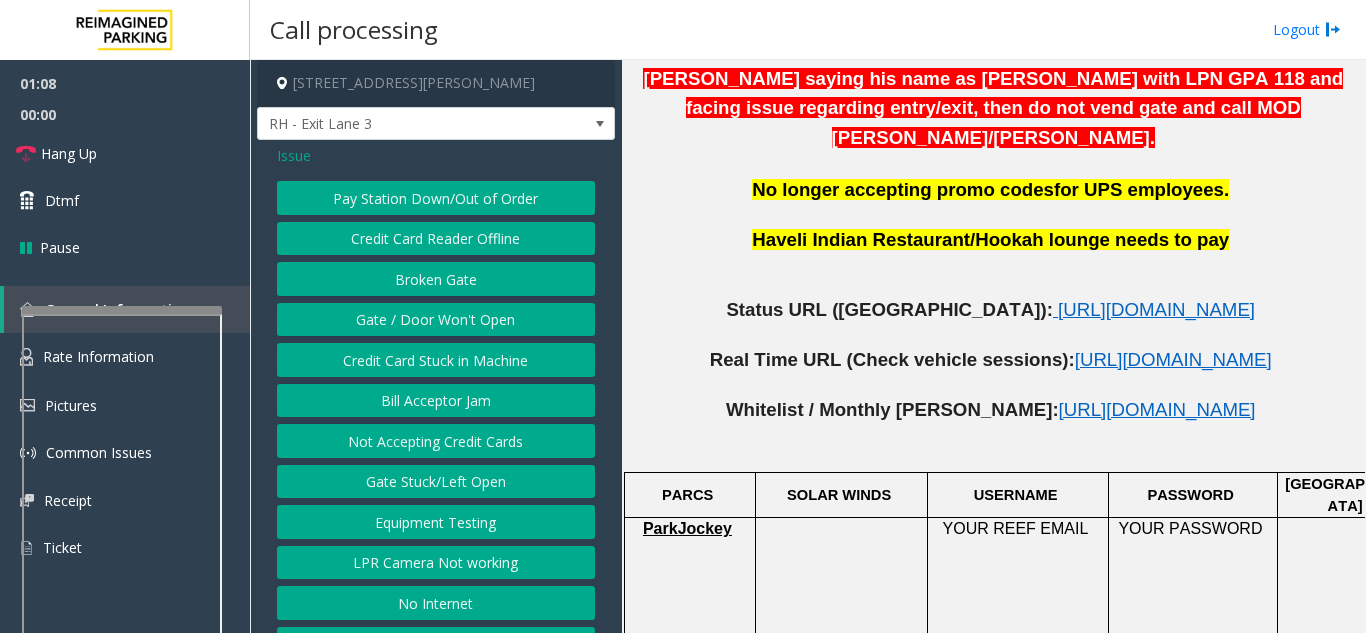 click on "Gate / Door Won't Open" 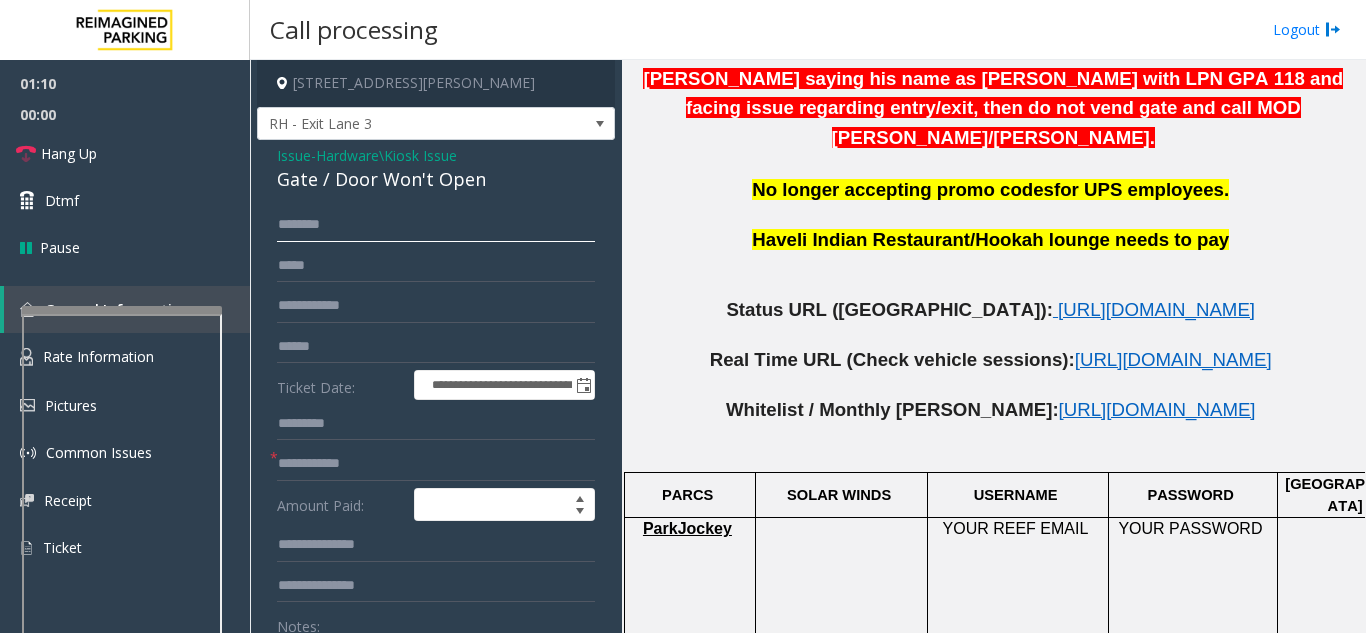 click 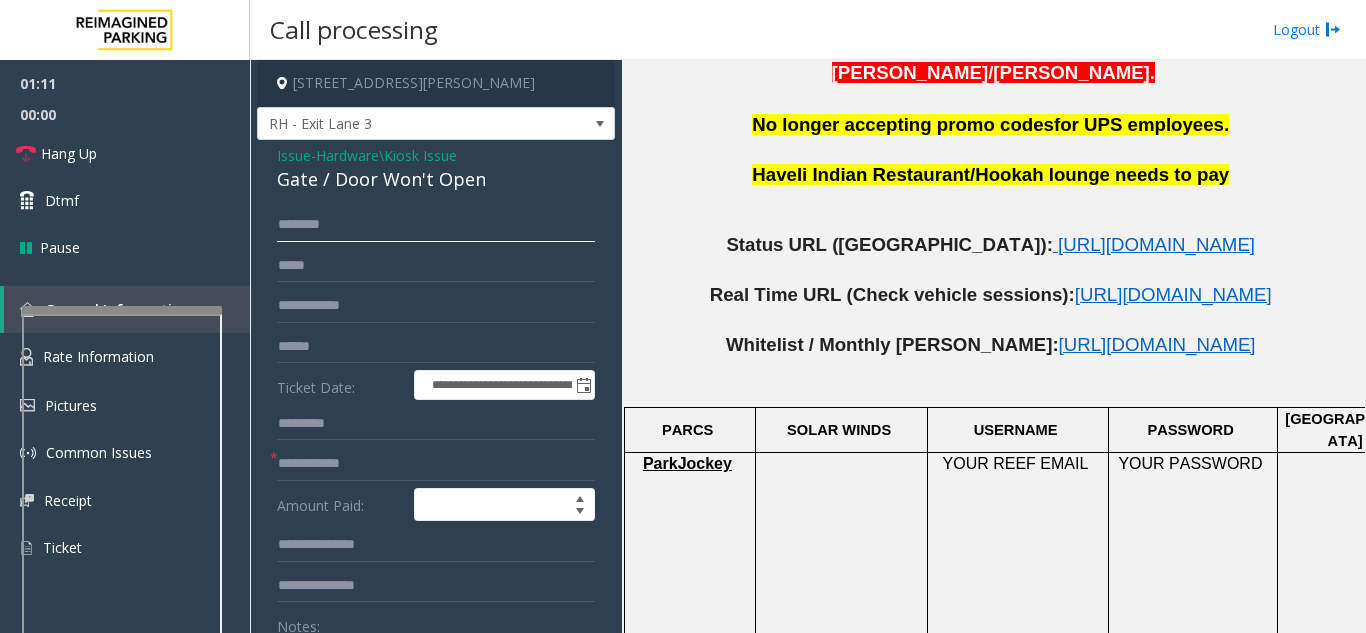 scroll, scrollTop: 1100, scrollLeft: 0, axis: vertical 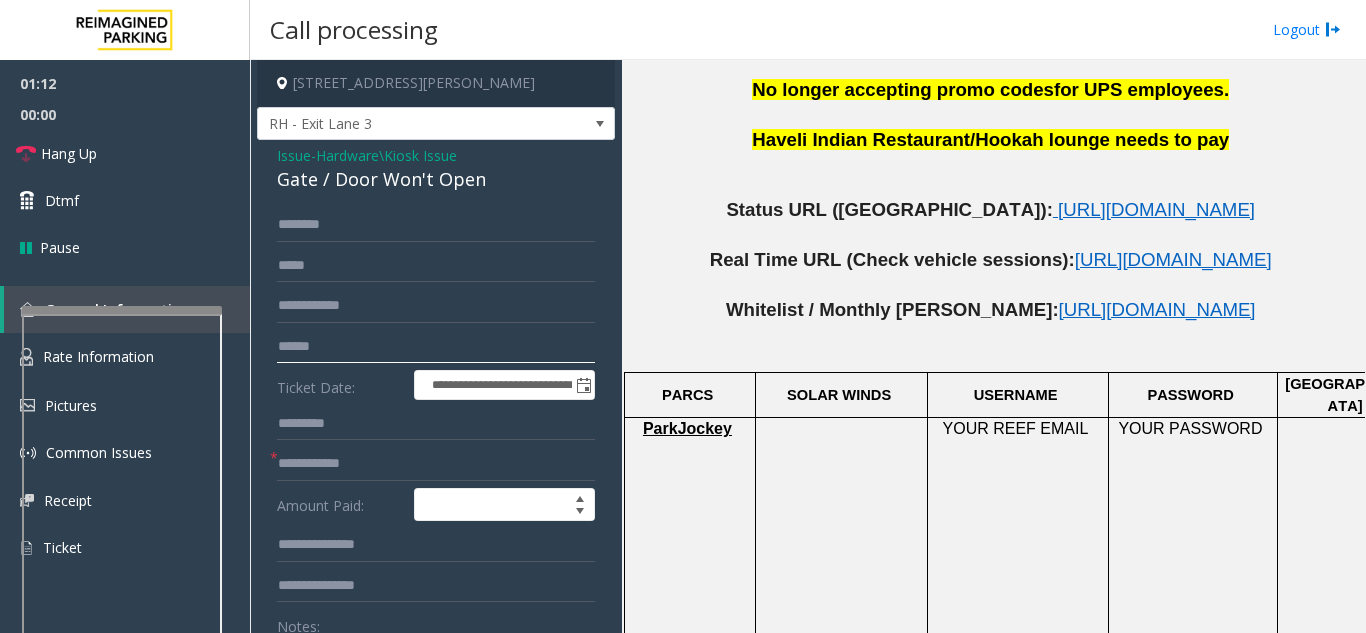 click 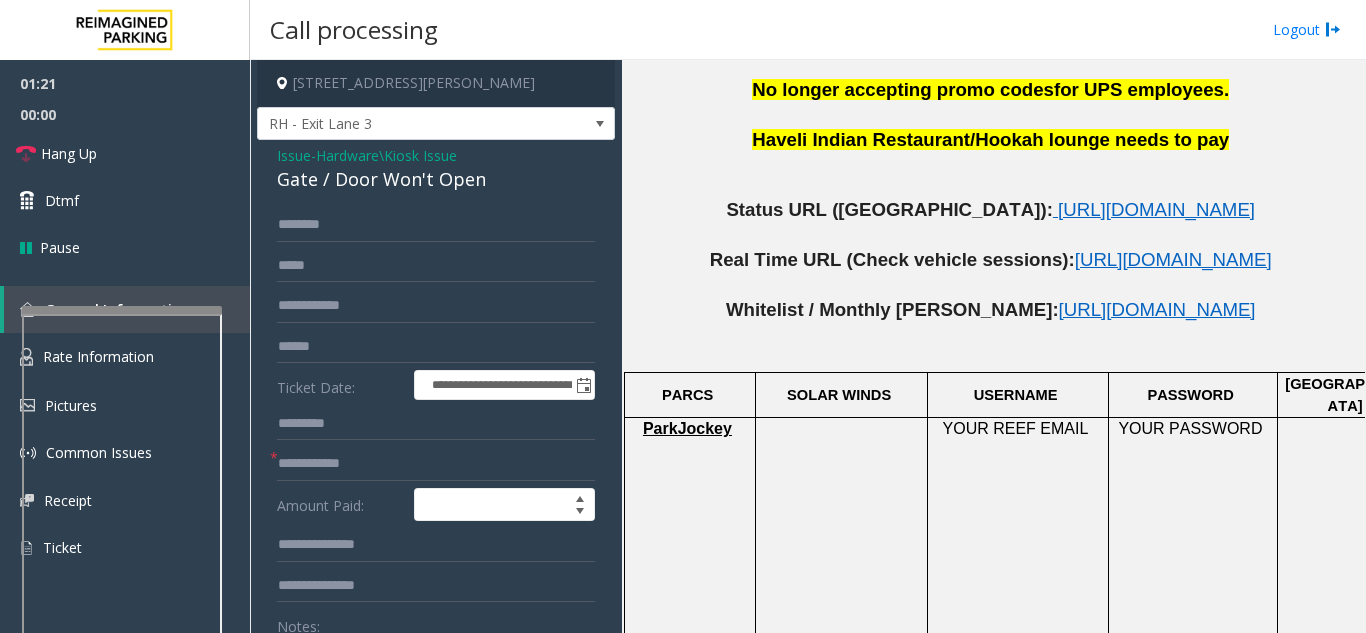 click on "Issue" 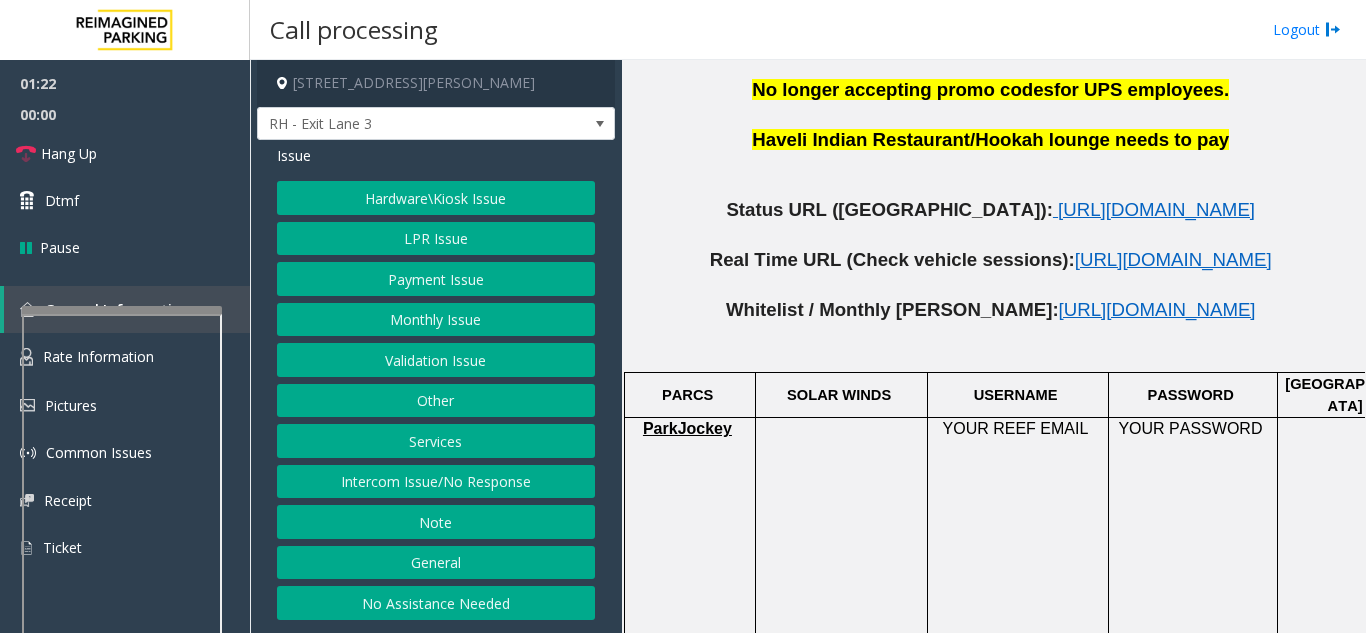click on "LPR Issue" 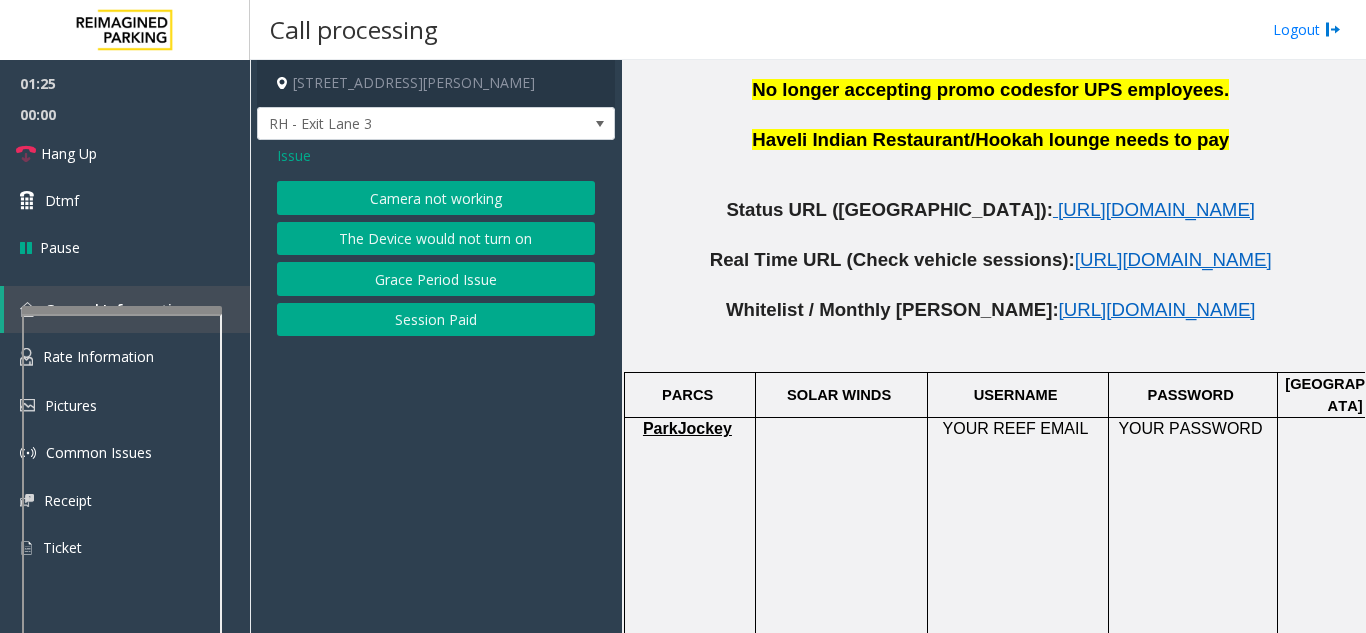 click on "The Device would not turn on" 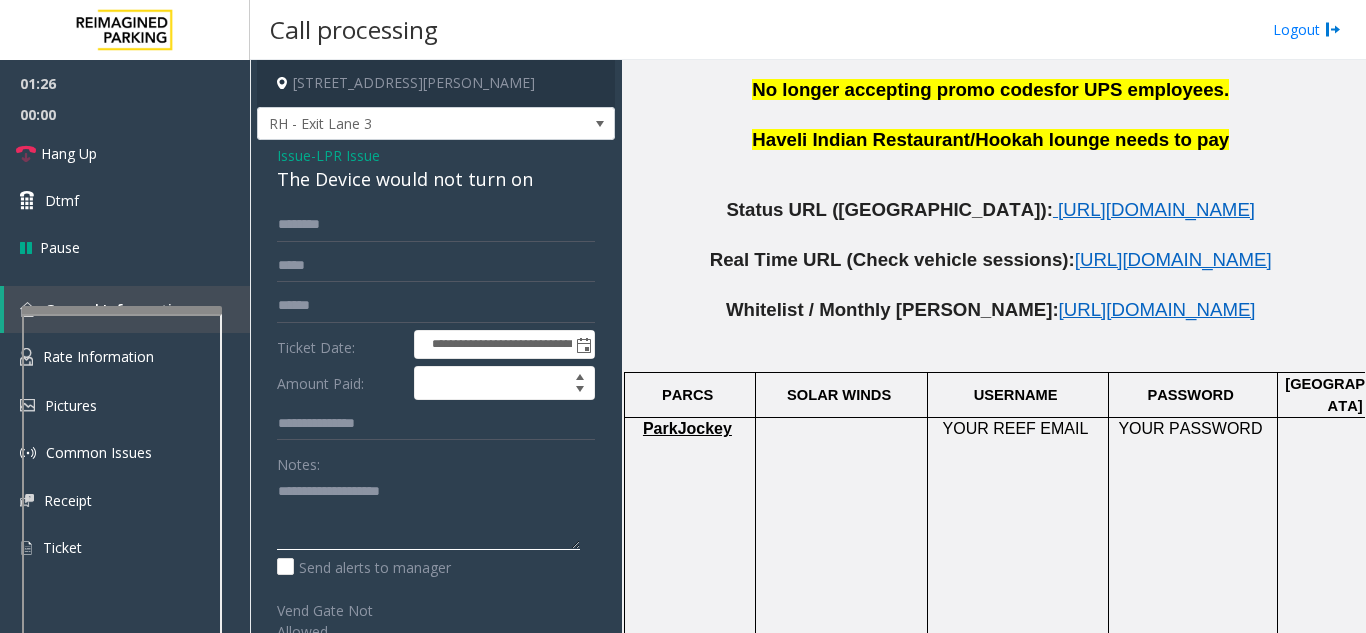 click 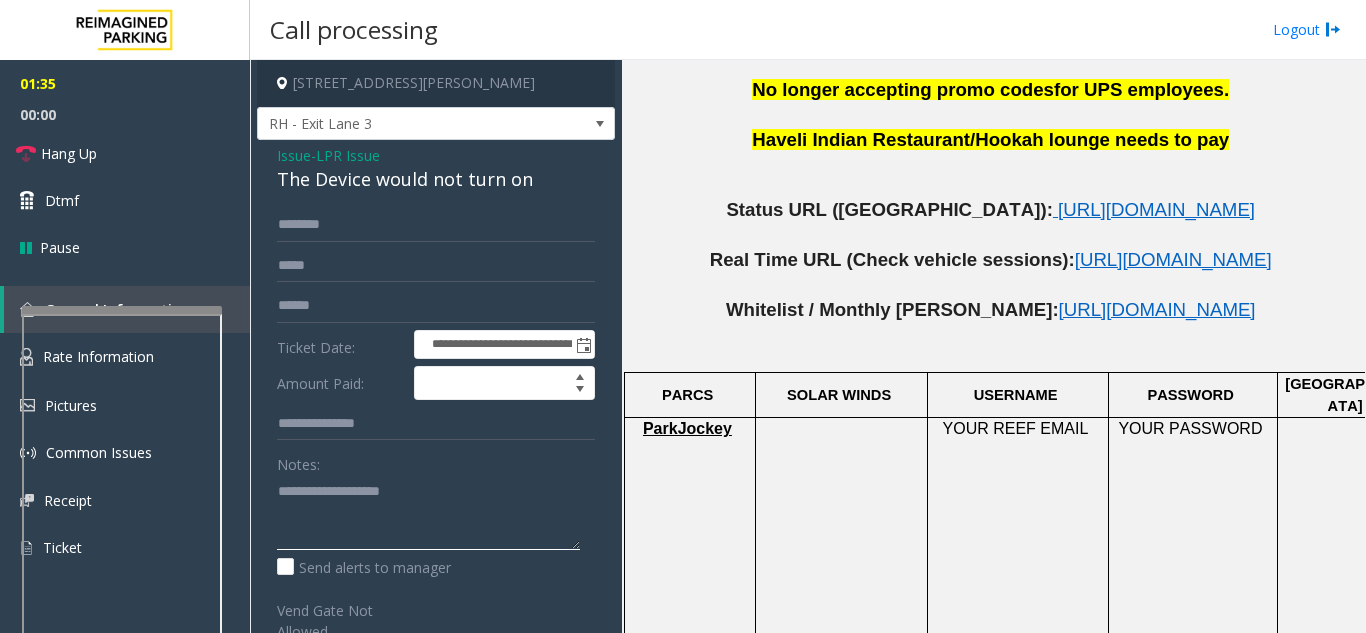 click 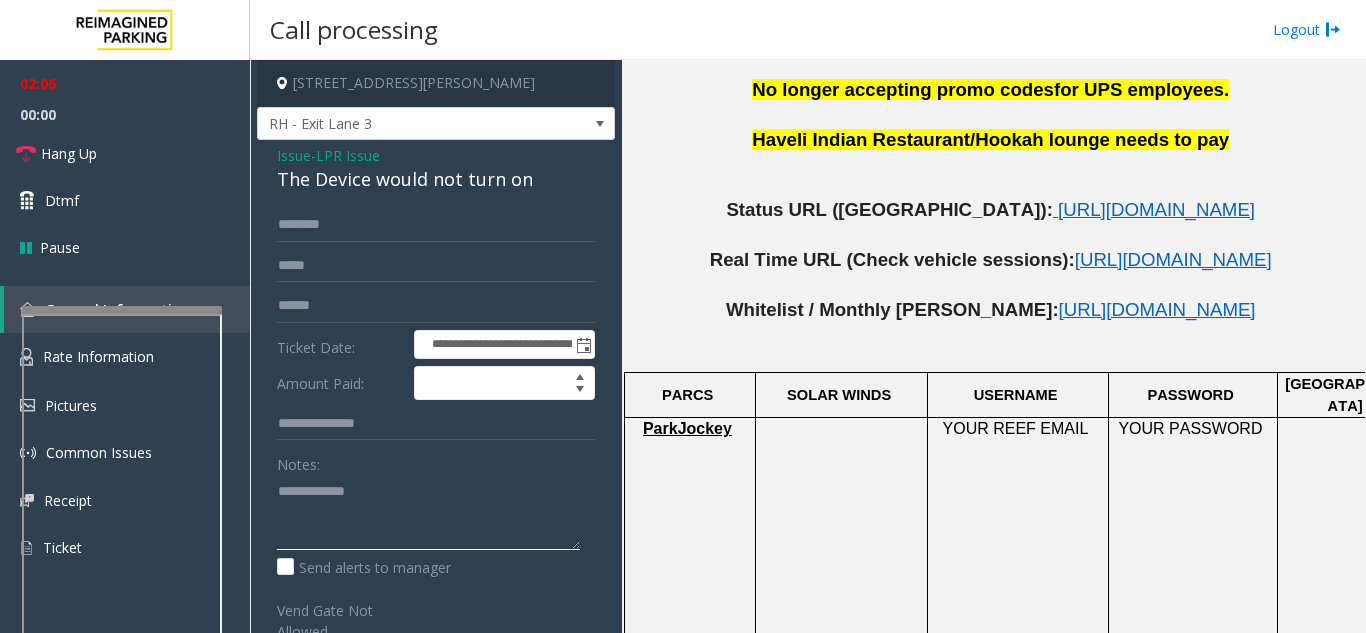type on "**********" 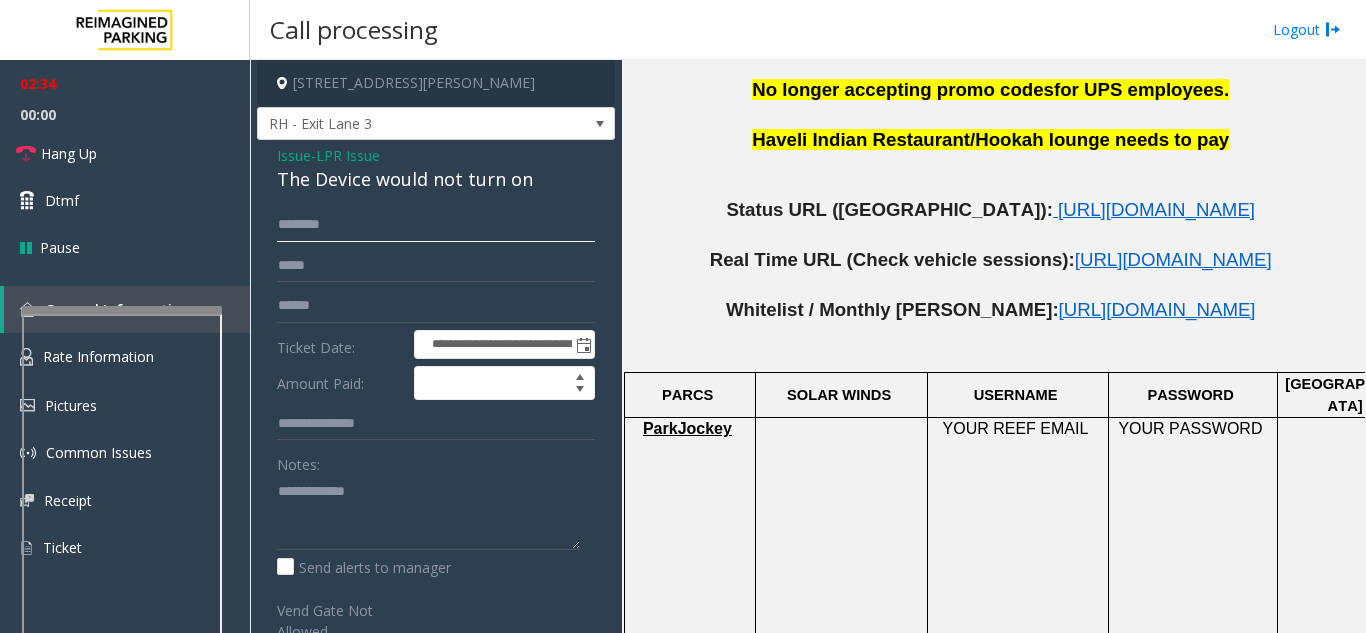 click 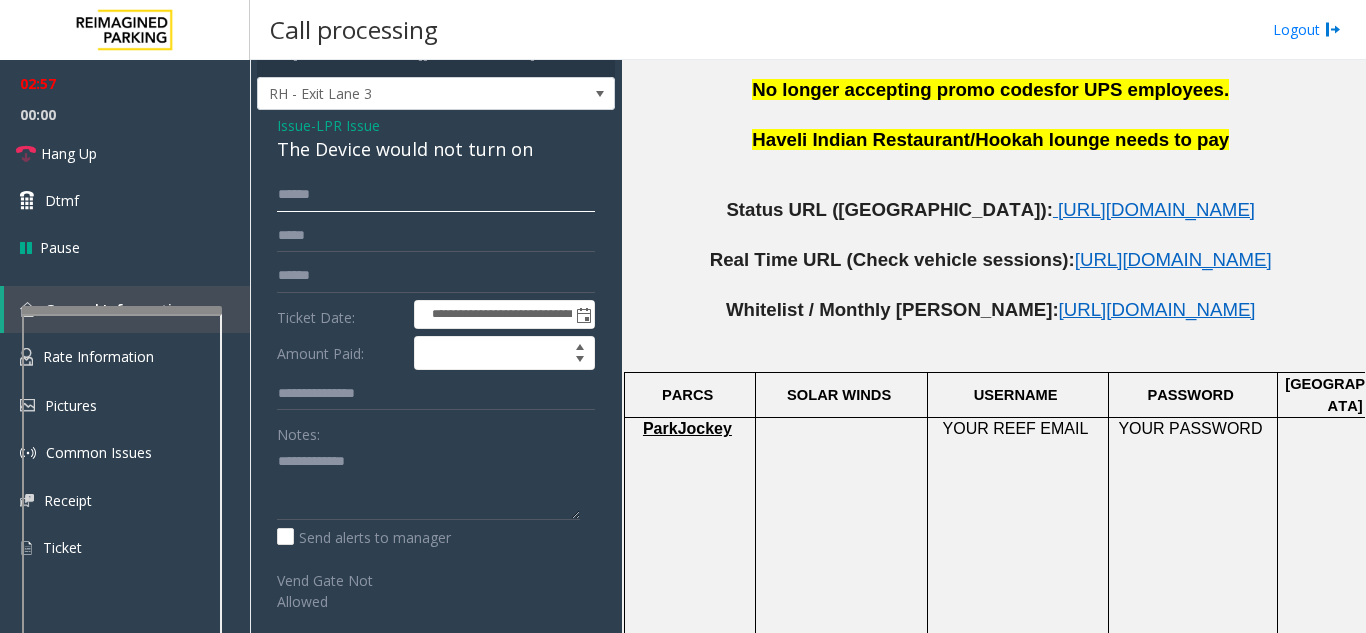 scroll, scrollTop: 0, scrollLeft: 0, axis: both 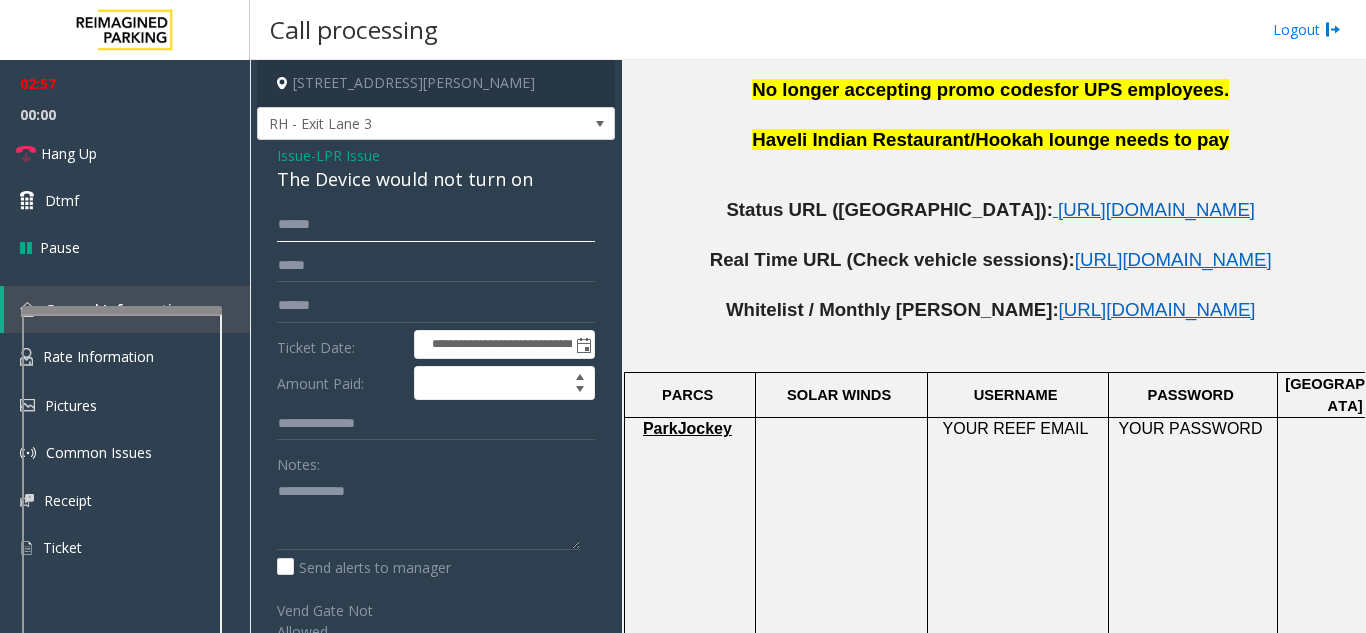 type on "******" 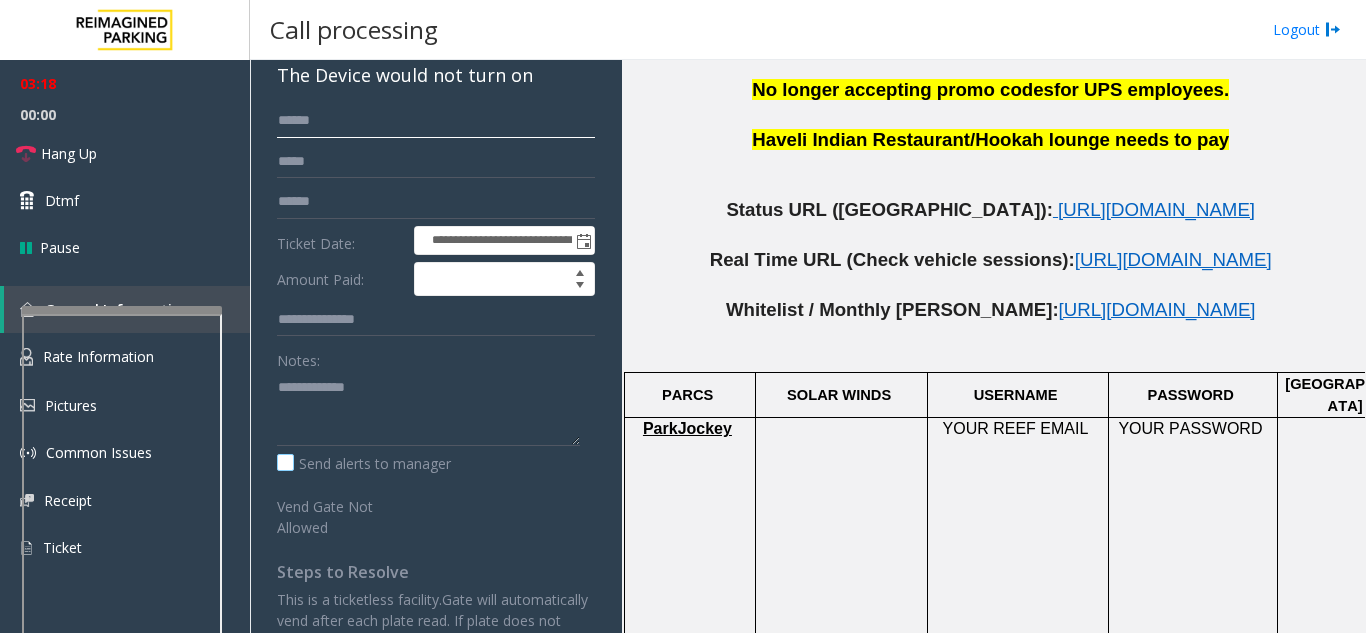 scroll, scrollTop: 0, scrollLeft: 0, axis: both 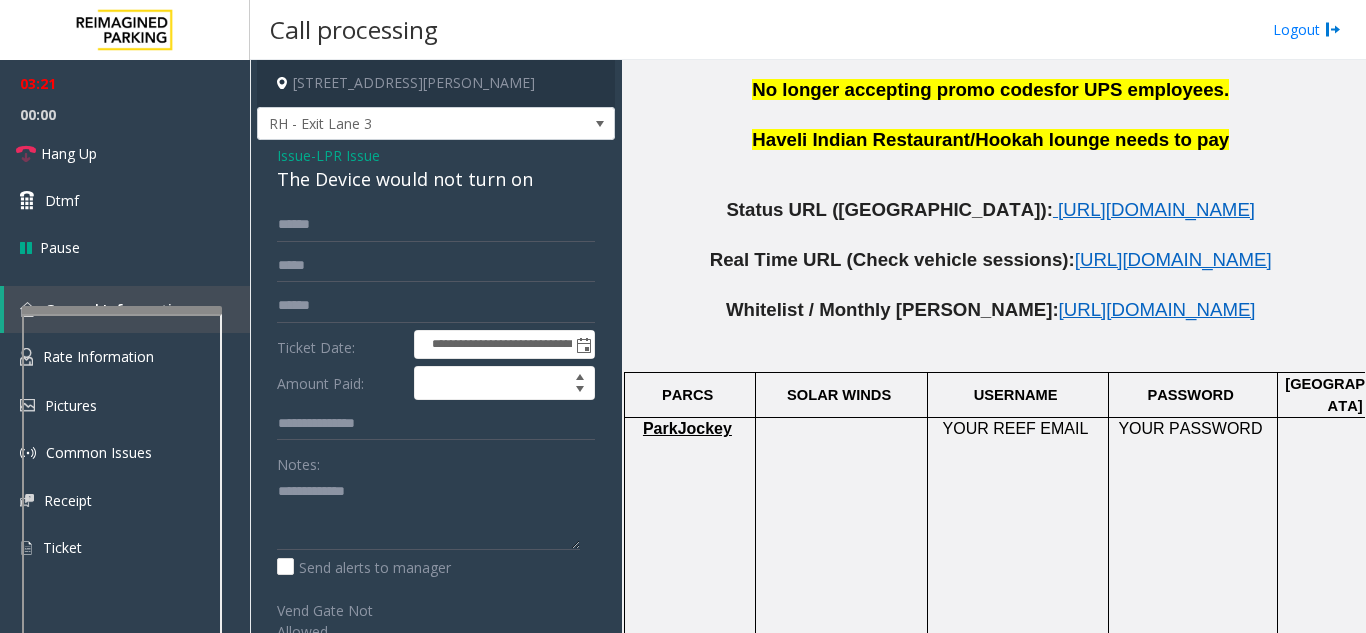 click on "Issue" 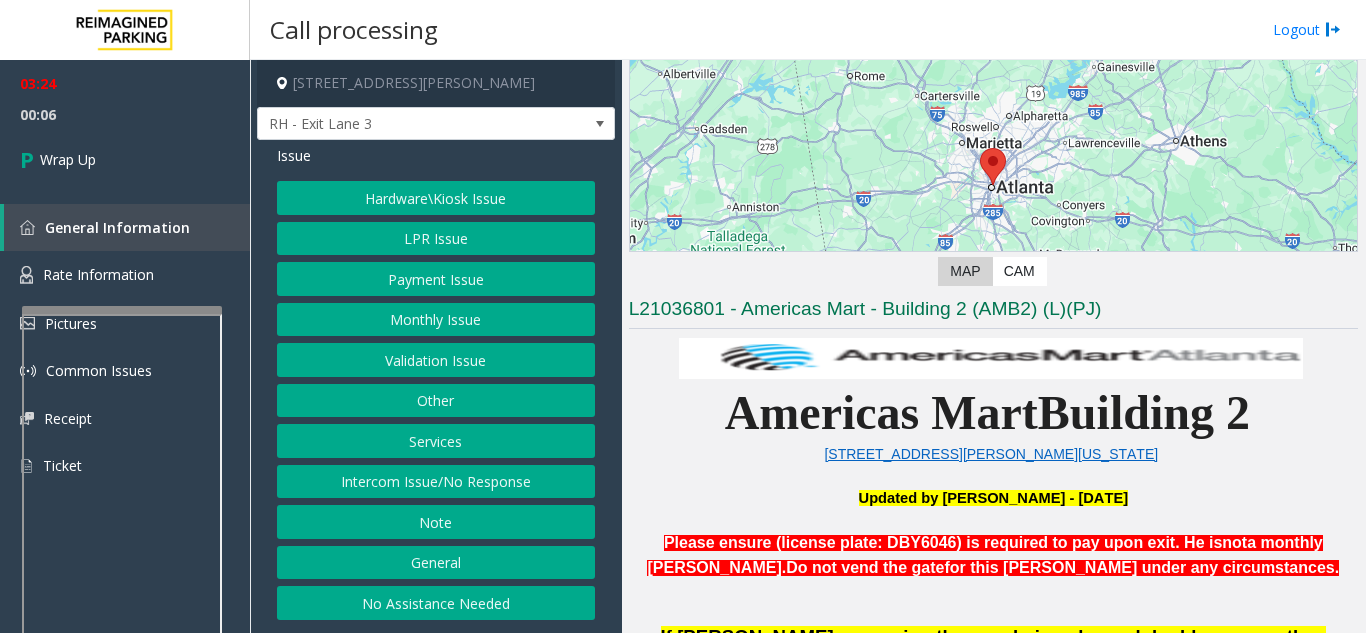 scroll, scrollTop: 300, scrollLeft: 0, axis: vertical 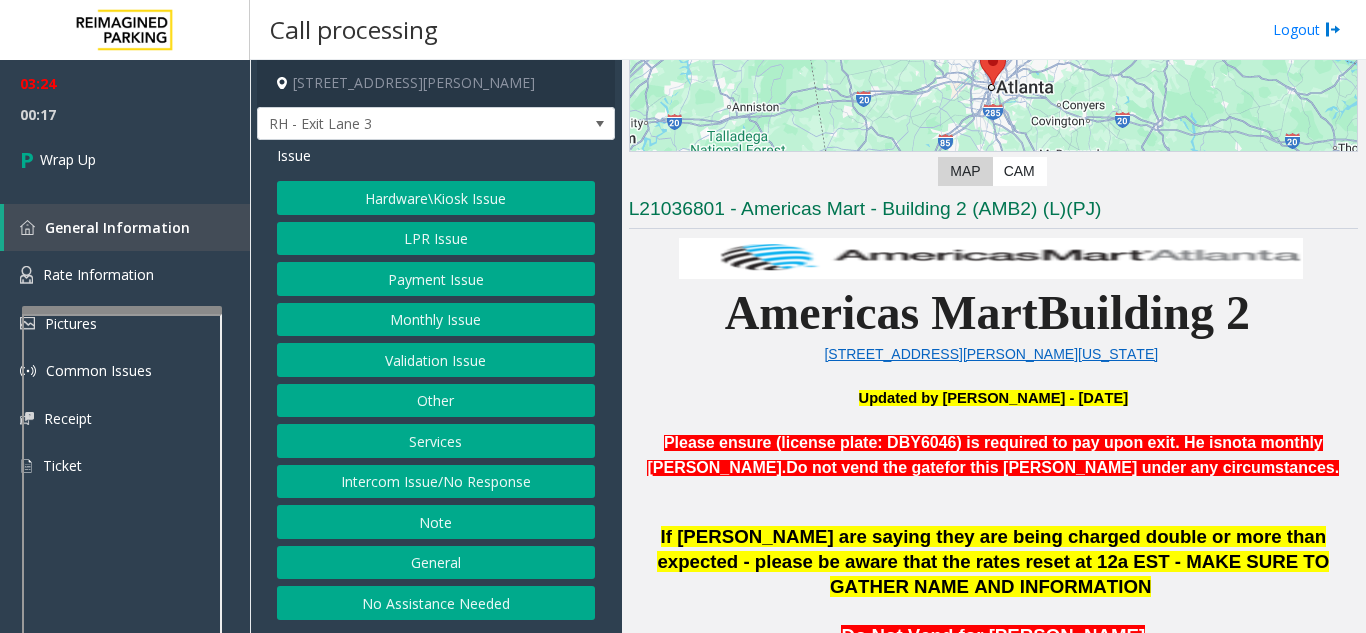 click on "Hardware\Kiosk Issue" 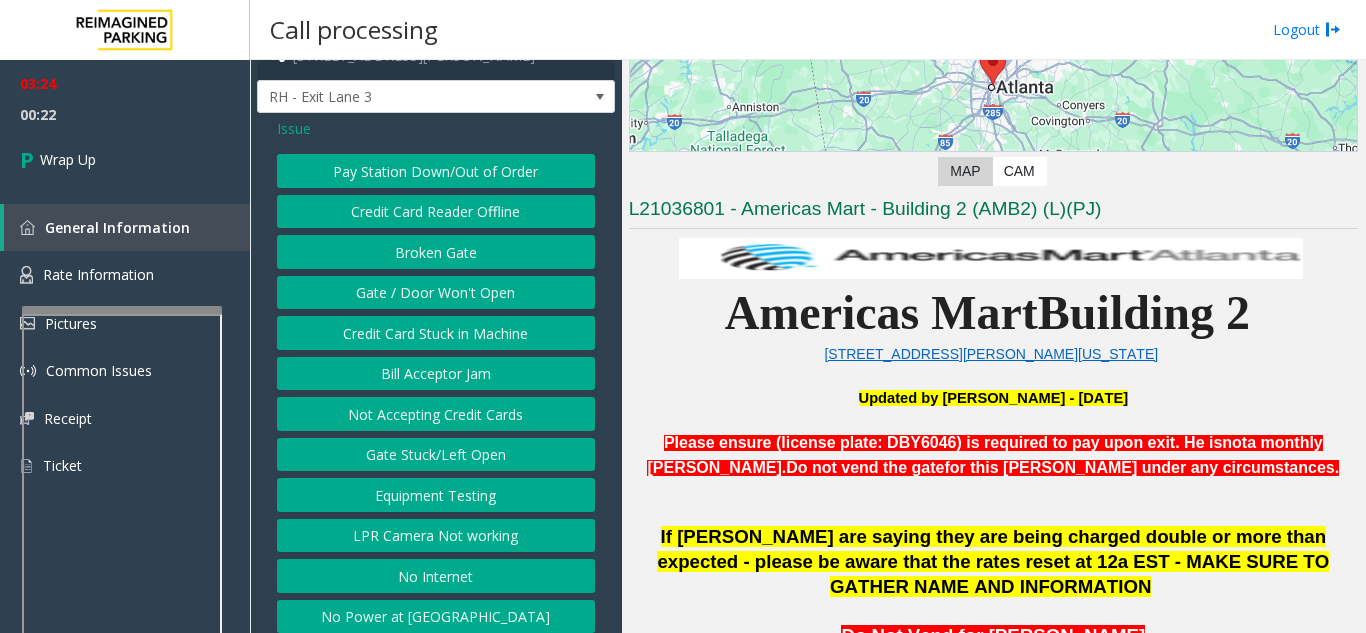 scroll, scrollTop: 0, scrollLeft: 0, axis: both 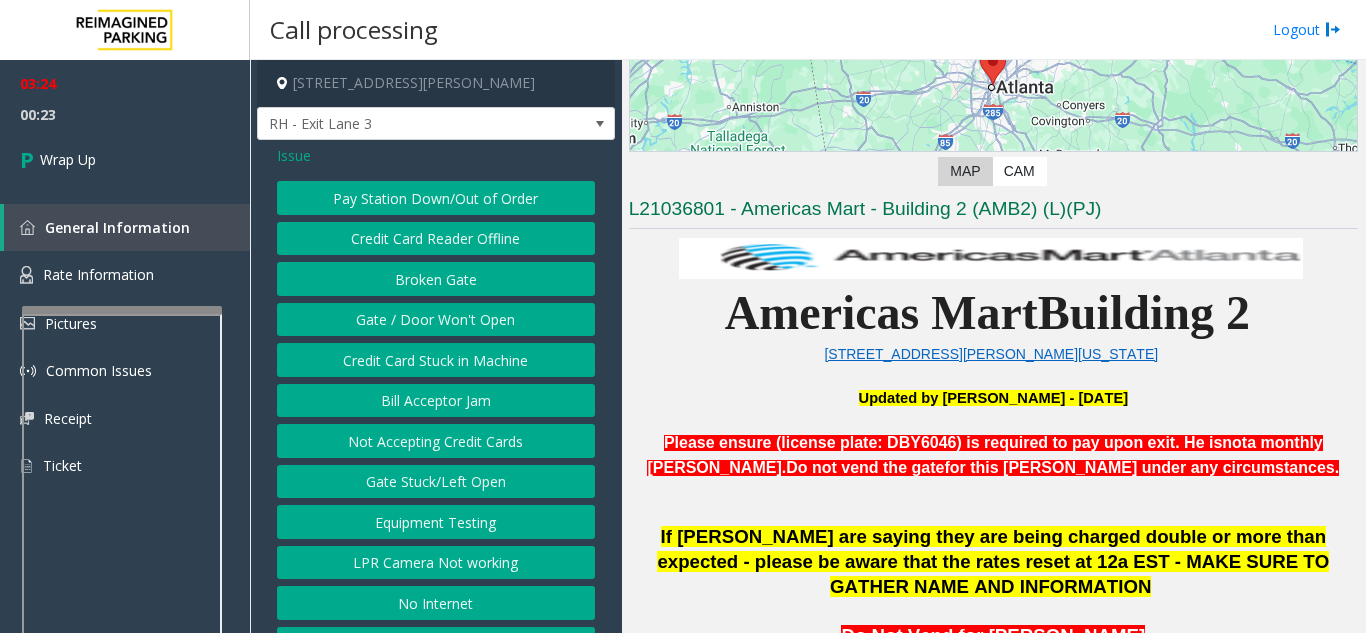 click on "Issue" 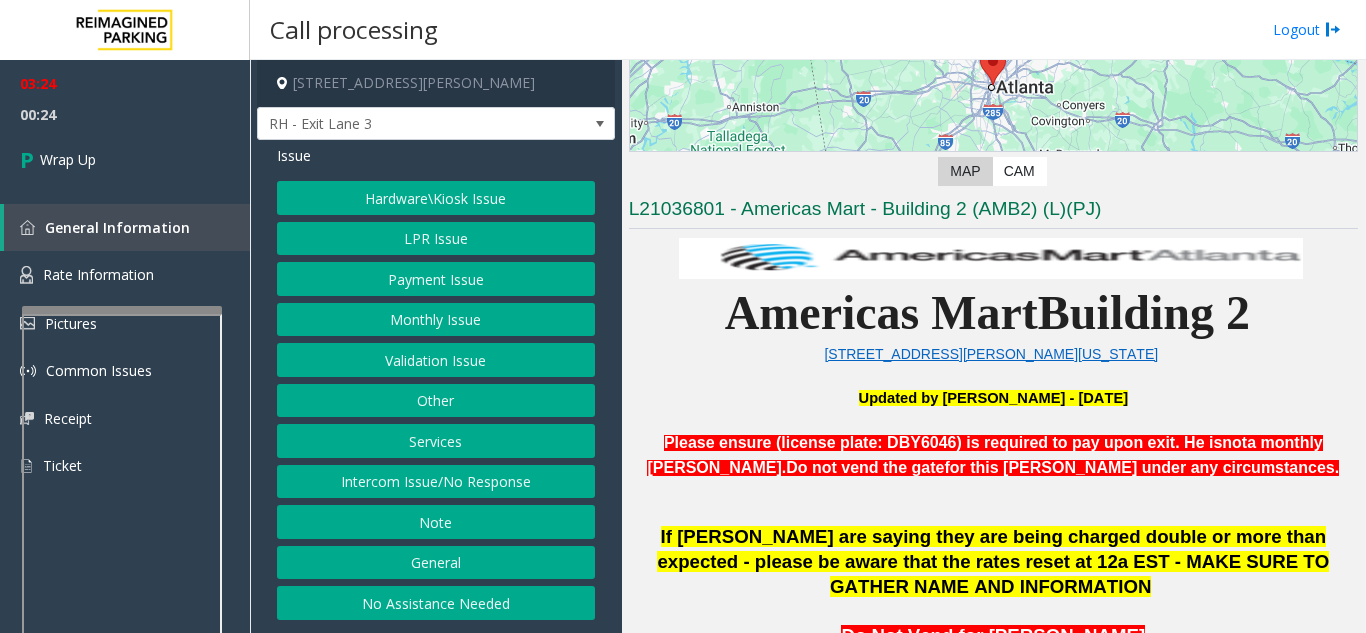 click on "LPR Issue" 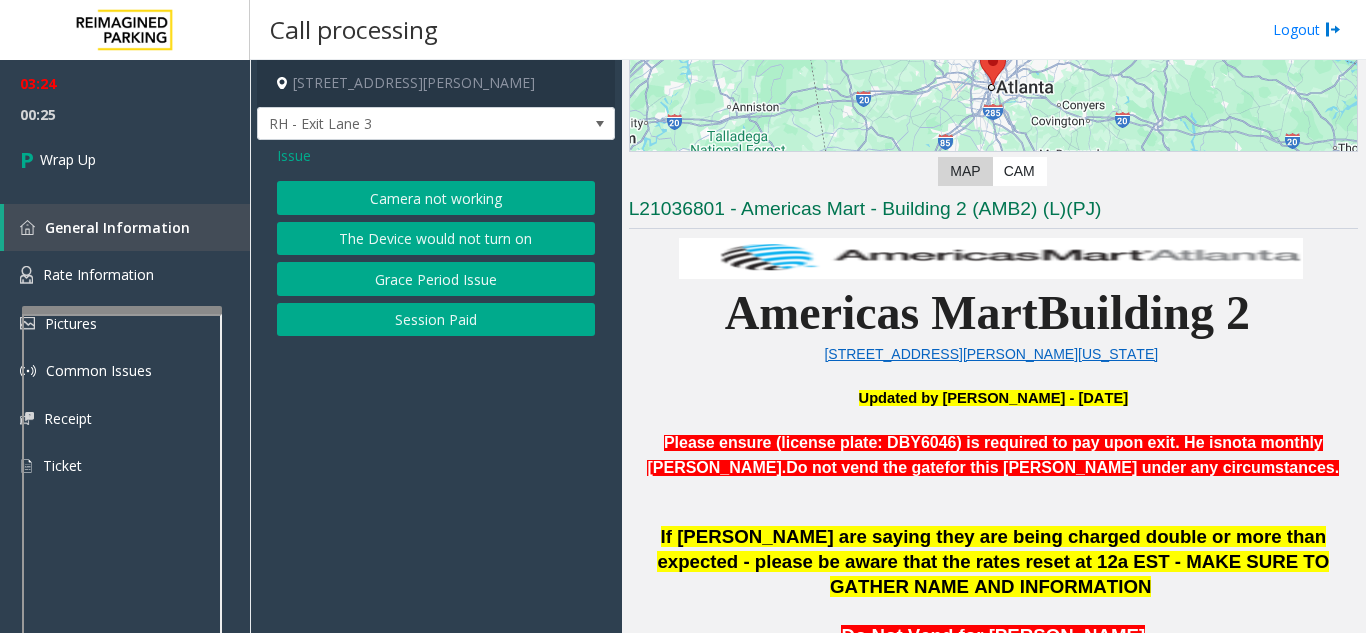 click on "Session Paid" 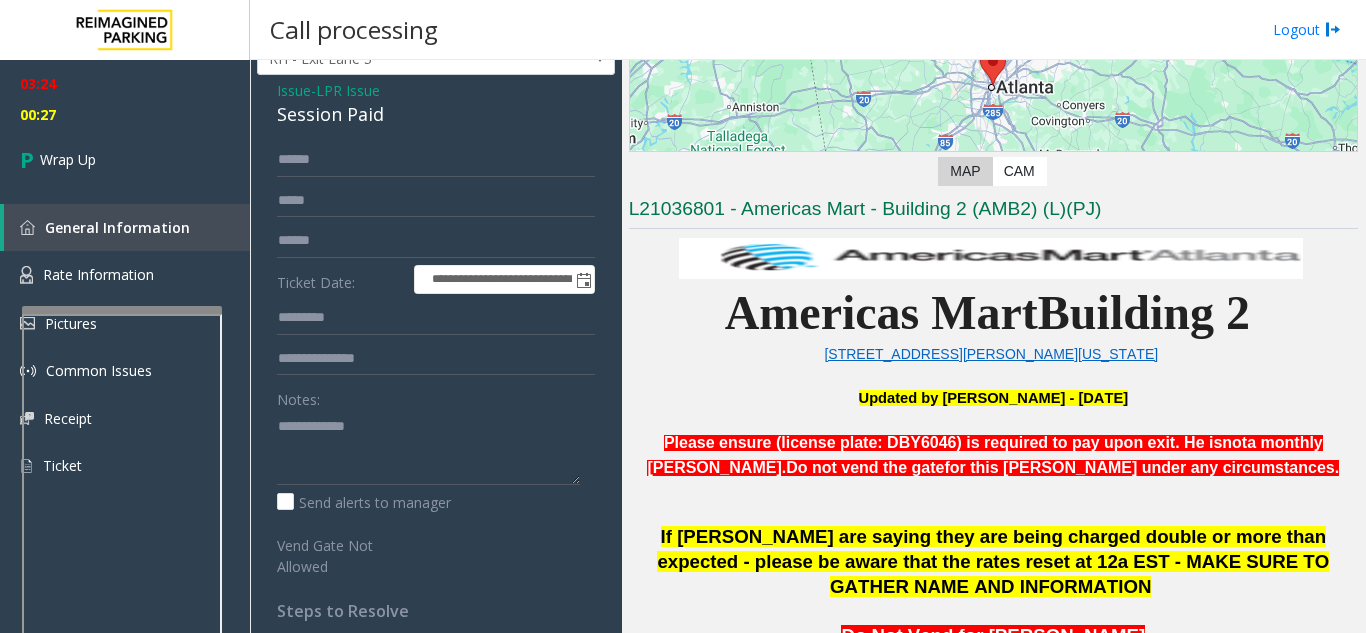 scroll, scrollTop: 100, scrollLeft: 0, axis: vertical 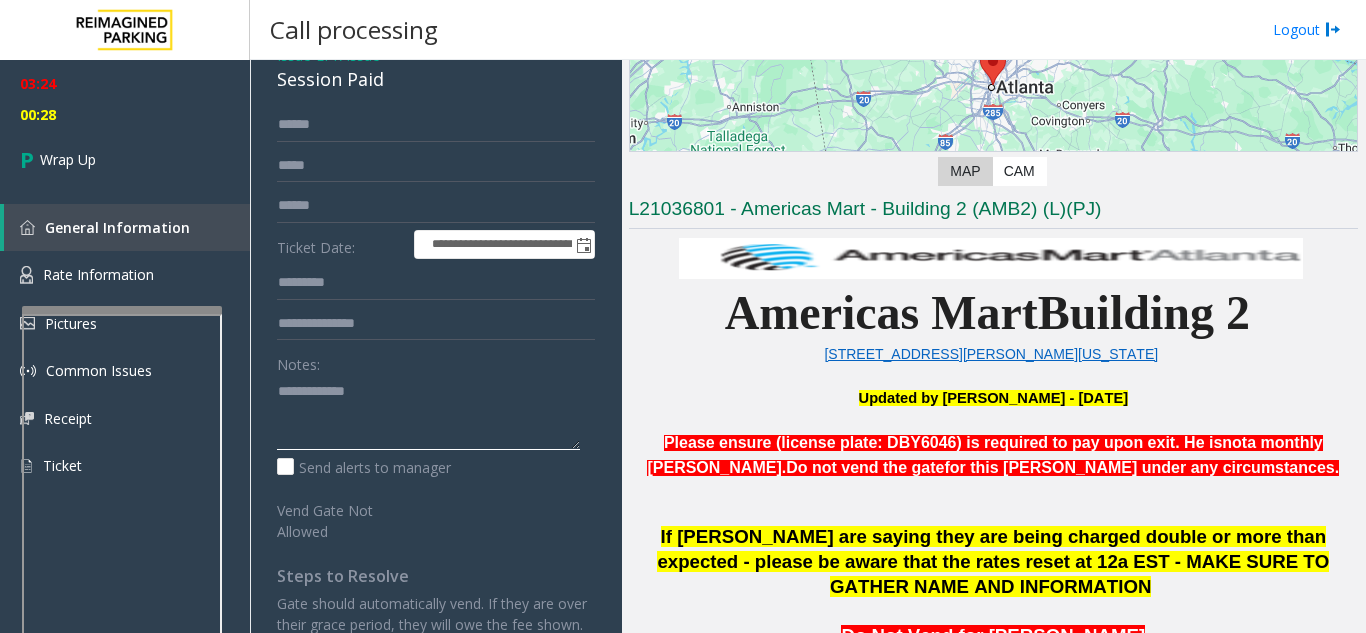 click 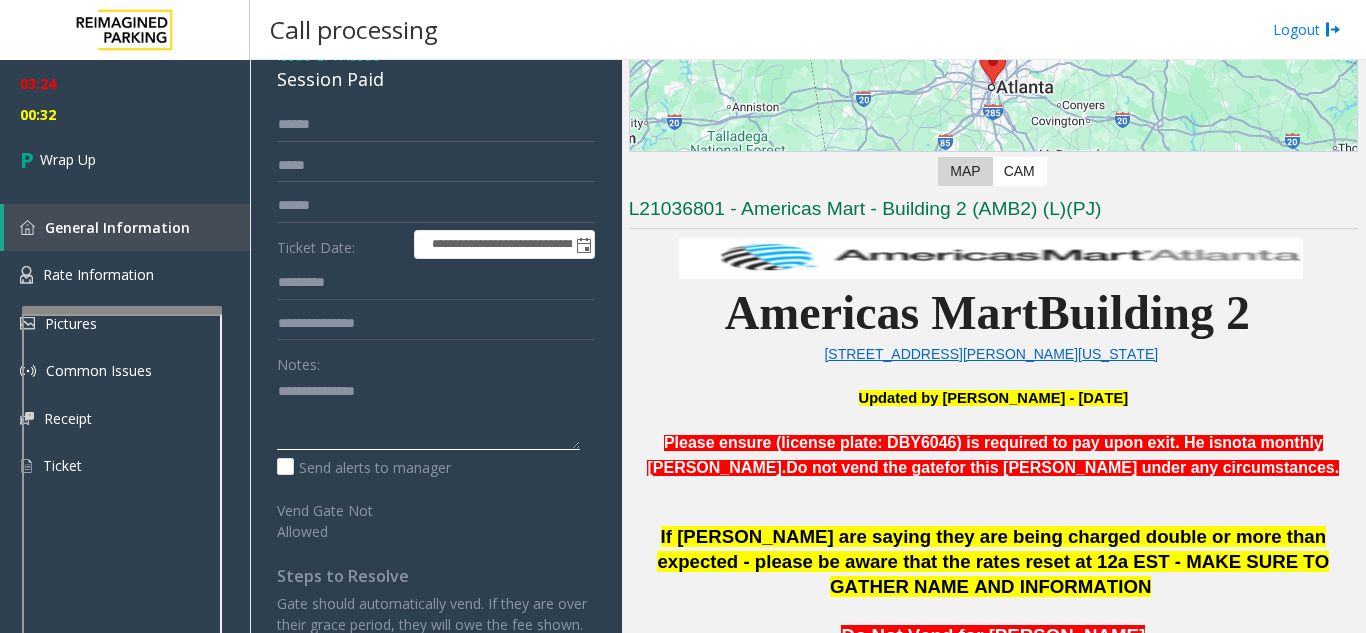 scroll, scrollTop: 0, scrollLeft: 0, axis: both 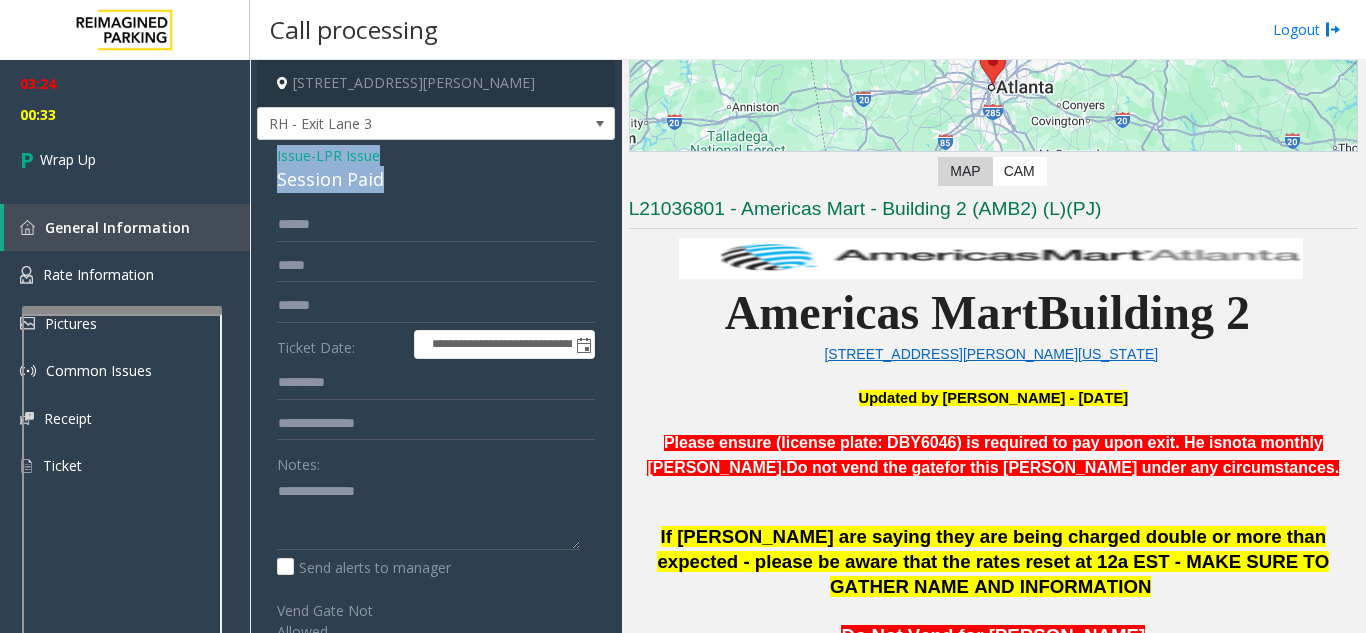drag, startPoint x: 275, startPoint y: 158, endPoint x: 399, endPoint y: 185, distance: 126.90548 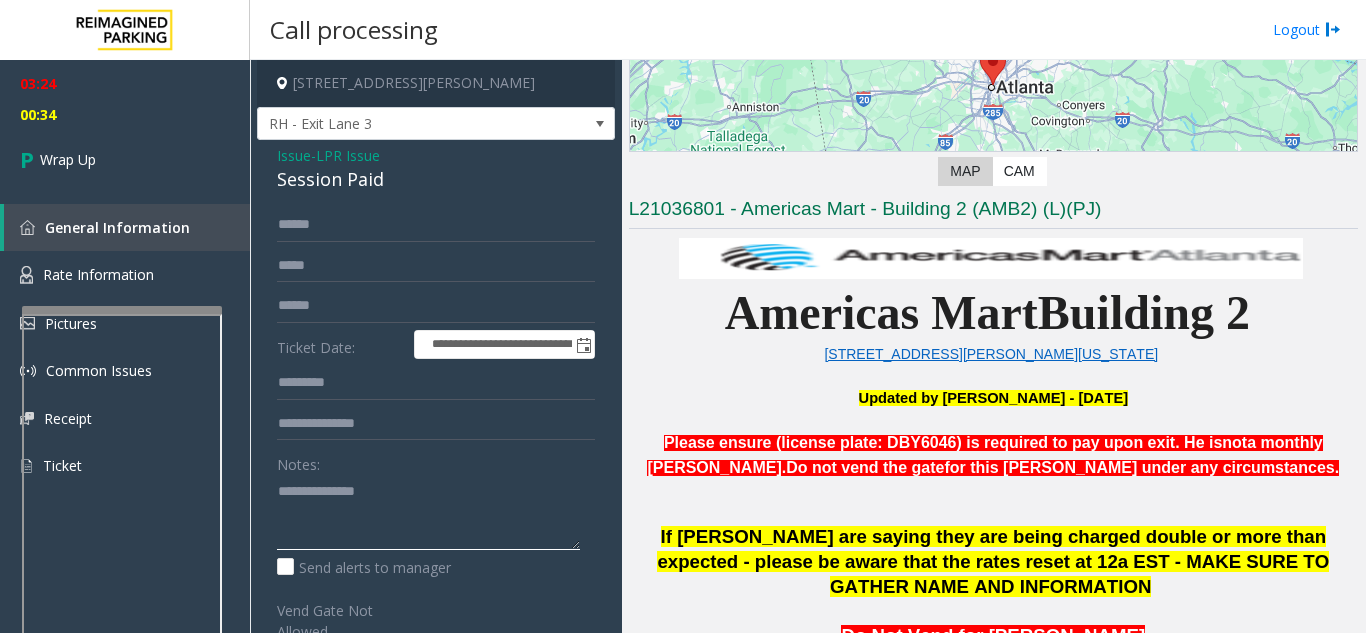 click 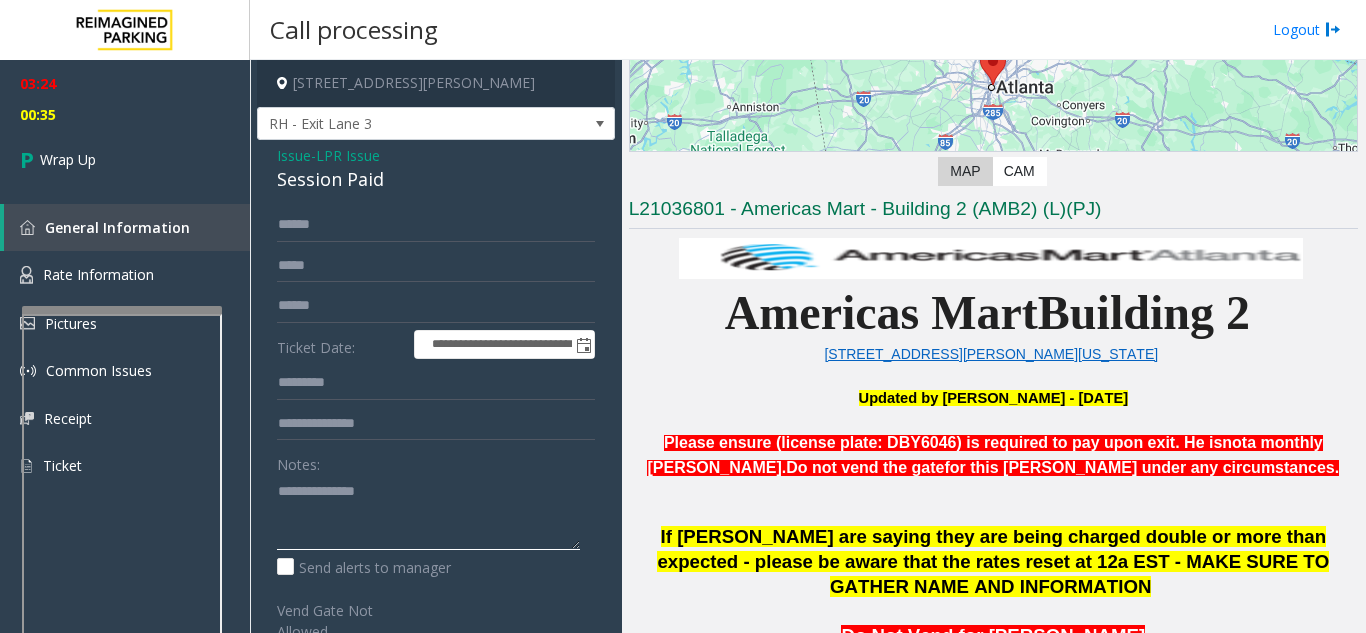 paste on "**********" 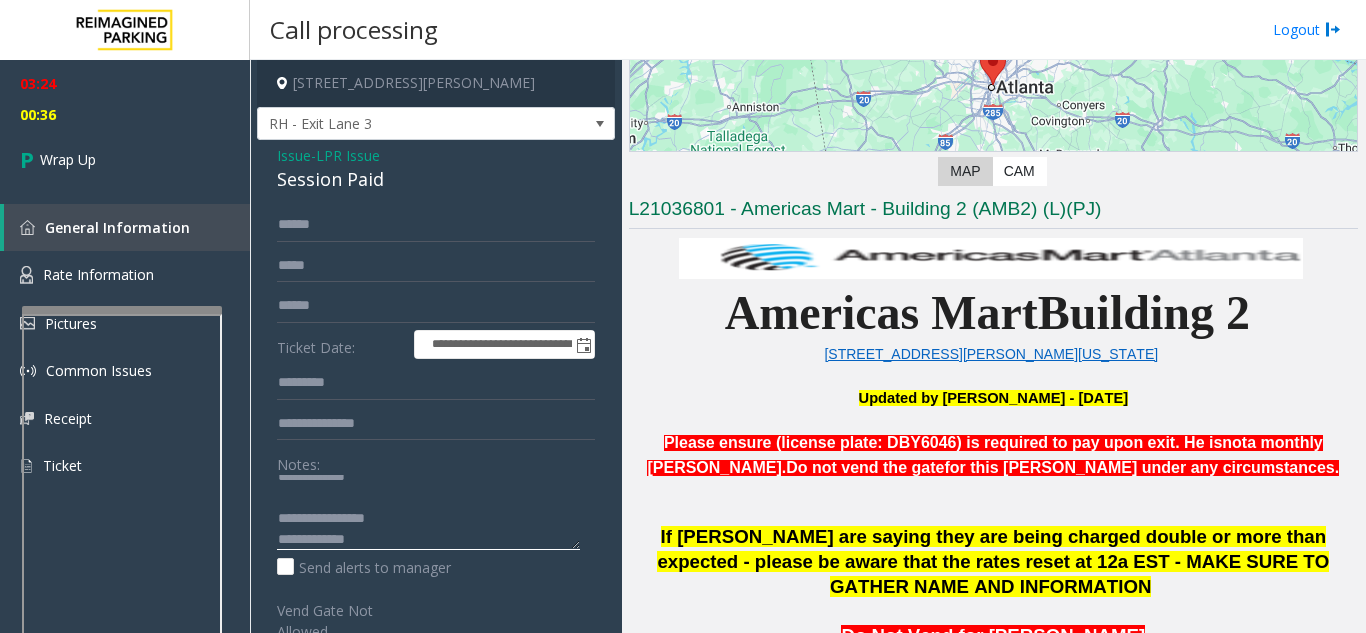 scroll, scrollTop: 57, scrollLeft: 0, axis: vertical 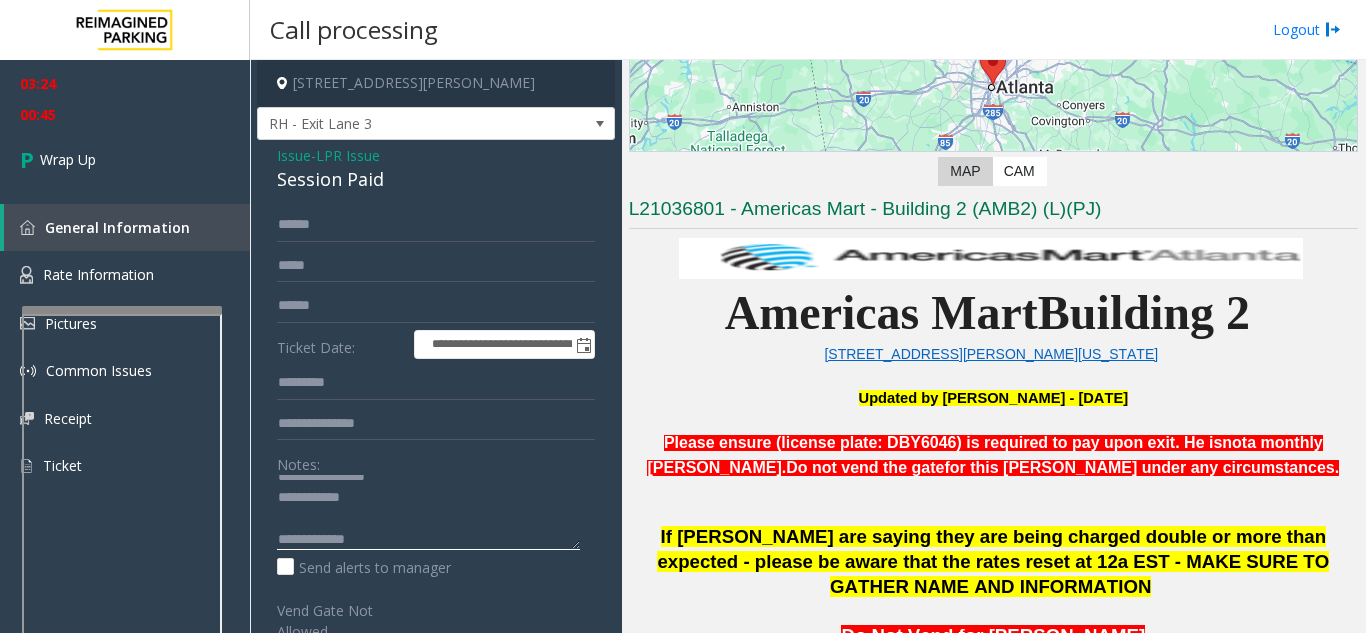 paste on "**********" 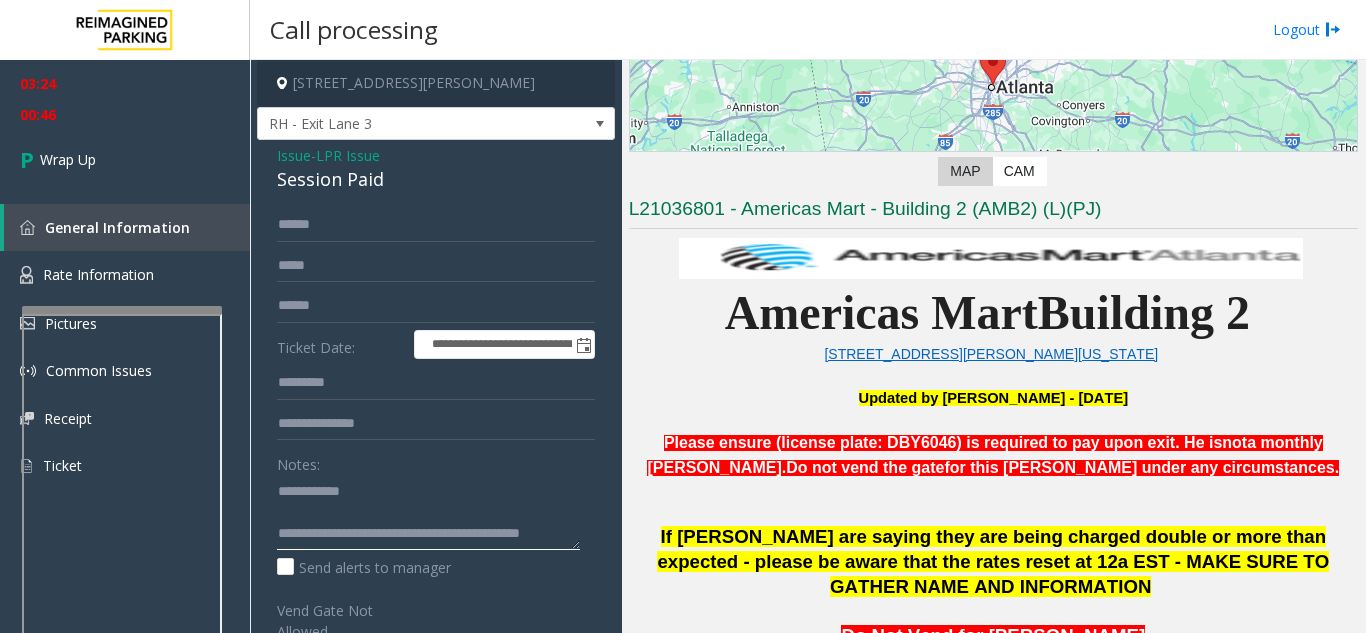 scroll, scrollTop: 0, scrollLeft: 0, axis: both 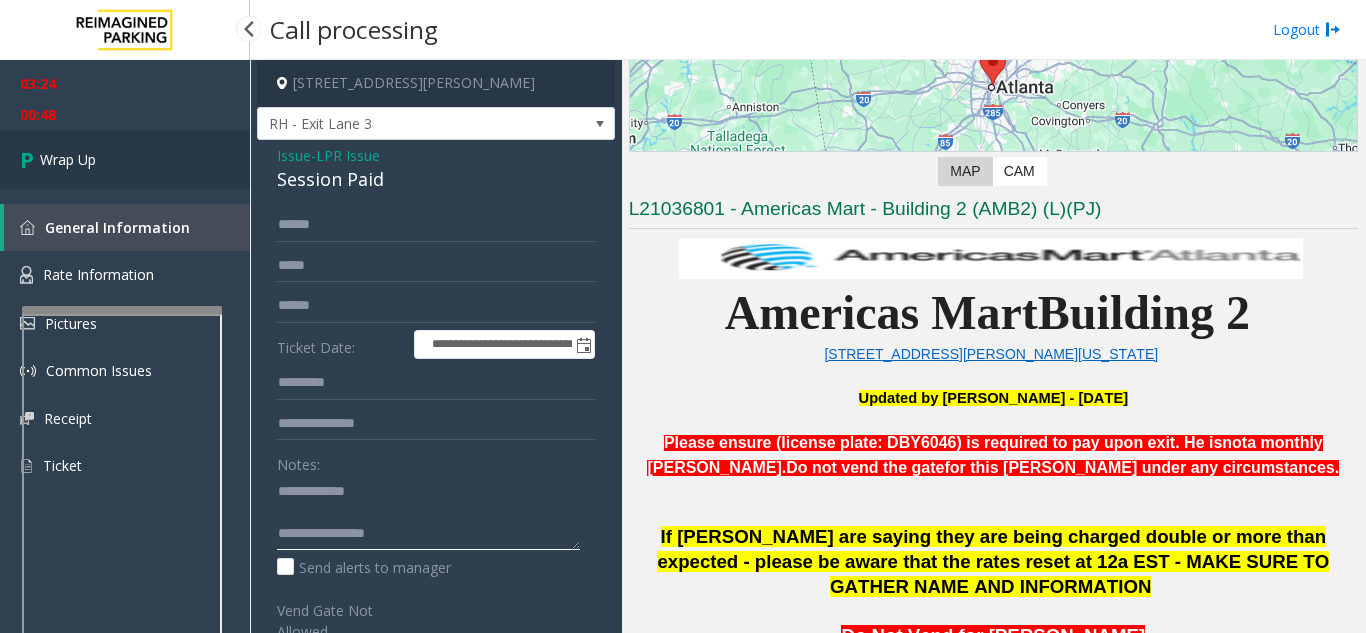 type on "**********" 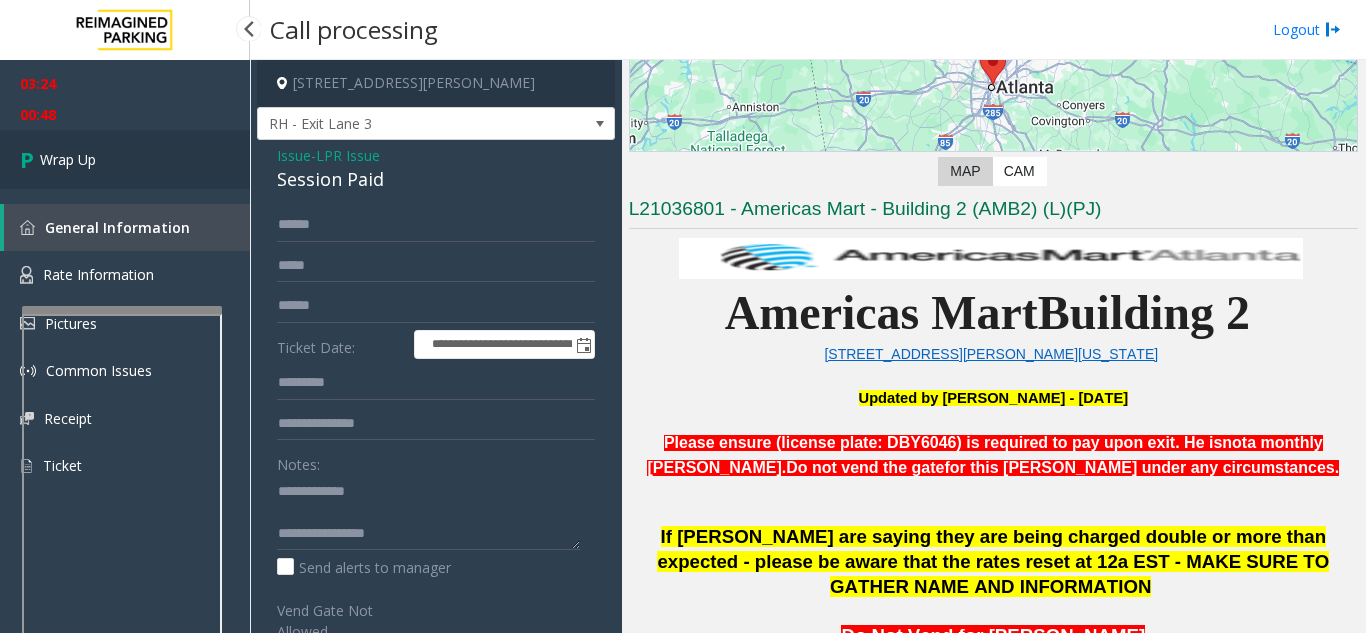 click on "Wrap Up" at bounding box center (125, 159) 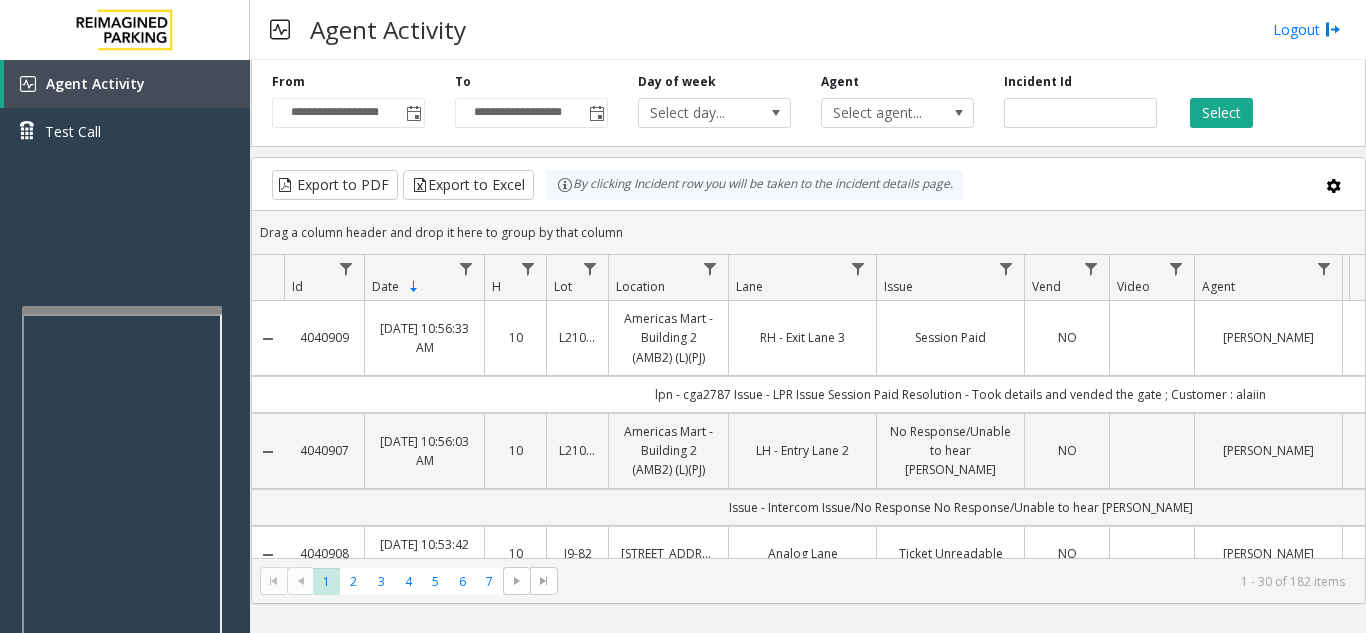 click at bounding box center [122, 310] 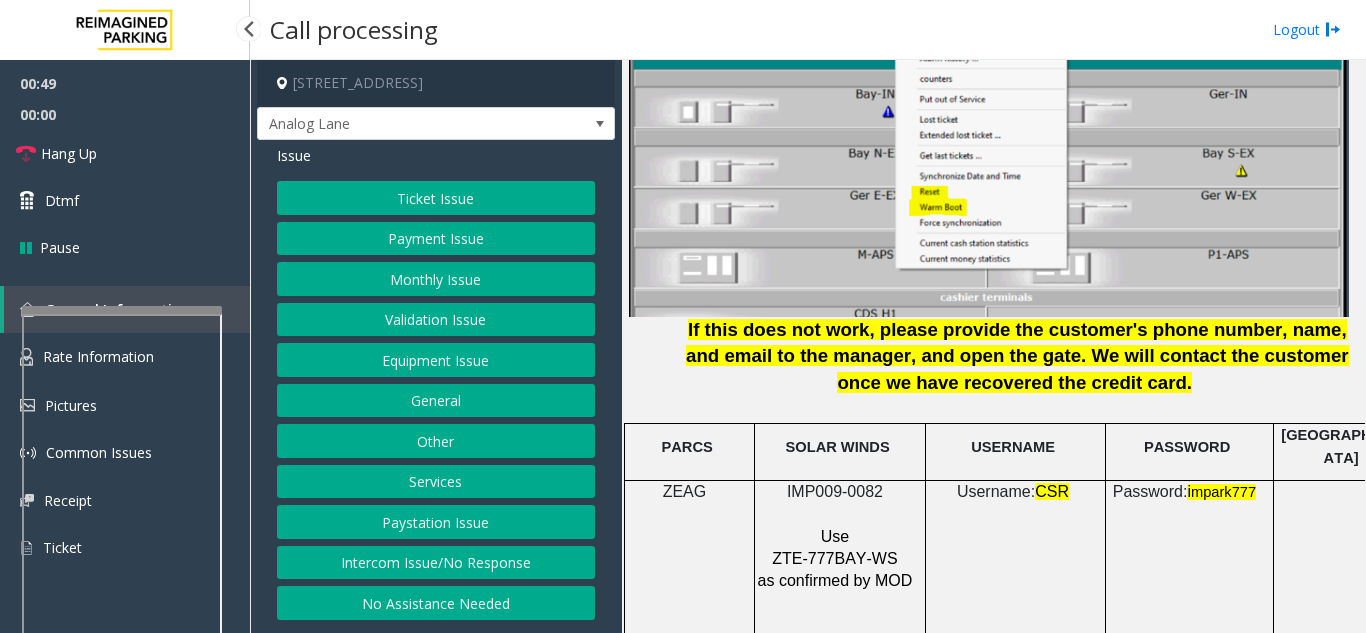 scroll, scrollTop: 2500, scrollLeft: 0, axis: vertical 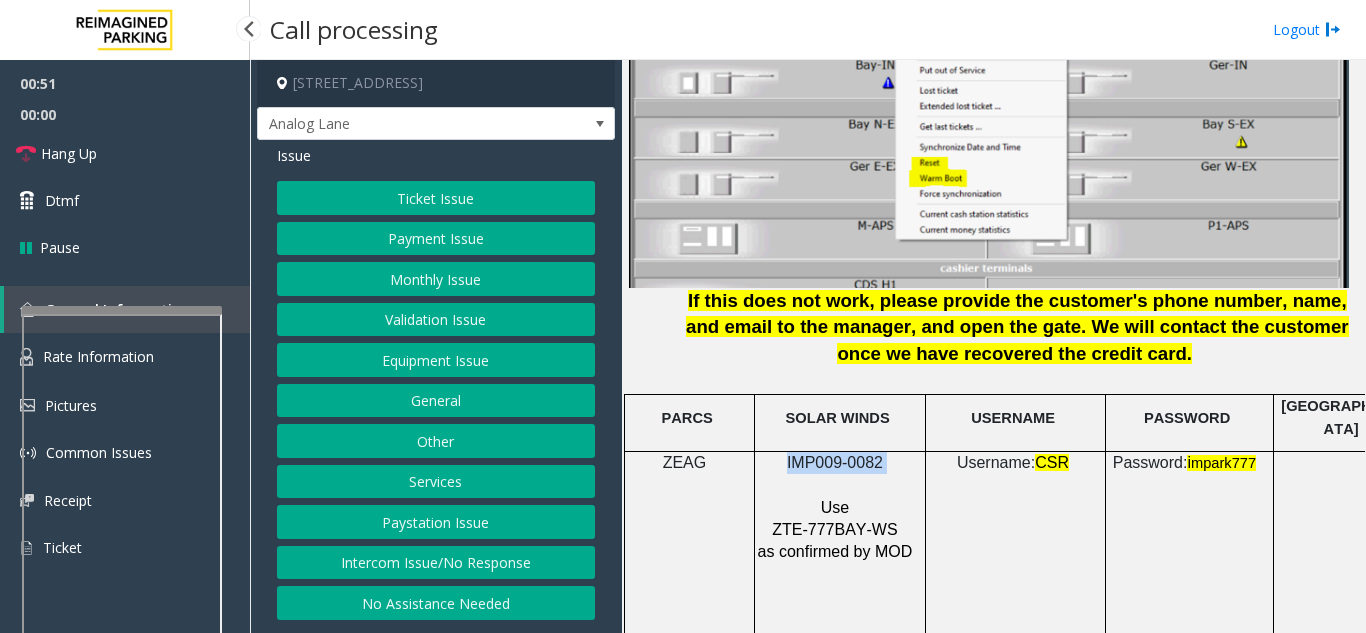 drag, startPoint x: 785, startPoint y: 437, endPoint x: 906, endPoint y: 444, distance: 121.20231 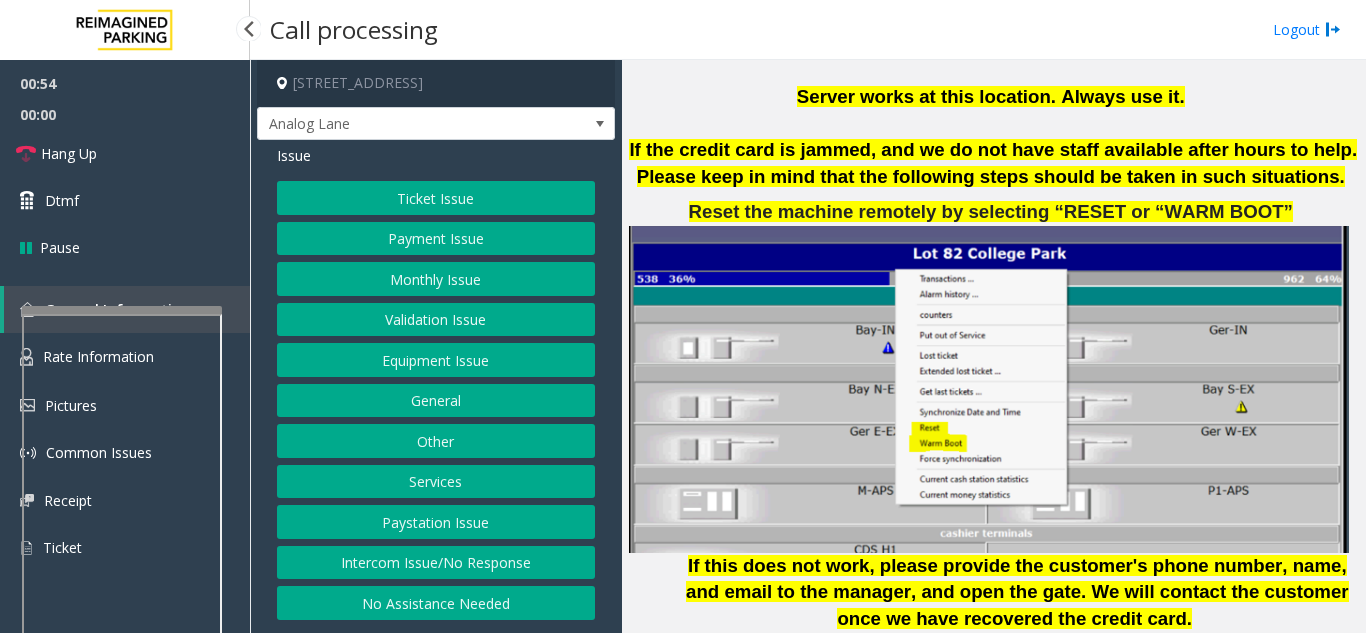 scroll, scrollTop: 2200, scrollLeft: 0, axis: vertical 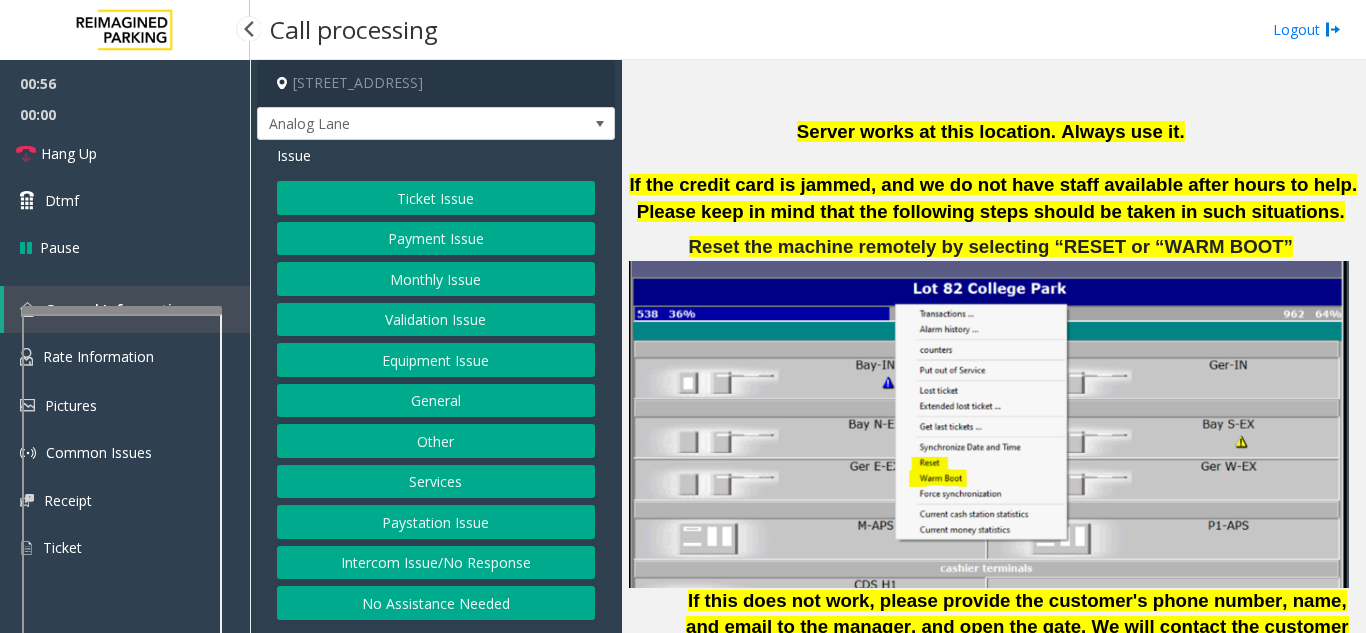 click on "Ticket Issue" 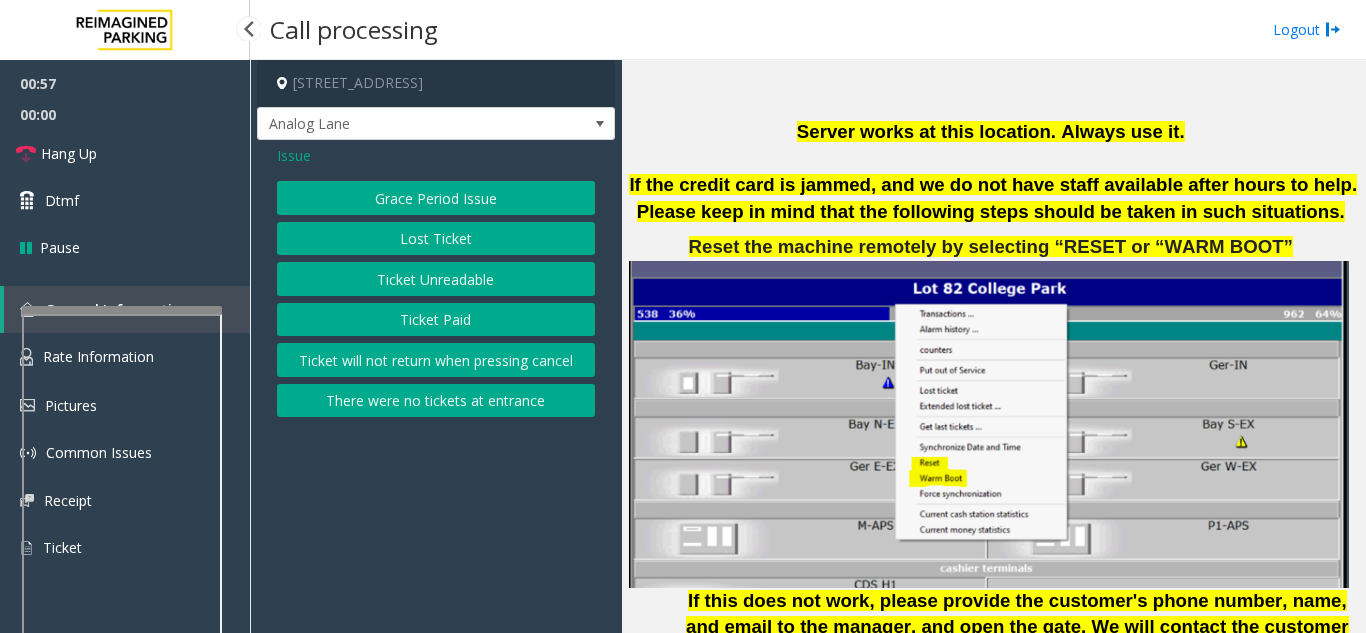 click on "Ticket Unreadable" 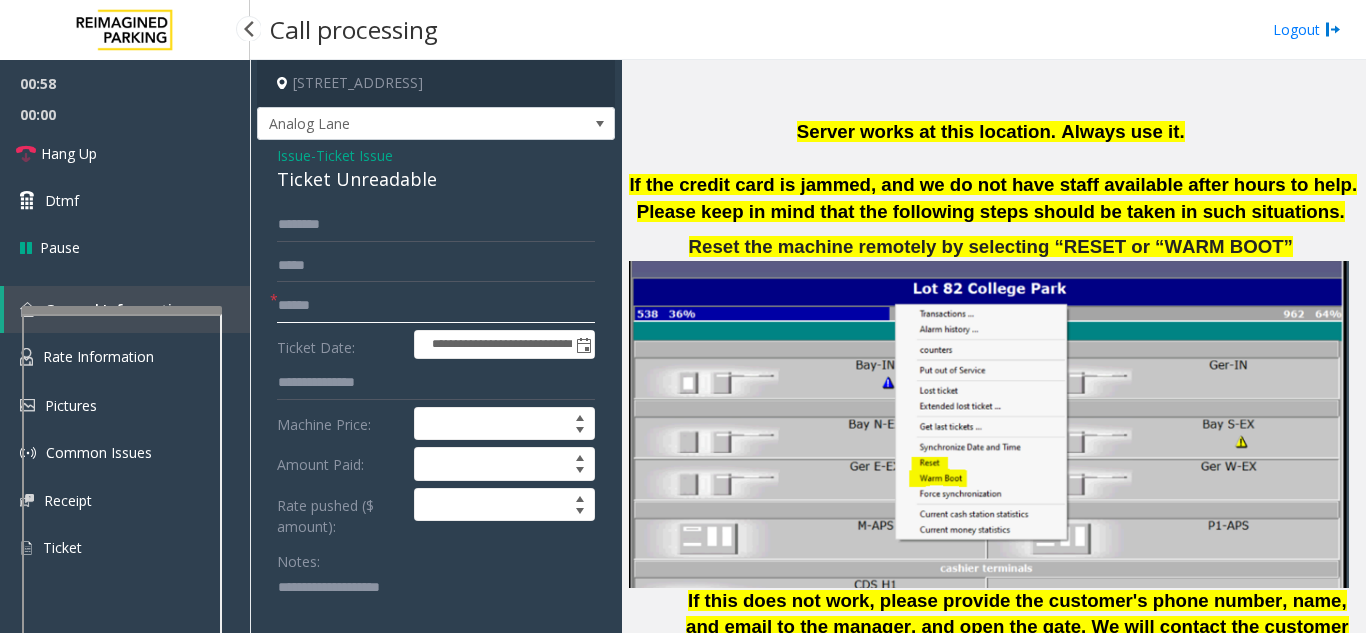 click 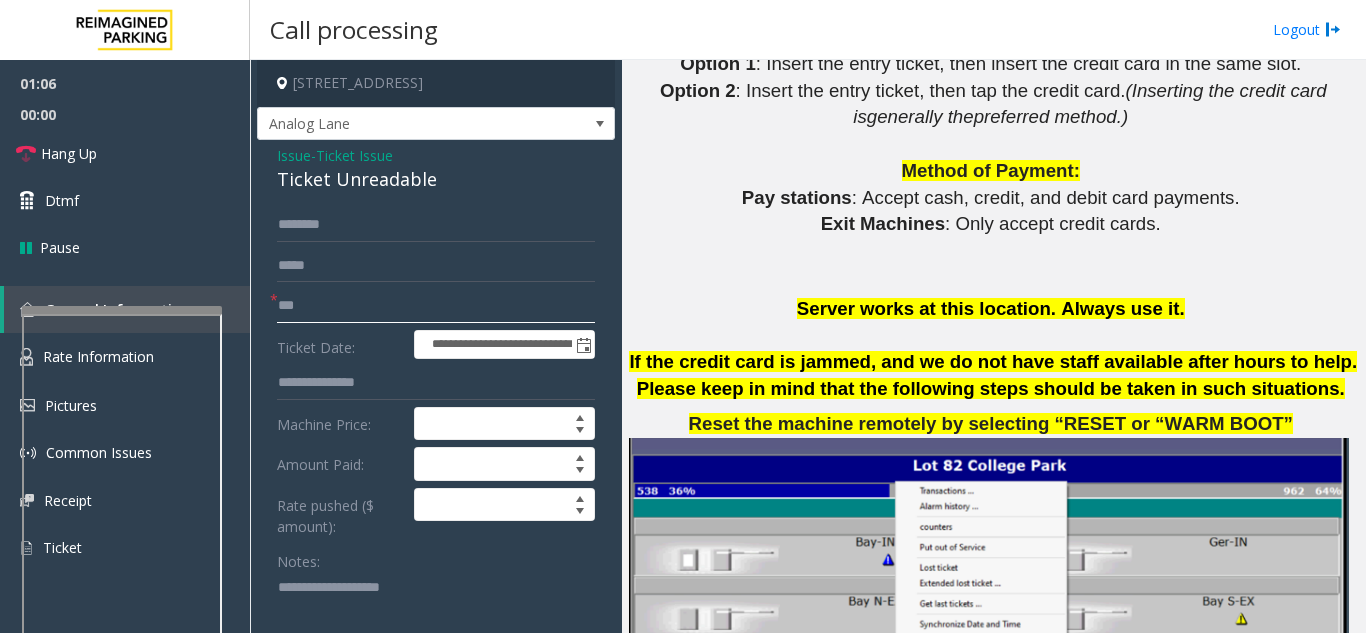 scroll, scrollTop: 2200, scrollLeft: 0, axis: vertical 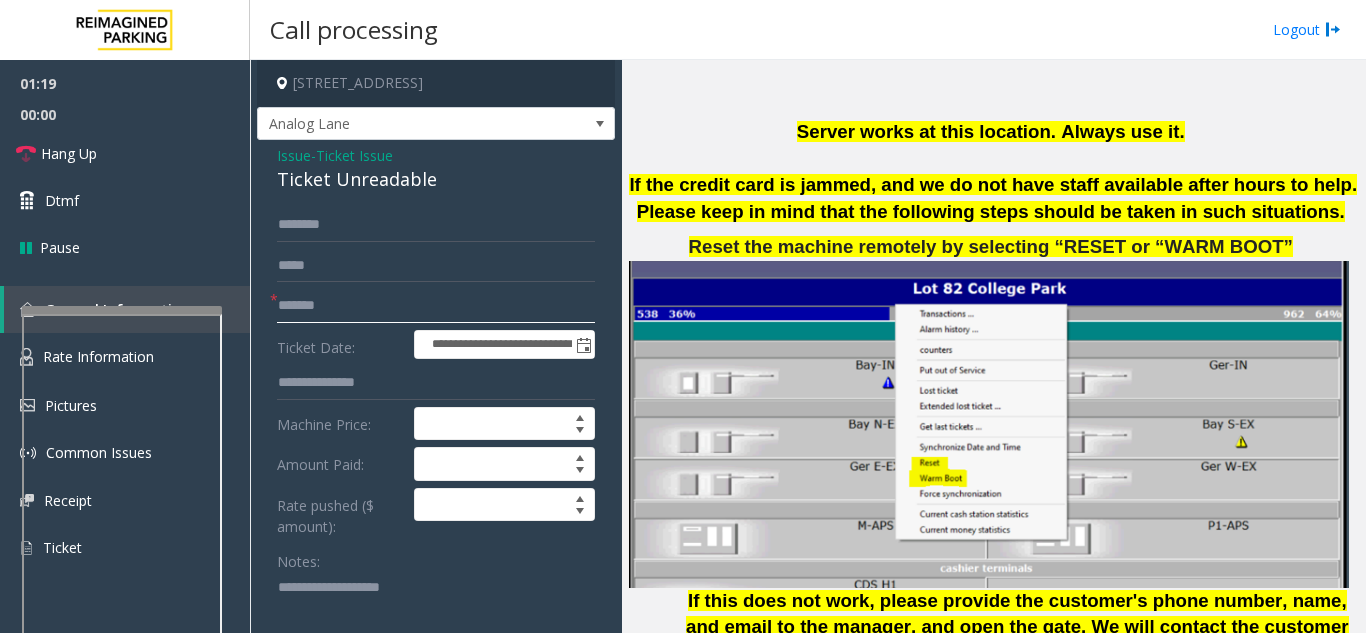 type on "*******" 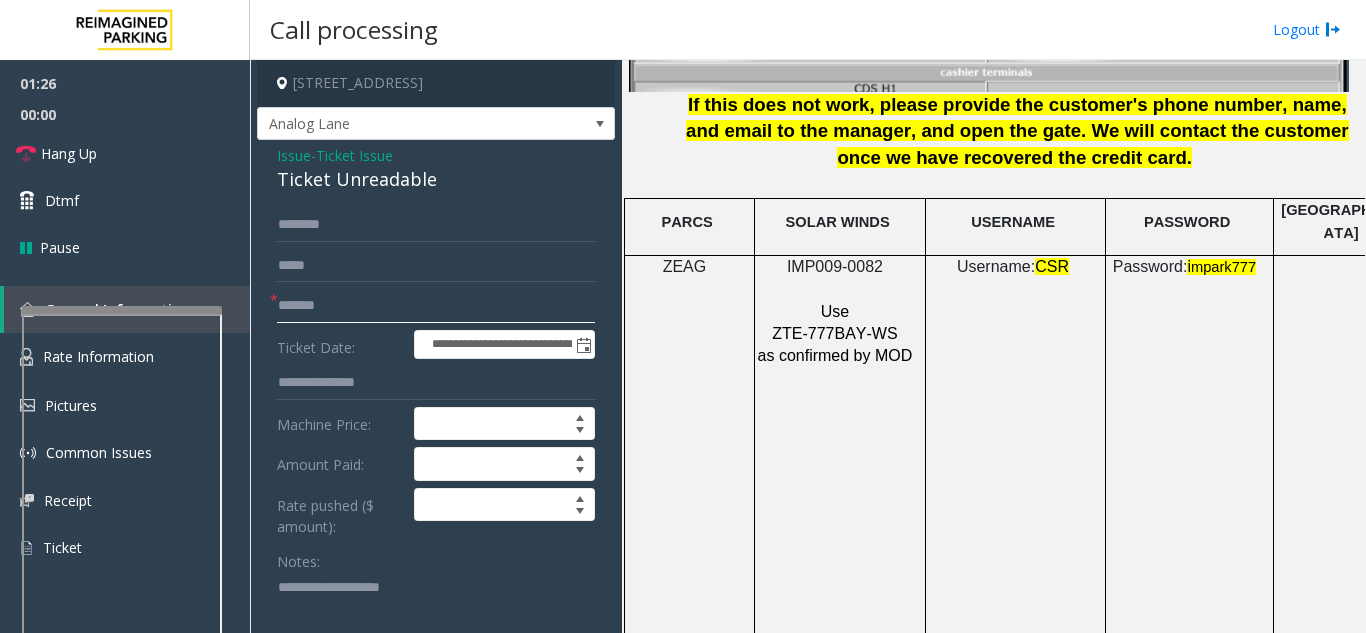 scroll, scrollTop: 2700, scrollLeft: 0, axis: vertical 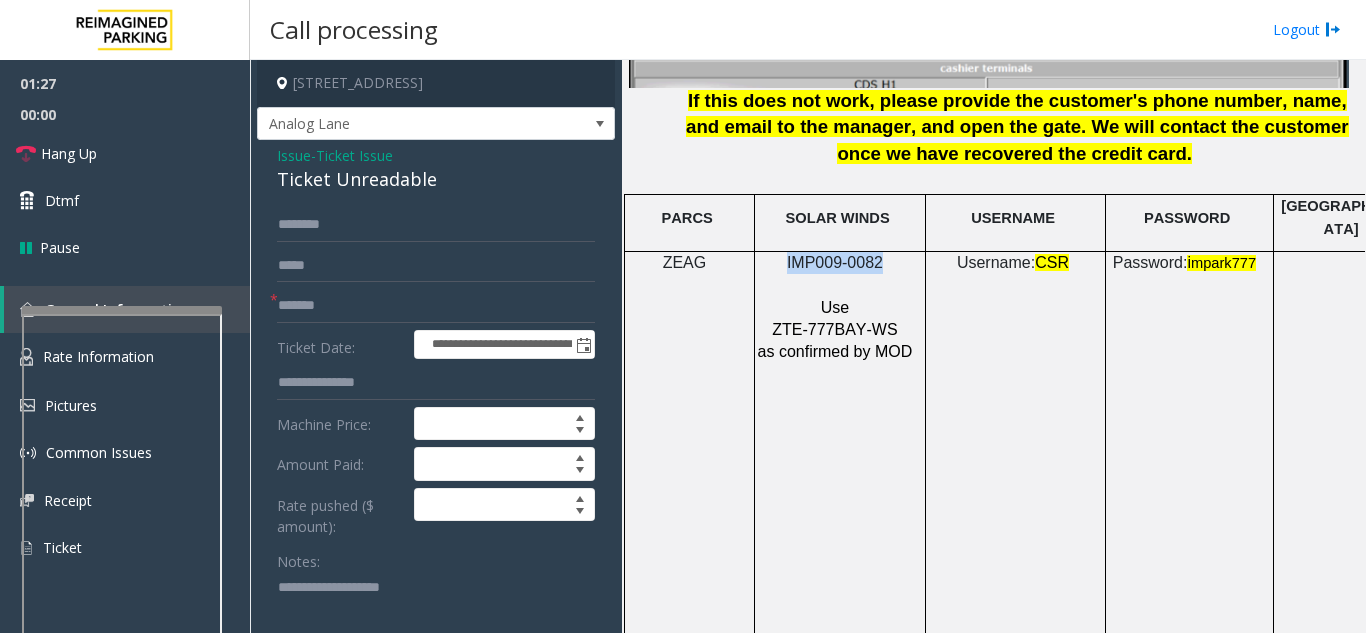 drag, startPoint x: 786, startPoint y: 247, endPoint x: 880, endPoint y: 249, distance: 94.02127 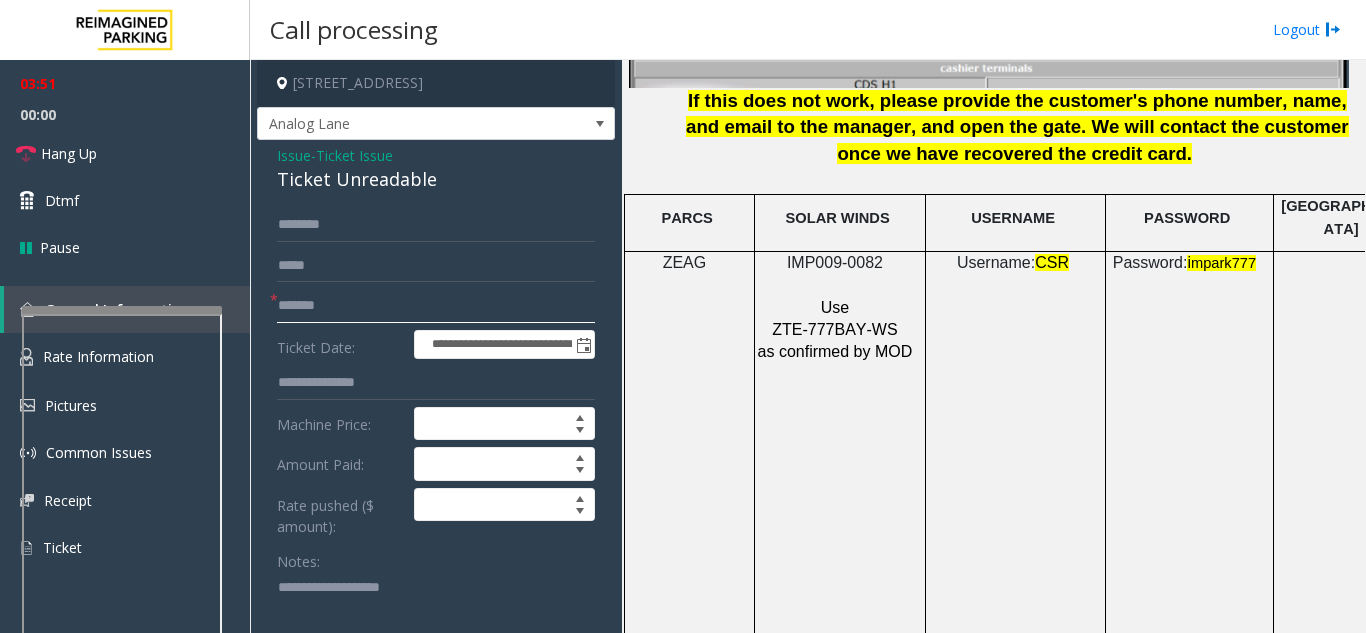 drag, startPoint x: 348, startPoint y: 300, endPoint x: 281, endPoint y: 308, distance: 67.47592 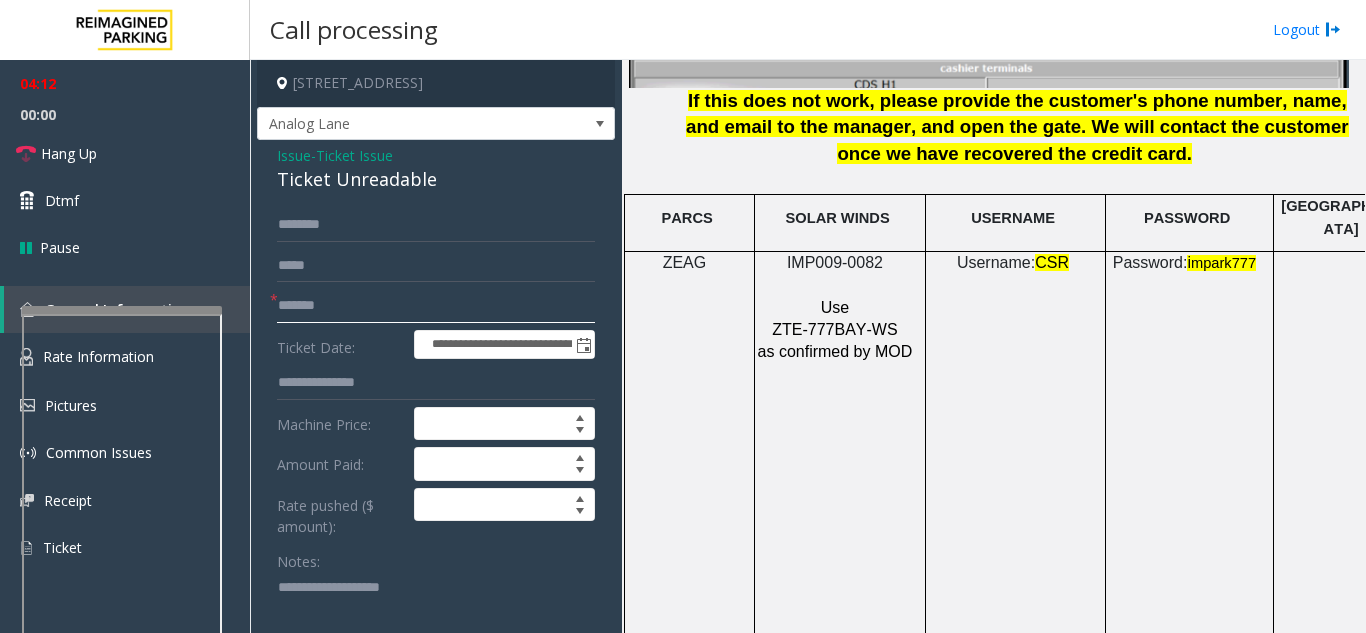 click on "*******" 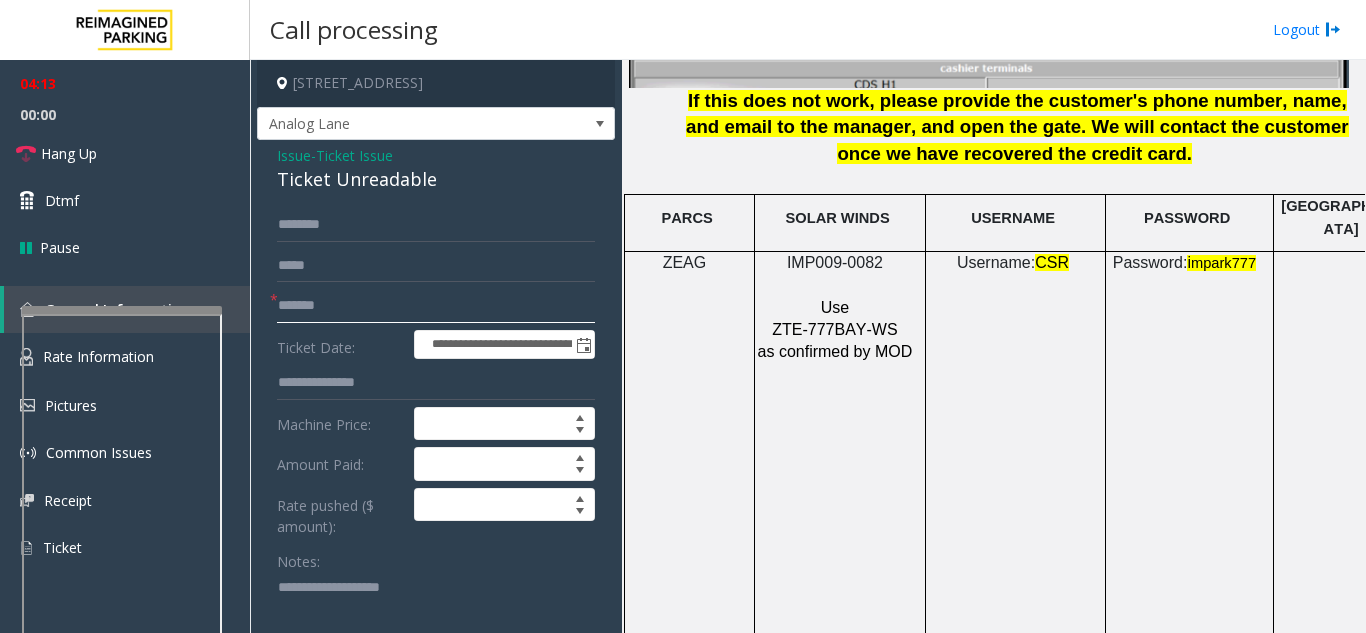 drag, startPoint x: 354, startPoint y: 307, endPoint x: 277, endPoint y: 302, distance: 77.16217 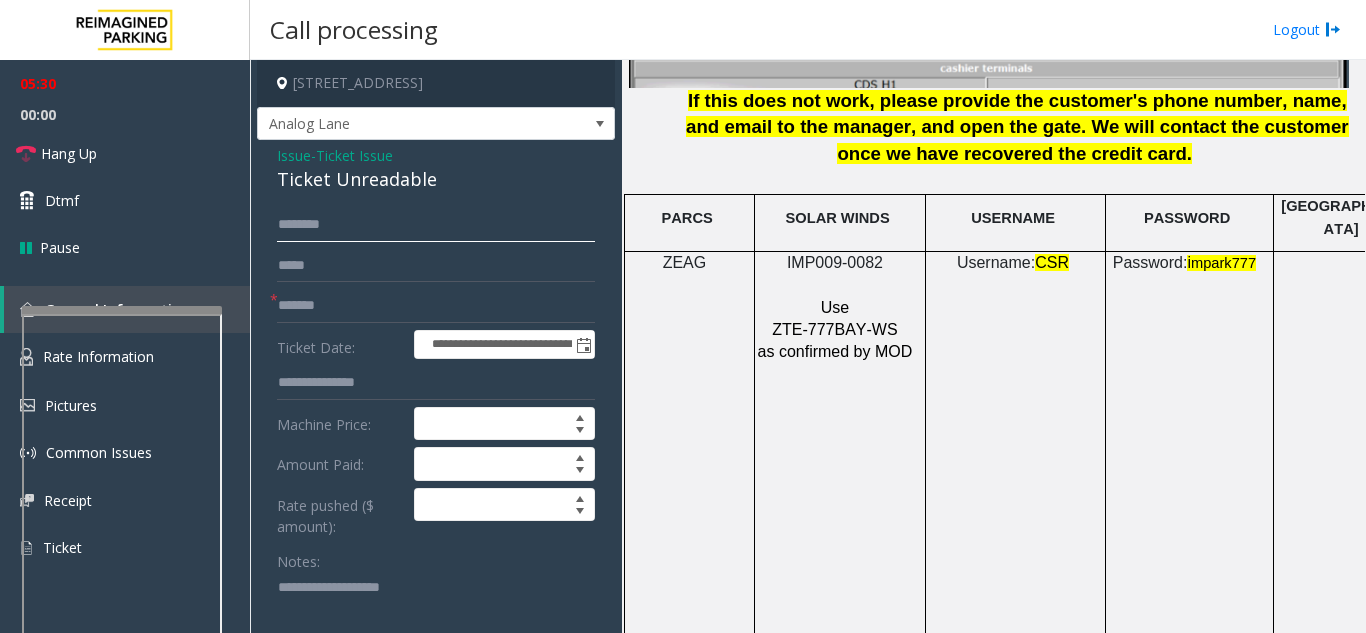 click 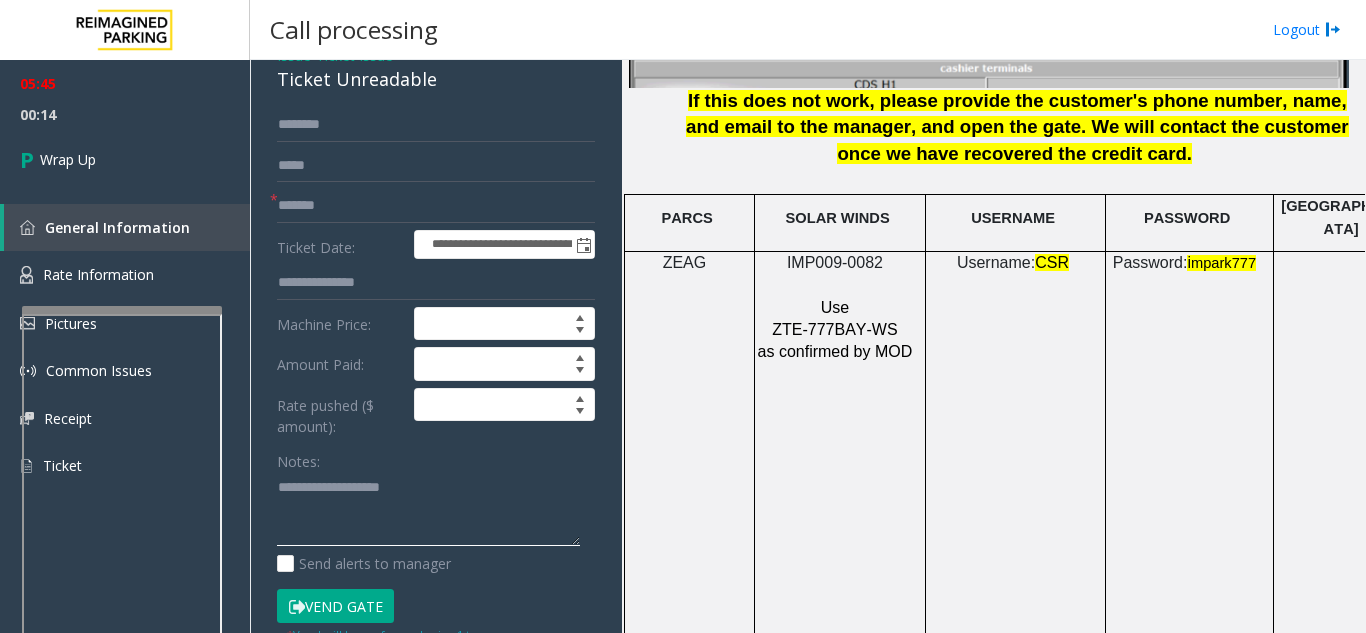 click 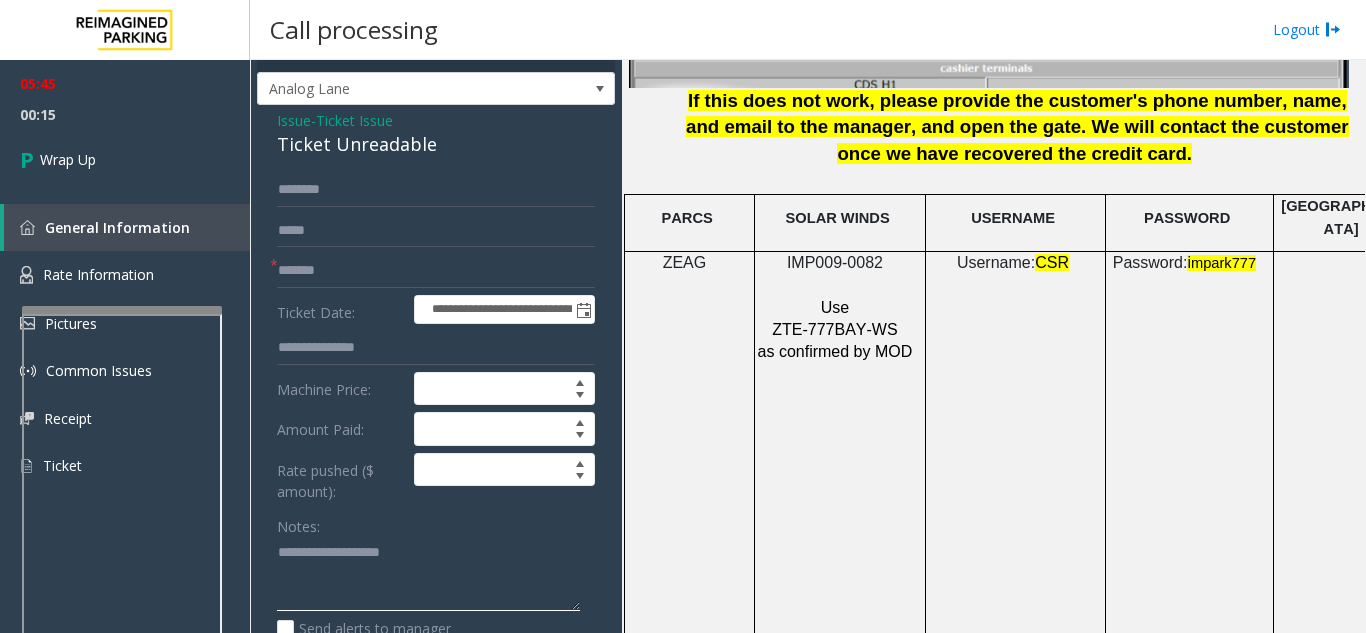 scroll, scrollTop: 0, scrollLeft: 0, axis: both 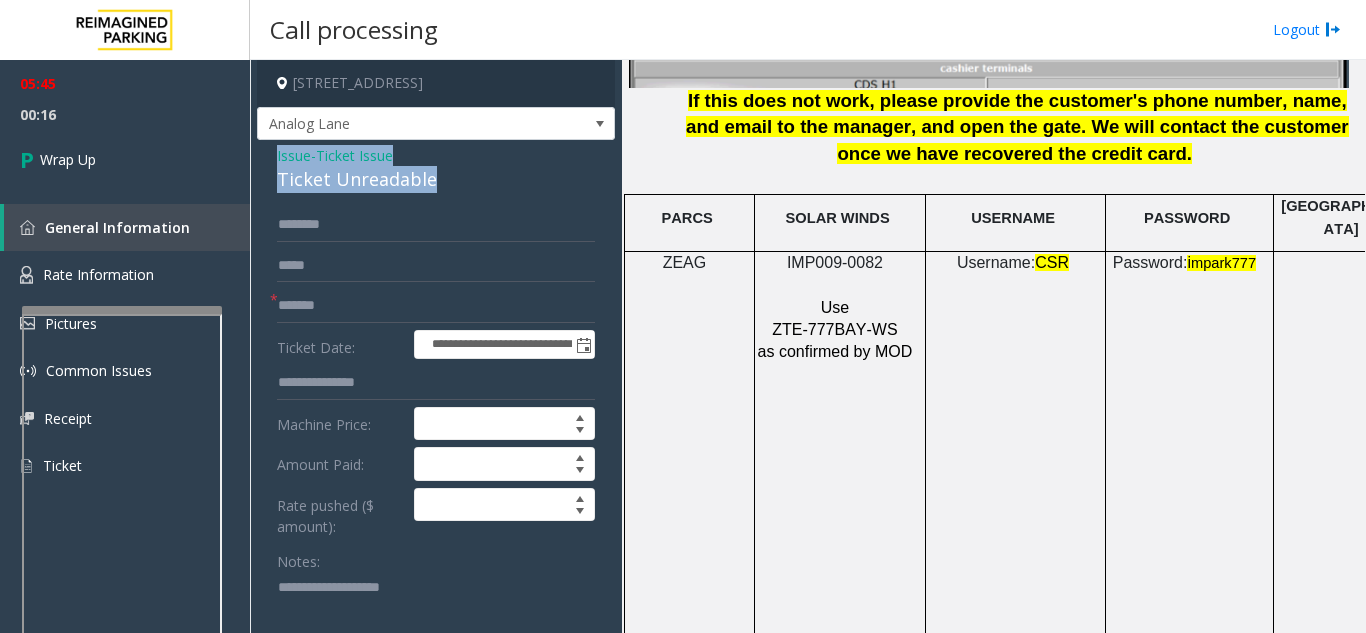 drag, startPoint x: 271, startPoint y: 152, endPoint x: 469, endPoint y: 194, distance: 202.40553 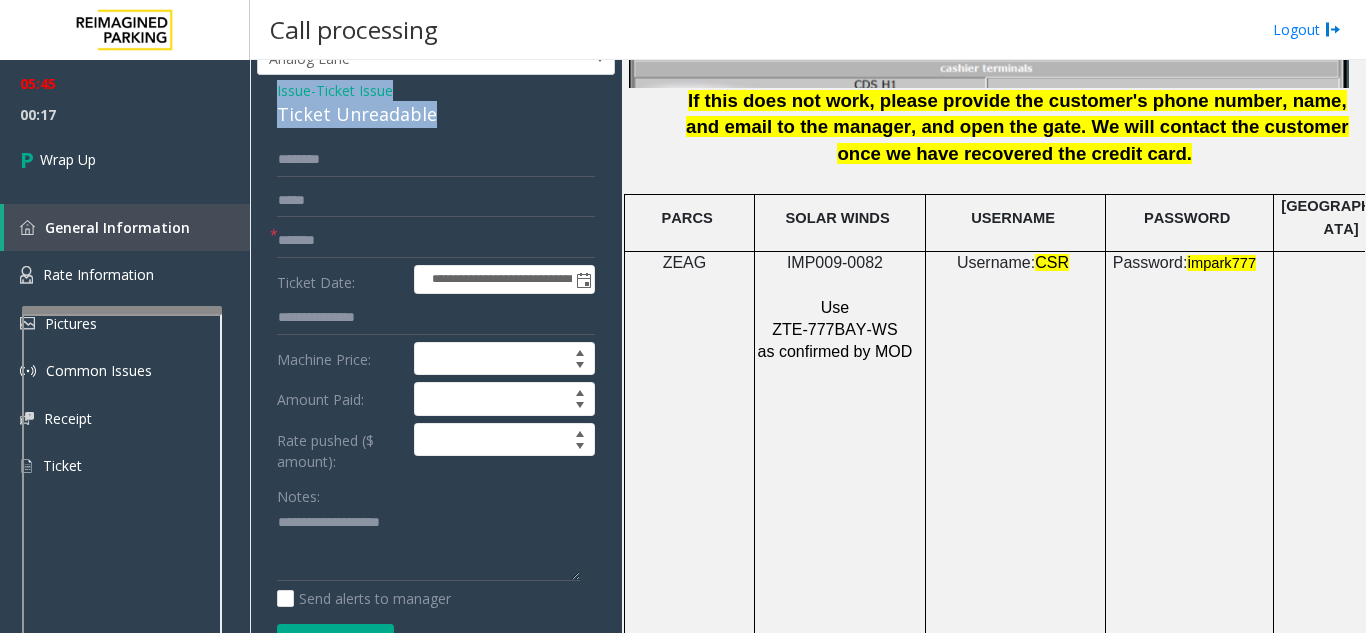 scroll, scrollTop: 100, scrollLeft: 0, axis: vertical 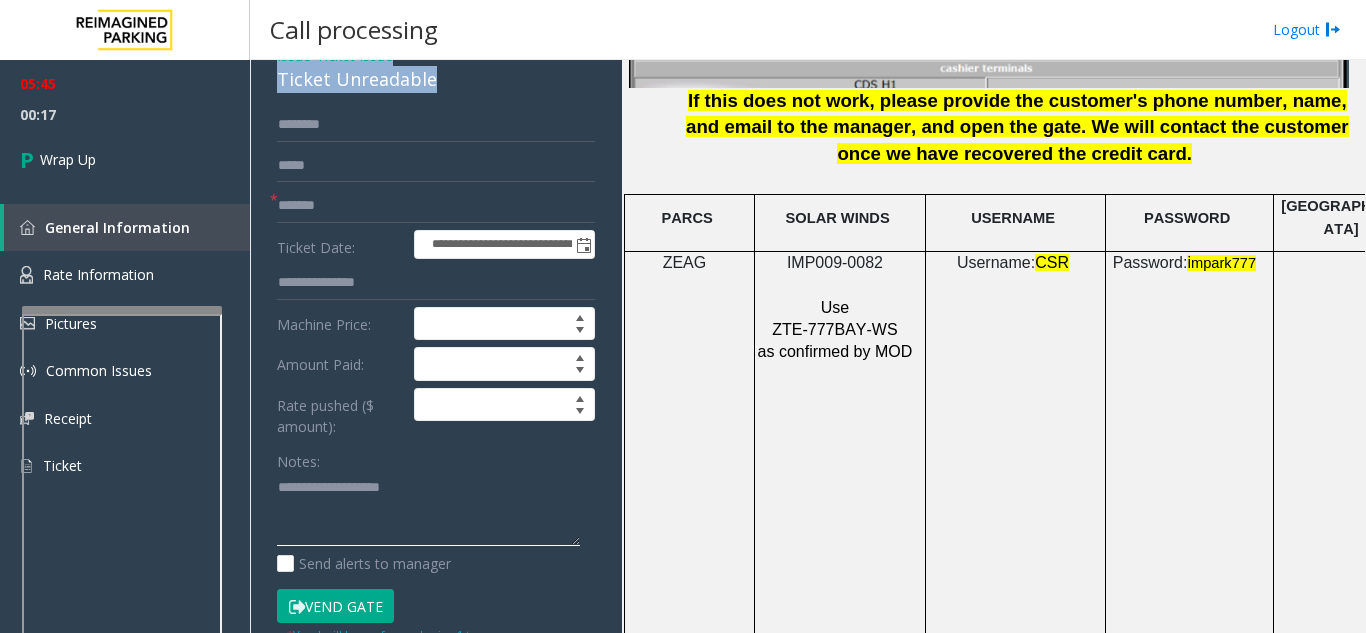 click 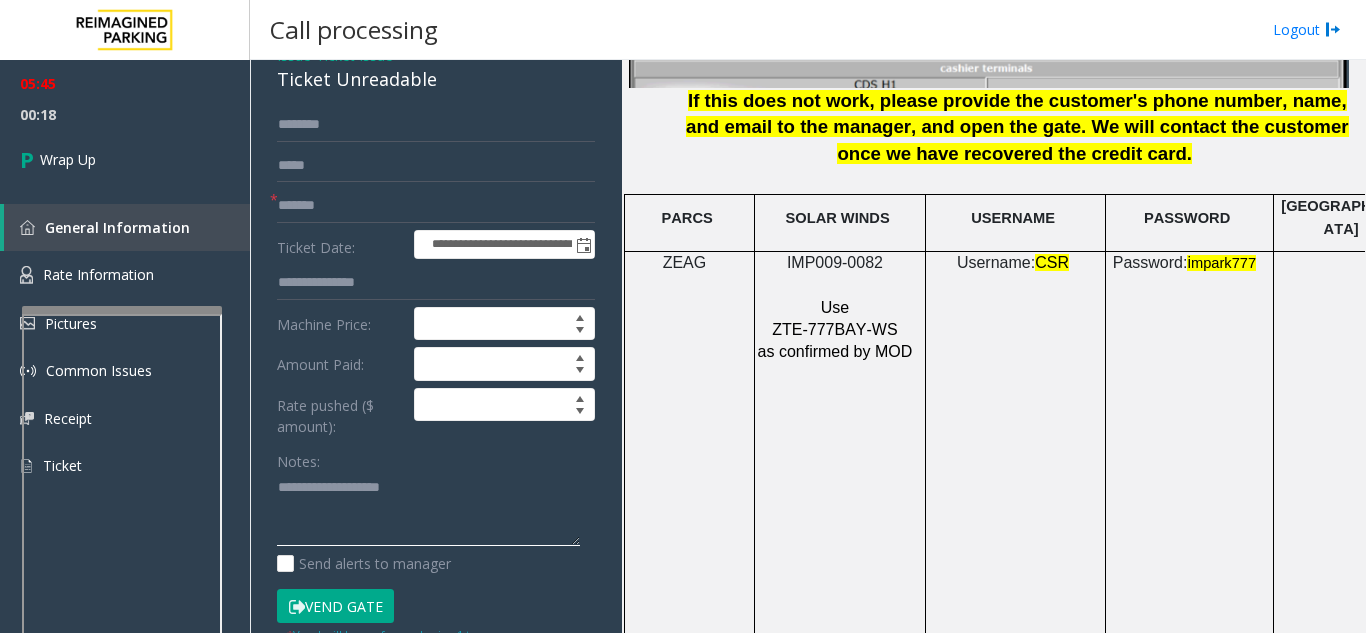 paste on "**********" 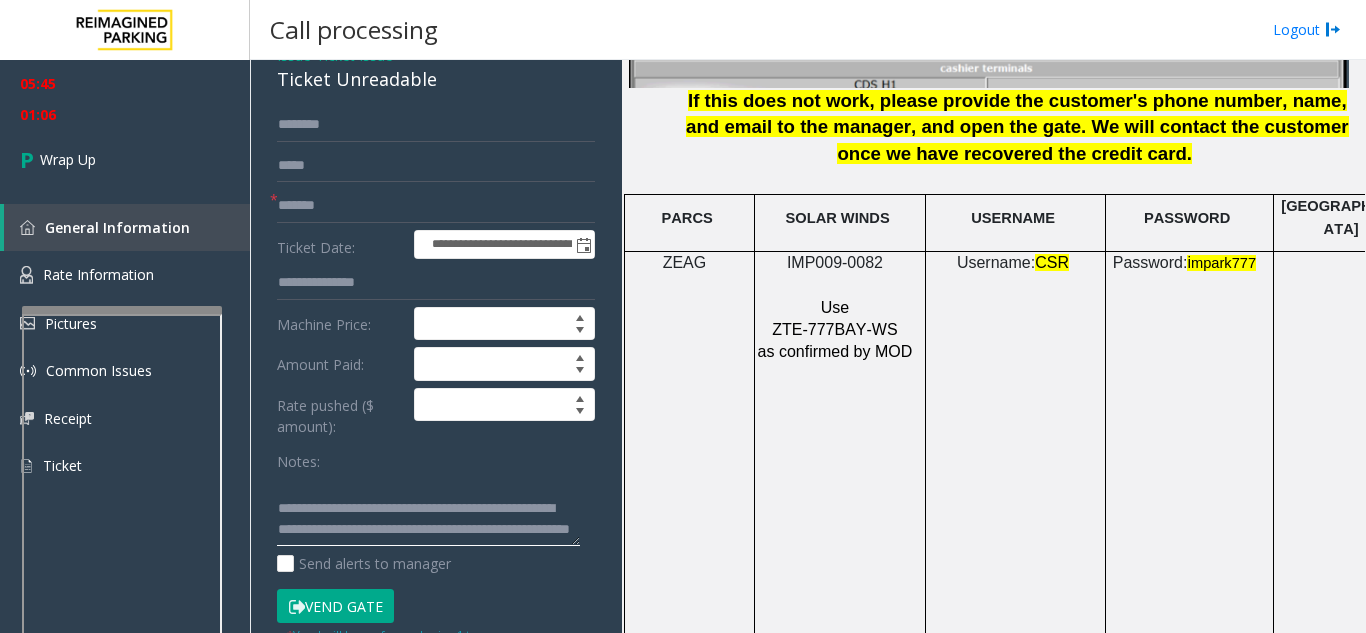 scroll, scrollTop: 84, scrollLeft: 0, axis: vertical 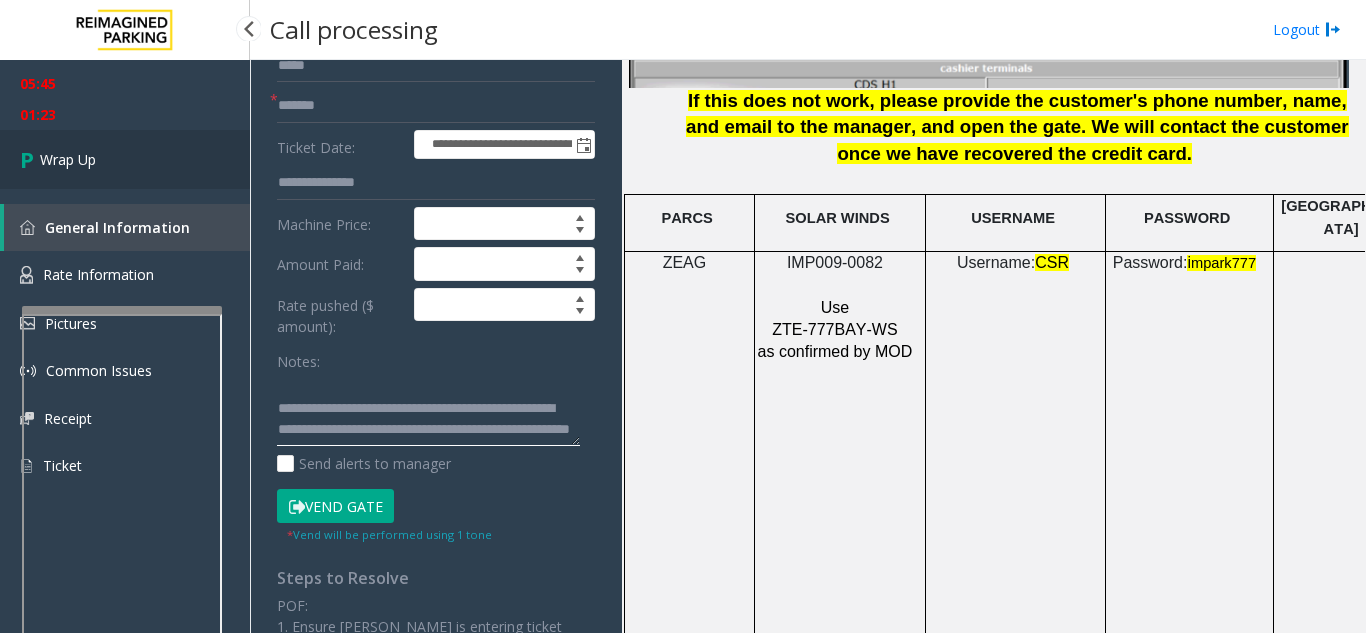 type on "**********" 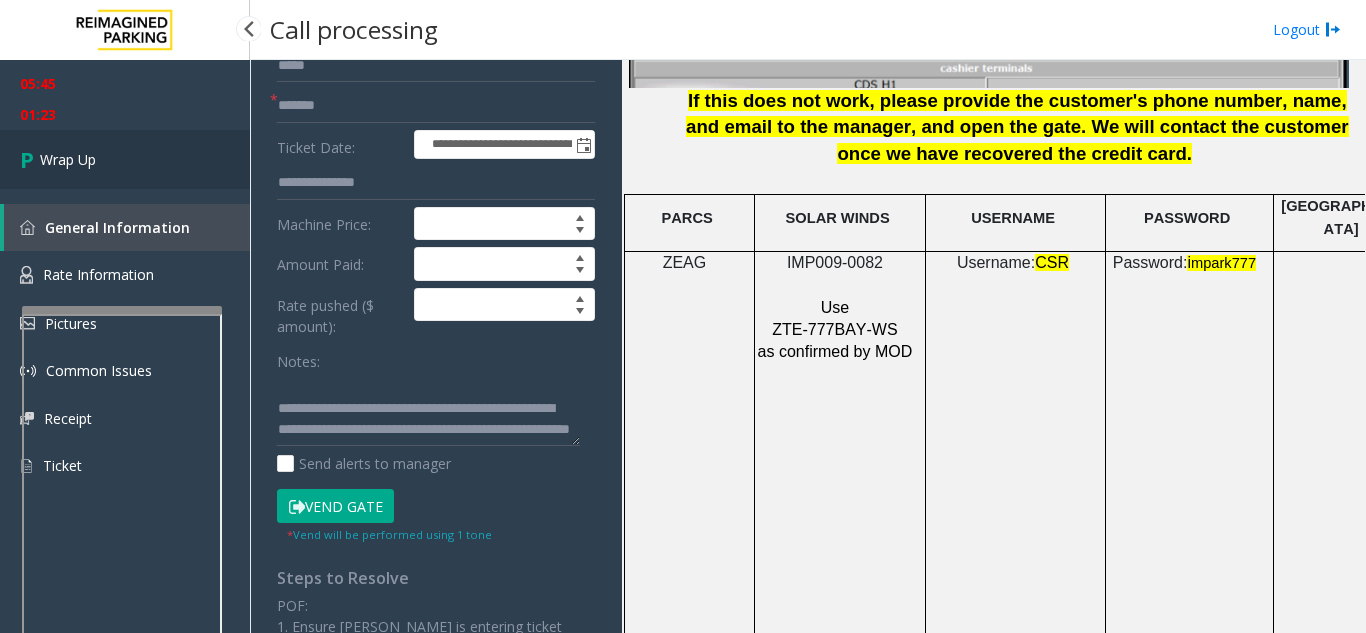 click on "Wrap Up" at bounding box center [125, 159] 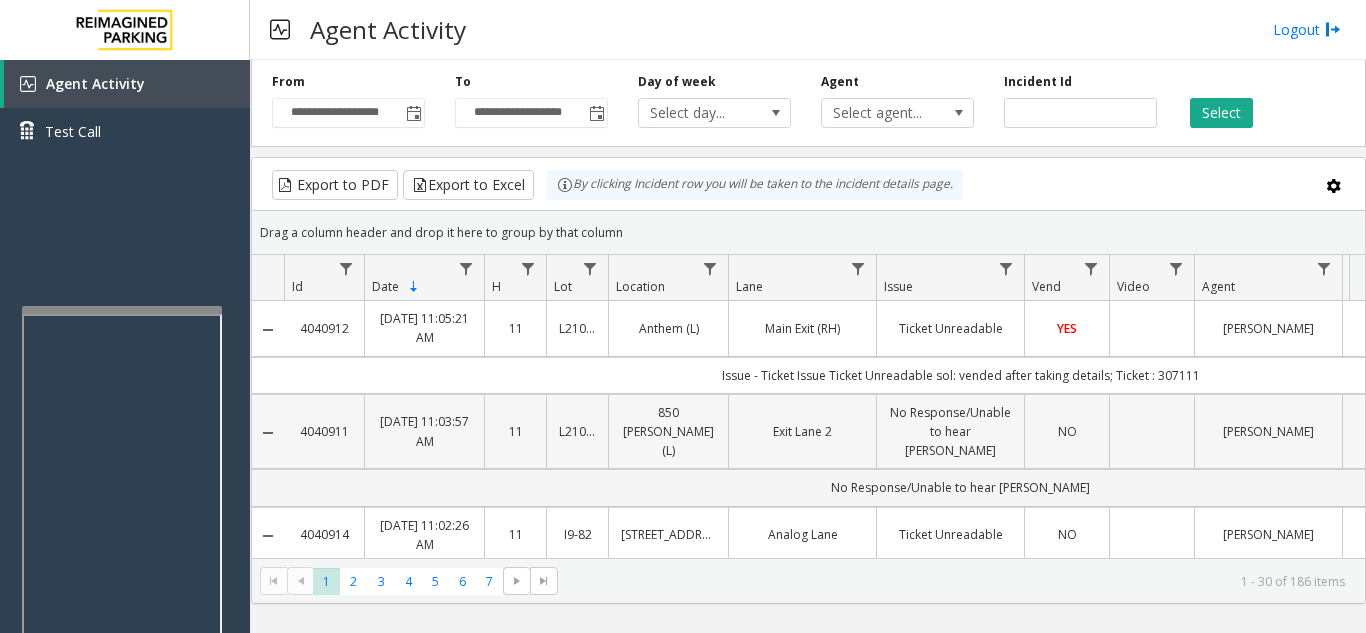 scroll, scrollTop: 100, scrollLeft: 0, axis: vertical 